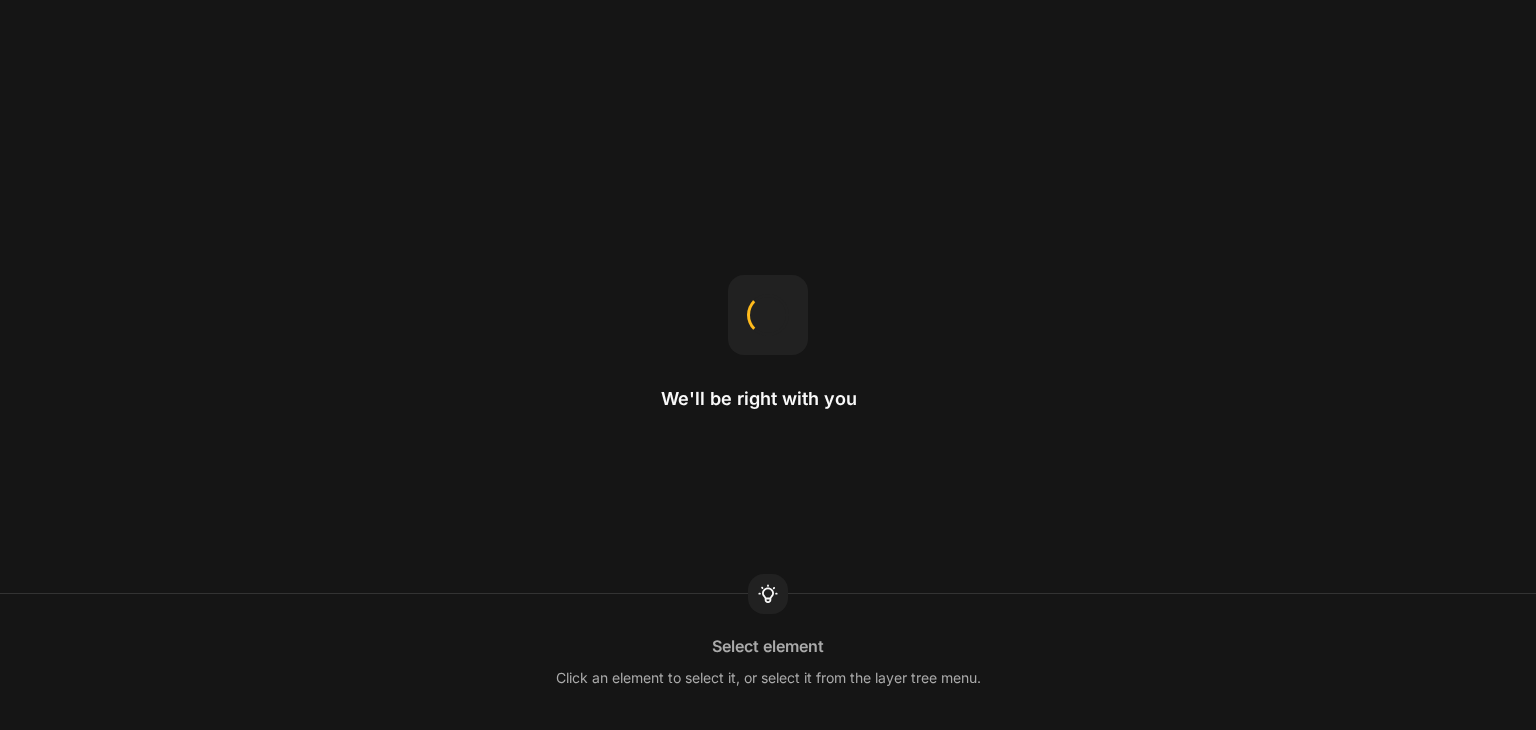 scroll, scrollTop: 0, scrollLeft: 0, axis: both 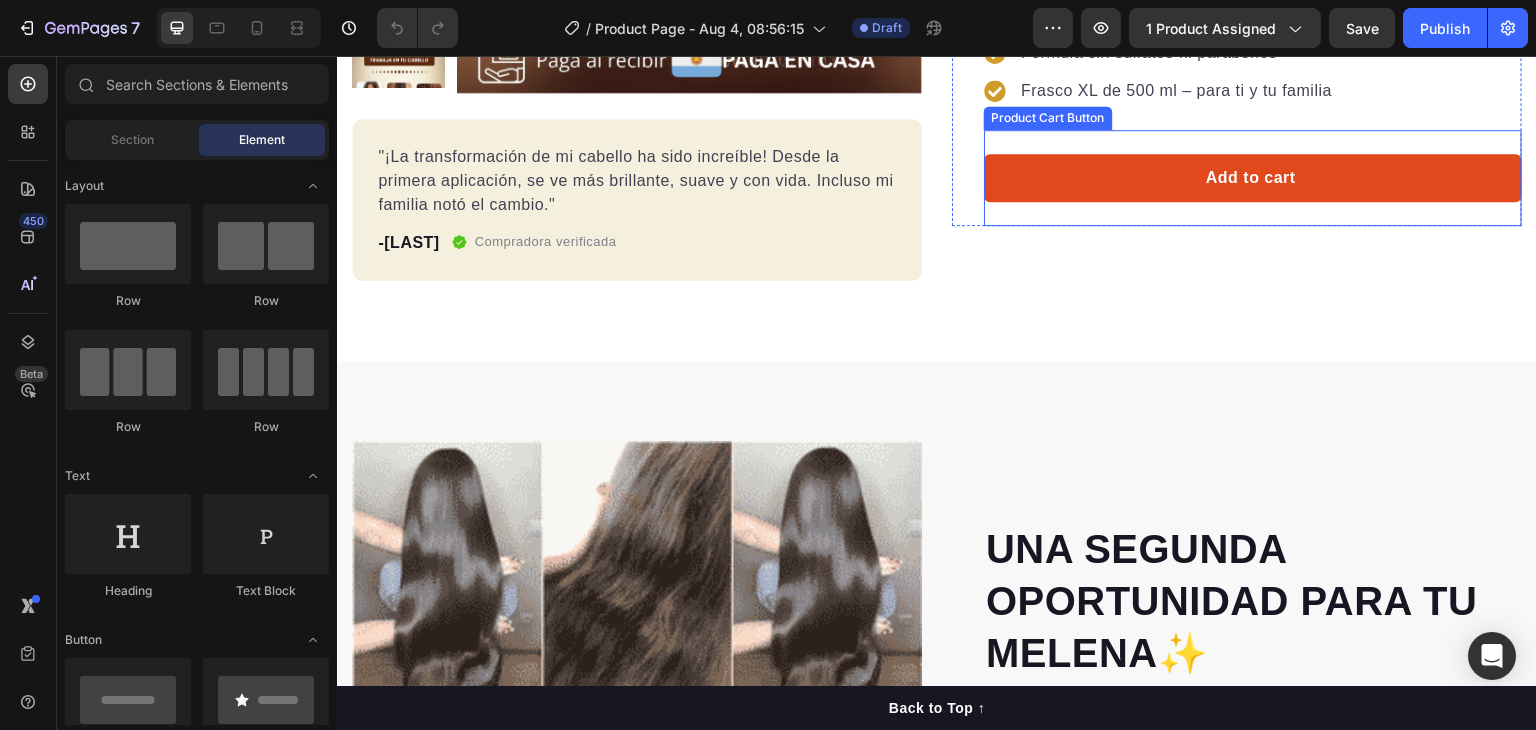 click on "Add to cart" at bounding box center (1253, 178) 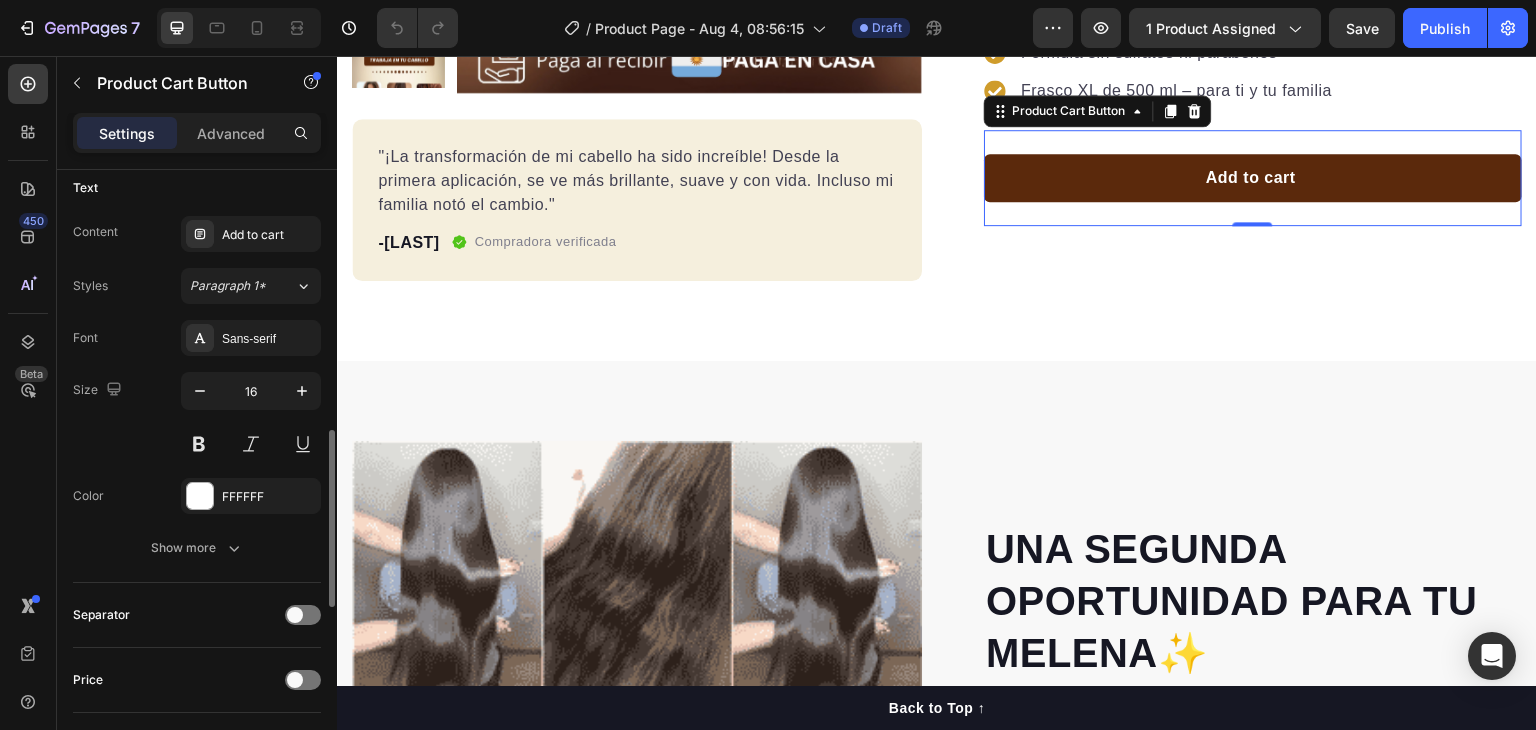 scroll, scrollTop: 1400, scrollLeft: 0, axis: vertical 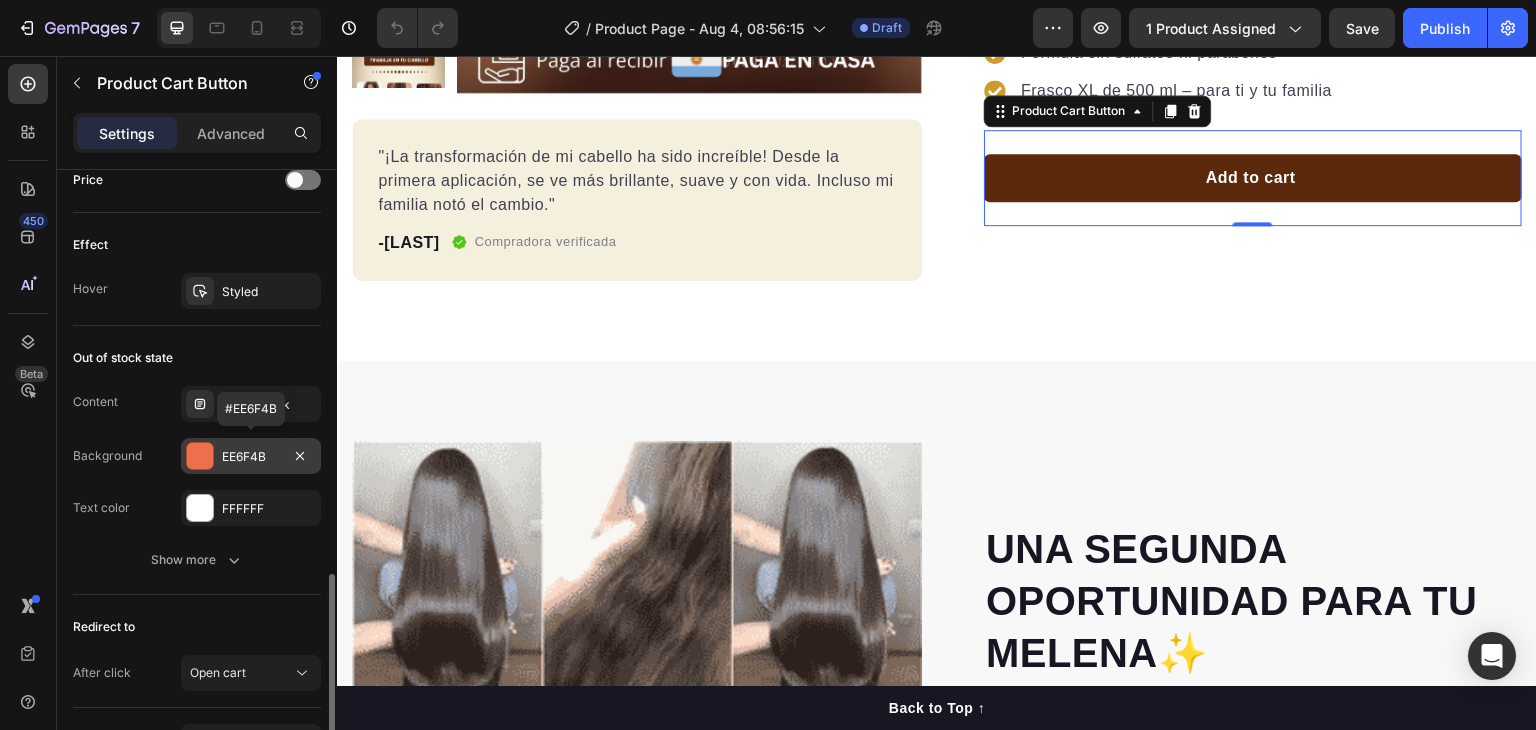 click at bounding box center (200, 456) 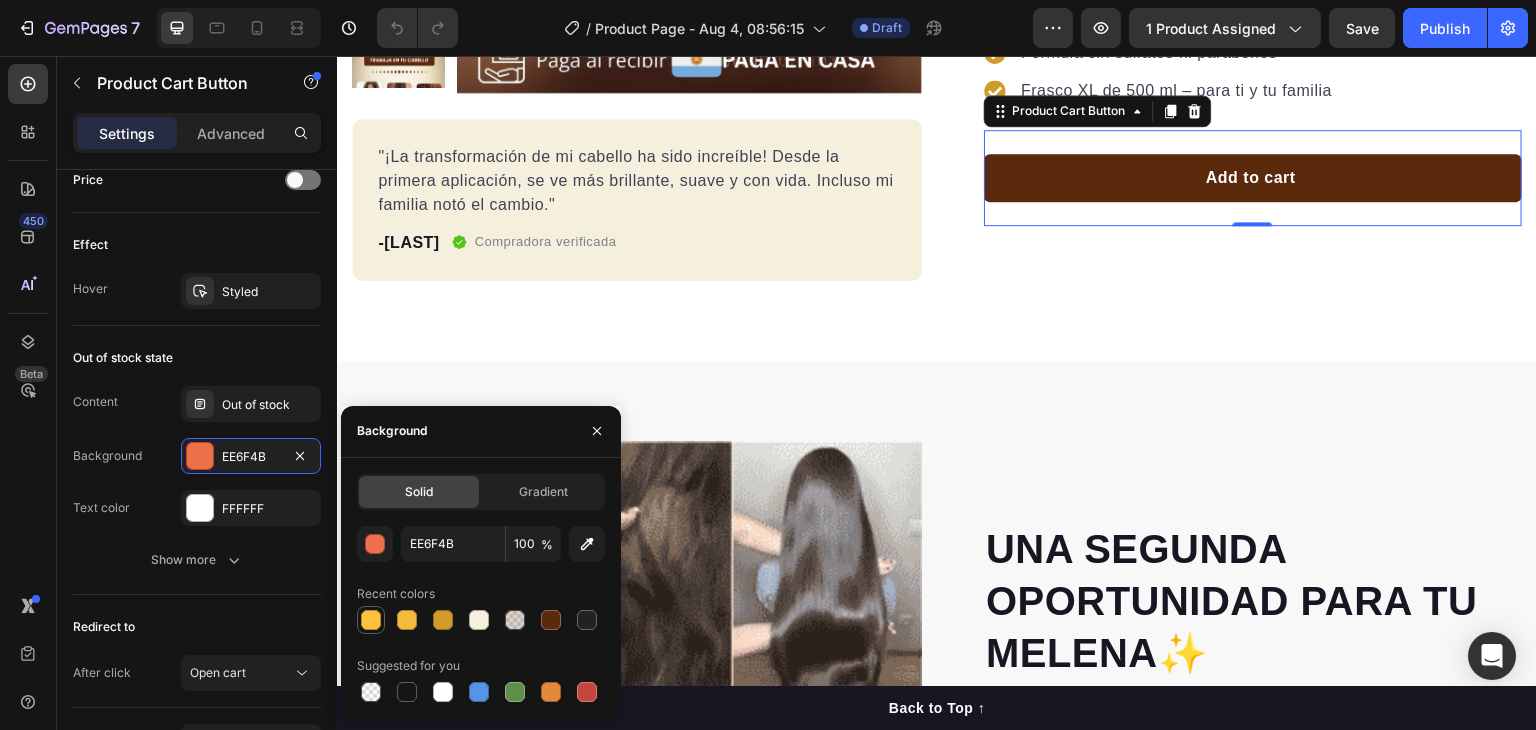 click at bounding box center (371, 620) 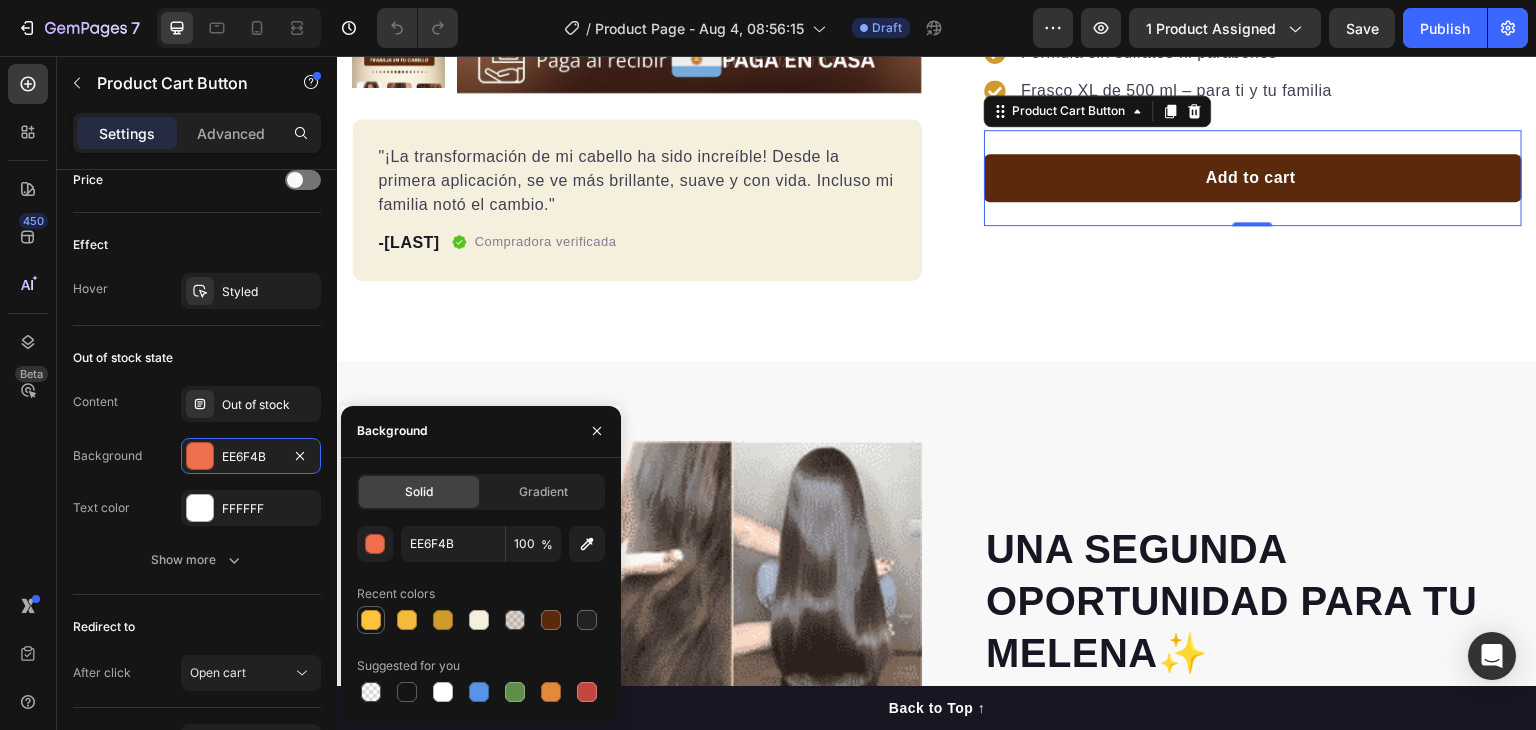 type on "FFC23F" 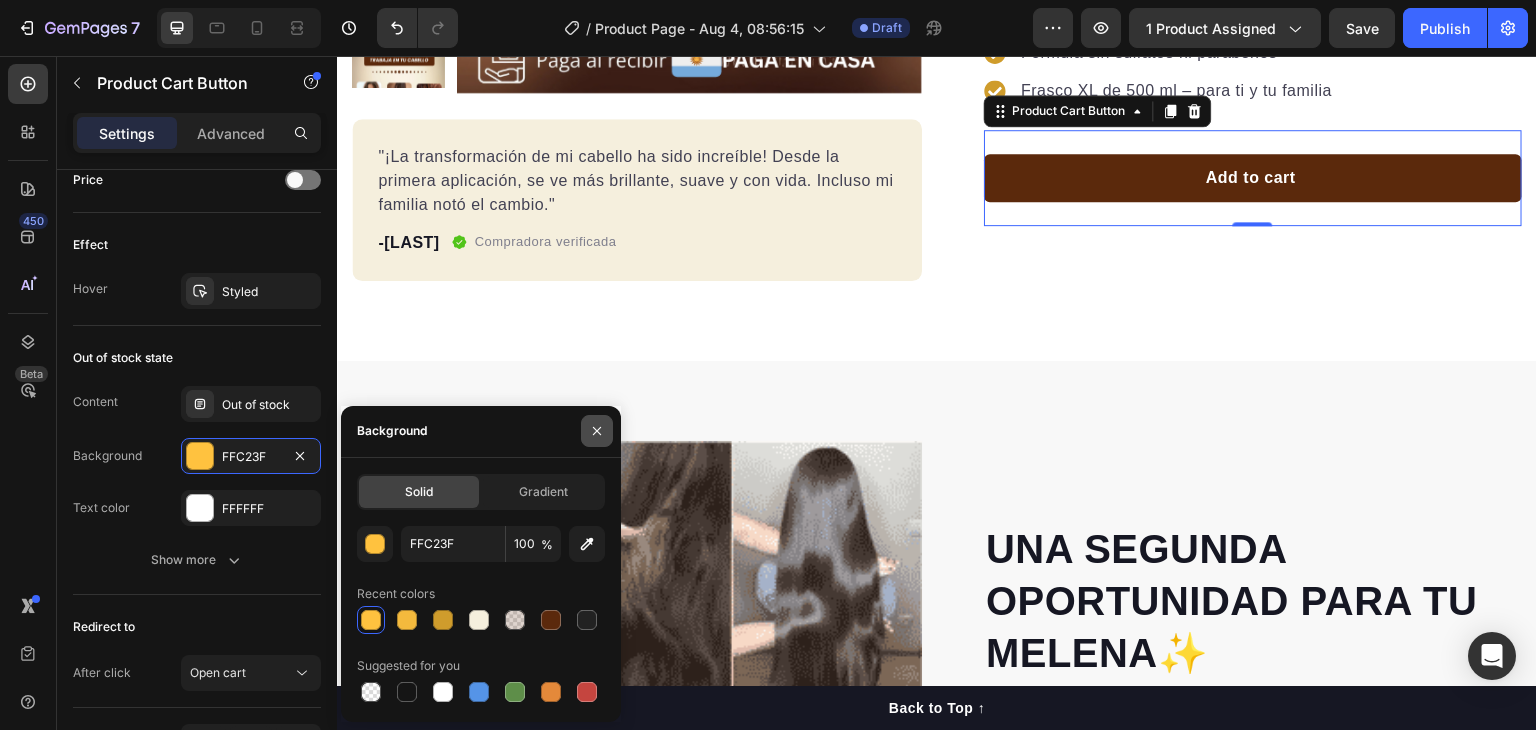 click 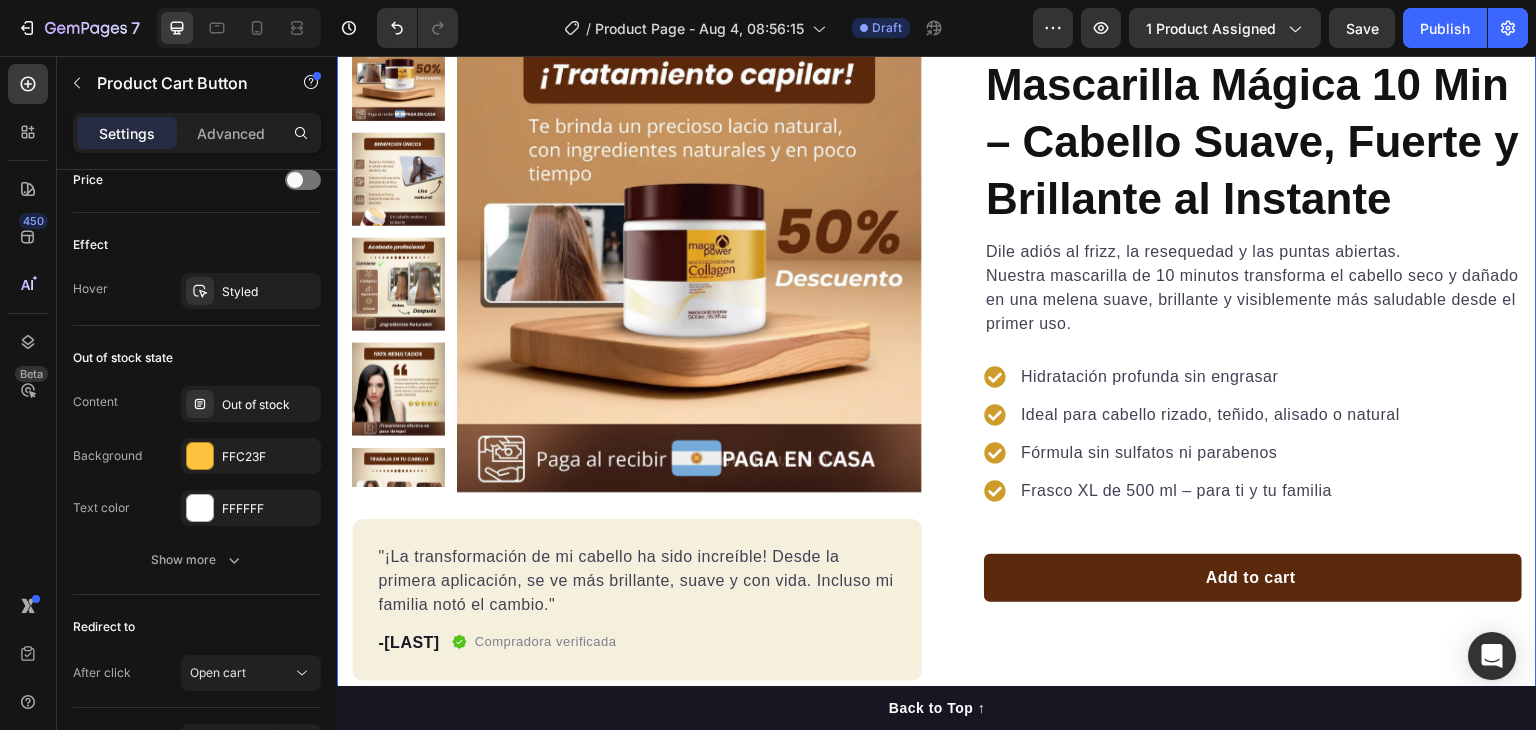 scroll, scrollTop: 400, scrollLeft: 0, axis: vertical 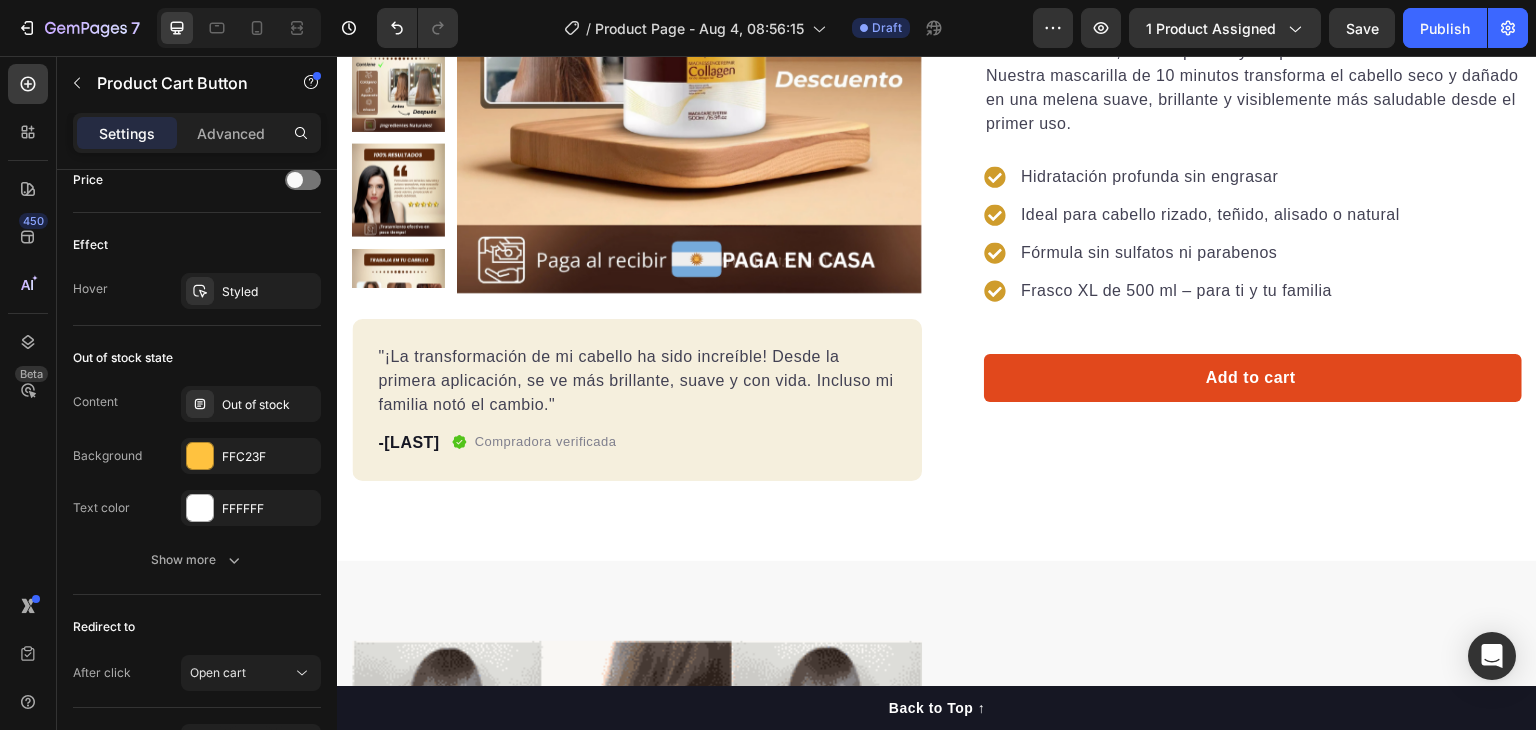 click on "Add to cart" at bounding box center [1253, 378] 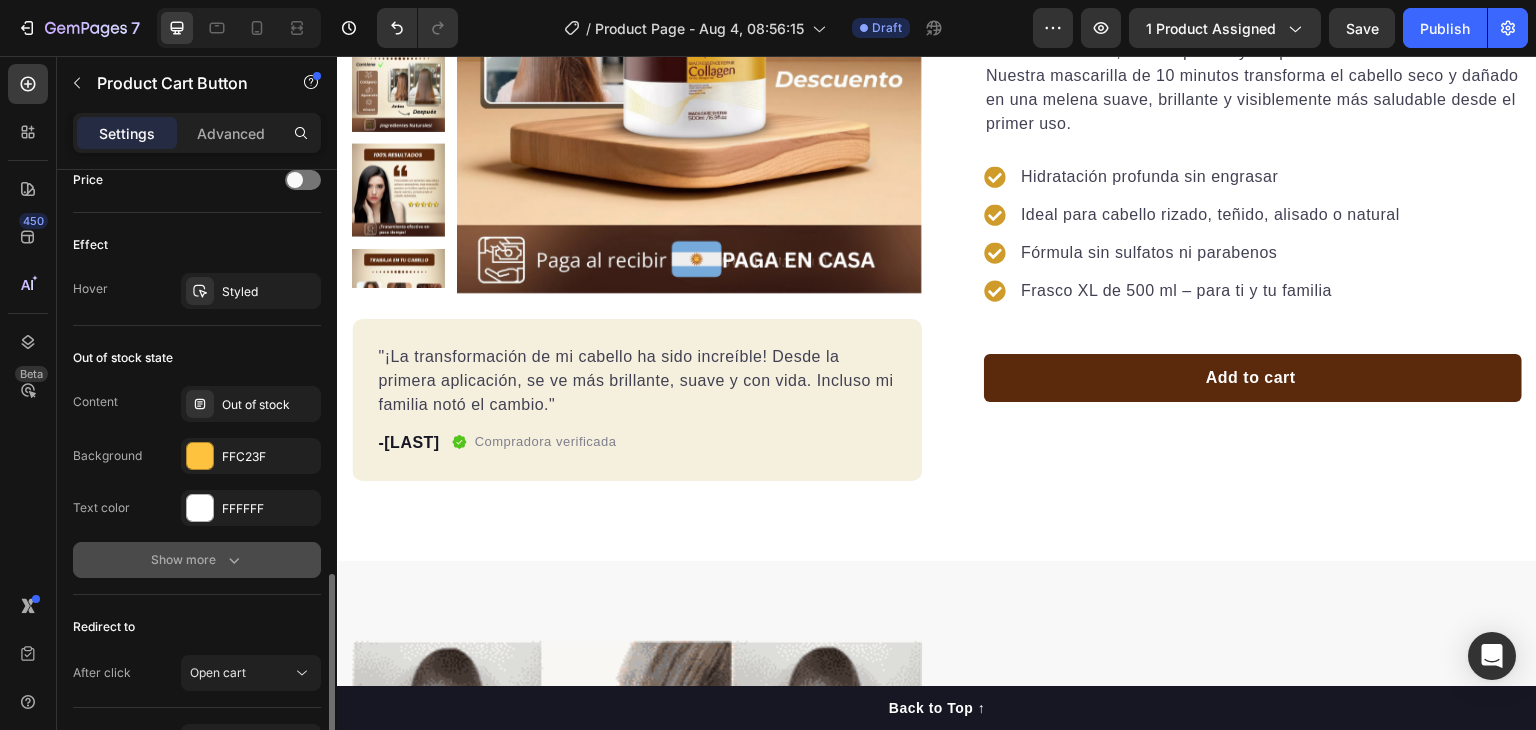scroll, scrollTop: 1522, scrollLeft: 0, axis: vertical 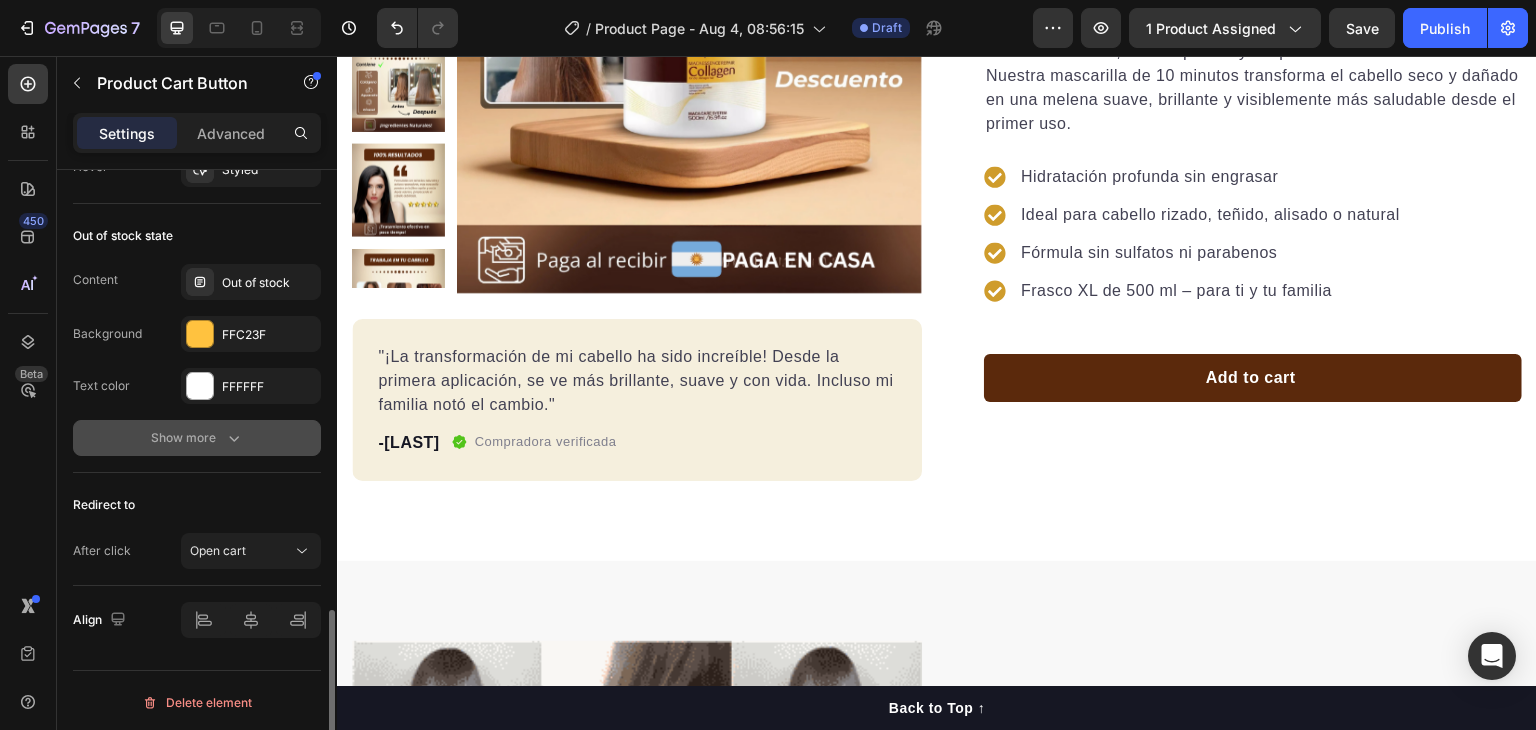 click on "Show more" at bounding box center [197, 438] 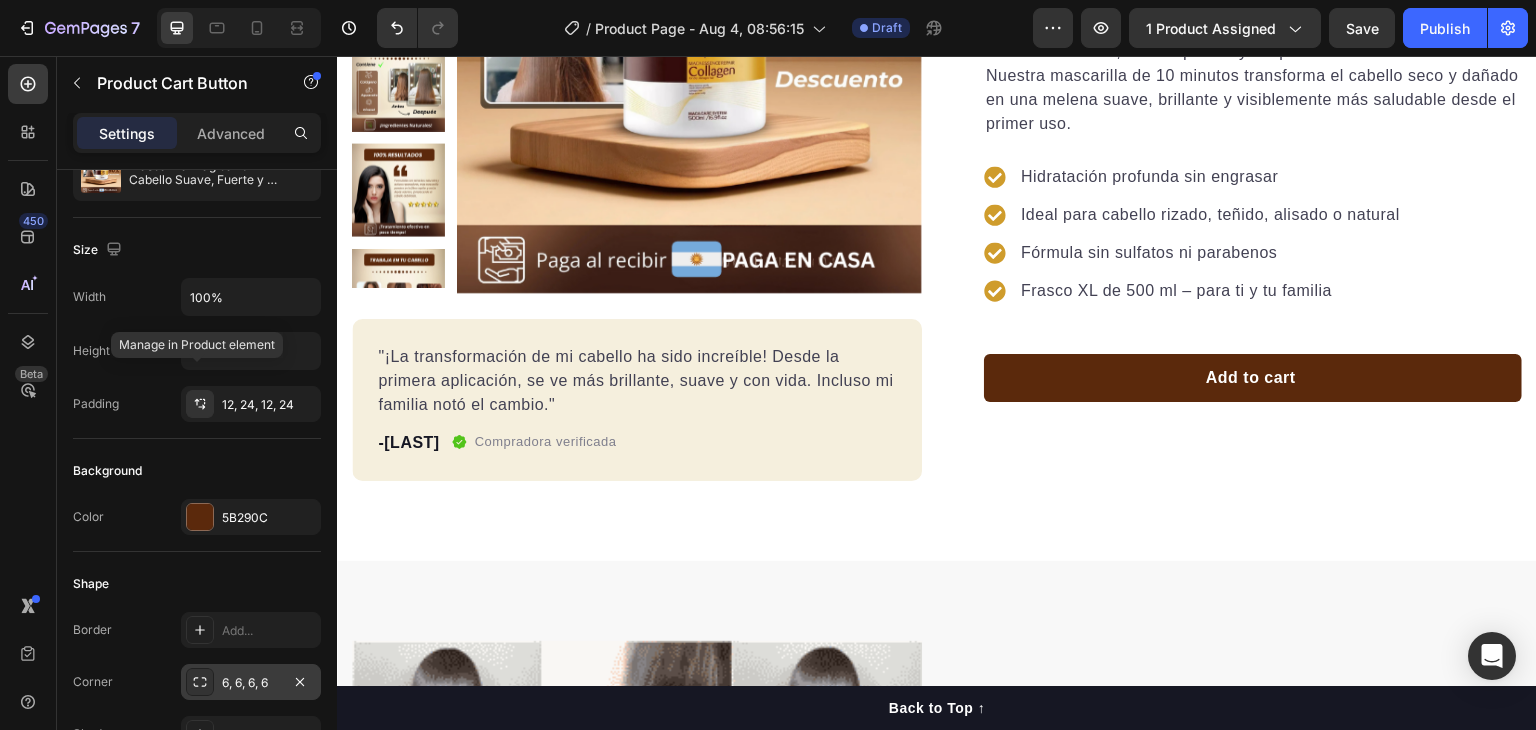 scroll, scrollTop: 0, scrollLeft: 0, axis: both 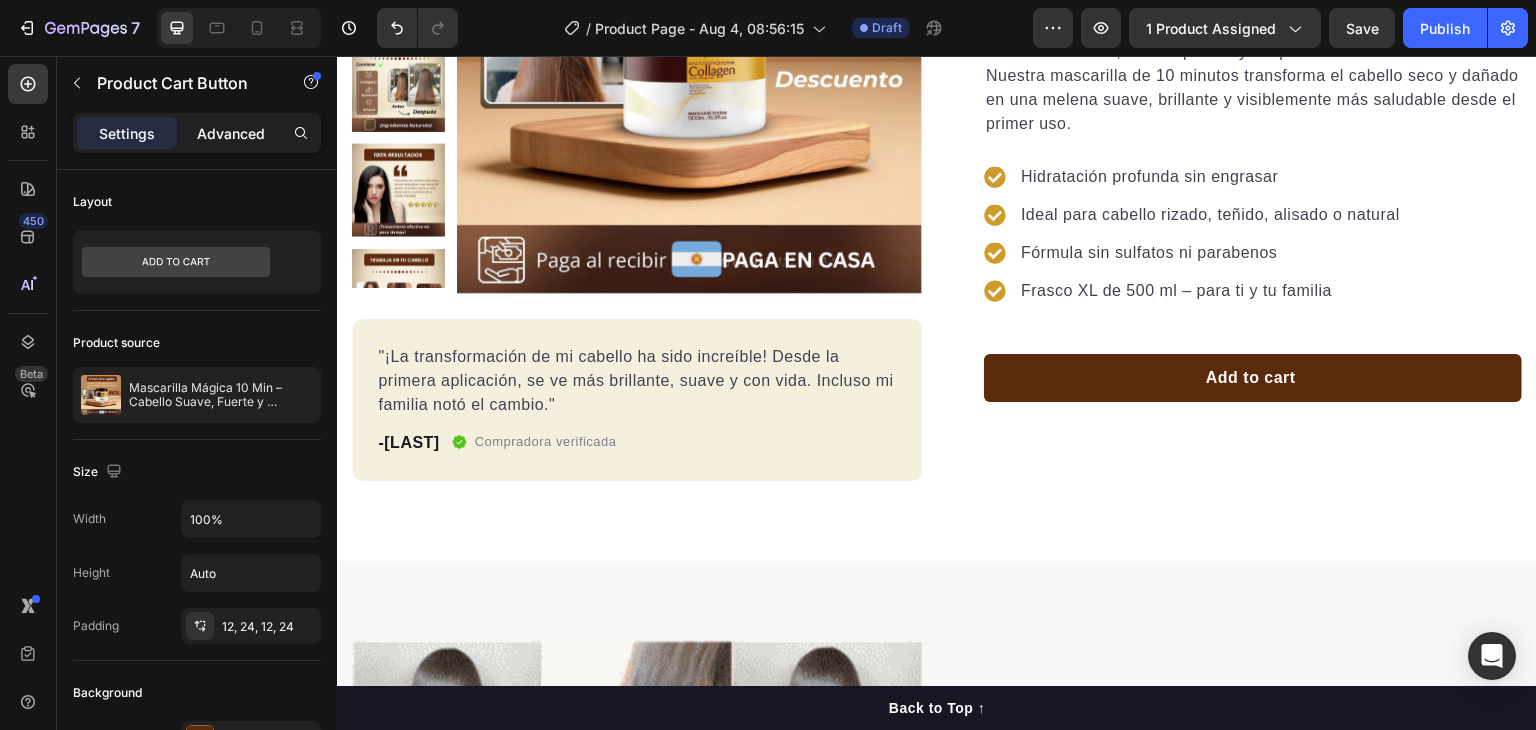 click on "Advanced" at bounding box center [231, 133] 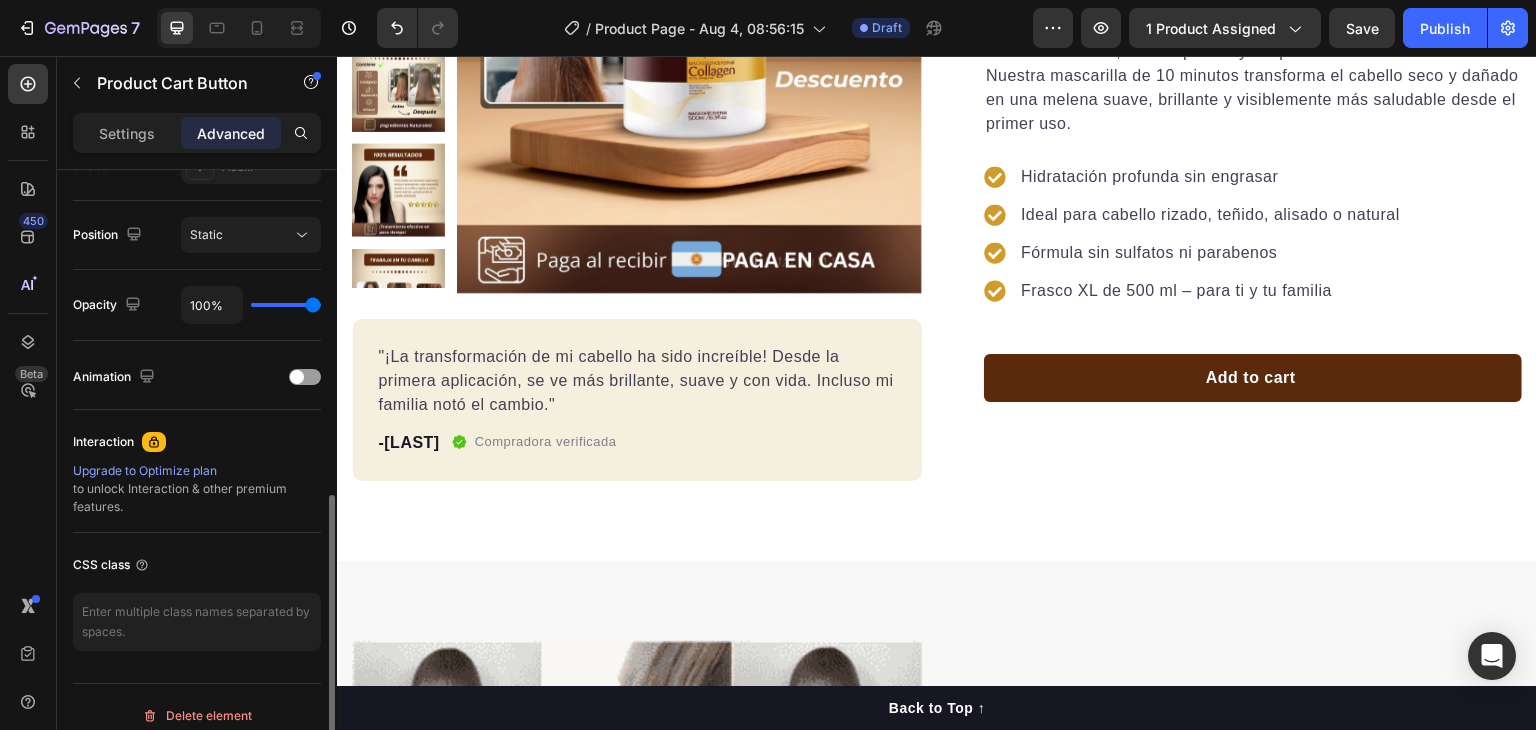 scroll, scrollTop: 715, scrollLeft: 0, axis: vertical 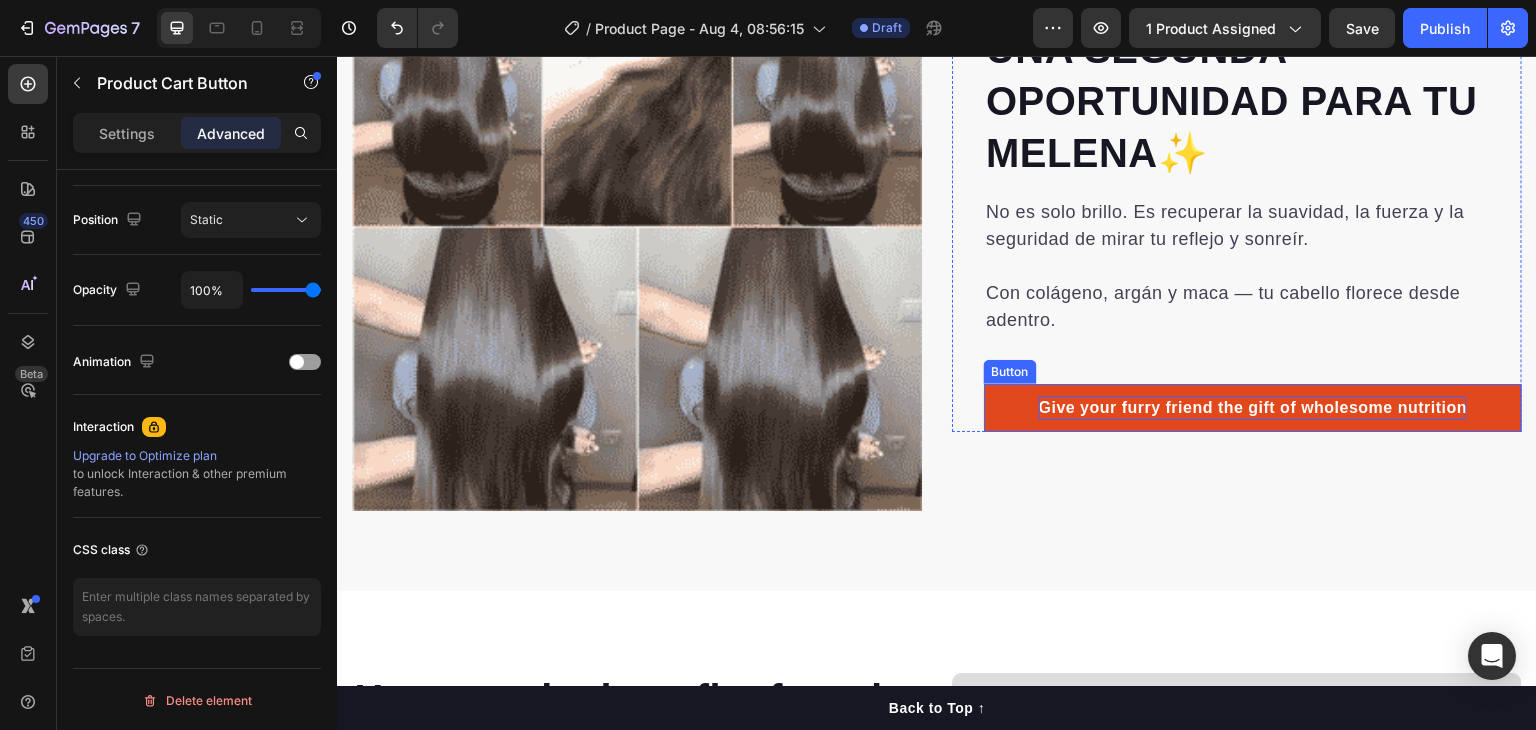 click on "Give your furry friend the gift of wholesome nutrition" at bounding box center [1253, 408] 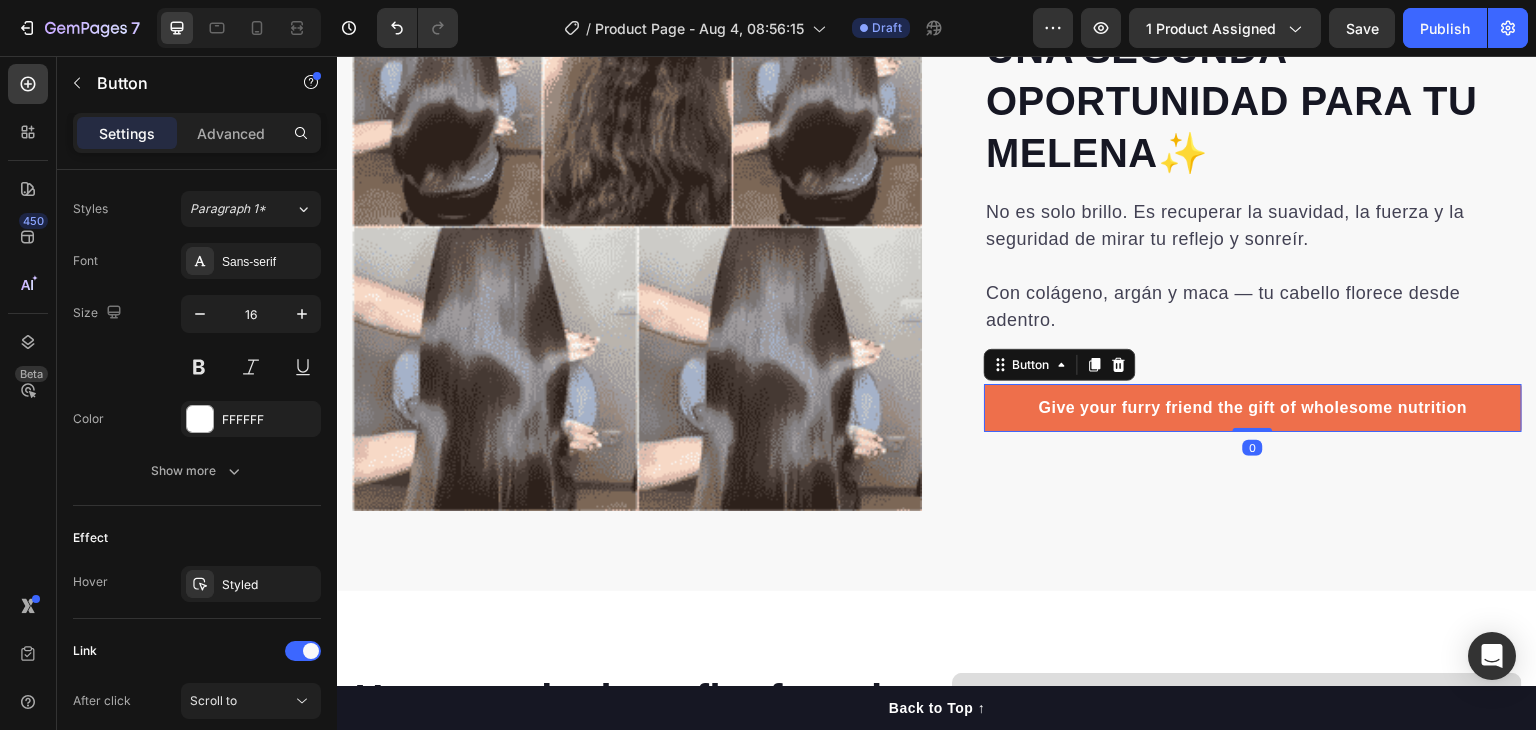 scroll, scrollTop: 0, scrollLeft: 0, axis: both 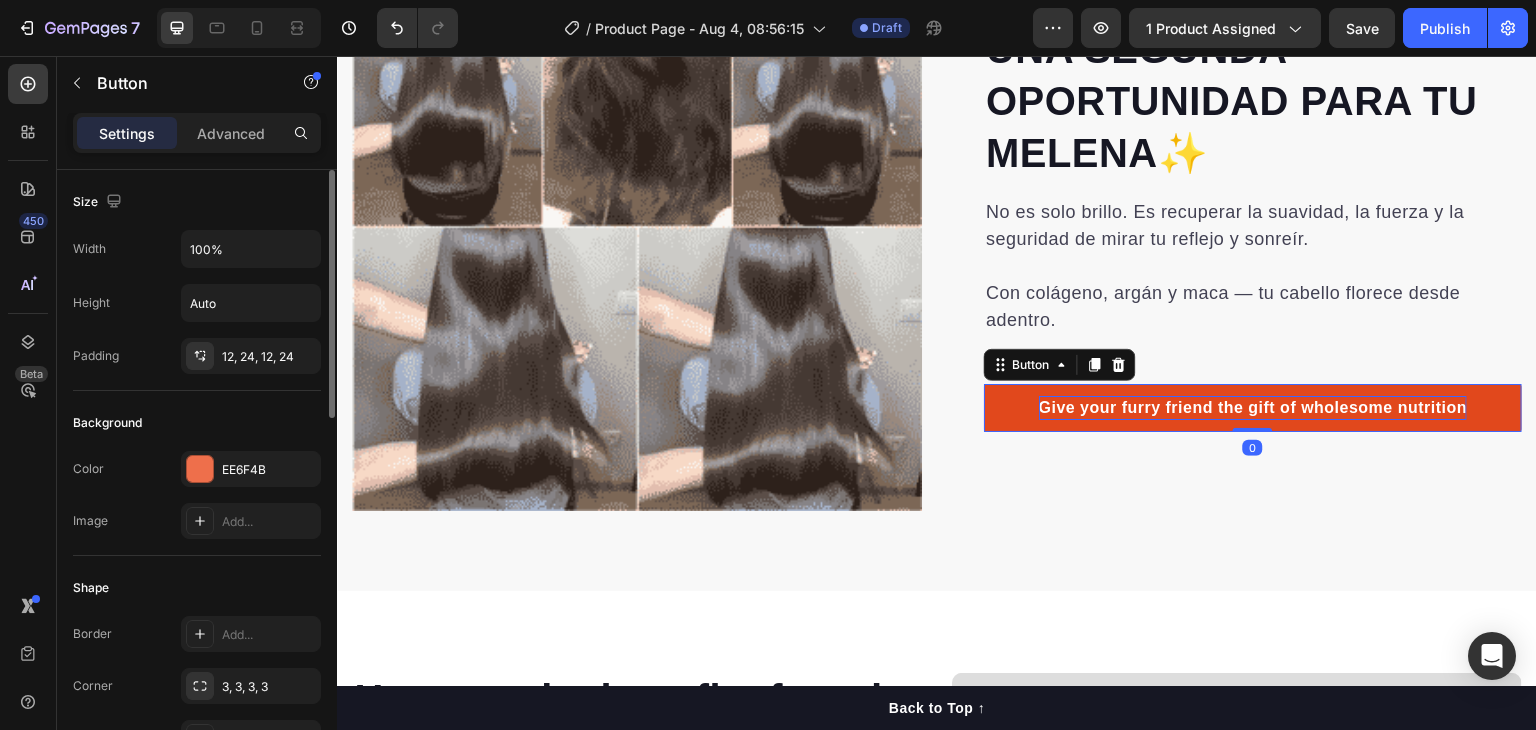 click on "Give your furry friend the gift of wholesome nutrition" at bounding box center (1253, 408) 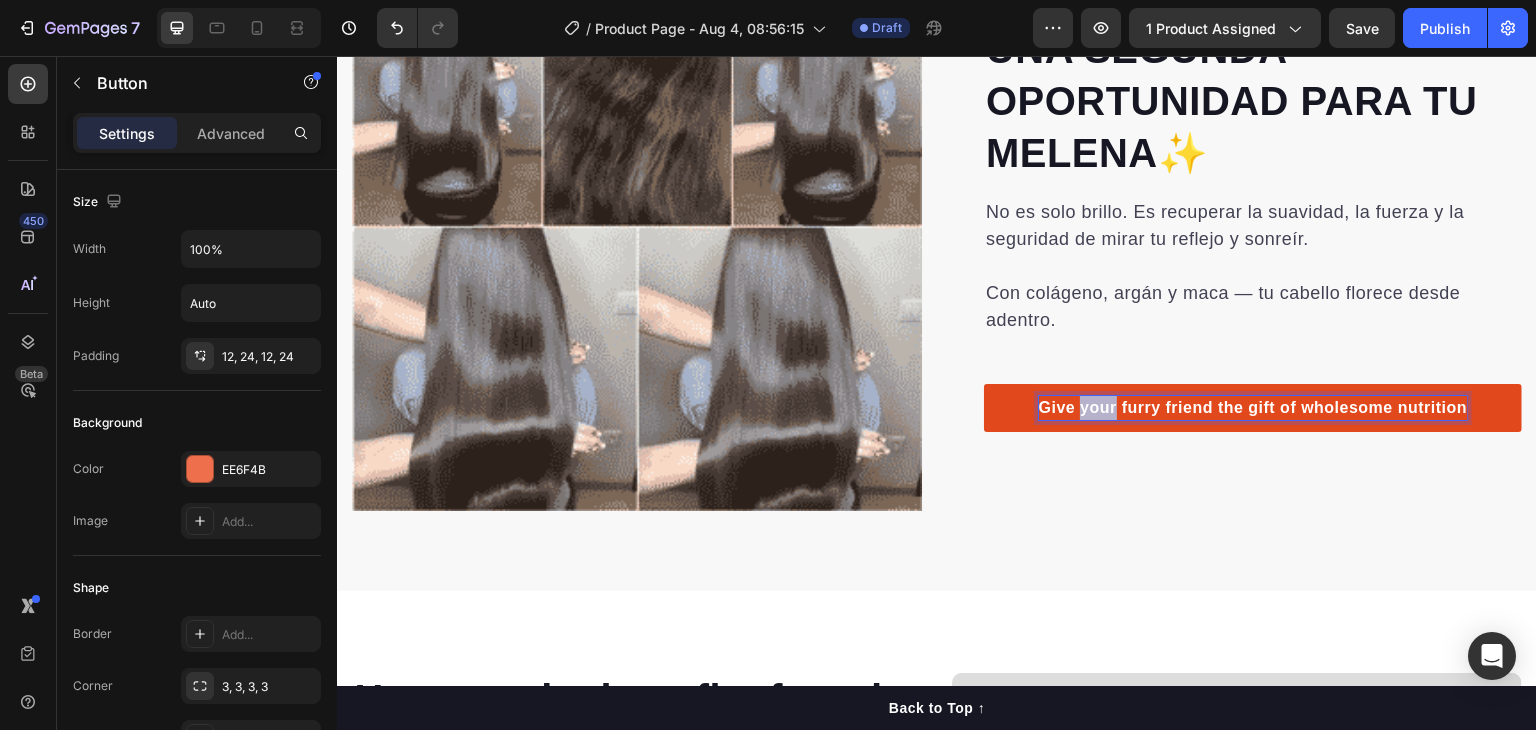 click on "Give your furry friend the gift of wholesome nutrition" at bounding box center [1253, 408] 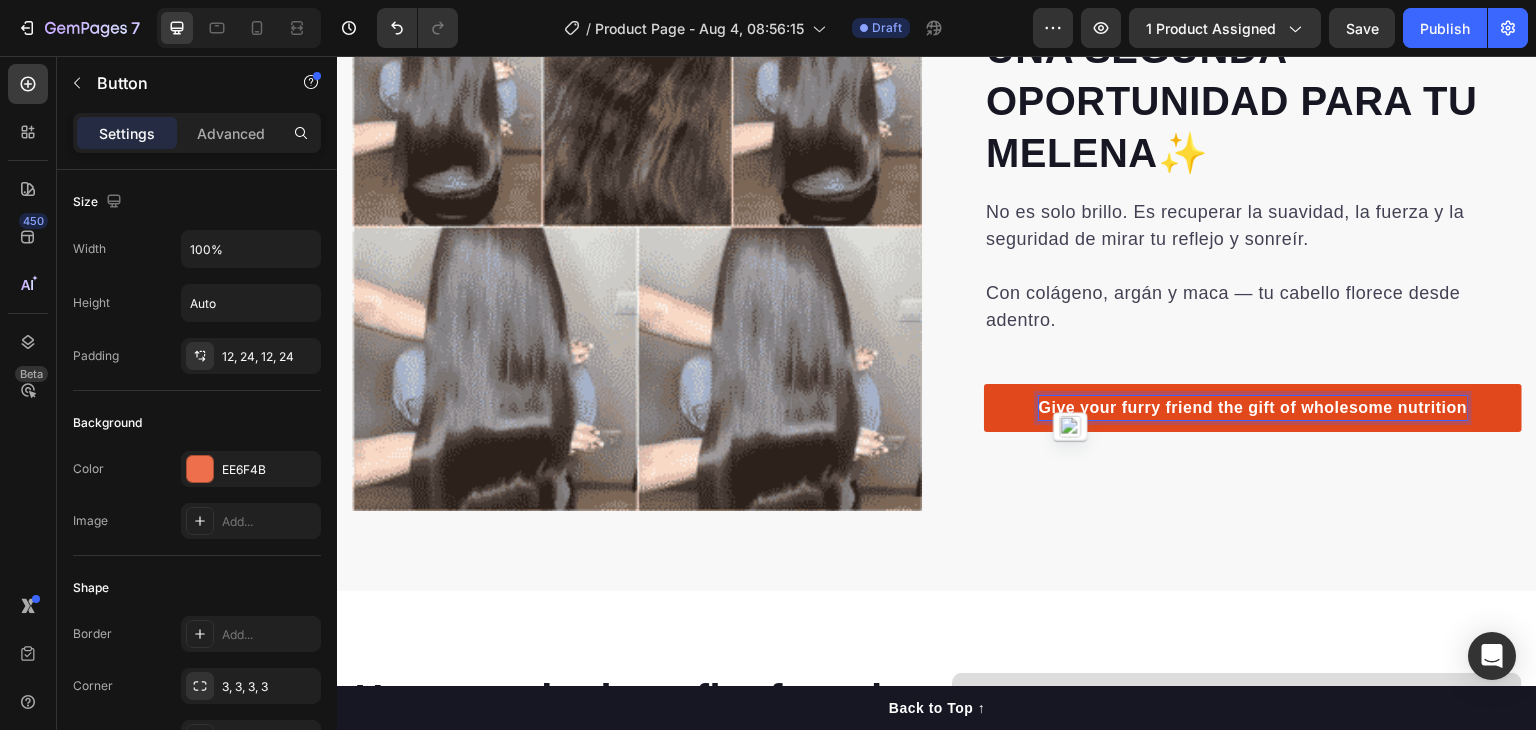 drag, startPoint x: 1047, startPoint y: 395, endPoint x: 1035, endPoint y: 404, distance: 15 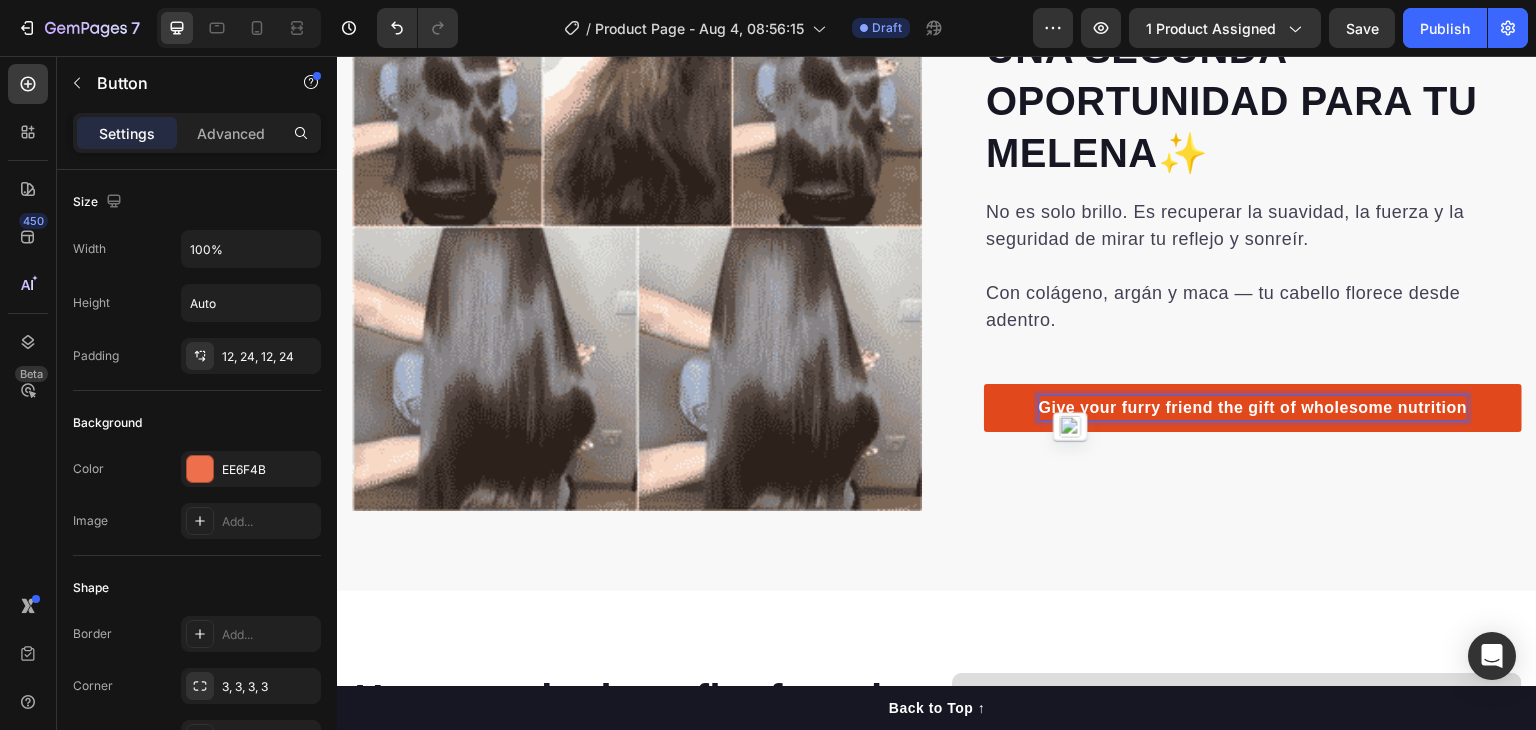 click on "Give your furry friend the gift of wholesome nutrition" at bounding box center (1253, 408) 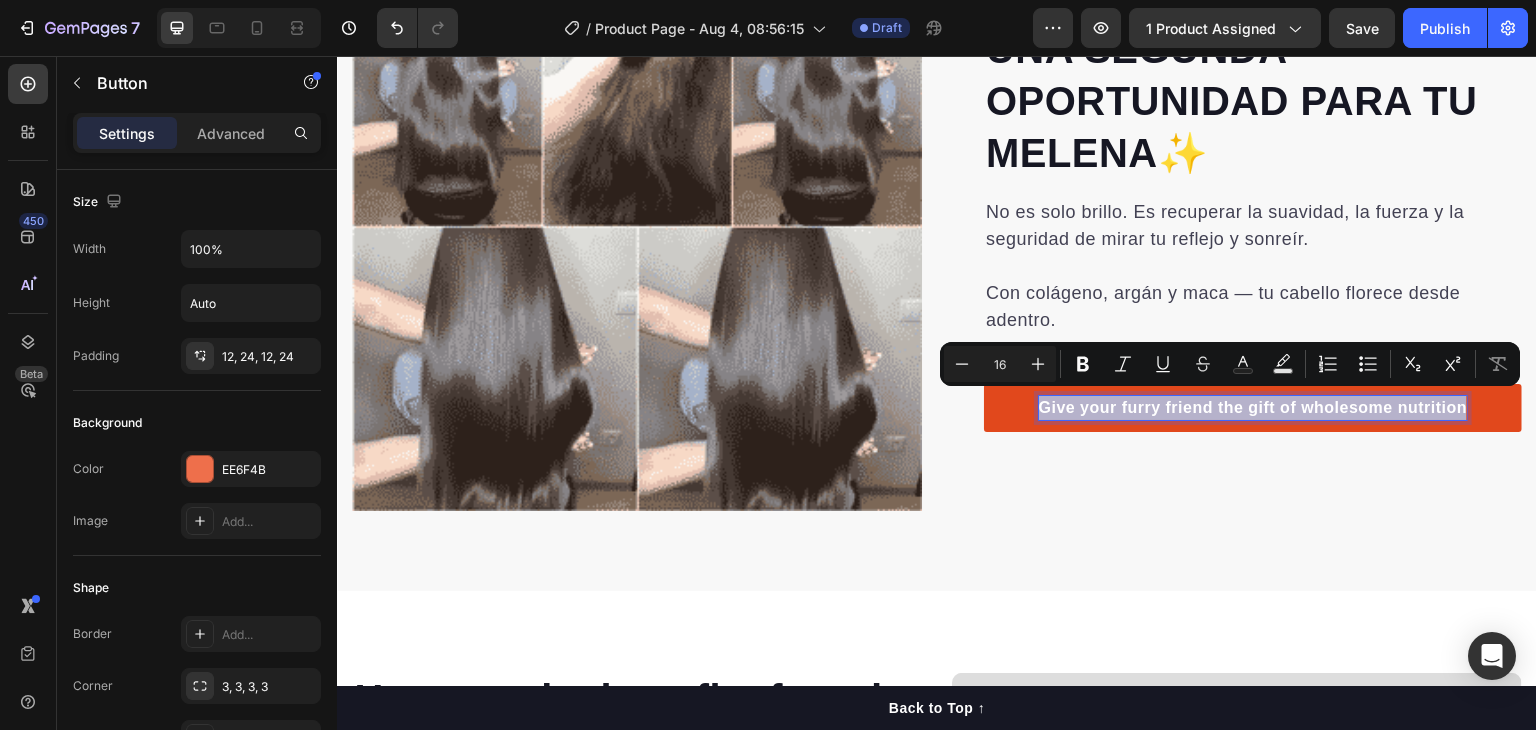 drag, startPoint x: 1035, startPoint y: 402, endPoint x: 1471, endPoint y: 427, distance: 436.71616 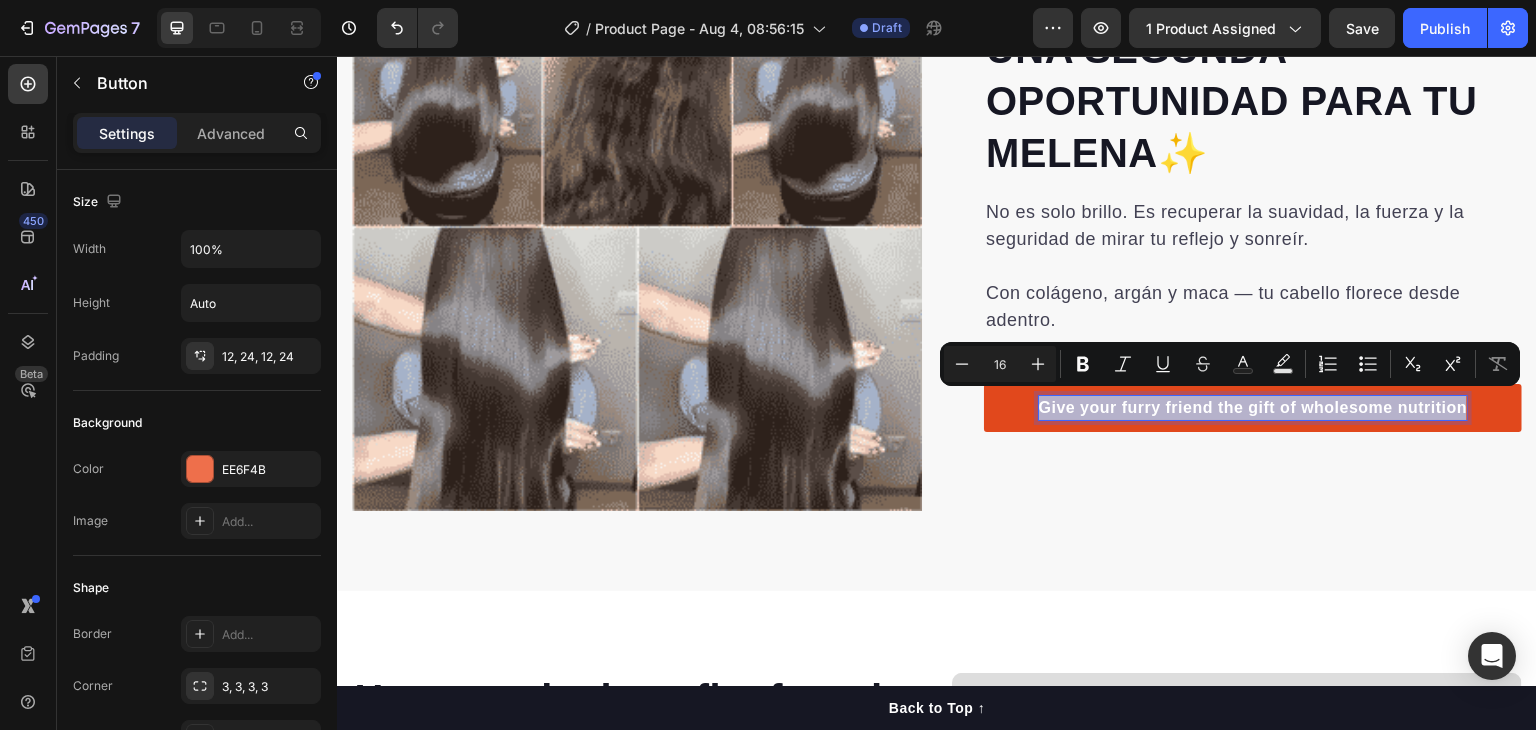 click on "Give your furry friend the gift of wholesome nutrition" at bounding box center (1253, 408) 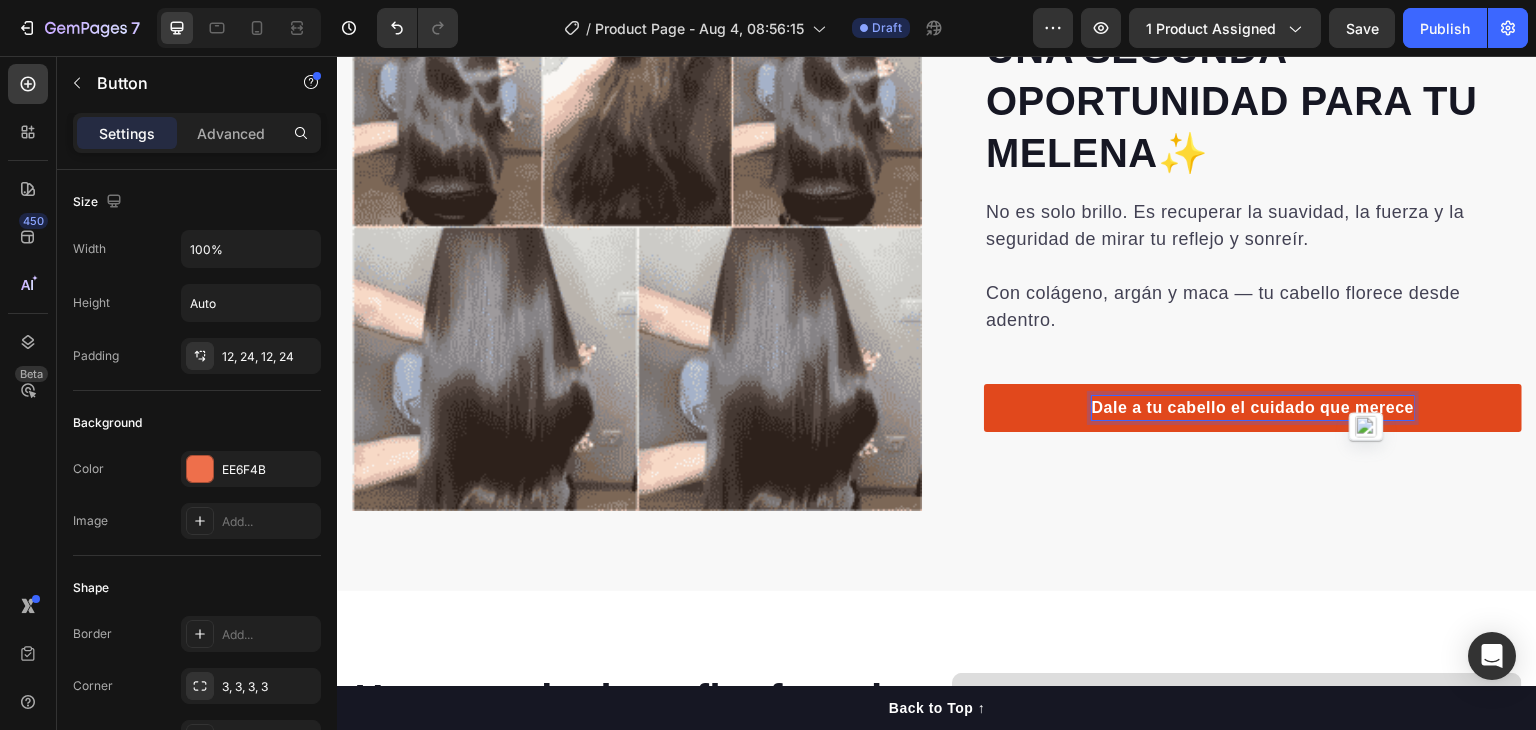 click on "Dale a tu cabello el cuidado que merece" at bounding box center [1253, 408] 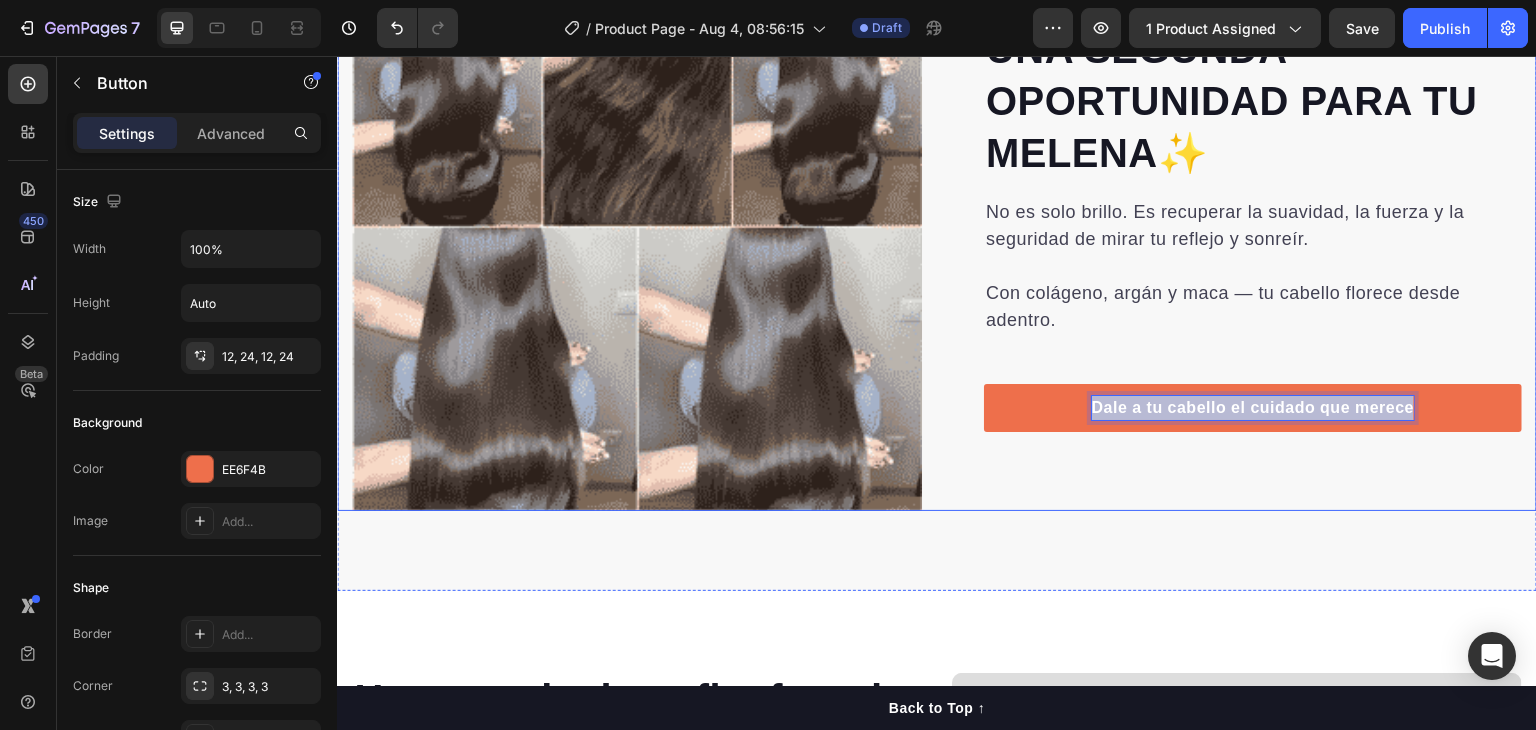 drag, startPoint x: 1079, startPoint y: 402, endPoint x: 1416, endPoint y: 430, distance: 338.1612 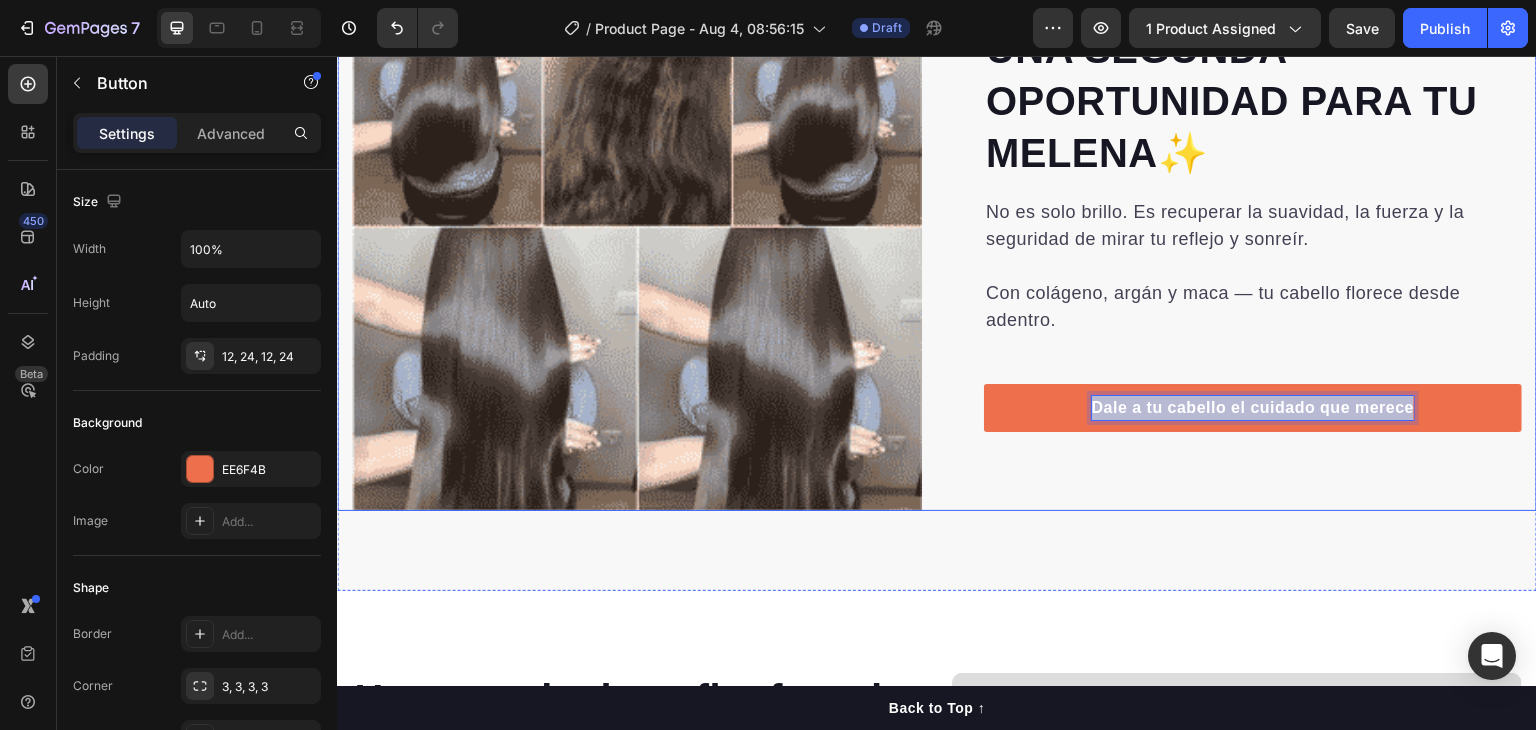 click on "UNA SEGUNDA OPORTUNIDAD PARA TU MELENA  ✨ Heading No es solo brillo. Es recuperar la suavidad, la fuerza y la seguridad de mirar tu reflejo y sonreír. Con colágeno, argán y maca — tu cabello florece desde adentro. Text block Dale a tu cabello el cuidado que merece Button   0 Row" at bounding box center (1237, 226) 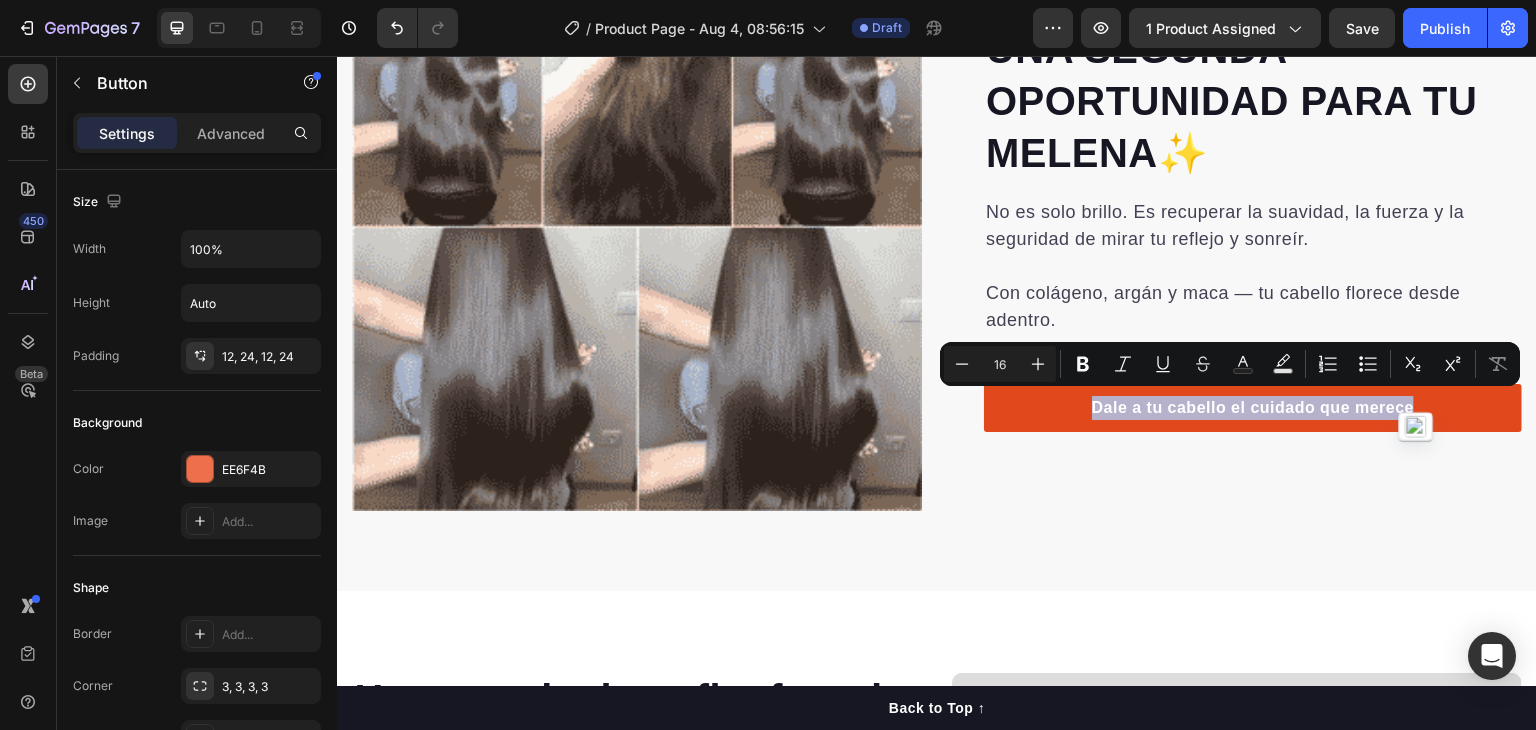 click on "Dale a tu cabello el cuidado que merece" at bounding box center (1253, 408) 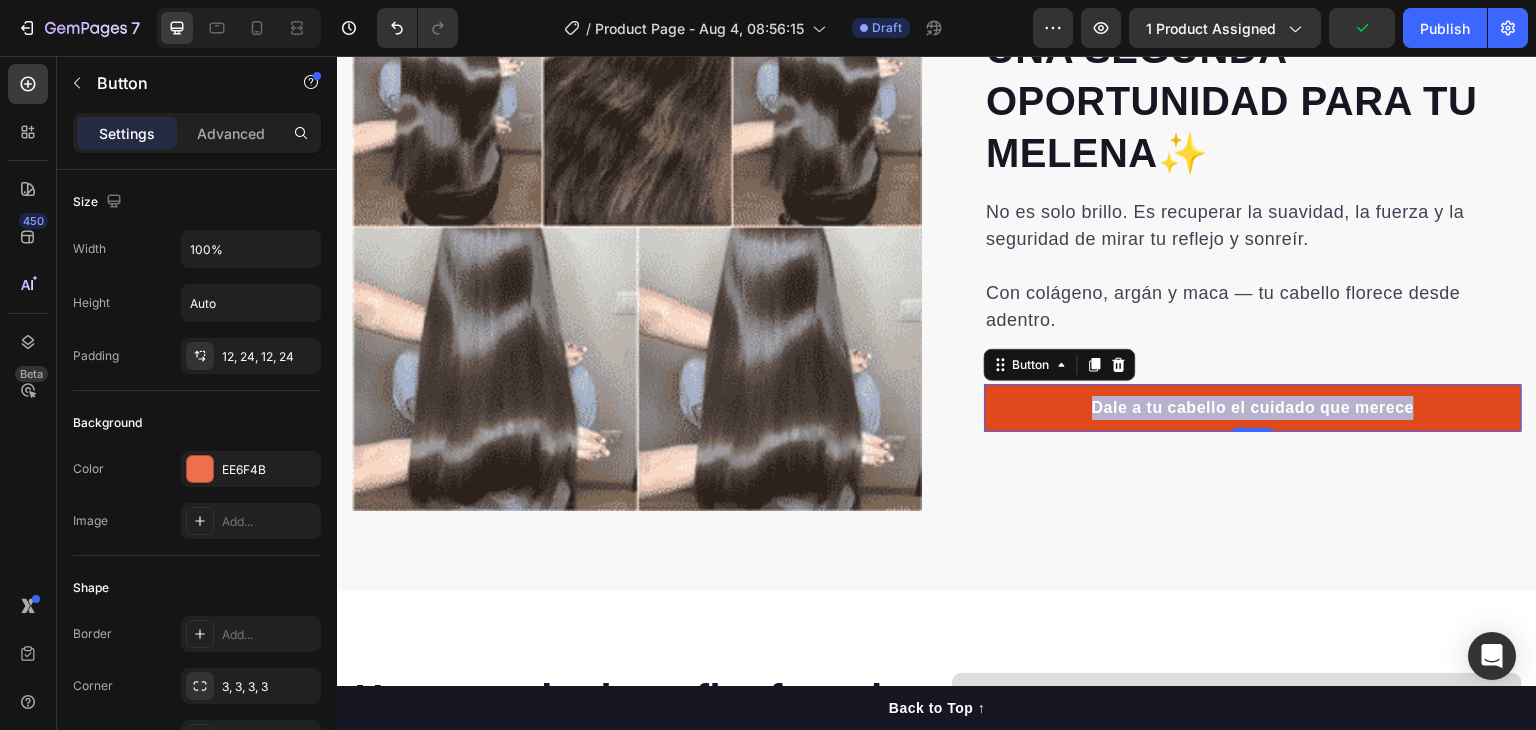 click on "Dale a tu cabello el cuidado que merece" at bounding box center [1253, 408] 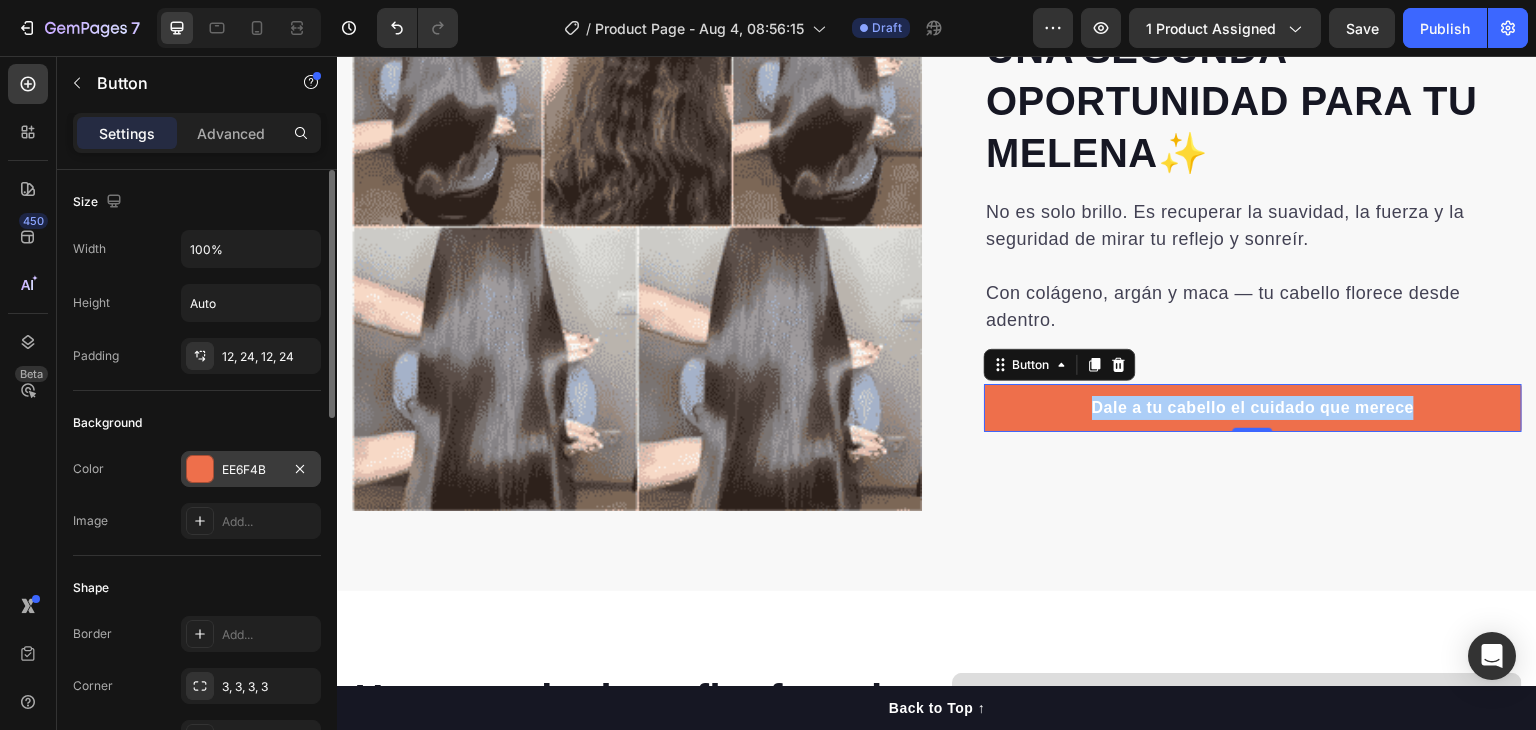 click at bounding box center (200, 469) 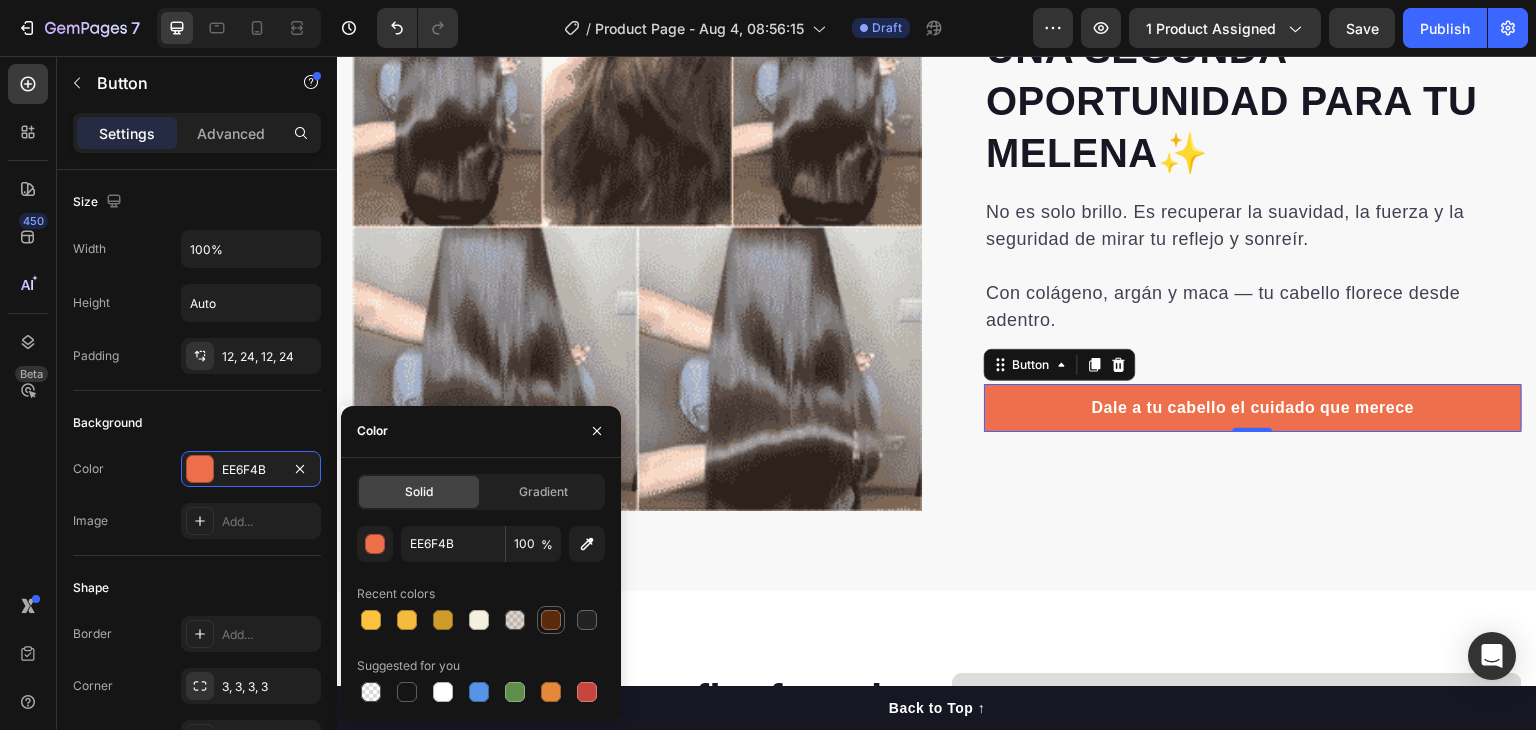 click at bounding box center [551, 620] 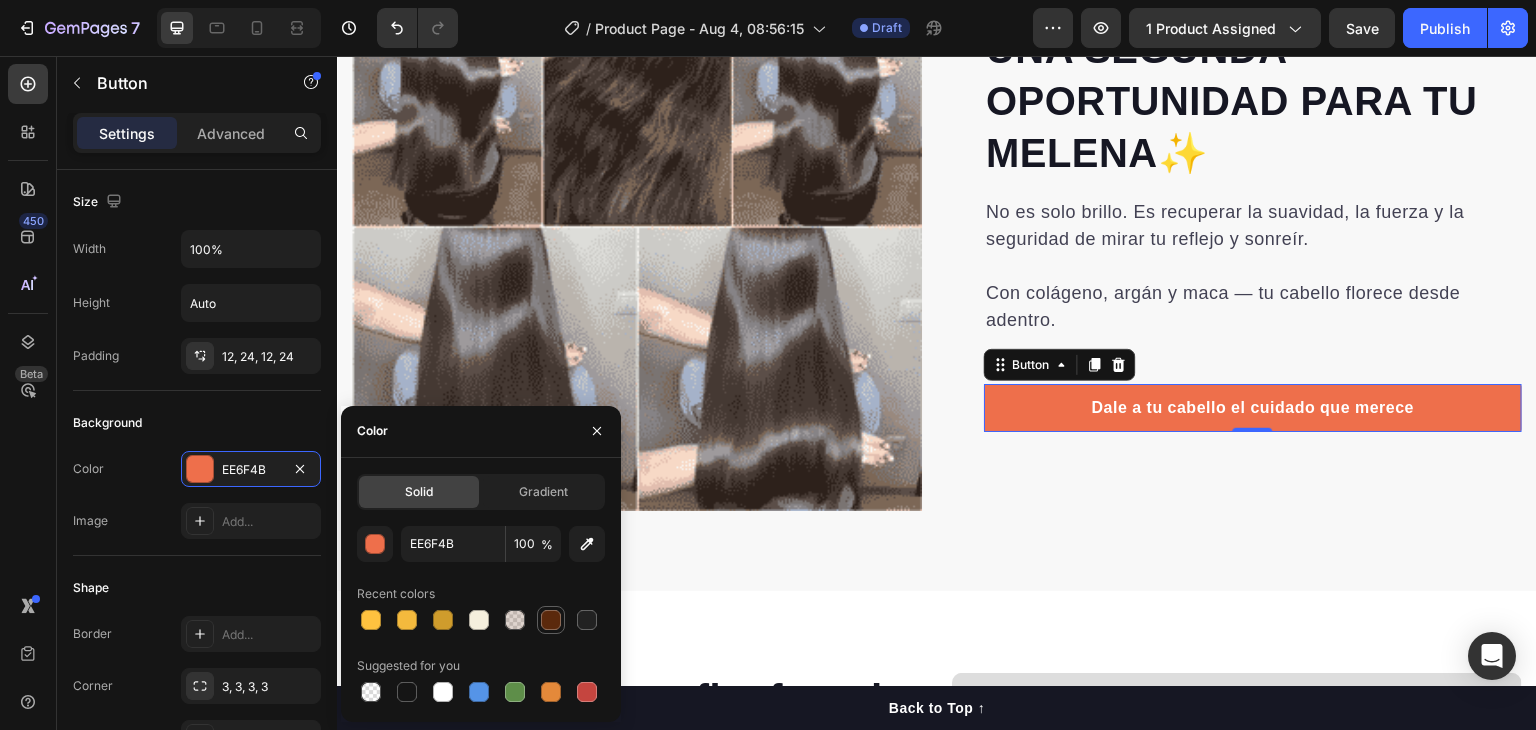 type on "5B290C" 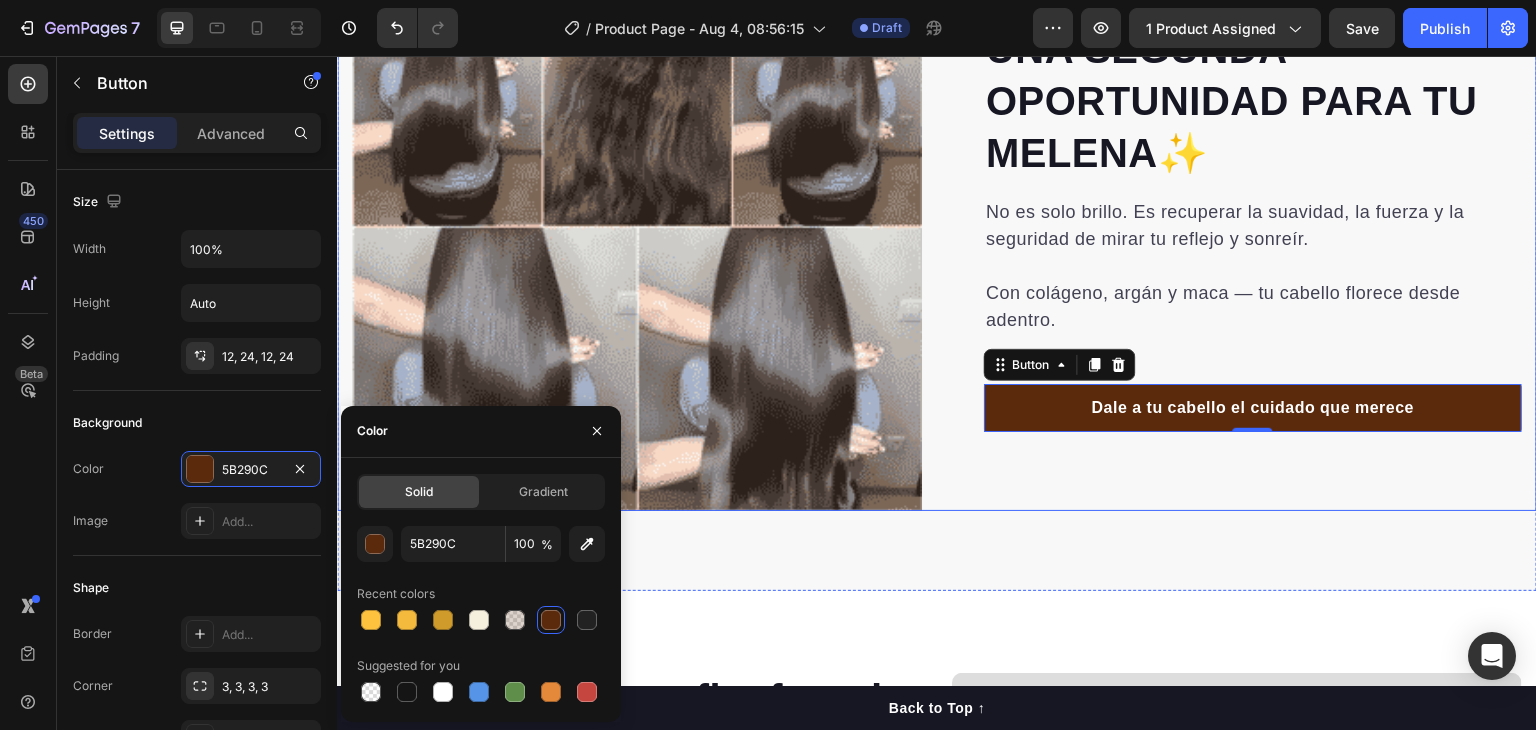 click on "UNA SEGUNDA OPORTUNIDAD PARA TU MELENA  ✨ Heading No es solo brillo. Es recuperar la suavidad, la fuerza y la seguridad de mirar tu reflejo y sonreír. Con colágeno, argán y maca — tu cabello florece desde adentro. Text block Dale a tu cabello el cuidado que merece Button   0 Row" at bounding box center (1237, 226) 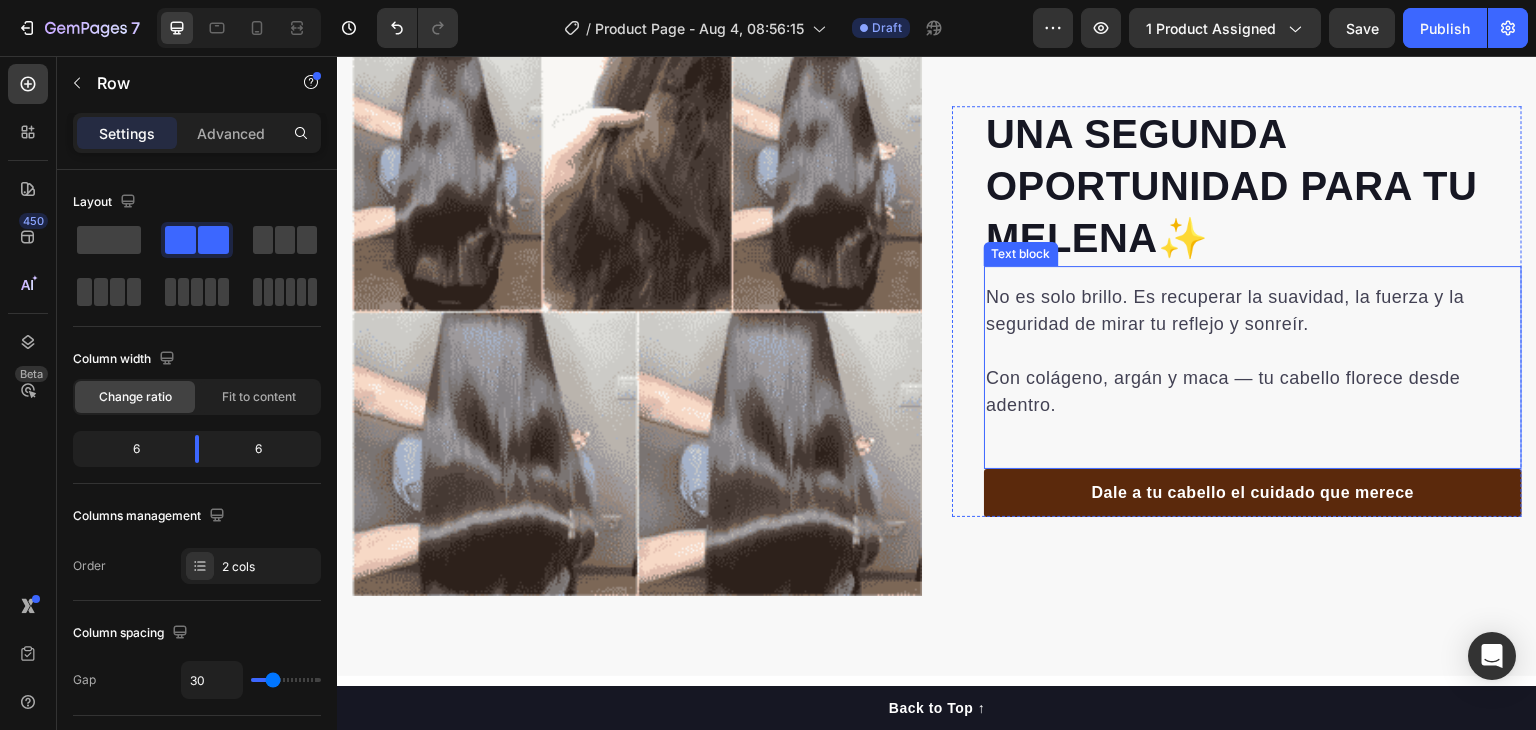 scroll, scrollTop: 1300, scrollLeft: 0, axis: vertical 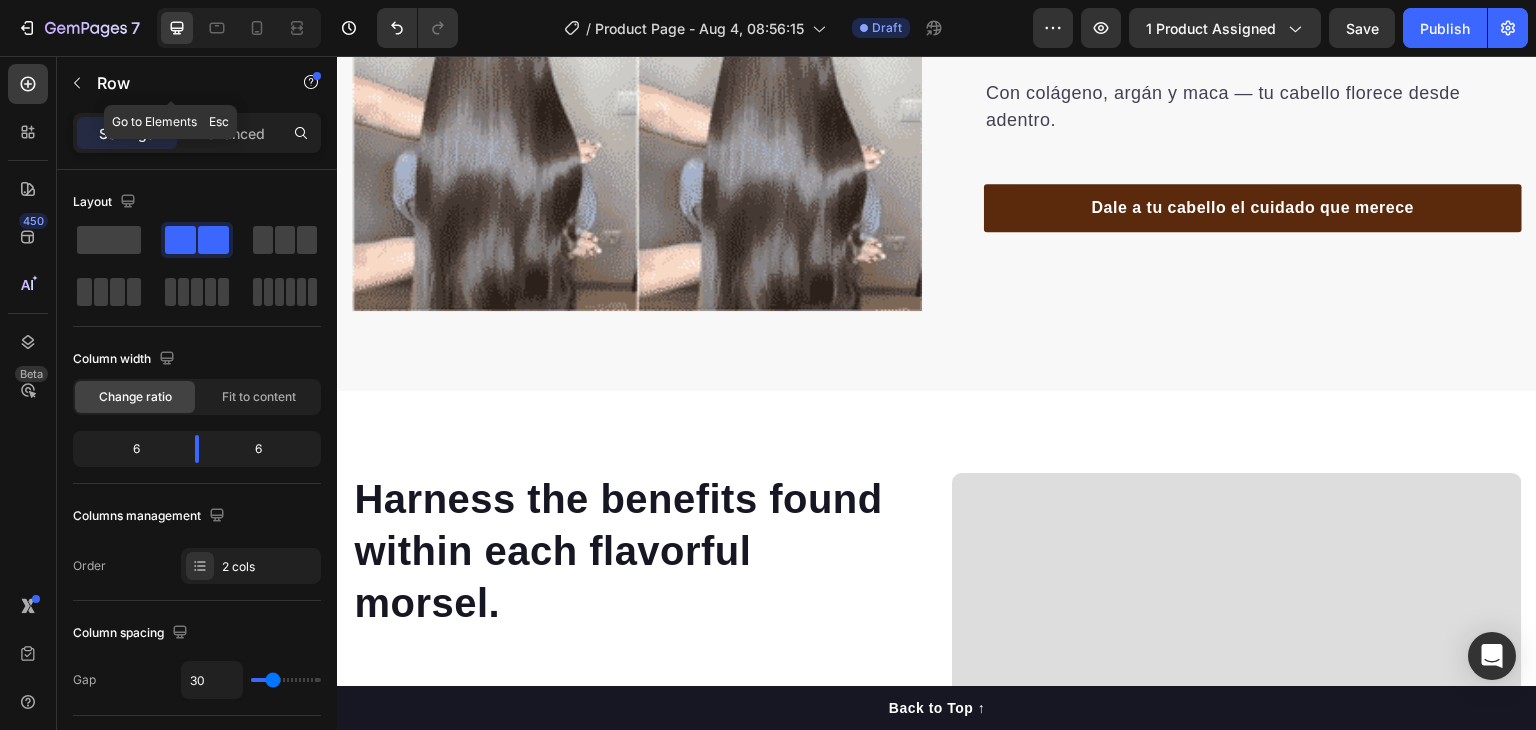click at bounding box center (77, 83) 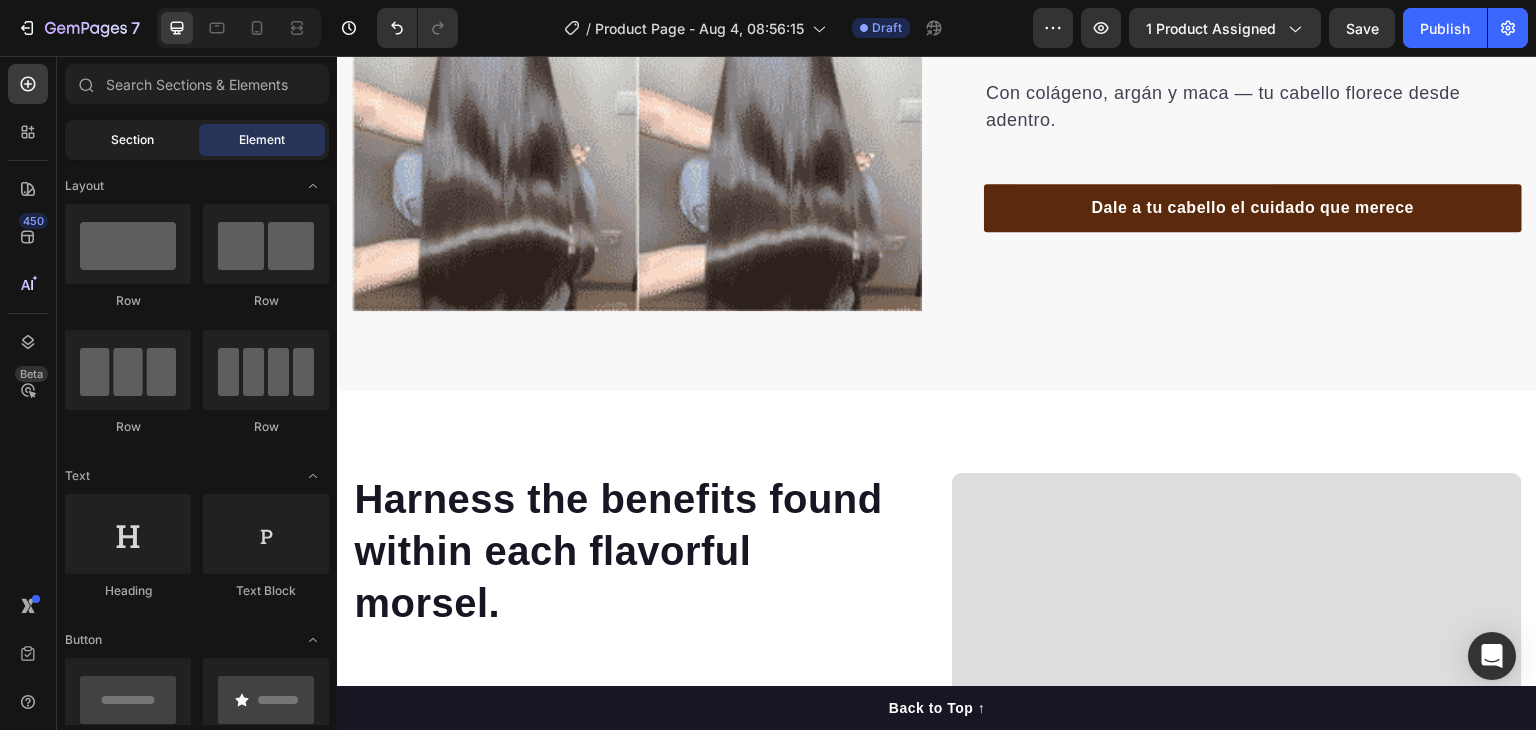 click on "Section" at bounding box center (132, 140) 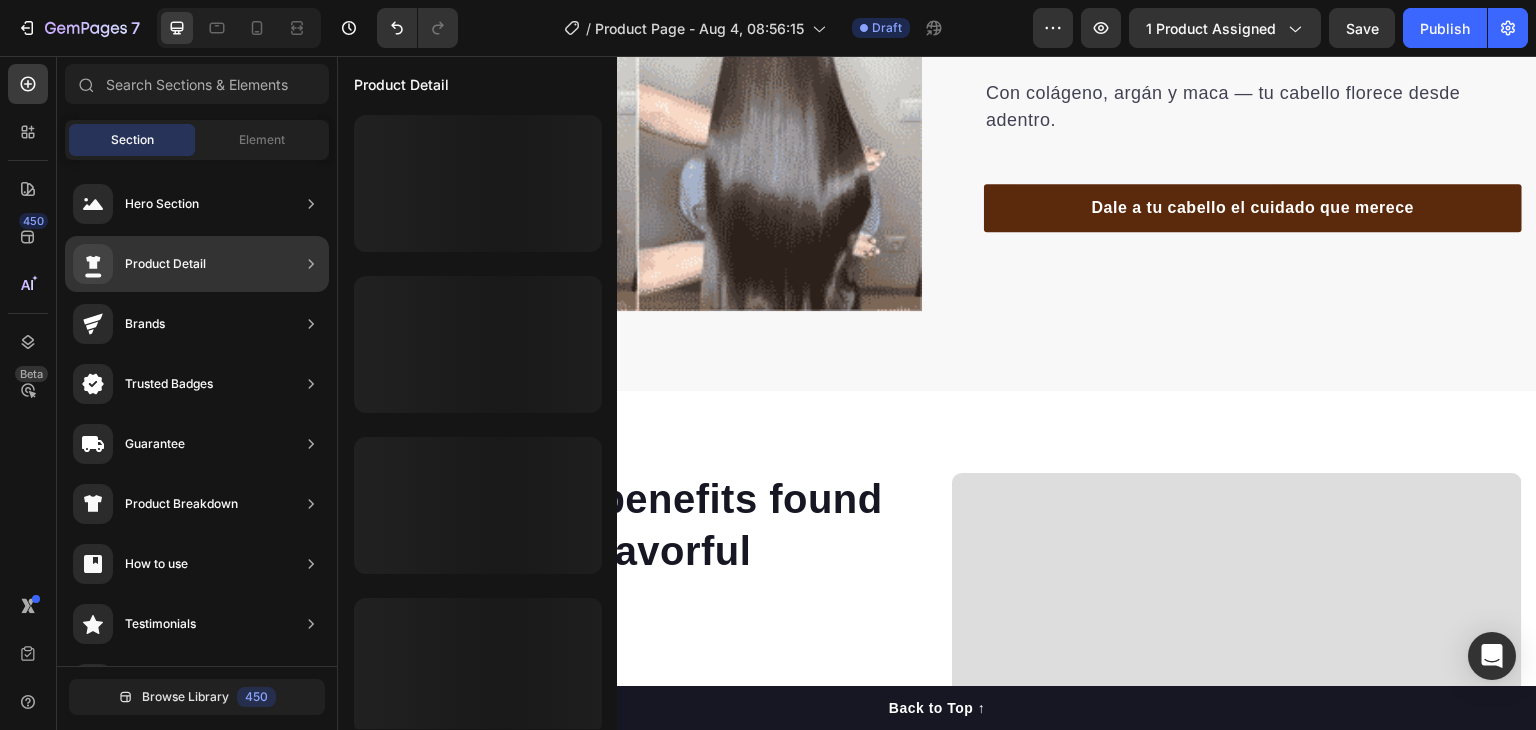click on "Product Detail" at bounding box center [165, 264] 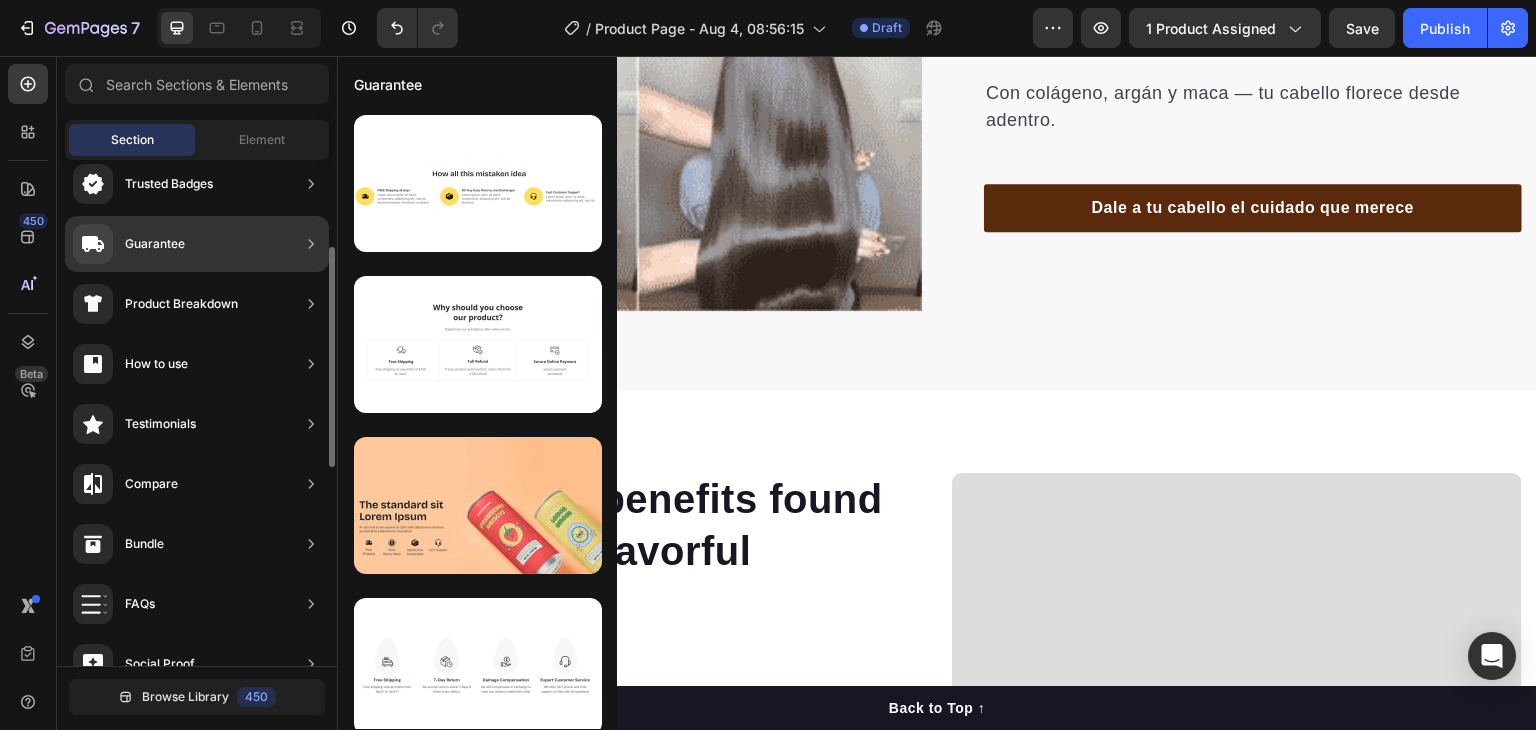 scroll, scrollTop: 0, scrollLeft: 0, axis: both 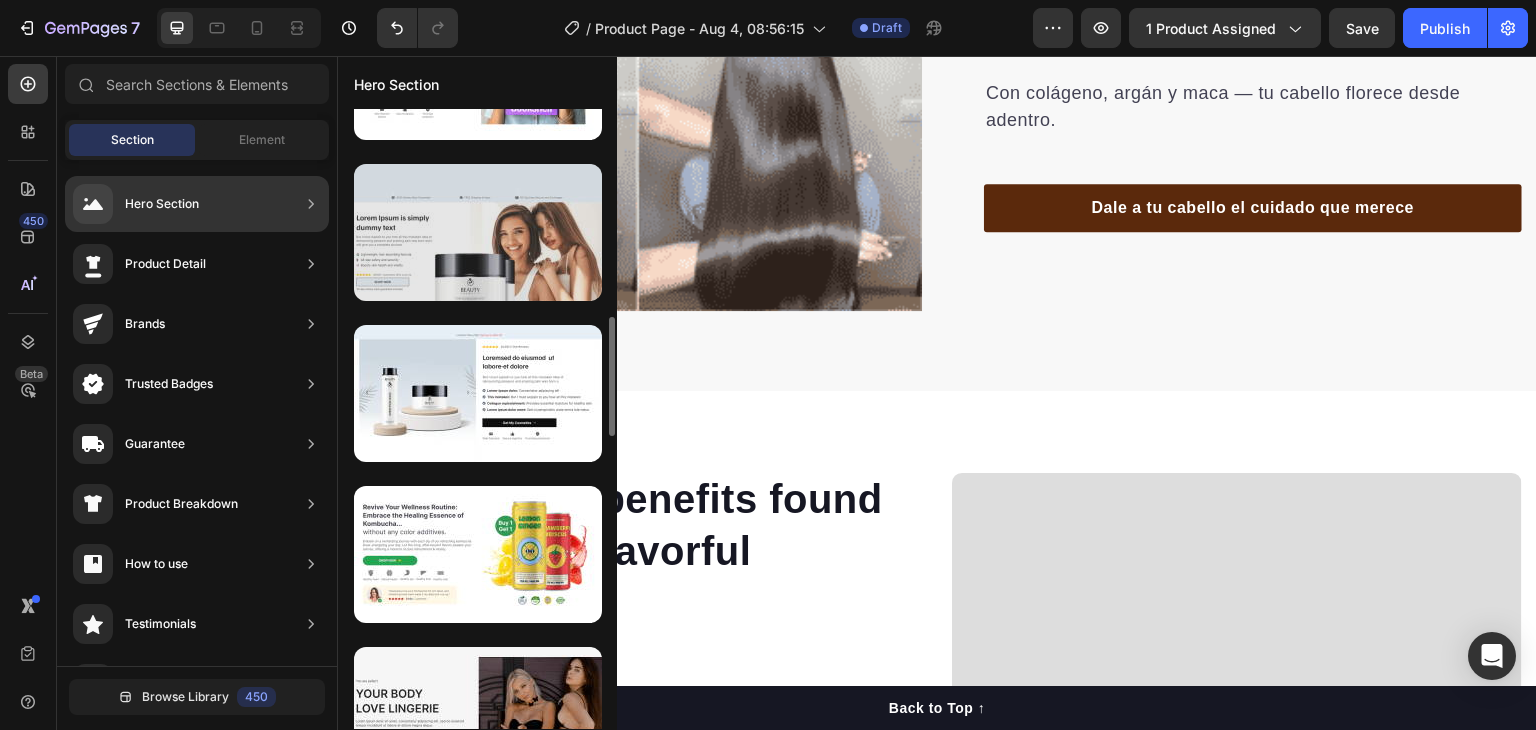 click at bounding box center [478, 232] 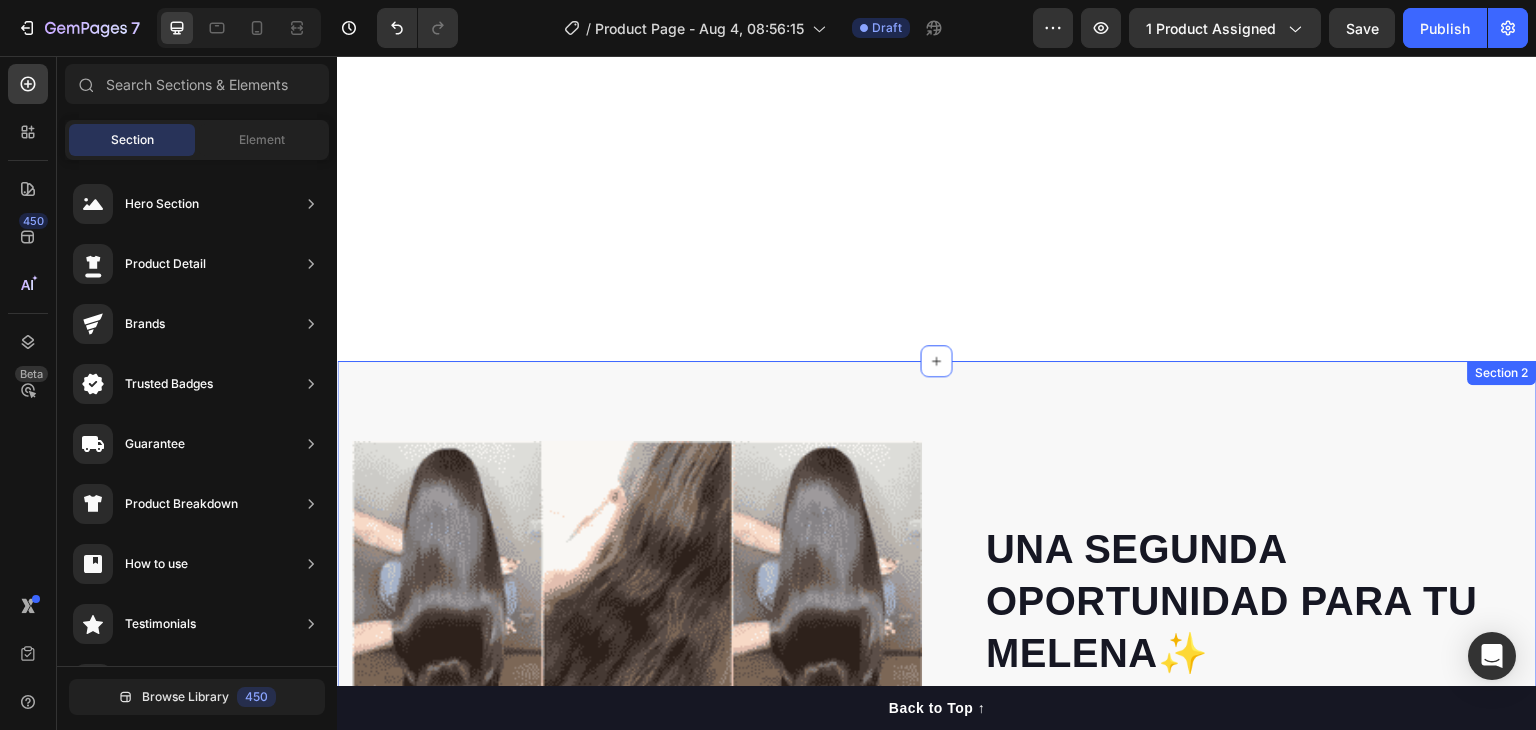 scroll, scrollTop: 1100, scrollLeft: 0, axis: vertical 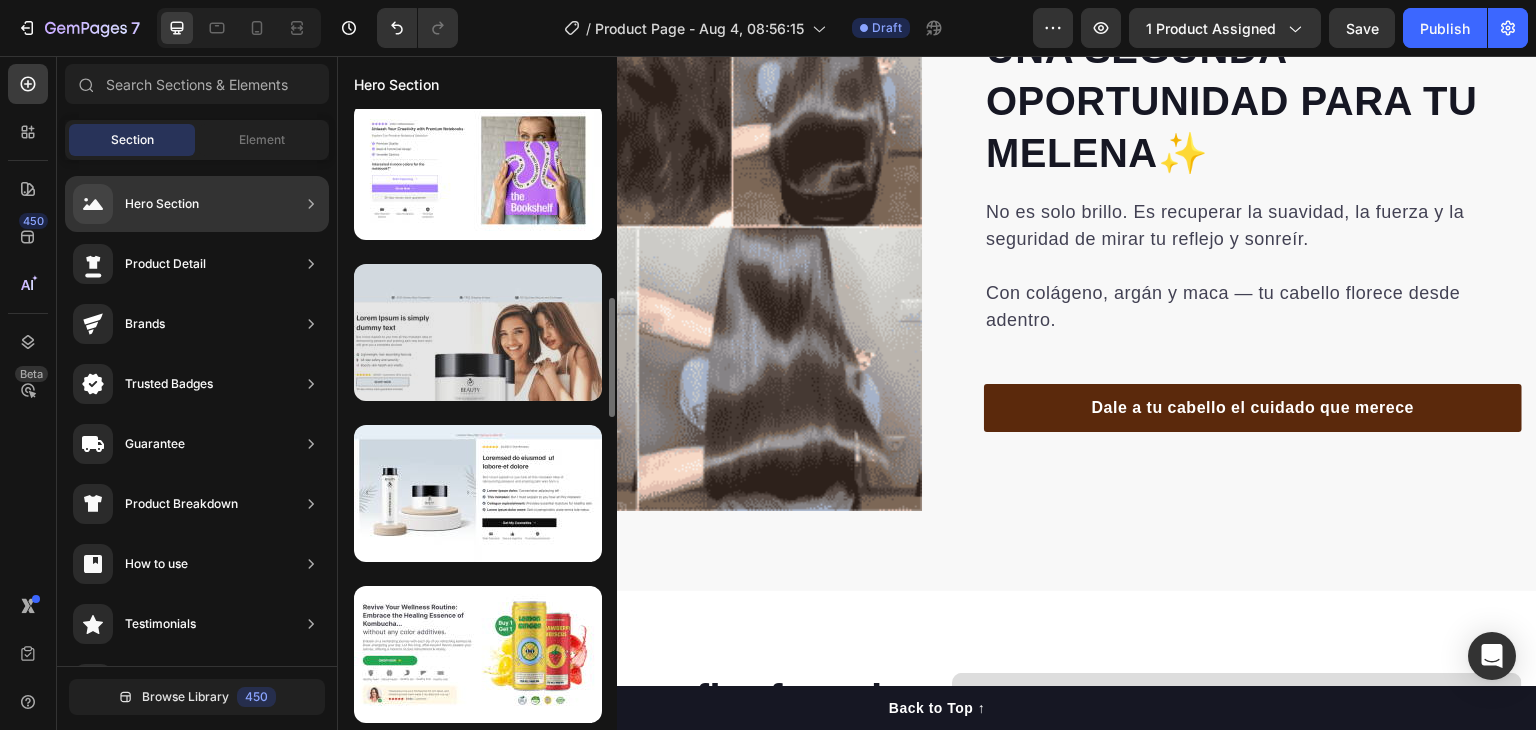 click at bounding box center (478, 332) 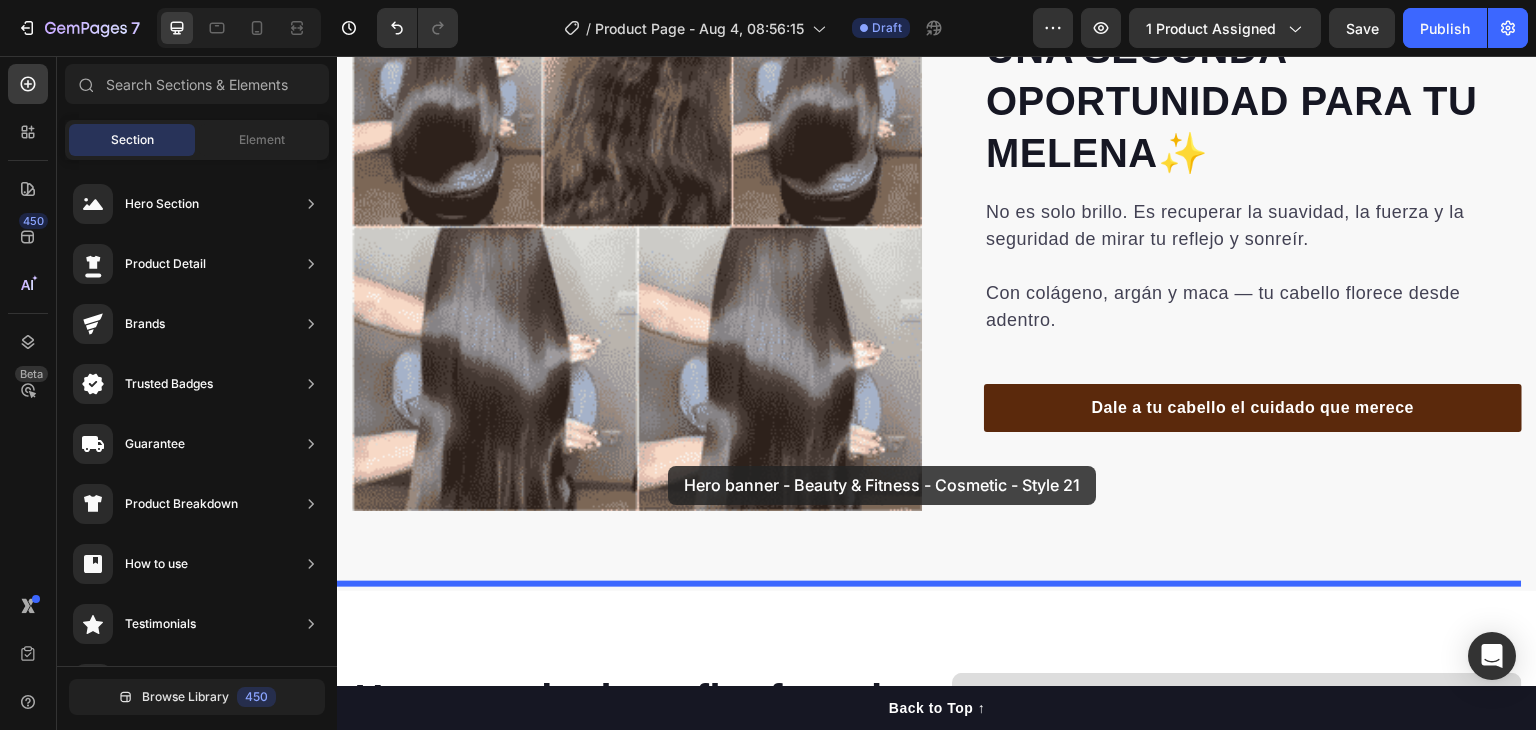 drag, startPoint x: 813, startPoint y: 393, endPoint x: 669, endPoint y: 468, distance: 162.3607 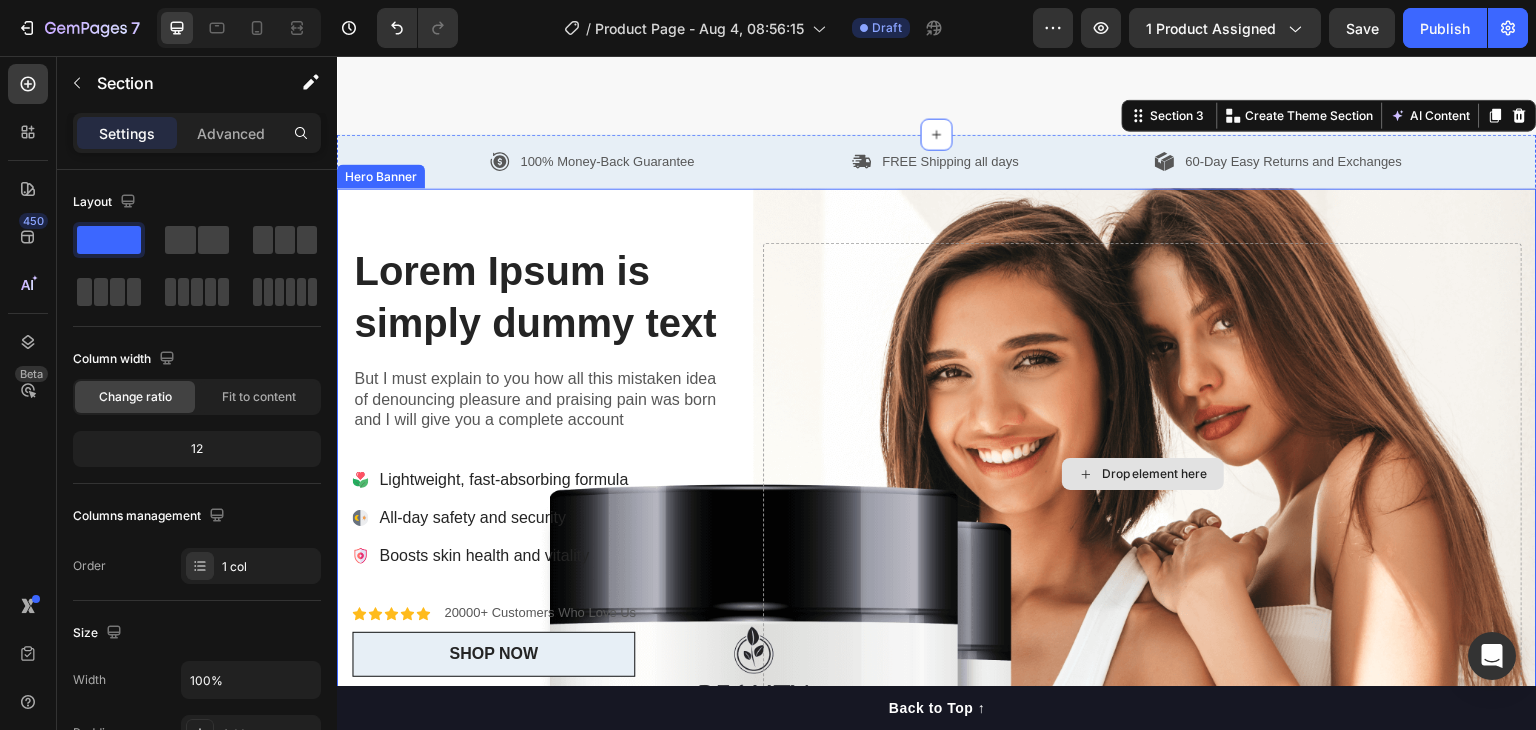 scroll, scrollTop: 1757, scrollLeft: 0, axis: vertical 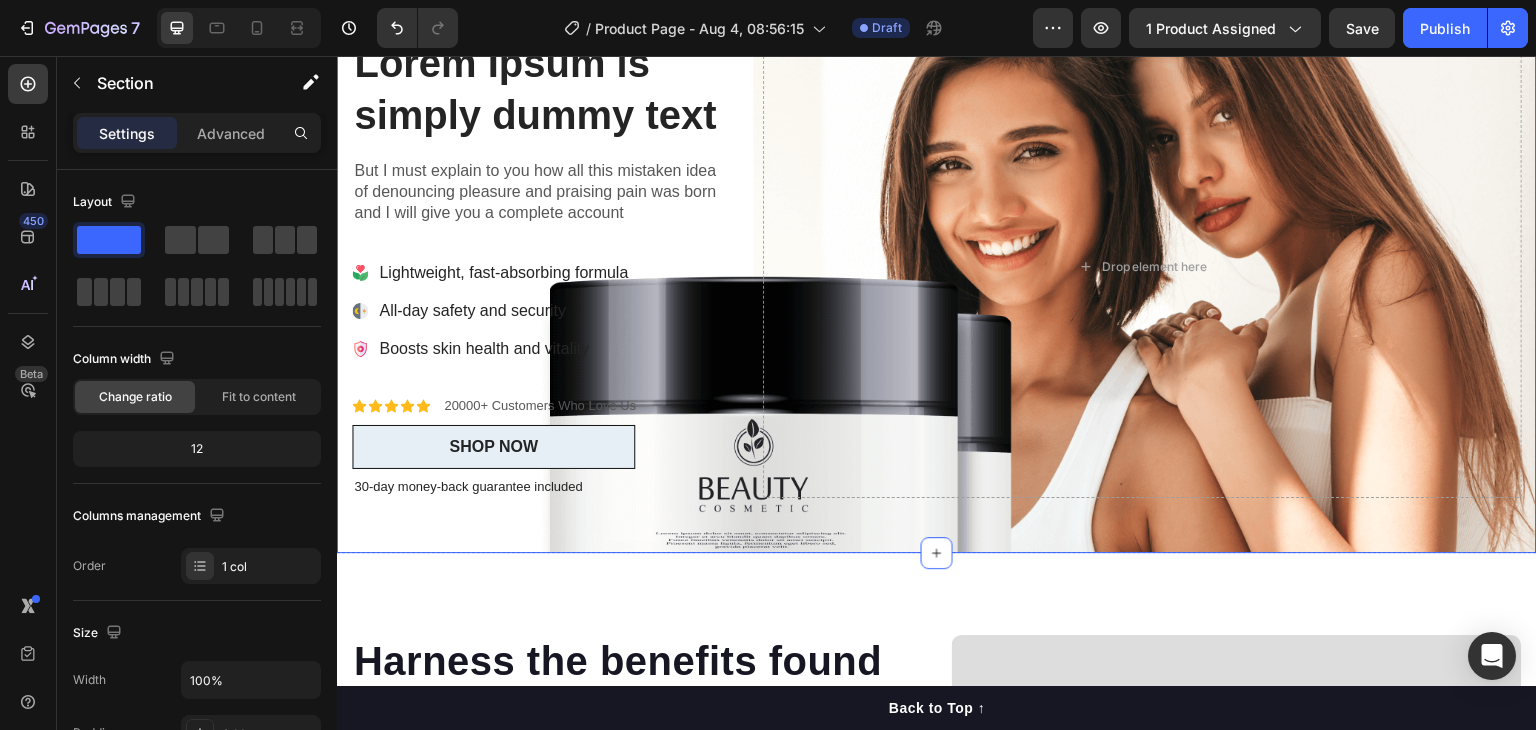 click on "Icon Icon Icon Icon Icon Icon List 20000+ Customers Who Love Us Text Block Row Lorem Ipsum is simply dummy text Heading But I must explain to you how all this mistaken idea of denouncing pleasure and praising pain was born and I will give you a complete account  Text Block
Lightweight, fast-absorbing formula
All-day safety and security
Boosts skin health and vitality Item List Icon Icon Icon Icon Icon Icon List 20000+ Customers Who Love Us Text Block Row SHOP NOW Button 30-day money-back guarantee included  Text Block
Drop element here" at bounding box center [937, 266] 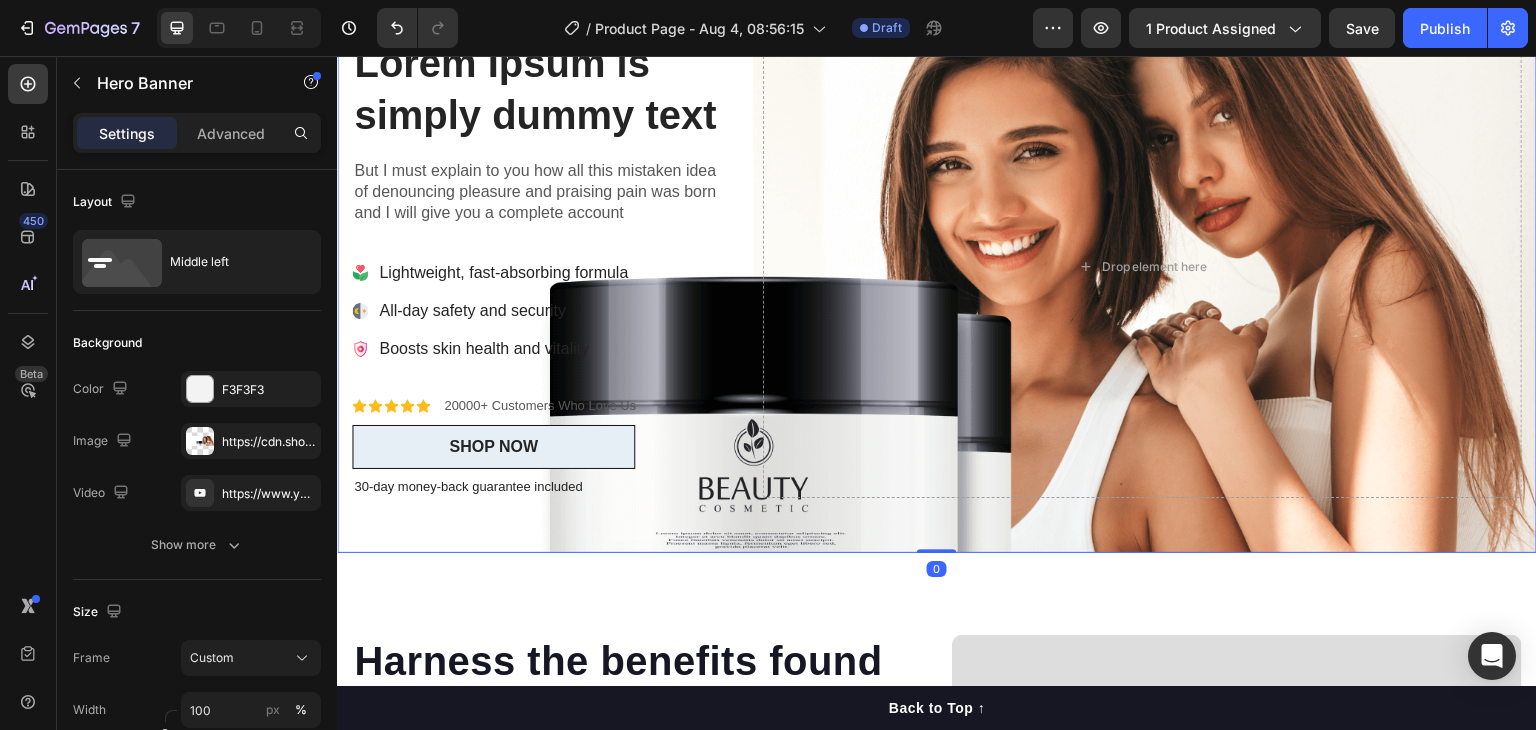 click on "Lightweight, fast-absorbing formula
All-day safety and security
Boosts skin health and vitality" at bounding box center (541, 311) 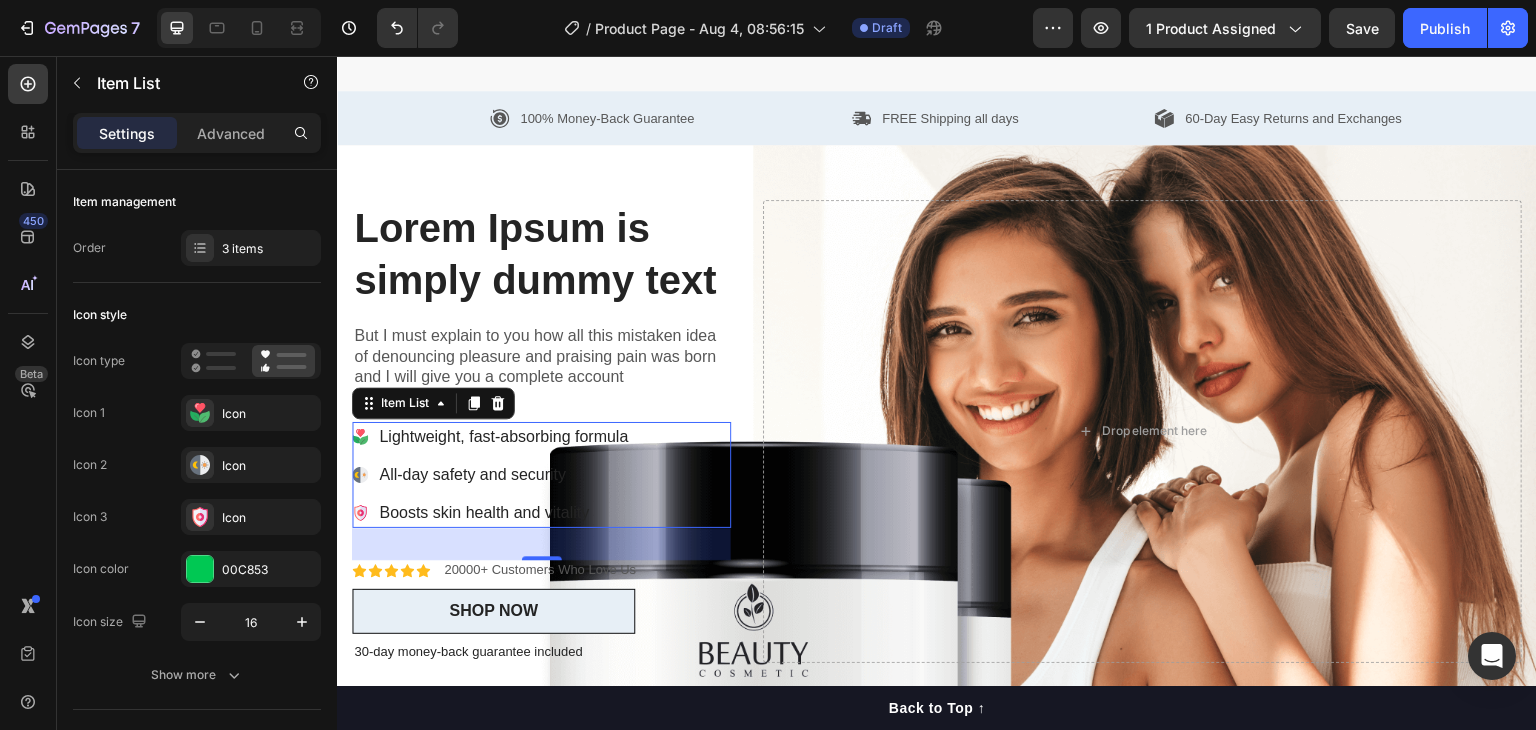 scroll, scrollTop: 1557, scrollLeft: 0, axis: vertical 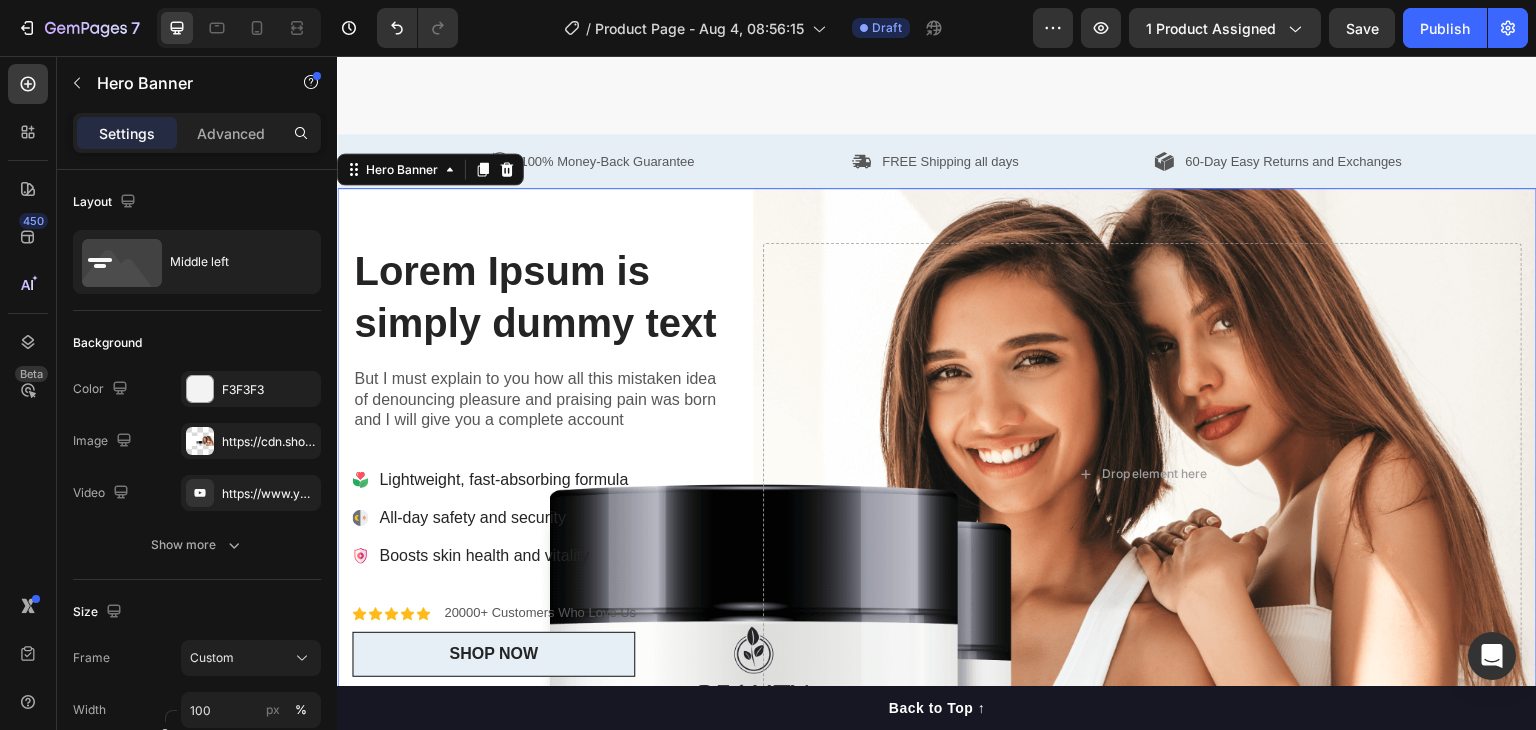 click on "Icon Icon Icon Icon Icon Icon List 20000+ Customers Who Love Us Text Block Row Lorem Ipsum is simply dummy text Heading But I must explain to you how all this mistaken idea of denouncing pleasure and praising pain was born and I will give you a complete account  Text Block
Lightweight, fast-absorbing formula
All-day safety and security
Boosts skin health and vitality Item List Icon Icon Icon Icon Icon Icon List 20000+ Customers Who Love Us Text Block Row SHOP NOW Button 30-day money-back guarantee included  Text Block
Drop element here" at bounding box center (937, 474) 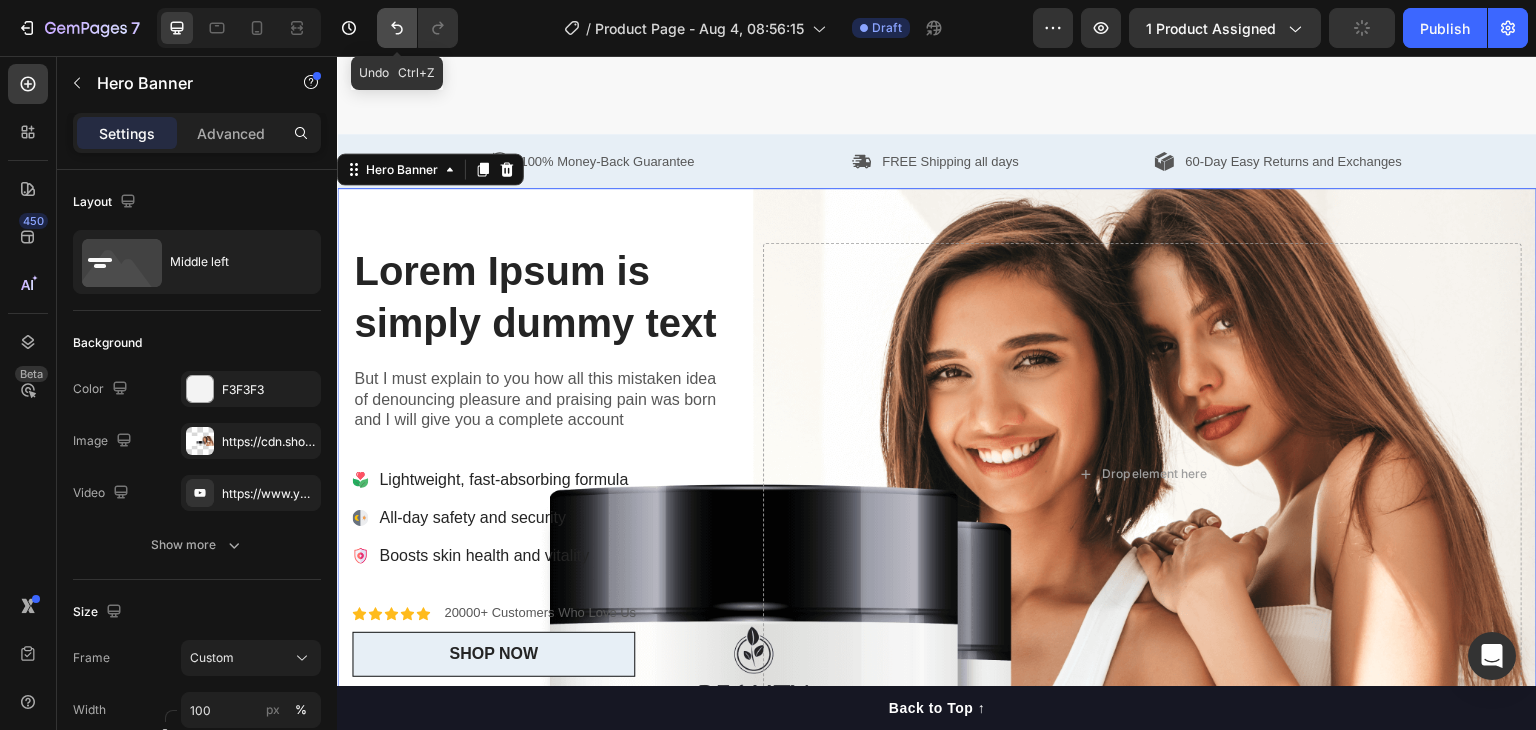 click 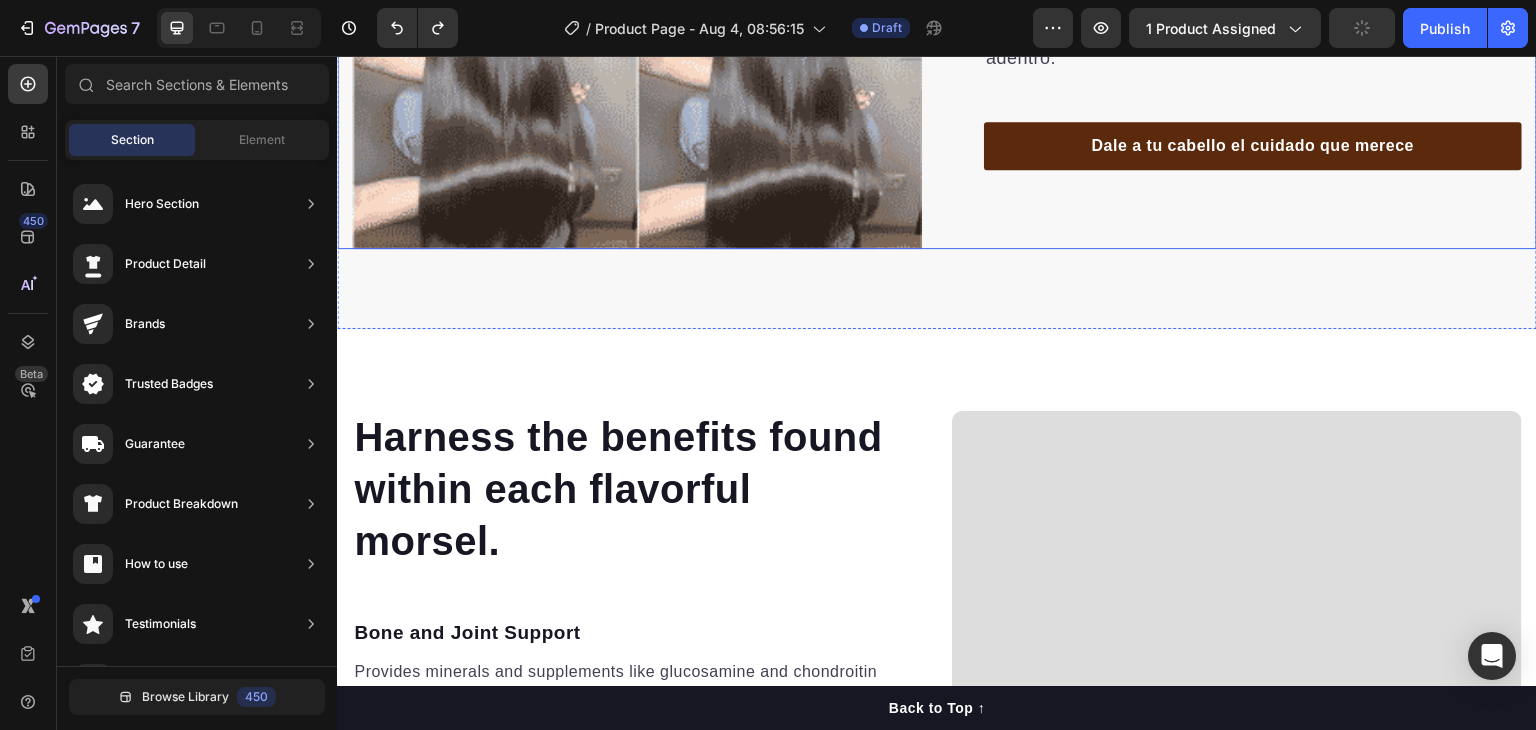 scroll, scrollTop: 1557, scrollLeft: 0, axis: vertical 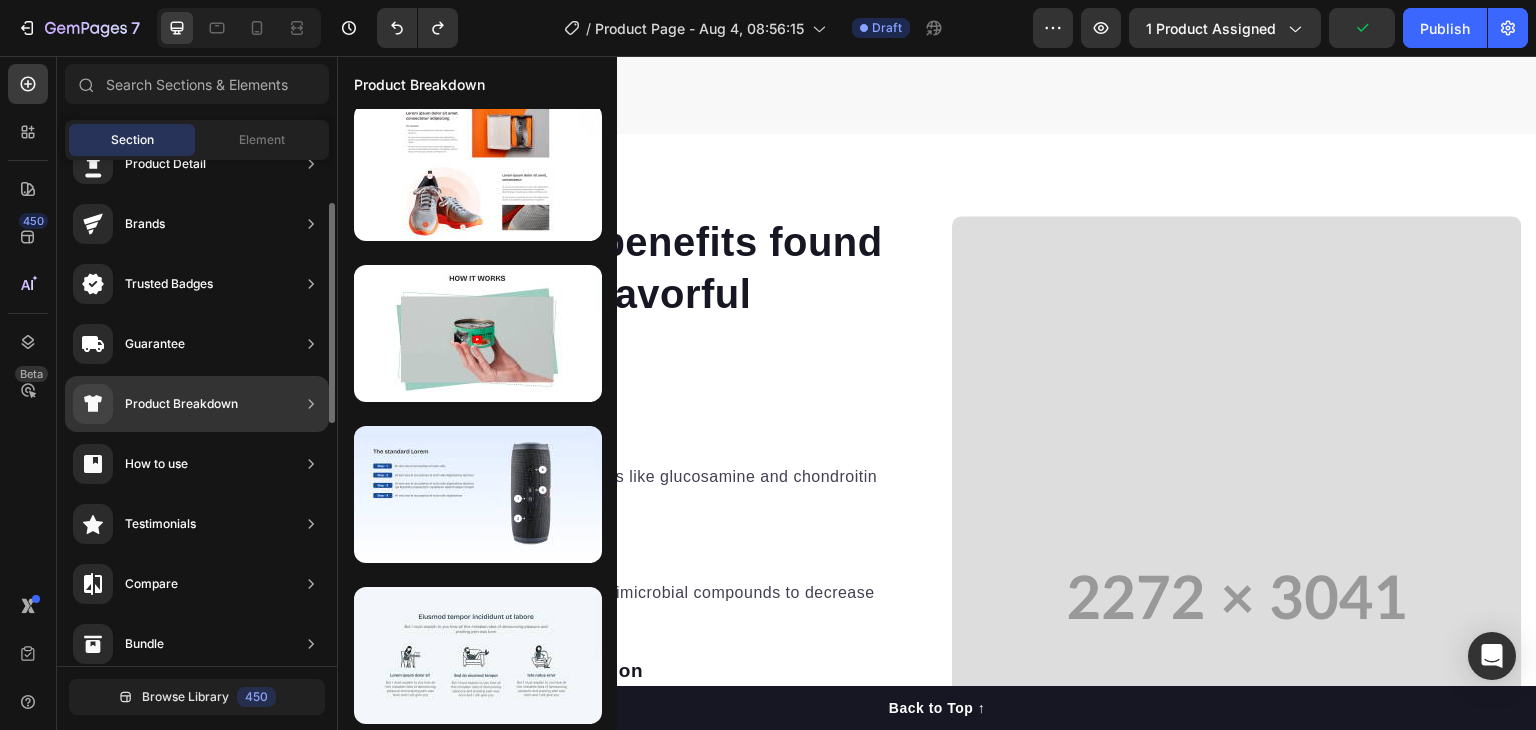 click on "Product Breakdown" at bounding box center [181, 404] 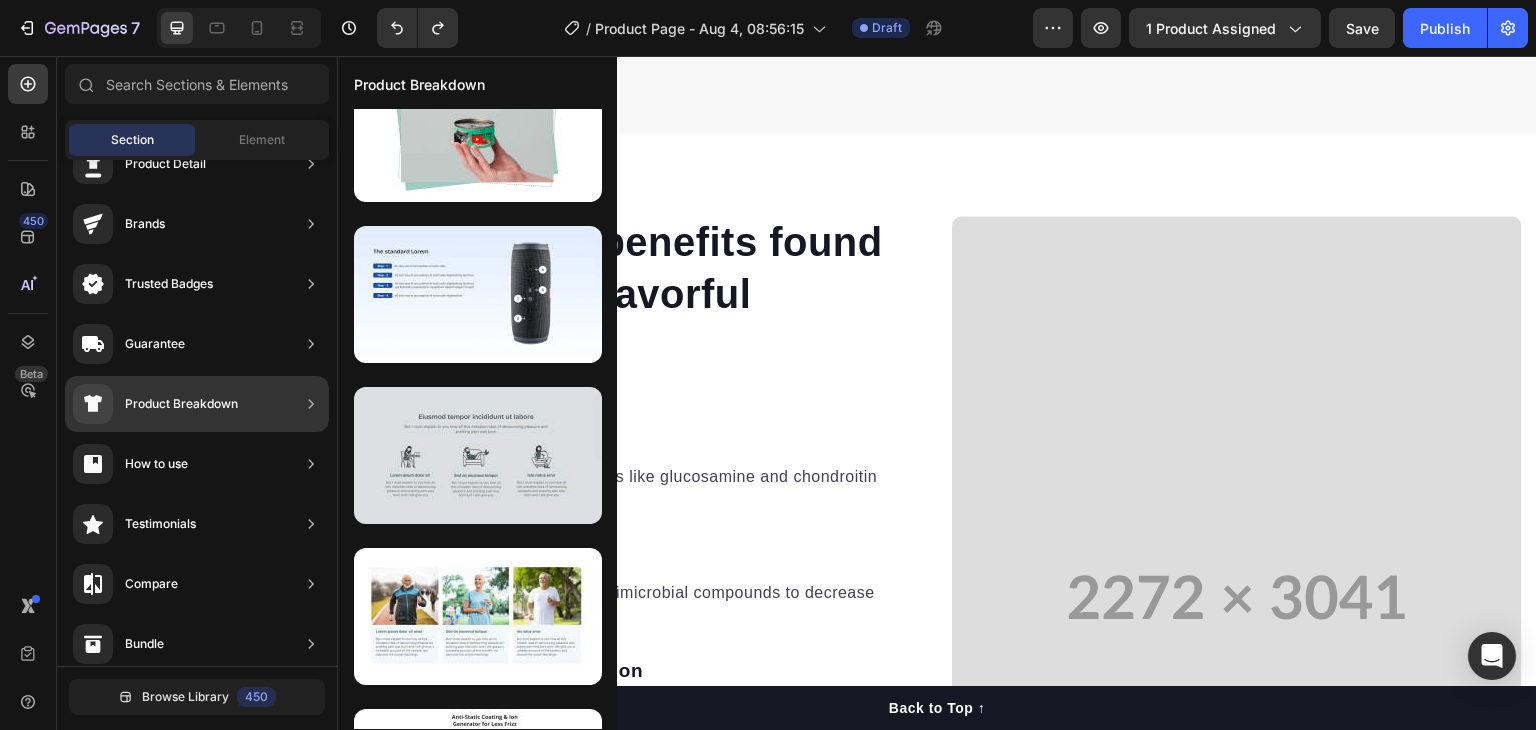 scroll, scrollTop: 0, scrollLeft: 0, axis: both 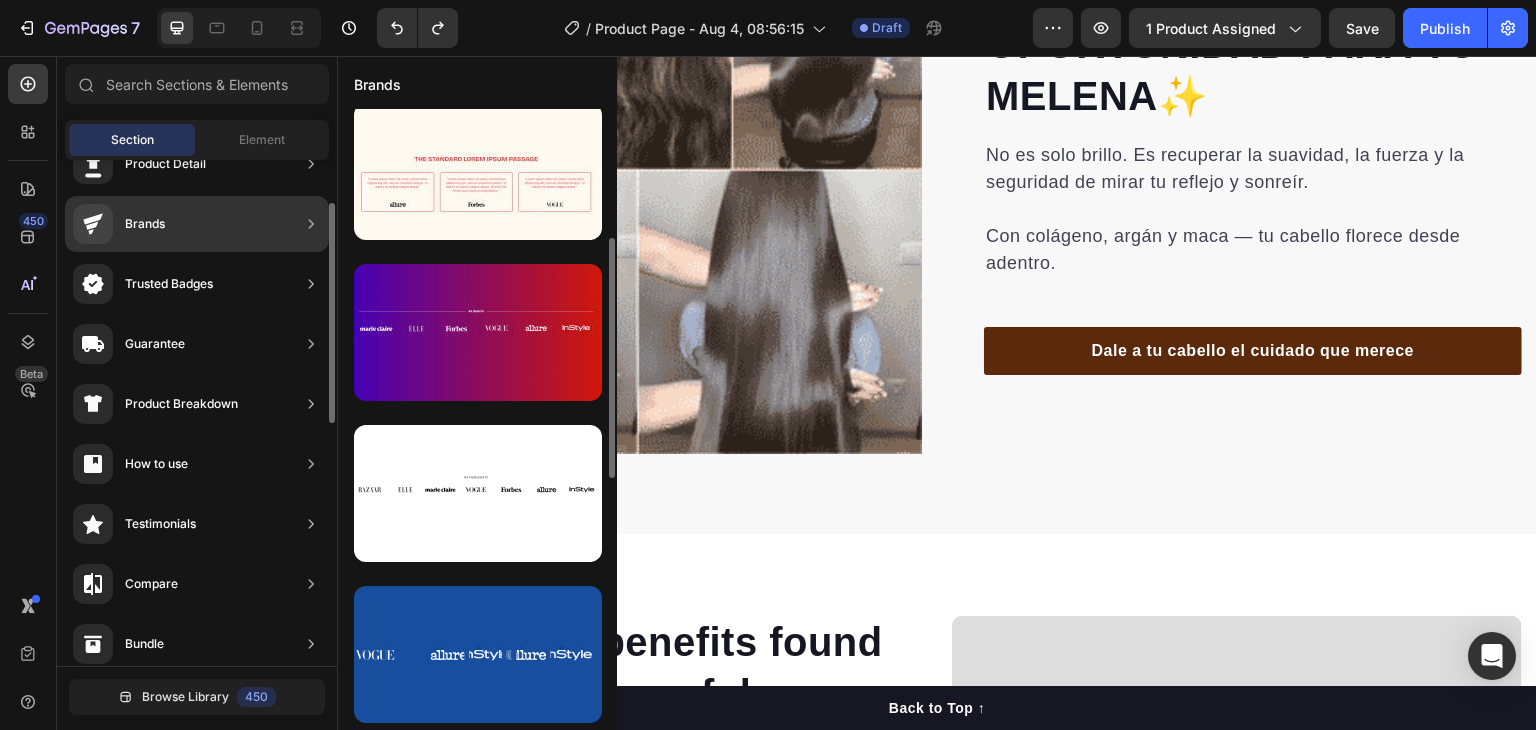click on "Product Breakdown" at bounding box center [181, 404] 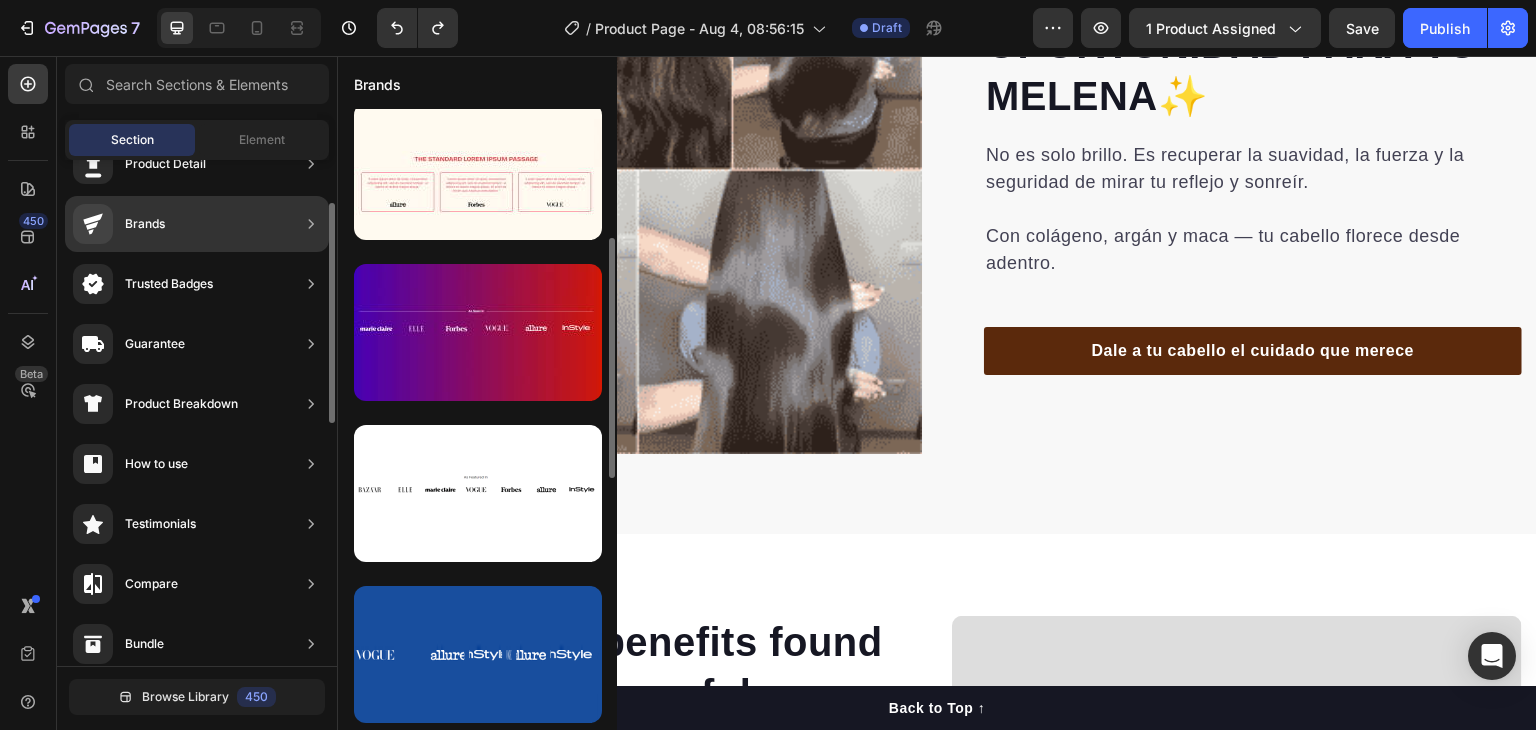 scroll, scrollTop: 200, scrollLeft: 0, axis: vertical 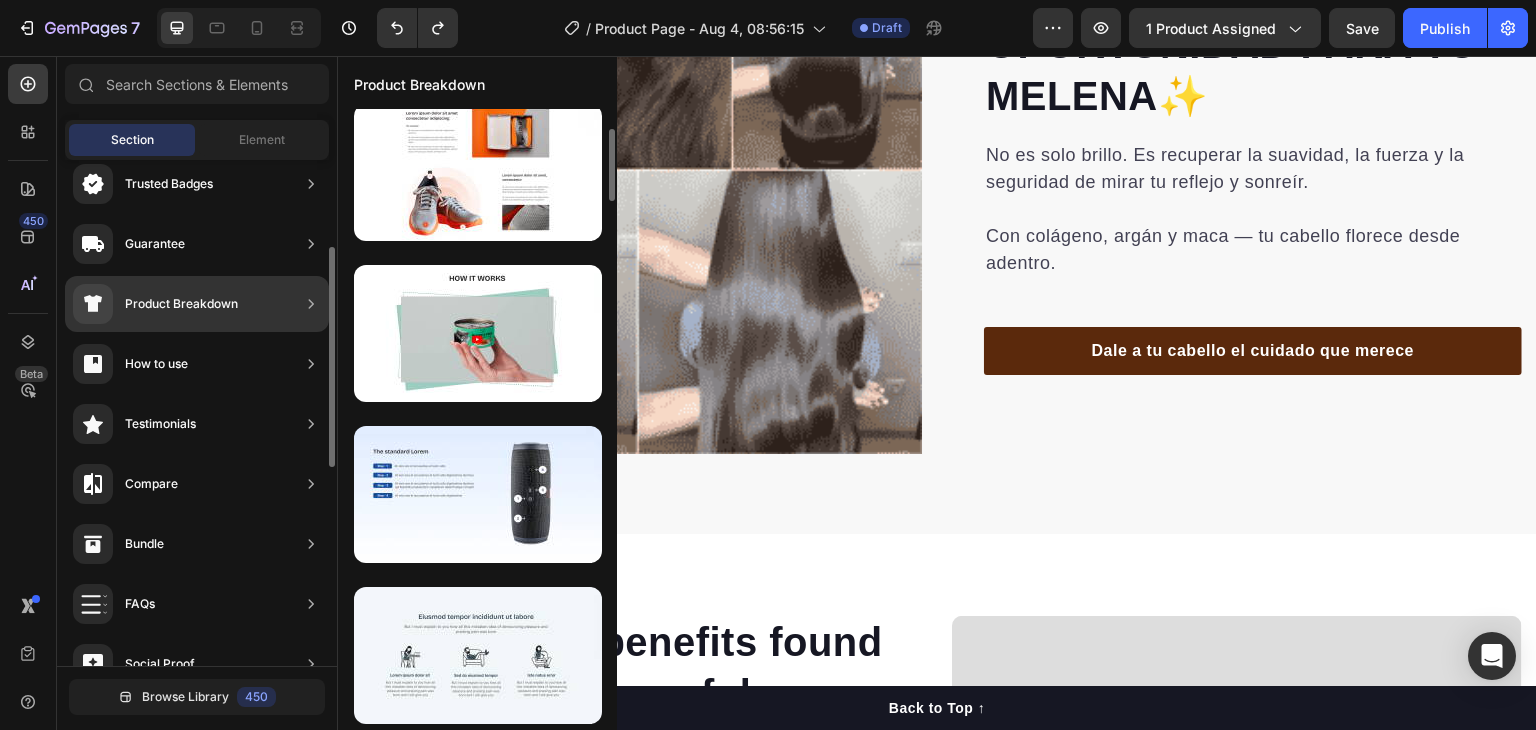 click on "Product Breakdown" at bounding box center [181, 304] 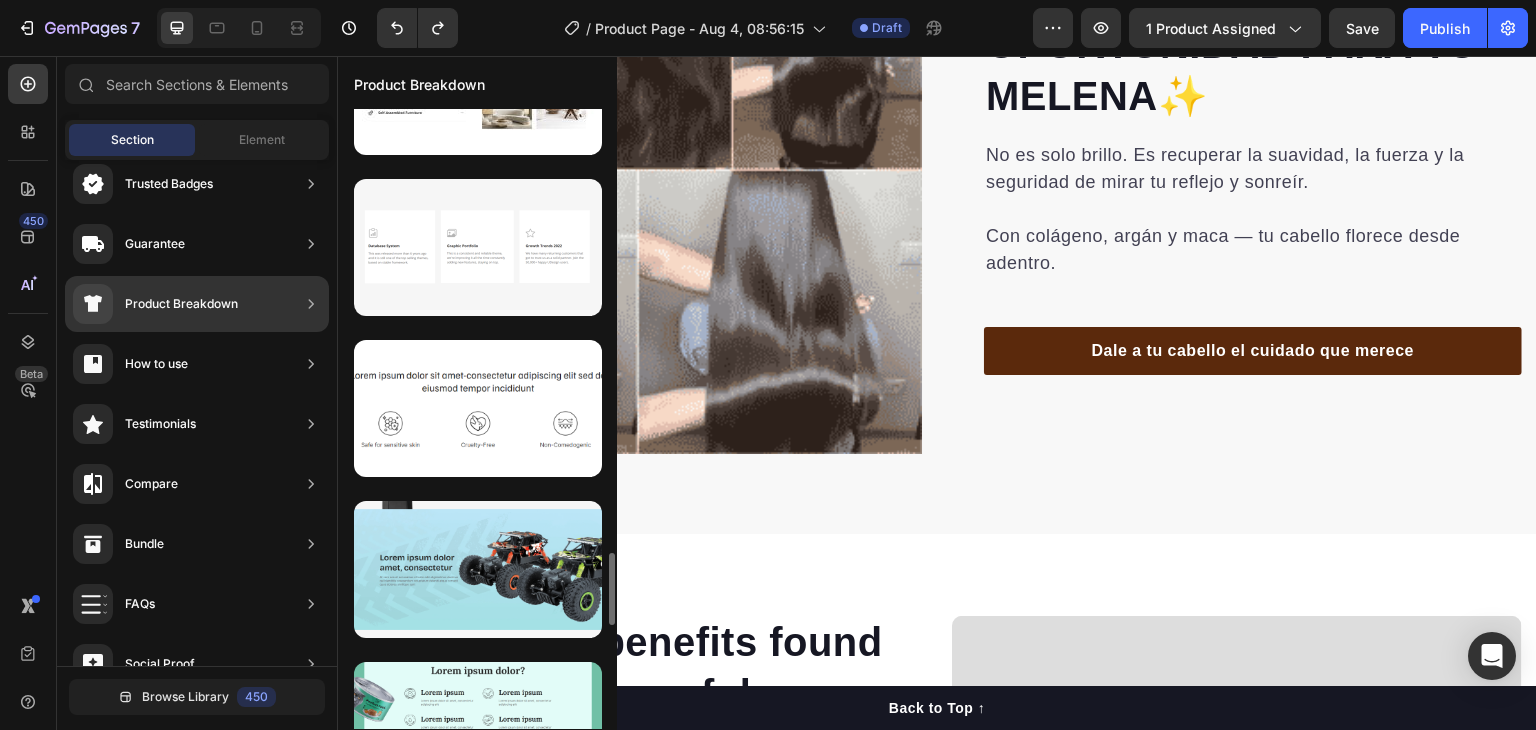 scroll, scrollTop: 4200, scrollLeft: 0, axis: vertical 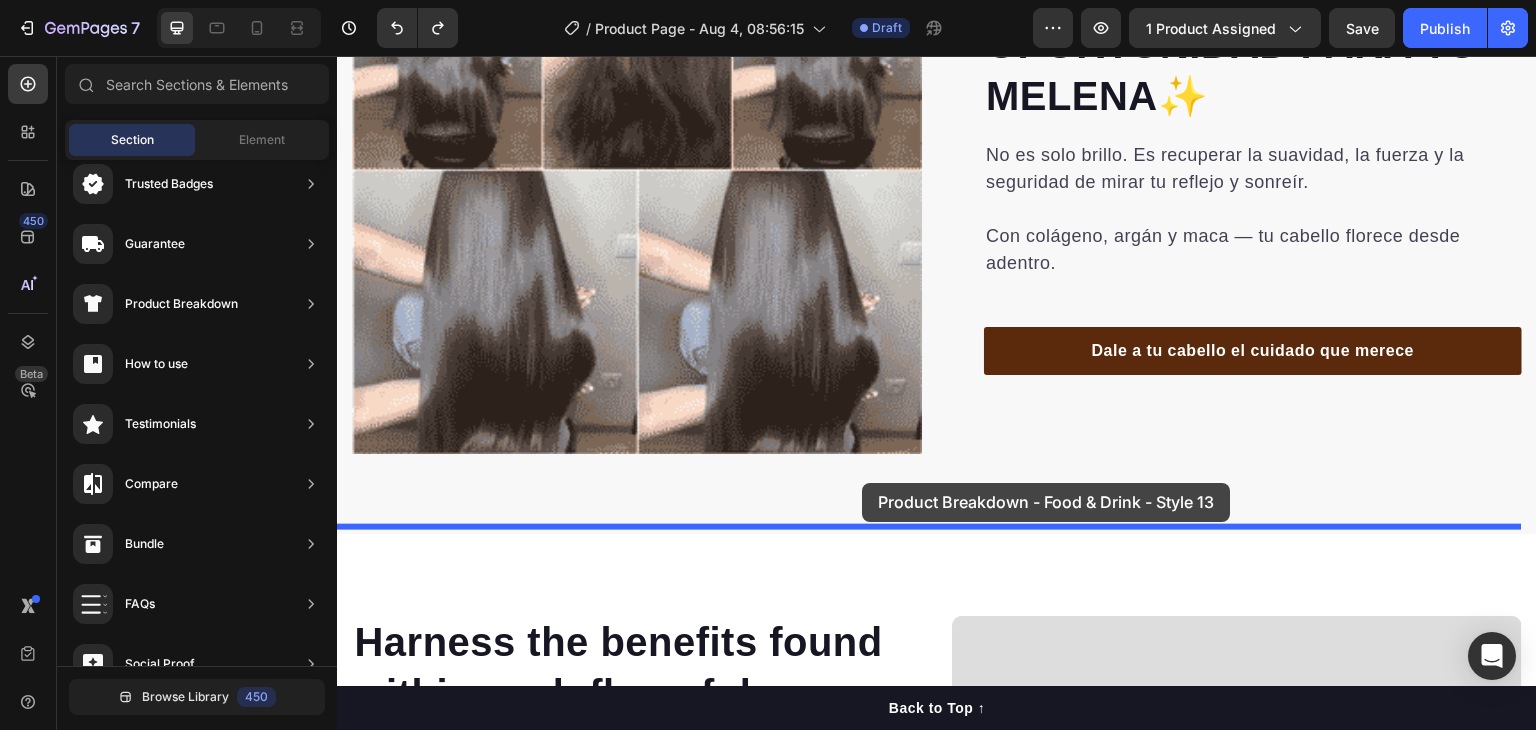 drag, startPoint x: 799, startPoint y: 526, endPoint x: 866, endPoint y: 498, distance: 72.615425 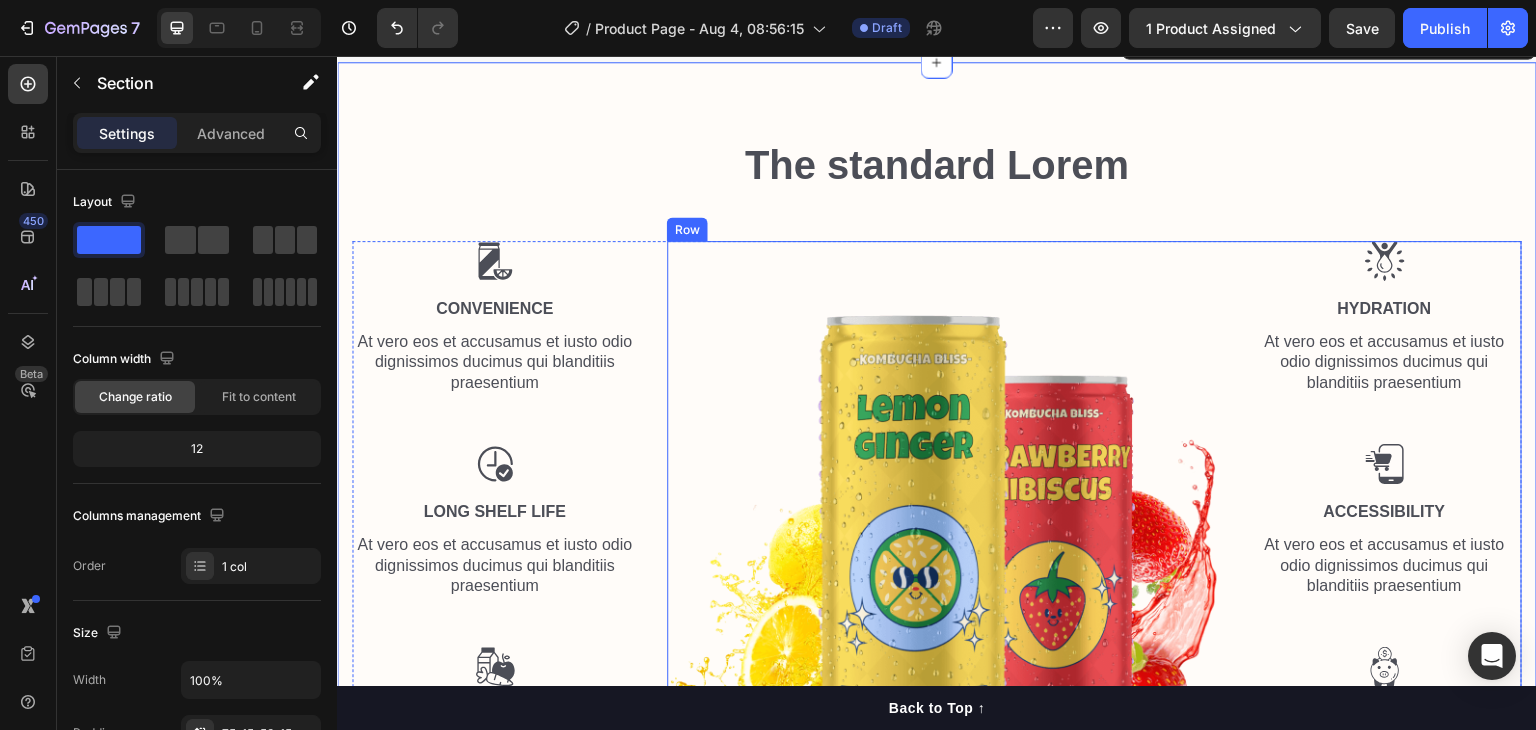 scroll, scrollTop: 1657, scrollLeft: 0, axis: vertical 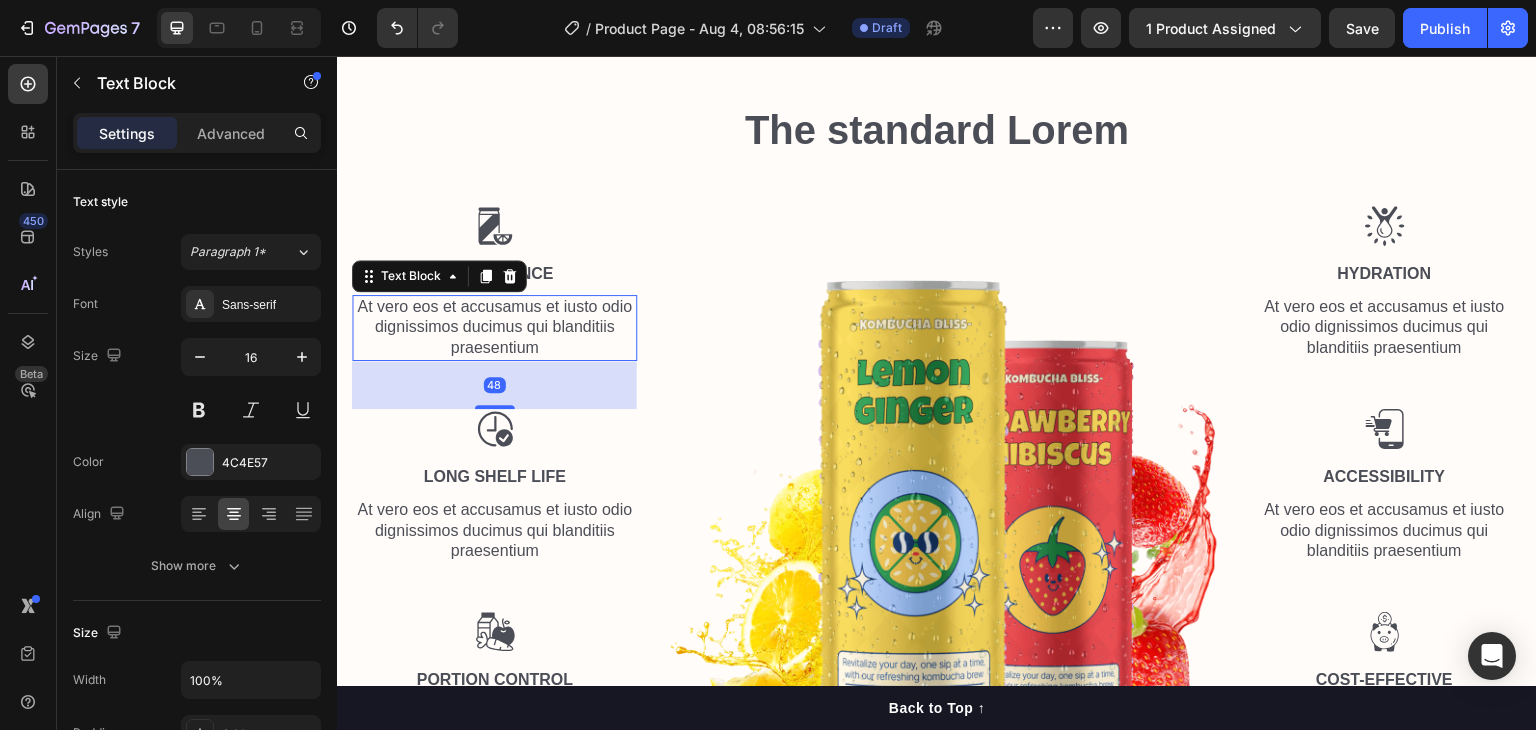 click on "At vero eos et accusamus et iusto odio dignissimos ducimus qui blanditiis praesentium" at bounding box center (494, 328) 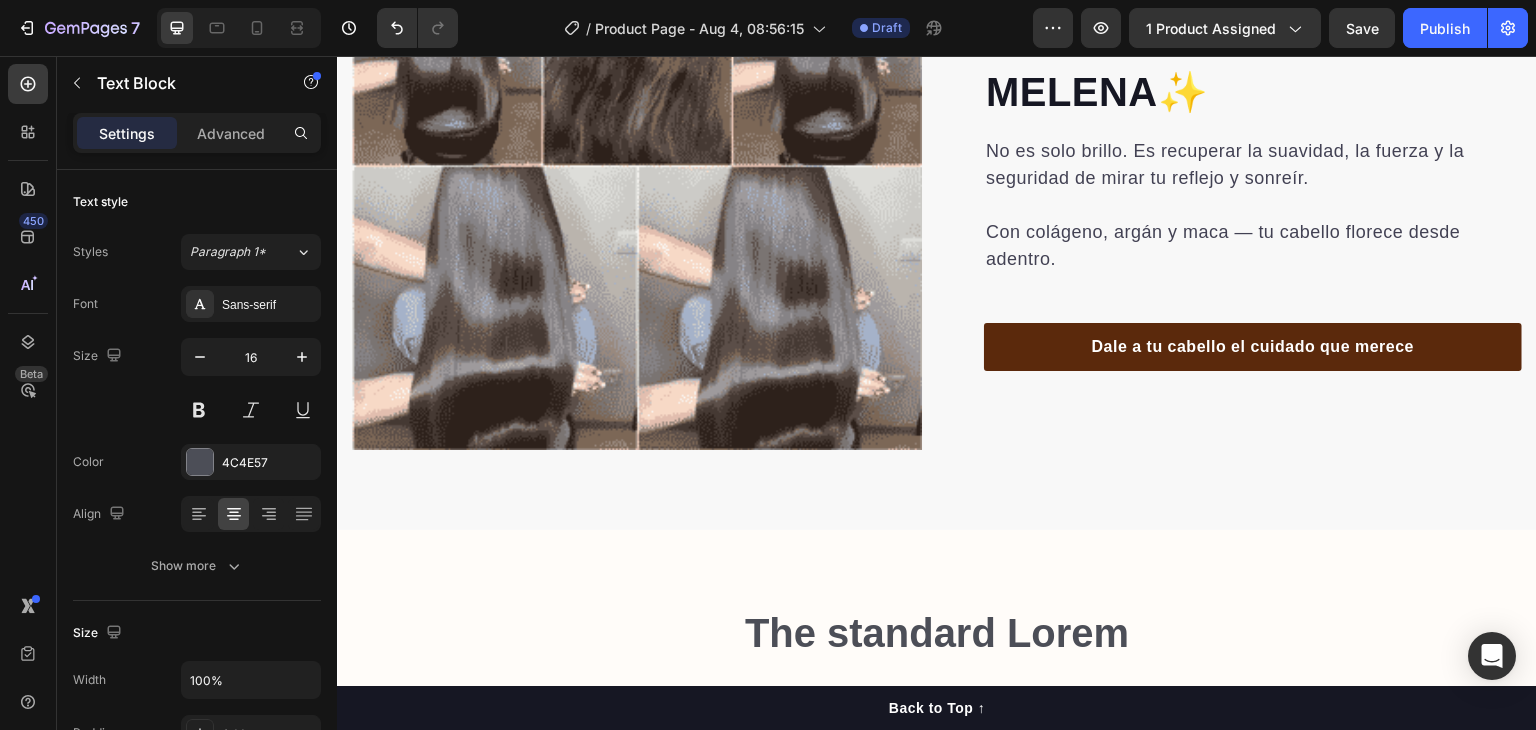scroll, scrollTop: 1157, scrollLeft: 0, axis: vertical 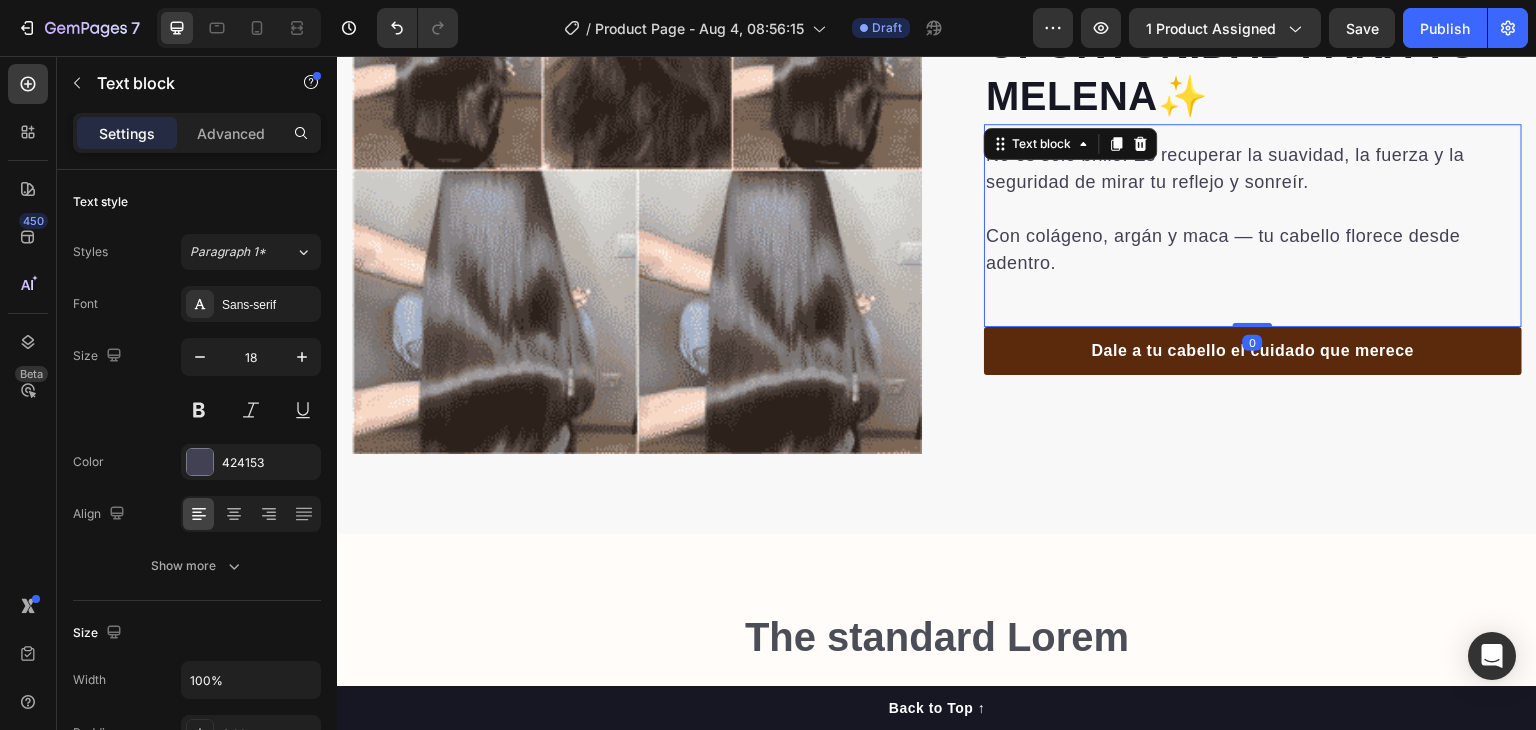 click on "Con colágeno, argán y maca — tu cabello florece desde adentro." at bounding box center (1253, 236) 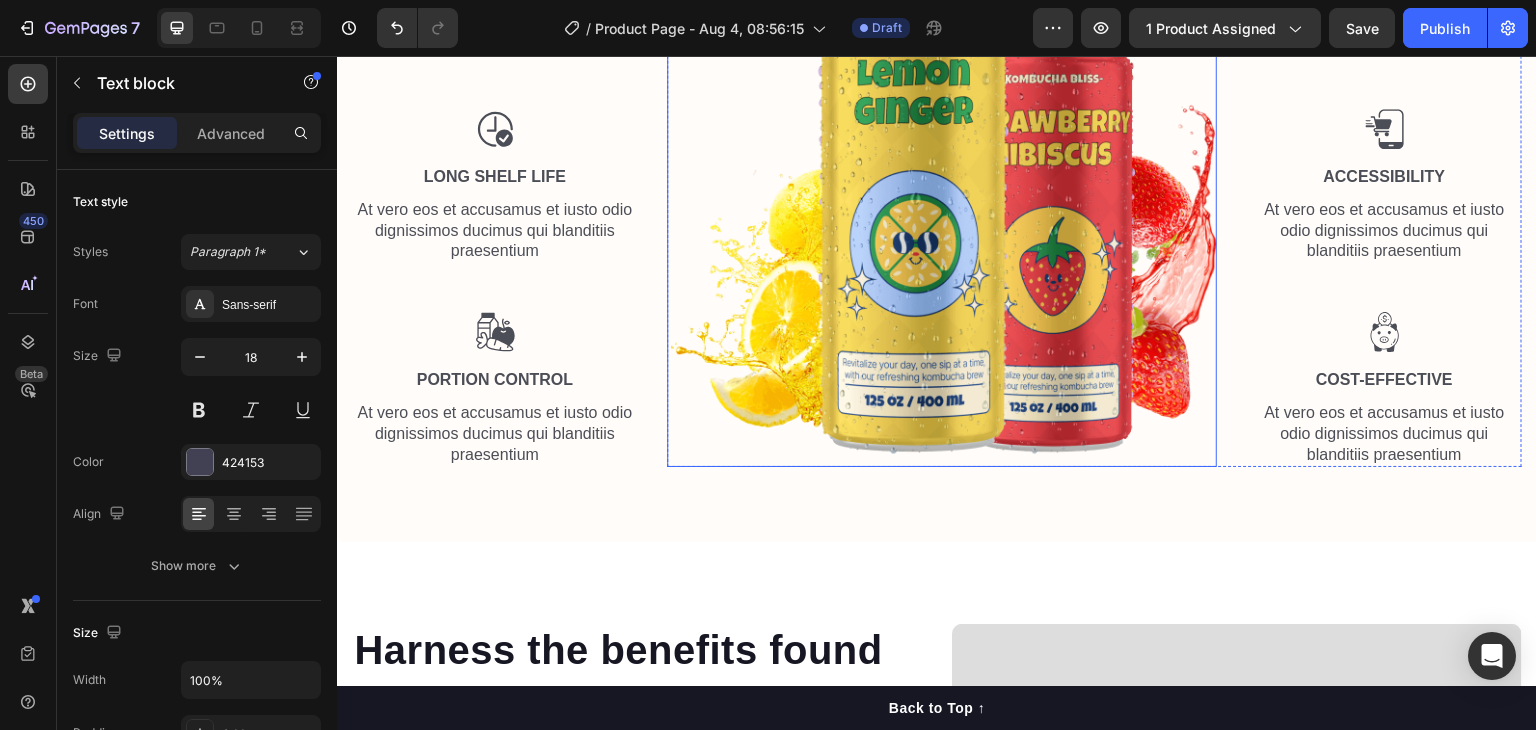 scroll, scrollTop: 1657, scrollLeft: 0, axis: vertical 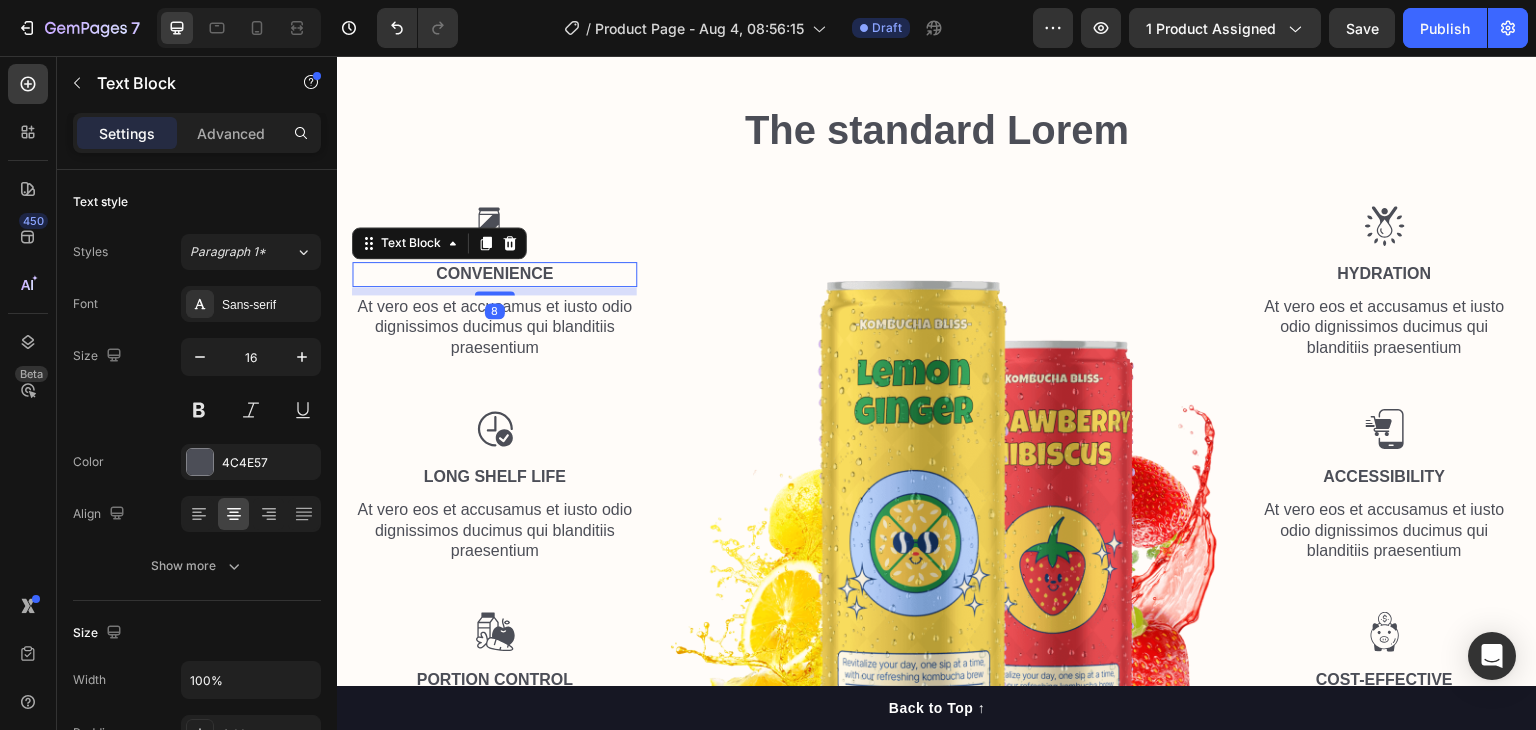 click on "Convenience" at bounding box center (494, 274) 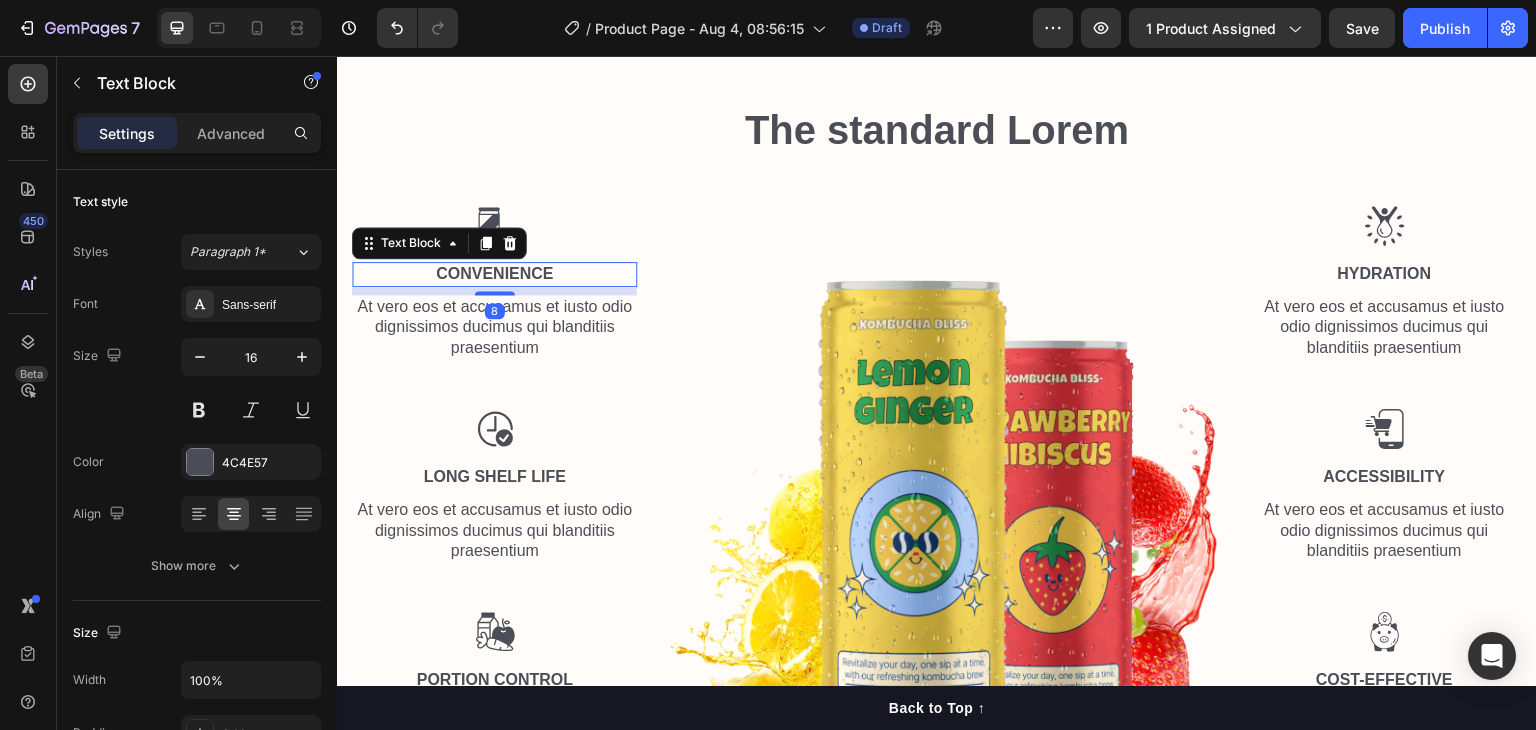 click on "Convenience" at bounding box center [494, 274] 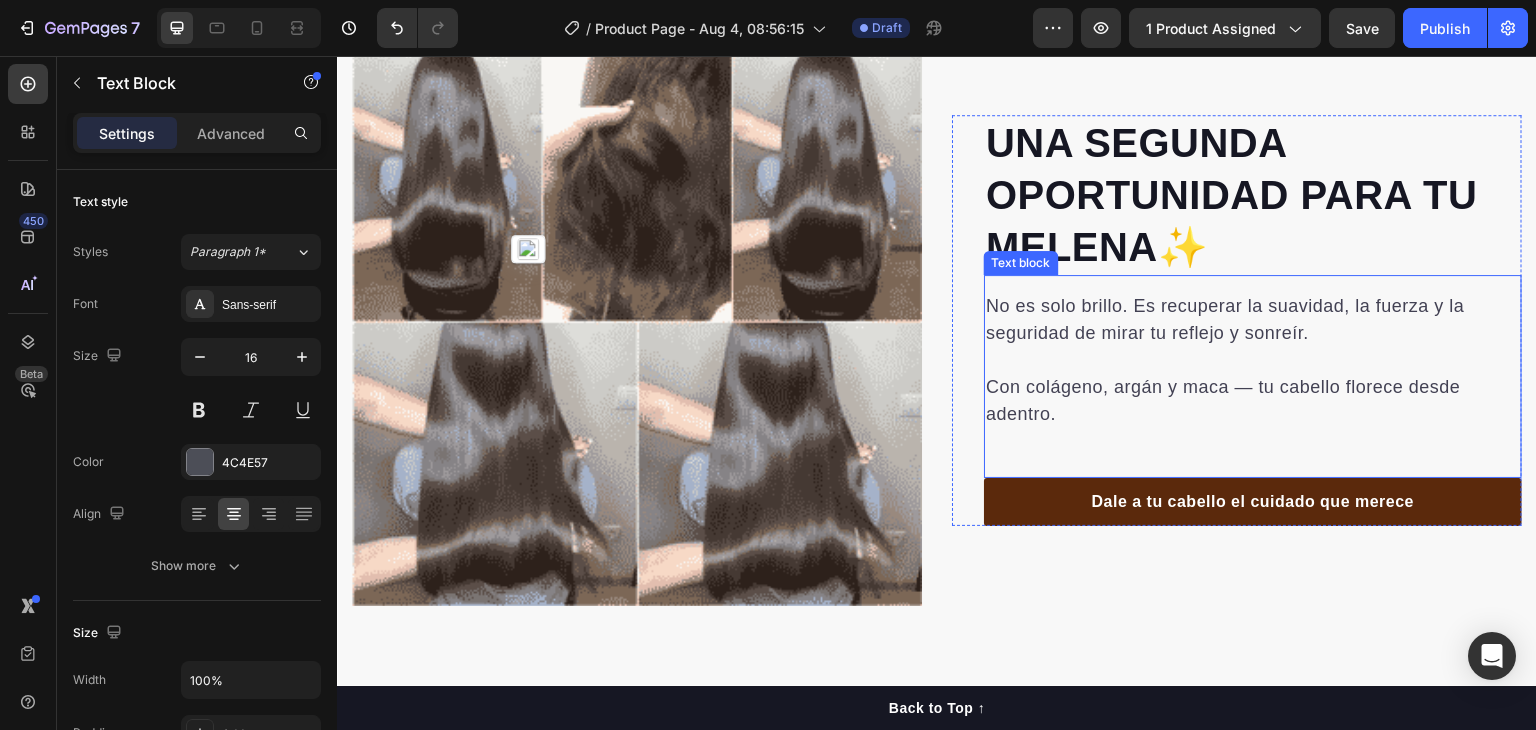 scroll, scrollTop: 857, scrollLeft: 0, axis: vertical 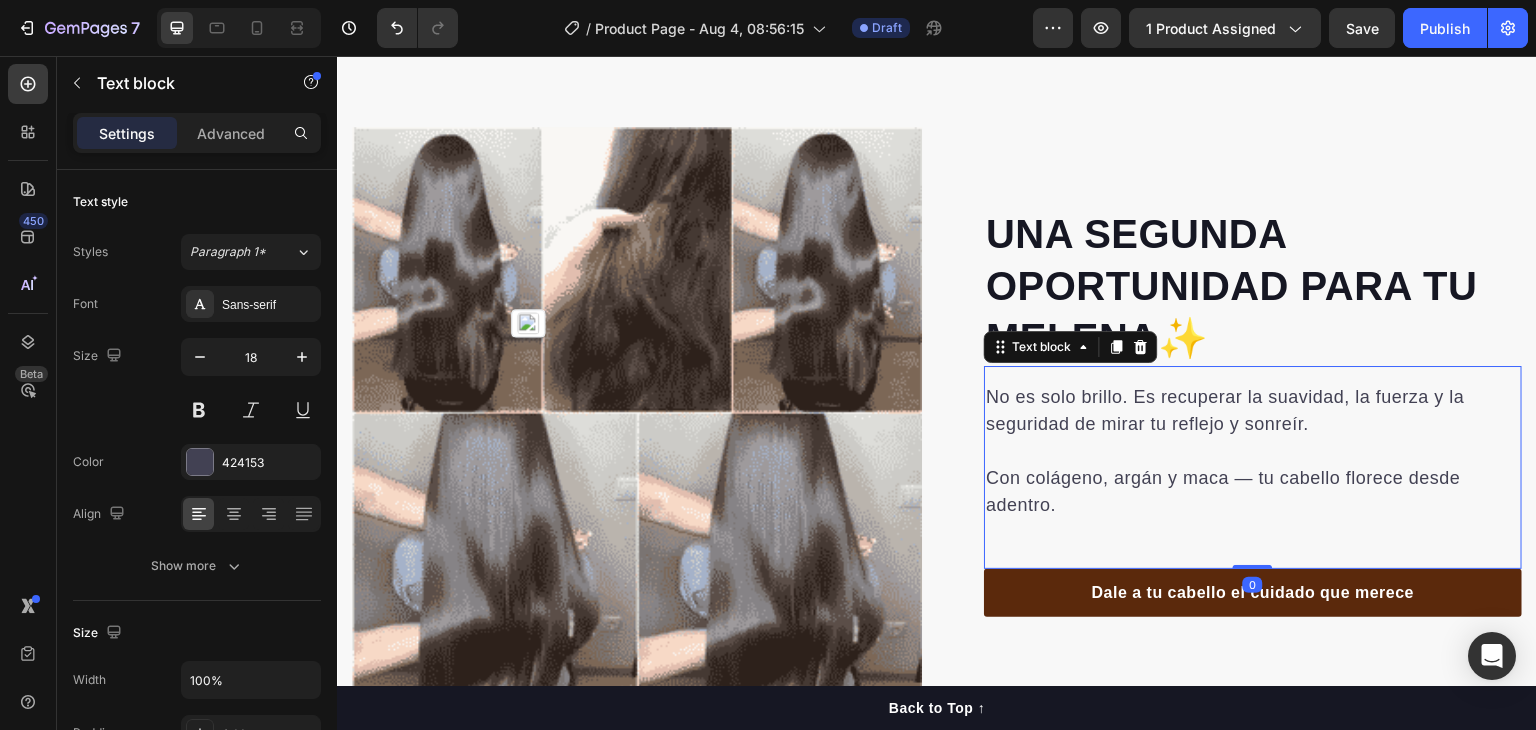 click on "No es solo brillo. Es recuperar la suavidad, la fuerza y la seguridad de mirar tu reflejo y sonreír." at bounding box center [1253, 411] 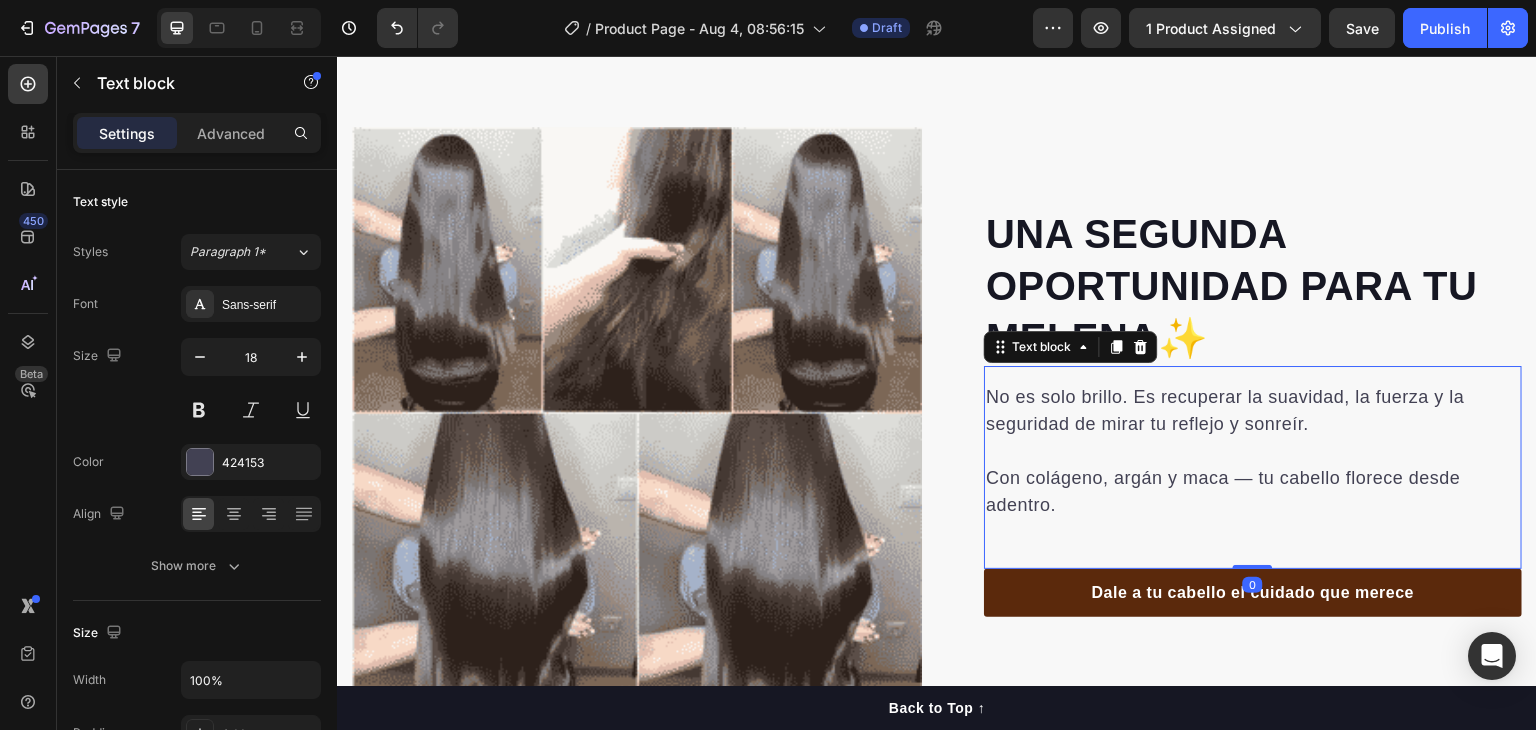 click on "No es solo brillo. Es recuperar la suavidad, la fuerza y la seguridad de mirar tu reflejo y sonreír." at bounding box center [1253, 411] 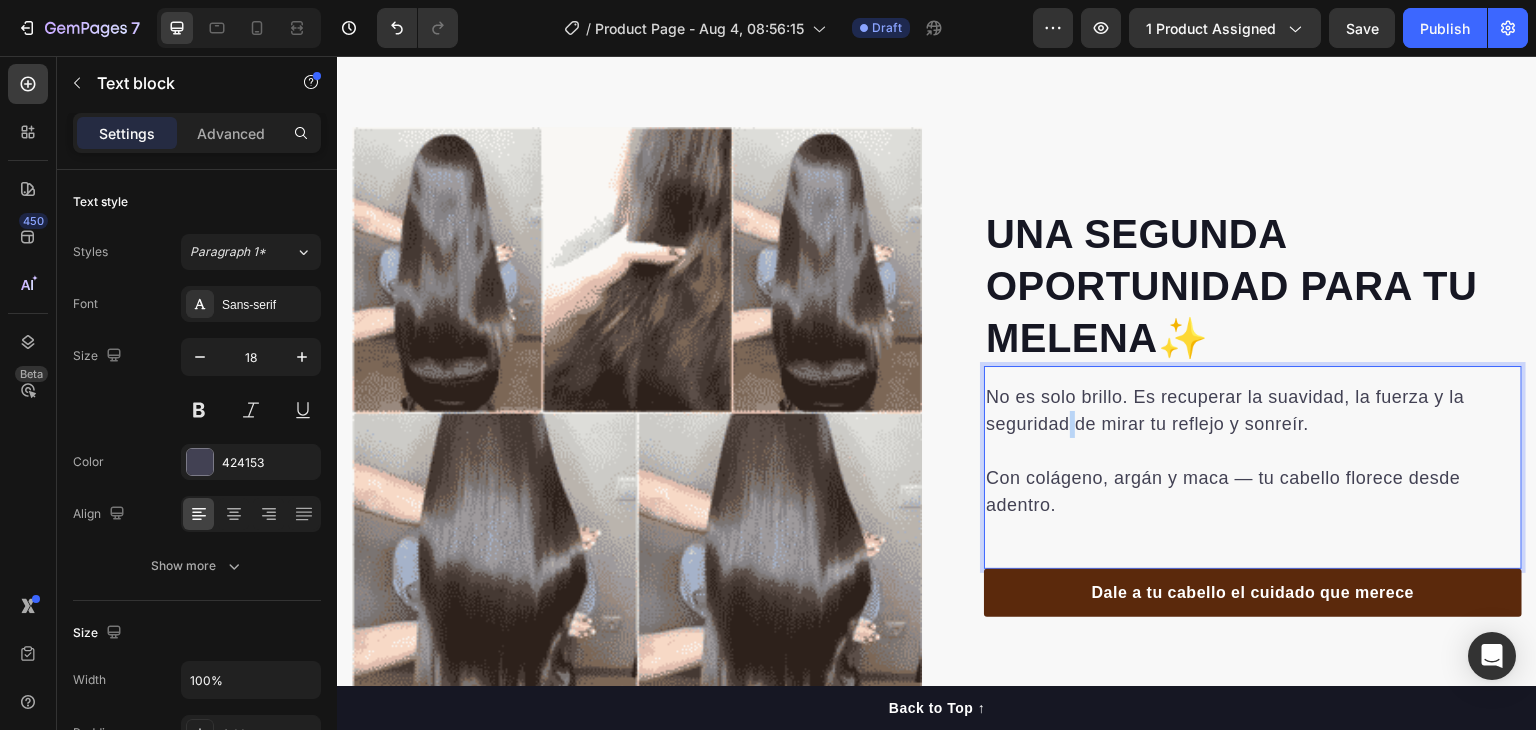click on "No es solo brillo. Es recuperar la suavidad, la fuerza y la seguridad de mirar tu reflejo y sonreír." at bounding box center (1253, 411) 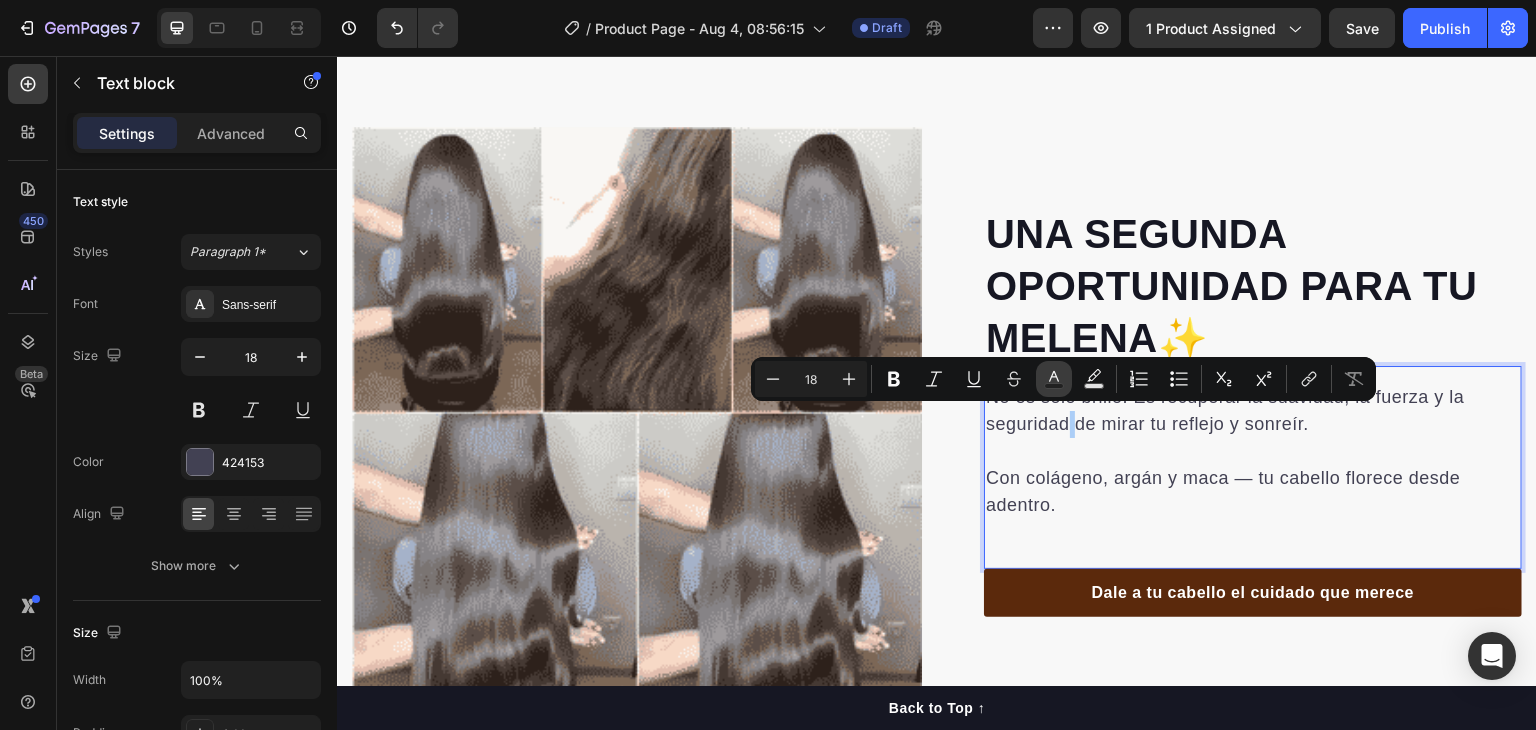 click 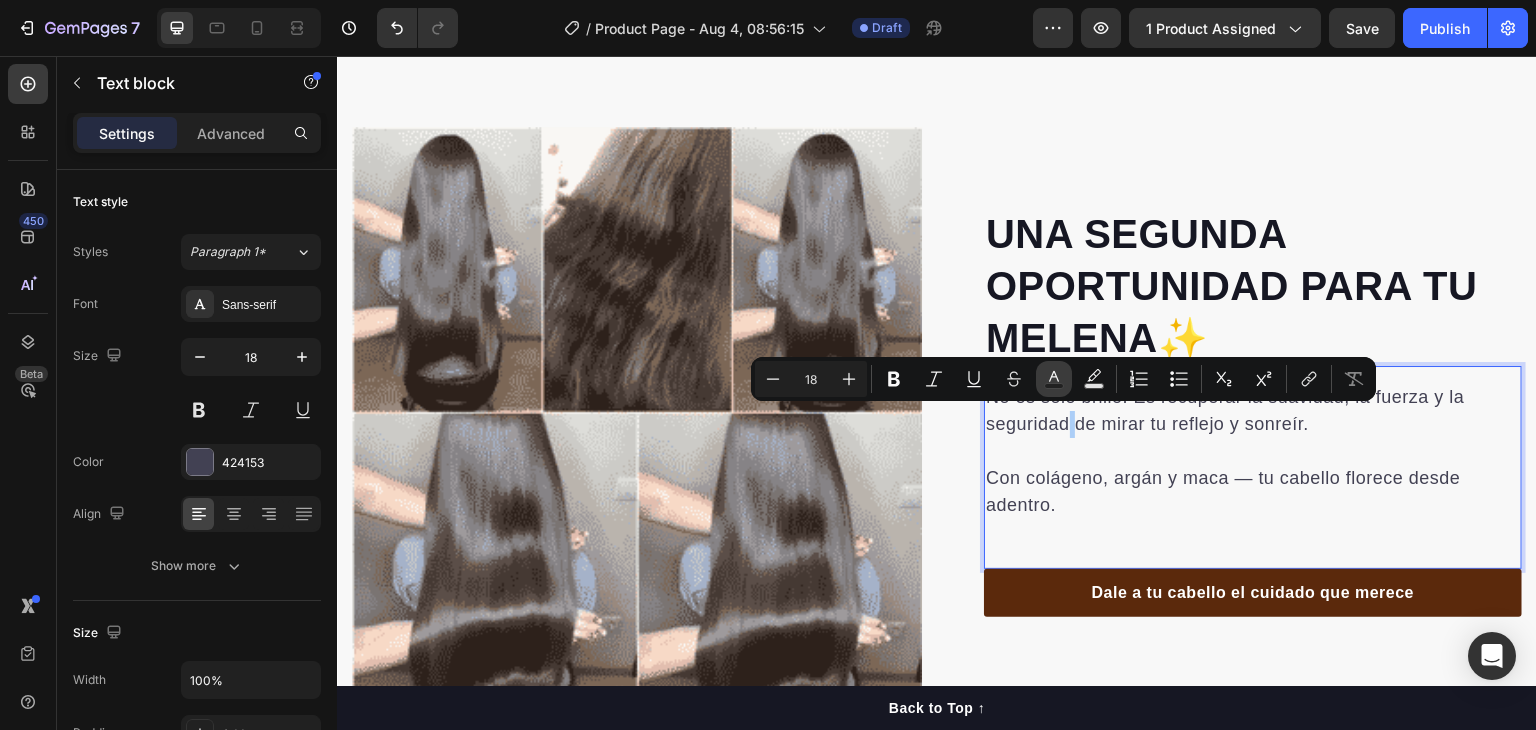type on "424153" 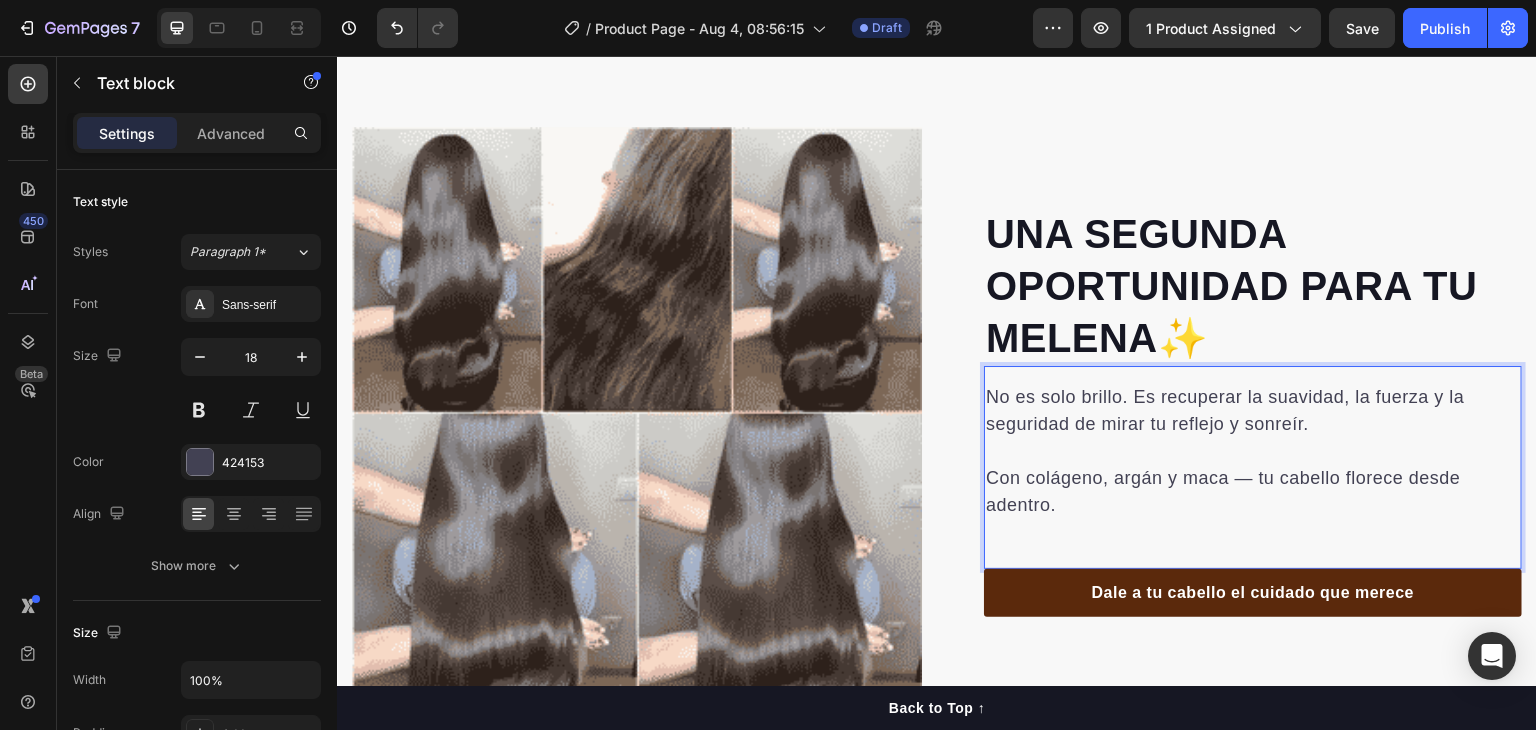 click on "Con colágeno, argán y maca — tu cabello florece desde adentro." at bounding box center (1253, 478) 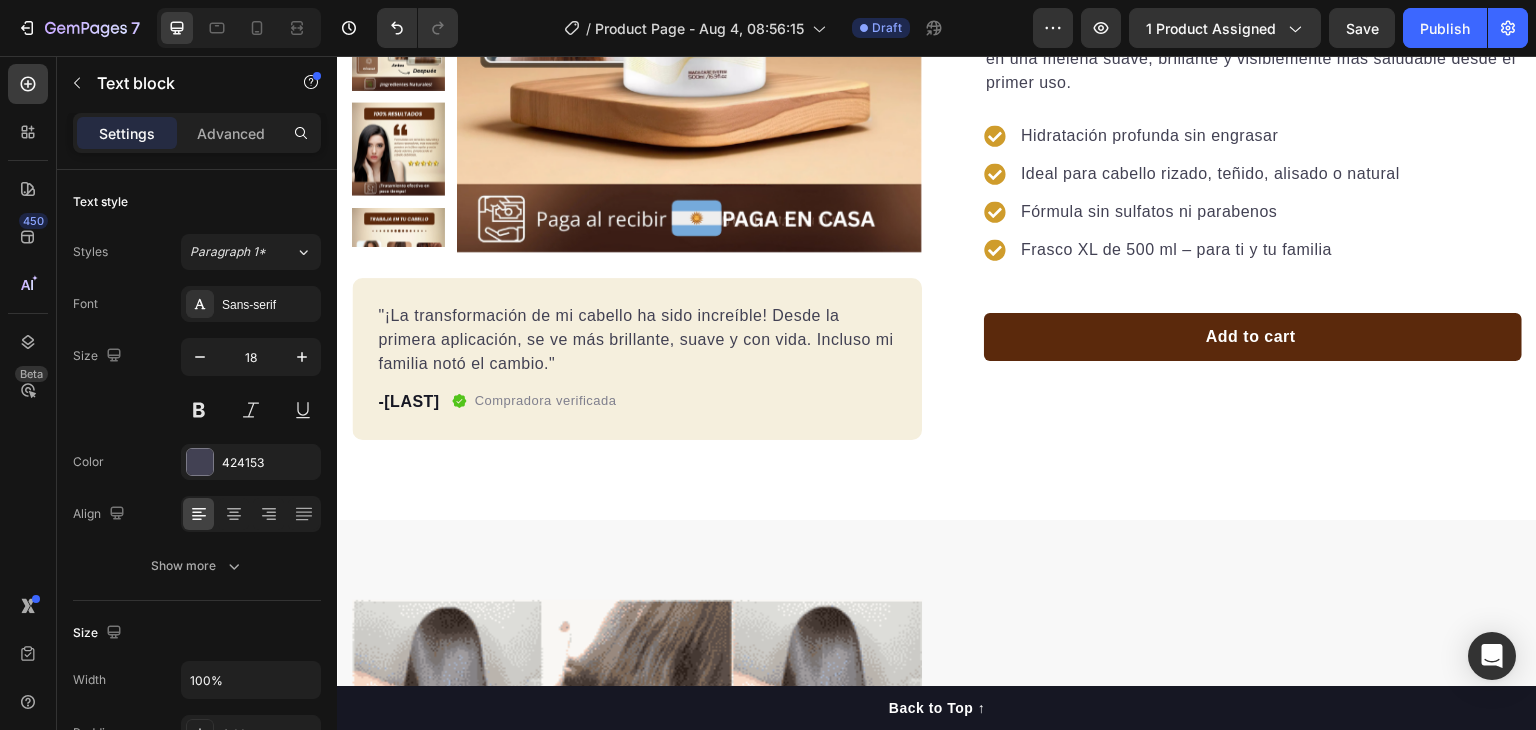 scroll, scrollTop: 115, scrollLeft: 0, axis: vertical 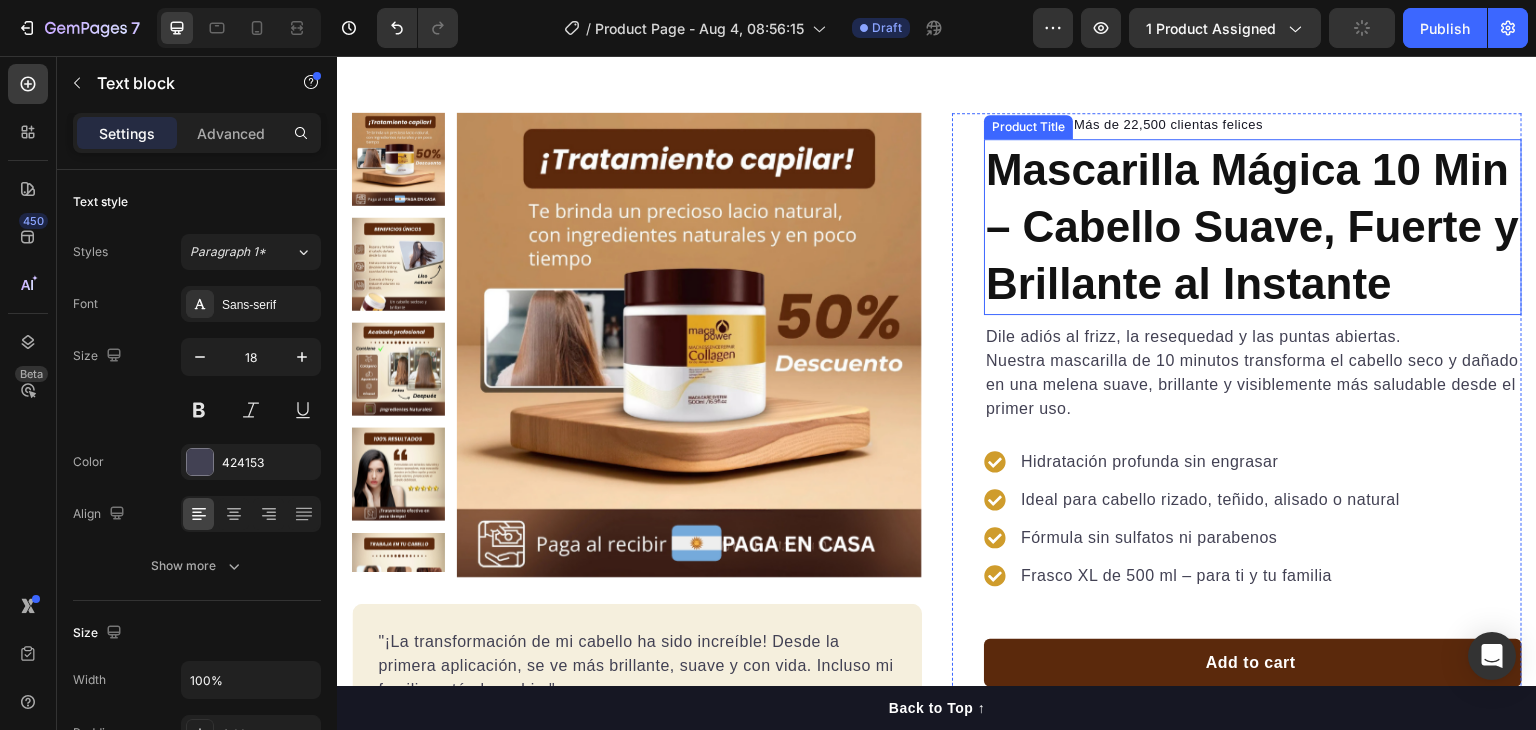 click on "Mascarilla Mágica 10 Min – Cabello Suave, Fuerte y Brillante al Instante" at bounding box center (1253, 227) 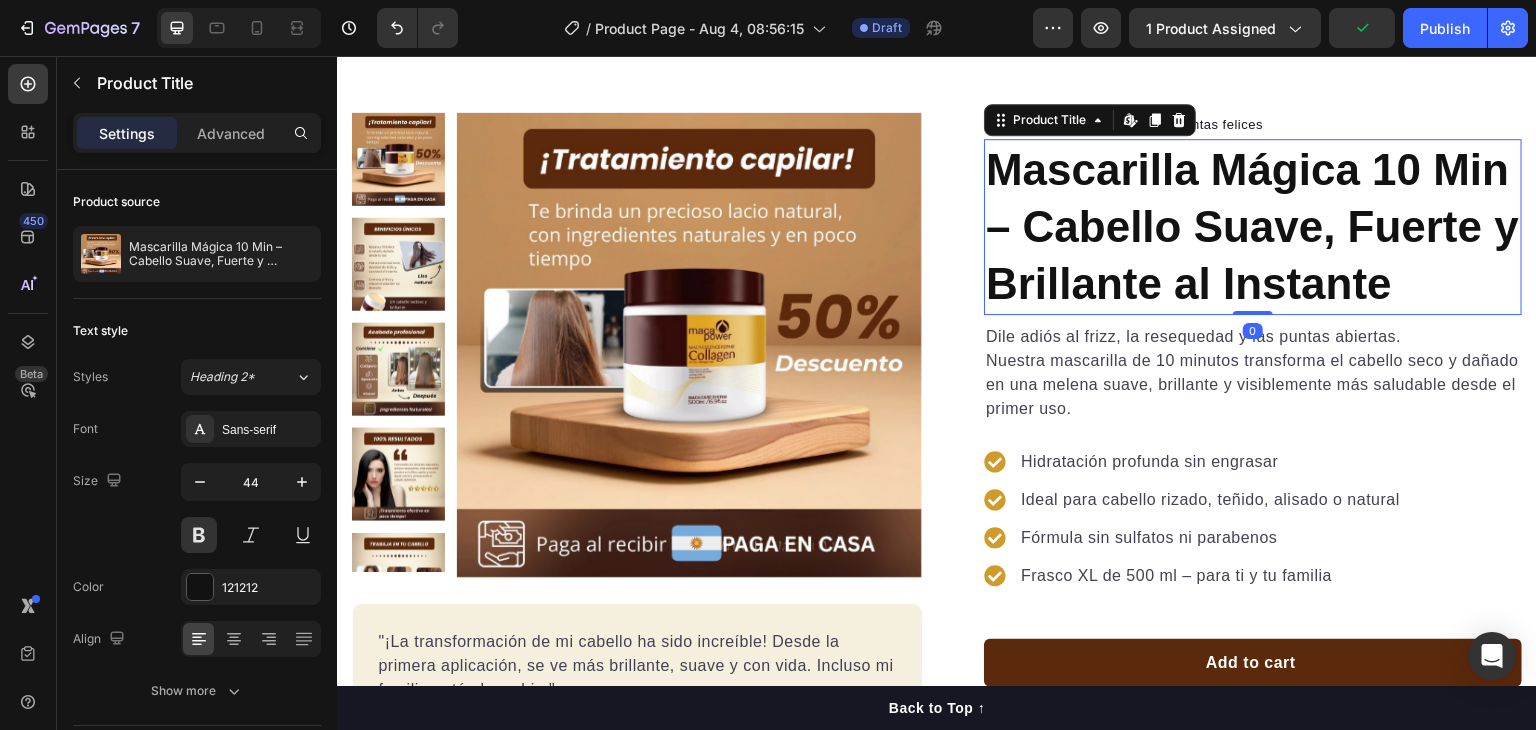 click on "Mascarilla Mágica 10 Min – Cabello Suave, Fuerte y Brillante al Instante" at bounding box center [1253, 227] 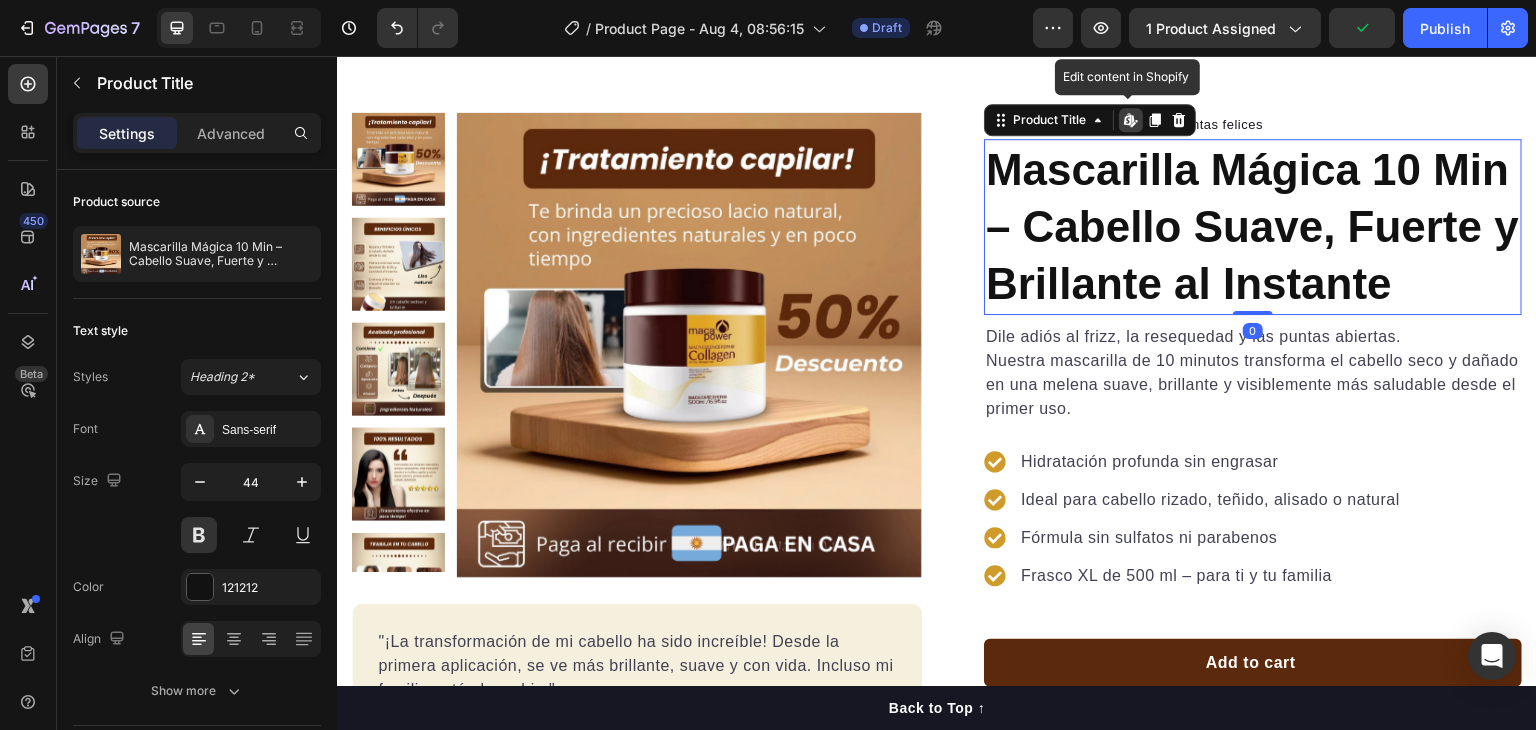 click on "Mascarilla Mágica 10 Min – Cabello Suave, Fuerte y Brillante al Instante" at bounding box center (1253, 227) 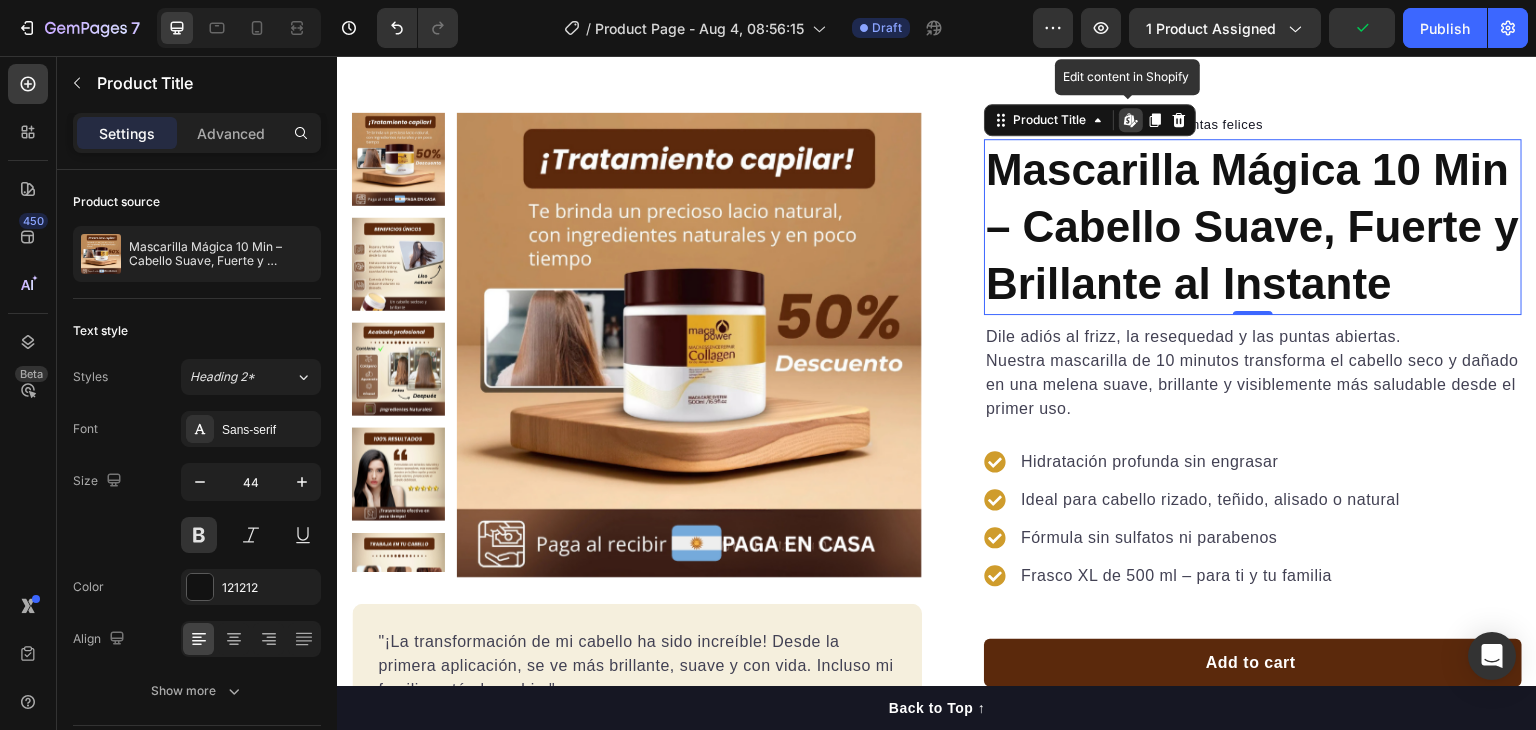 click on "Mascarilla Mágica 10 Min – Cabello Suave, Fuerte y Brillante al Instante" at bounding box center [1253, 227] 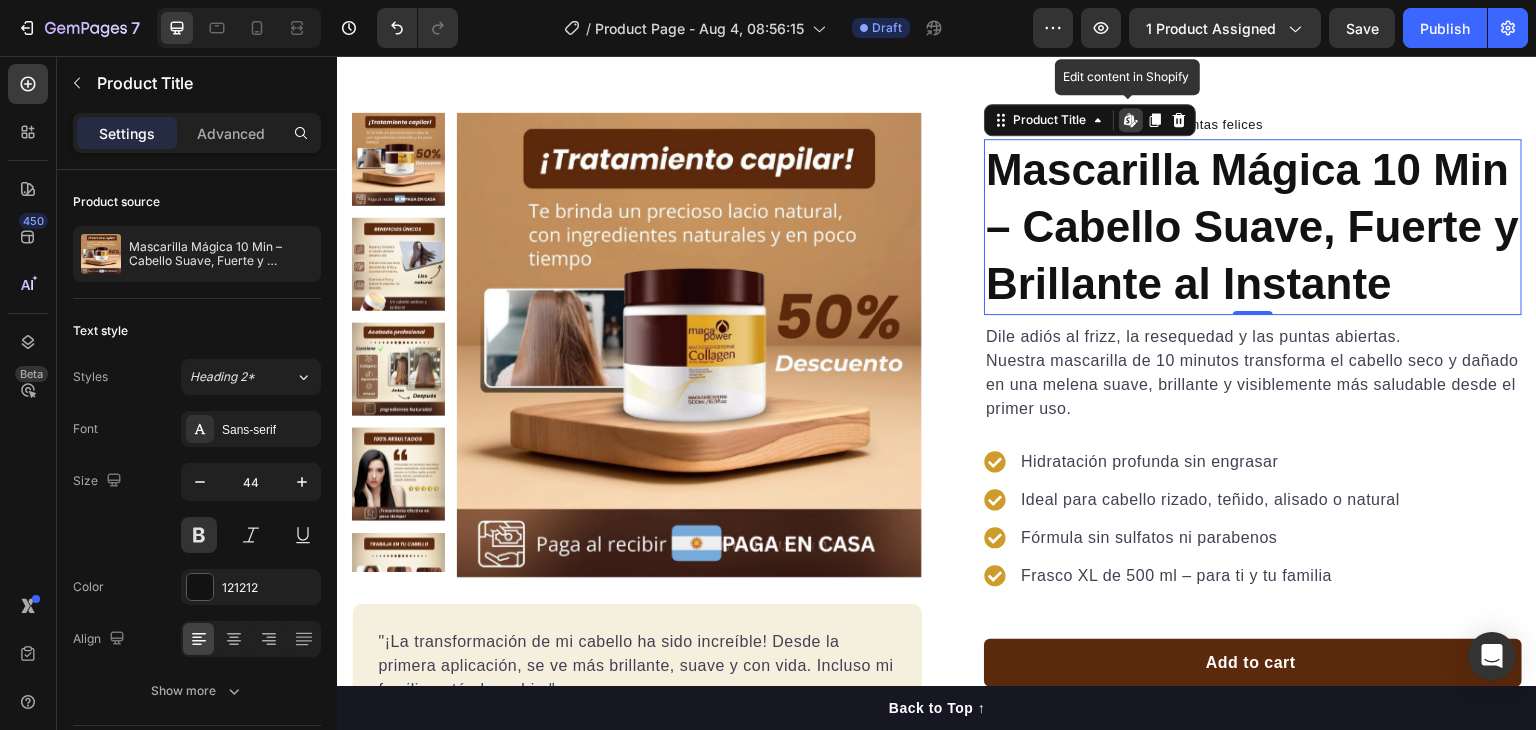 click on "Mascarilla Mágica 10 Min – Cabello Suave, Fuerte y Brillante al Instante" at bounding box center (1253, 227) 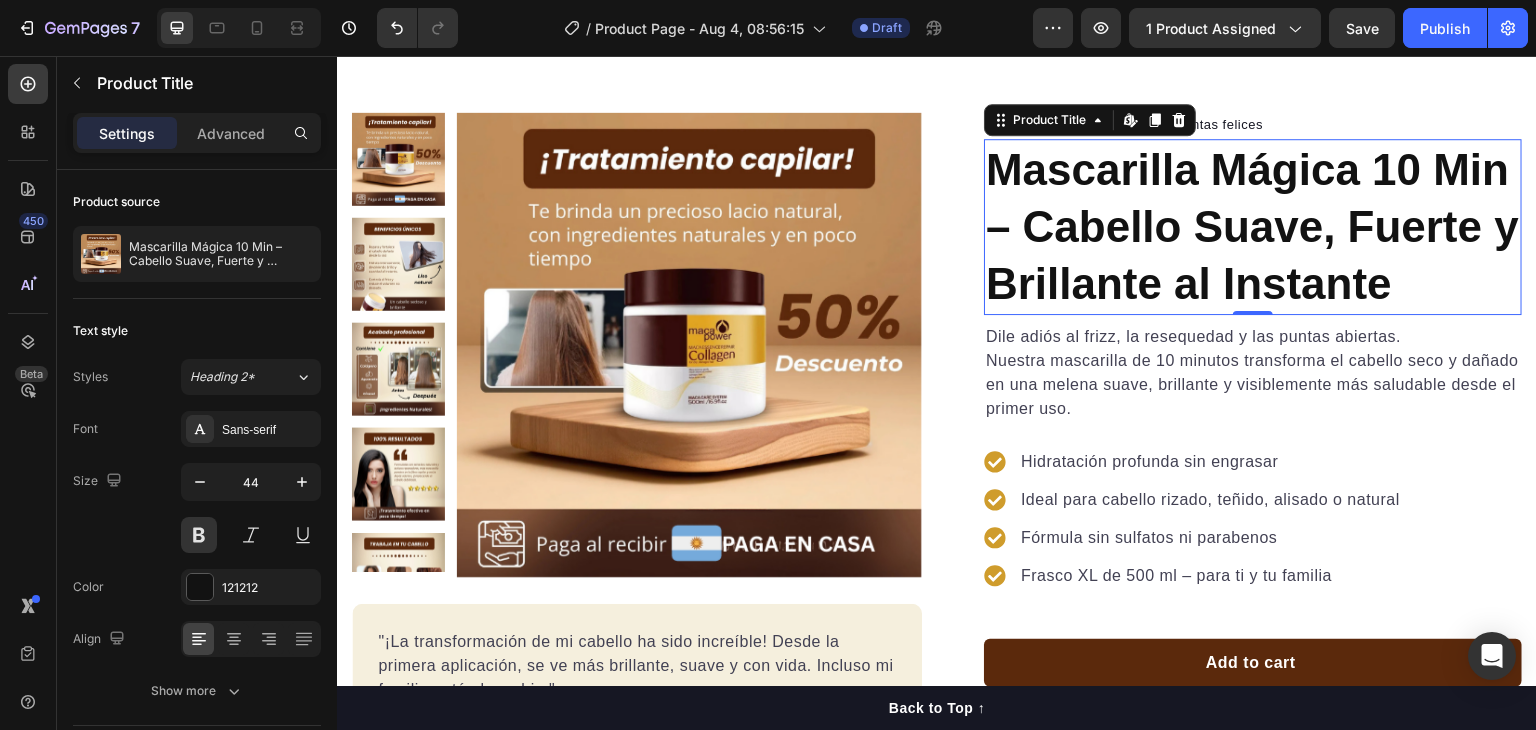 click on "Mascarilla Mágica 10 Min – Cabello Suave, Fuerte y Brillante al Instante" at bounding box center [1253, 227] 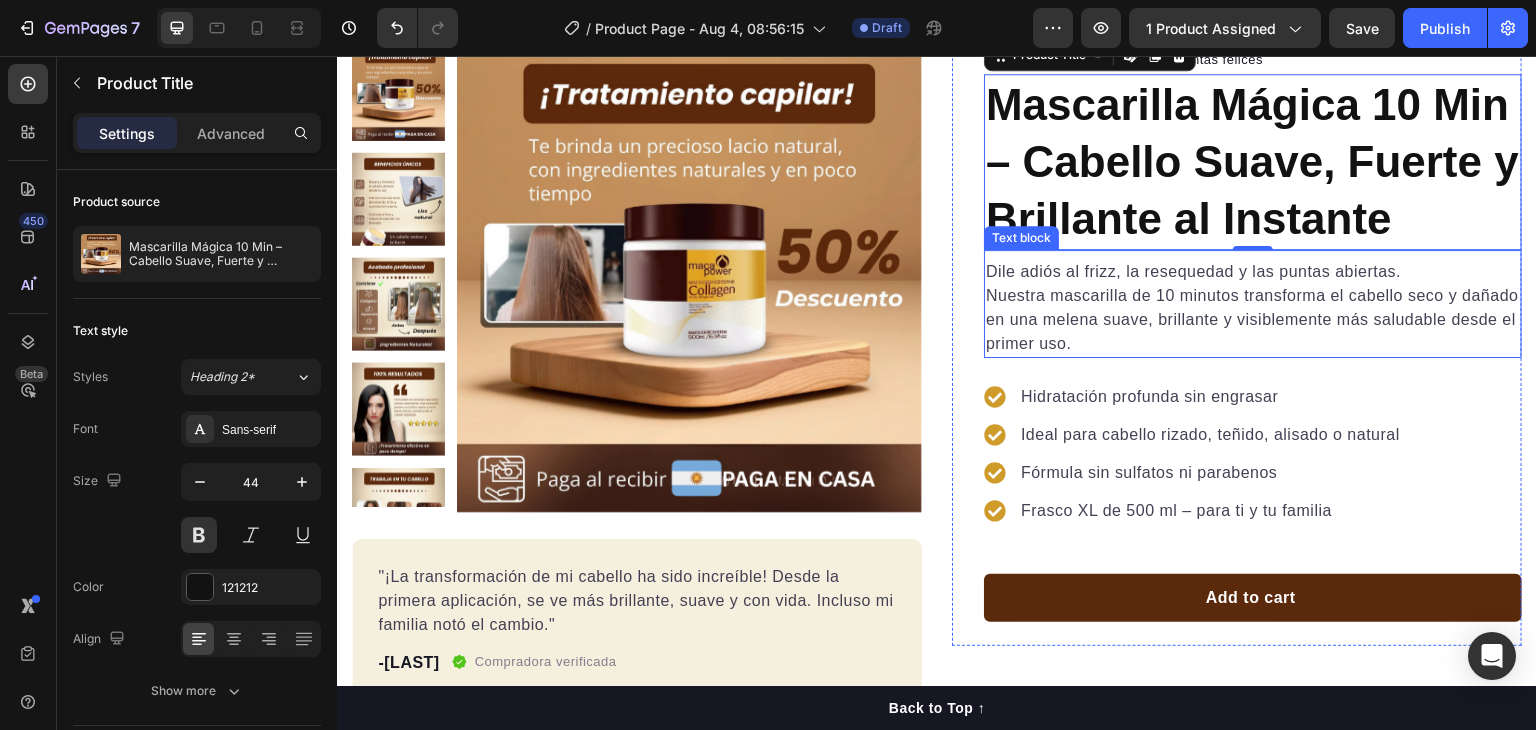 scroll, scrollTop: 215, scrollLeft: 0, axis: vertical 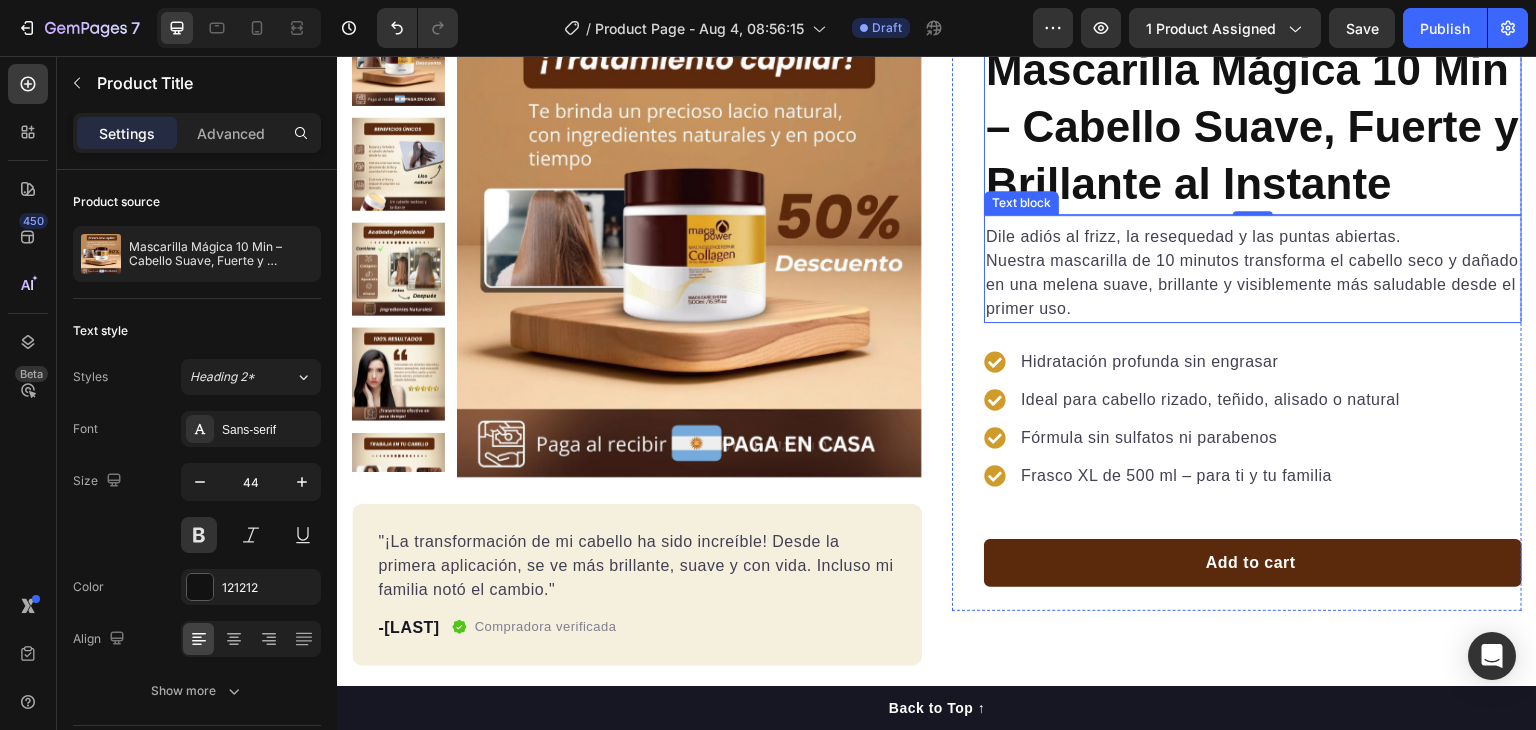 click on "Dile adiós al frizz, la resequedad y las puntas abiertas. Nuestra mascarilla de 10 minutos transforma el cabello seco y dañado en una melena suave, brillante y visiblemente más saludable desde el primer uso." at bounding box center [1253, 273] 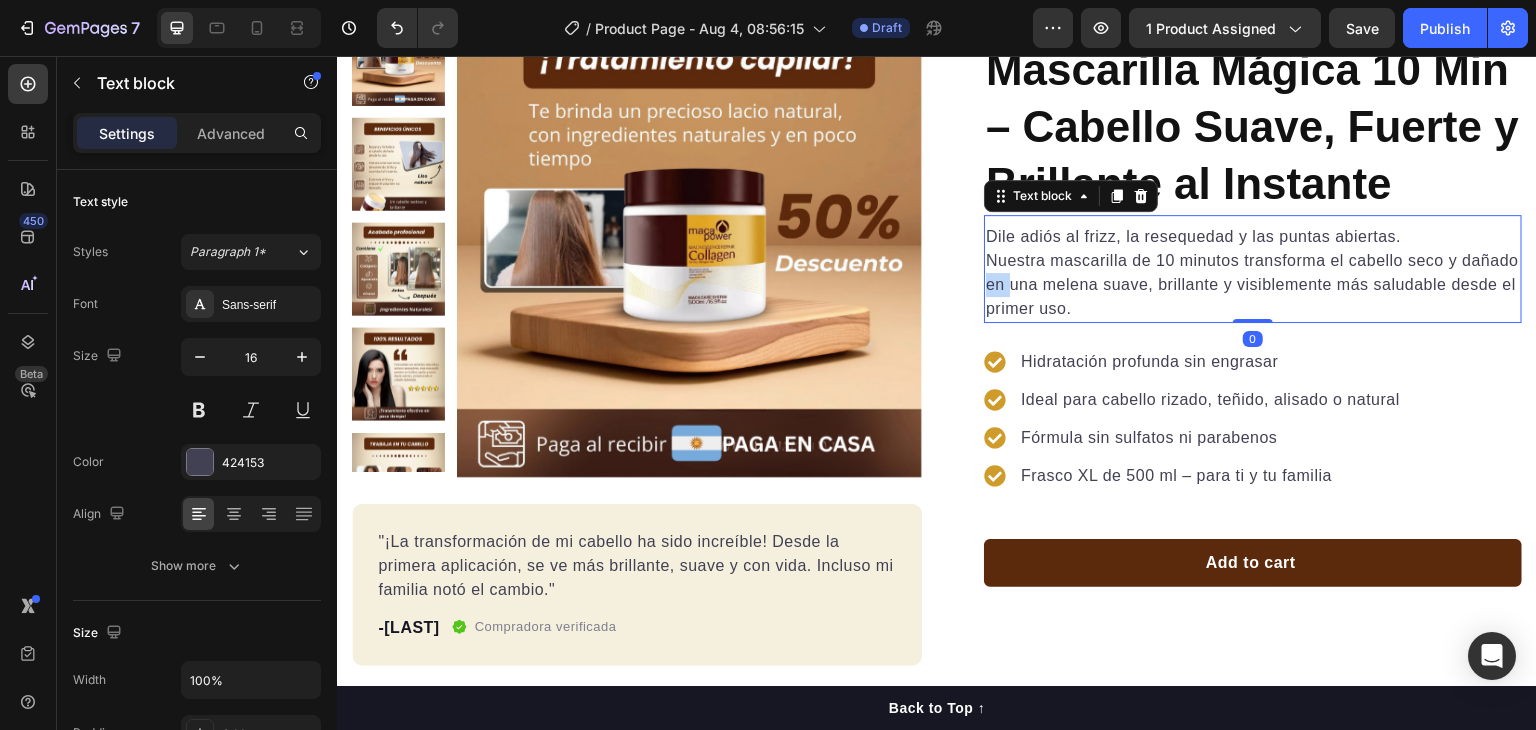 click on "Dile adiós al frizz, la resequedad y las puntas abiertas. Nuestra mascarilla de 10 minutos transforma el cabello seco y dañado en una melena suave, brillante y visiblemente más saludable desde el primer uso." at bounding box center [1253, 273] 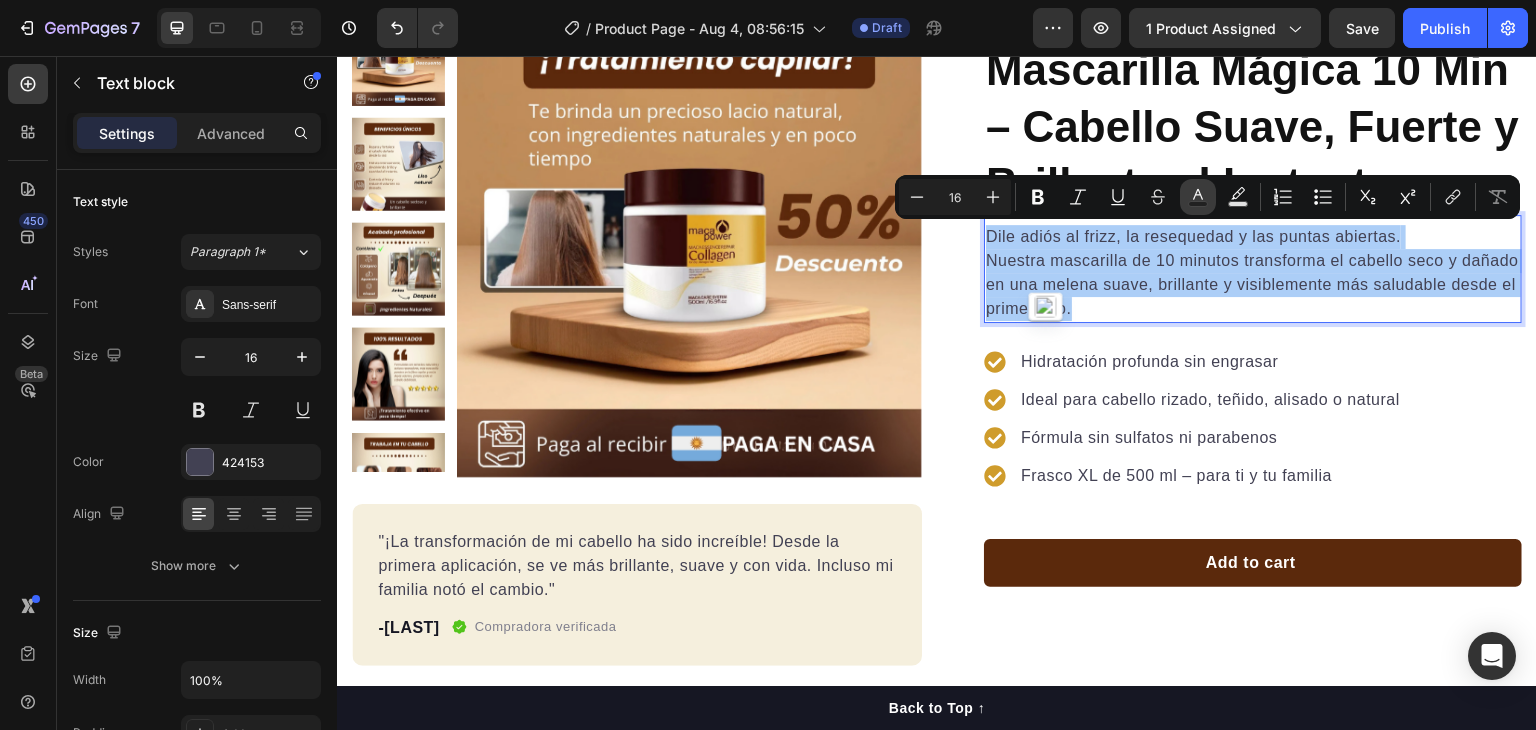 click 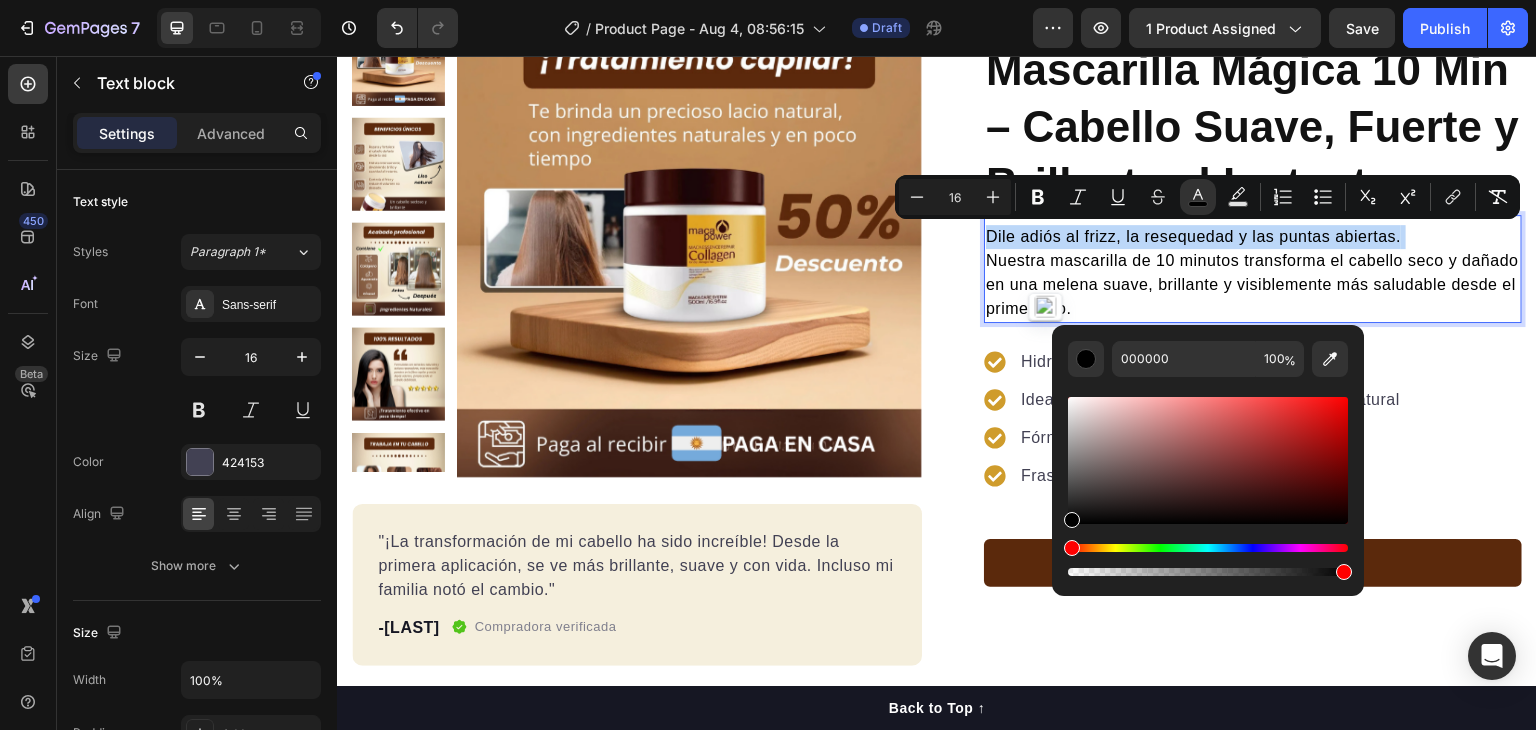 drag, startPoint x: 1129, startPoint y: 490, endPoint x: 1066, endPoint y: 550, distance: 87 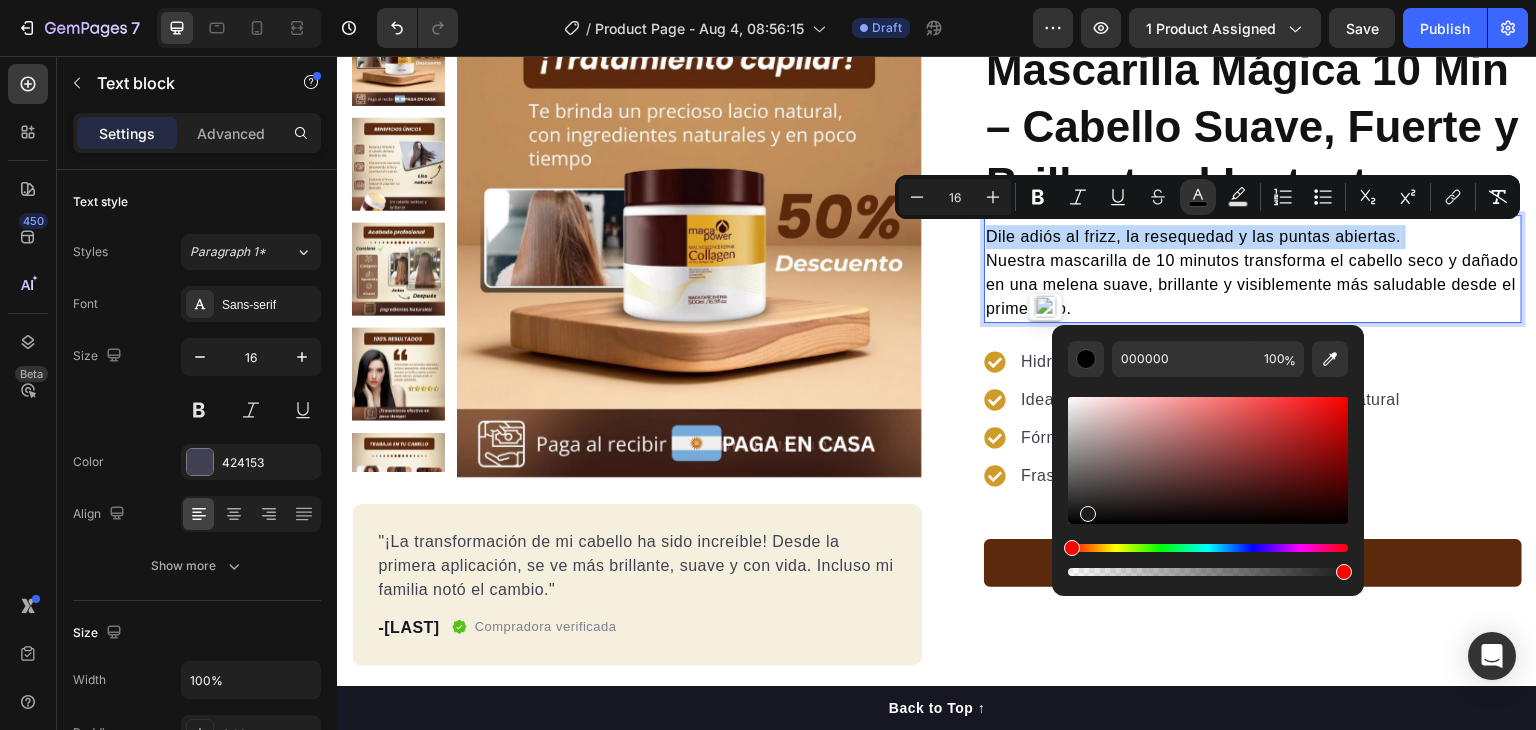 click at bounding box center [1208, 460] 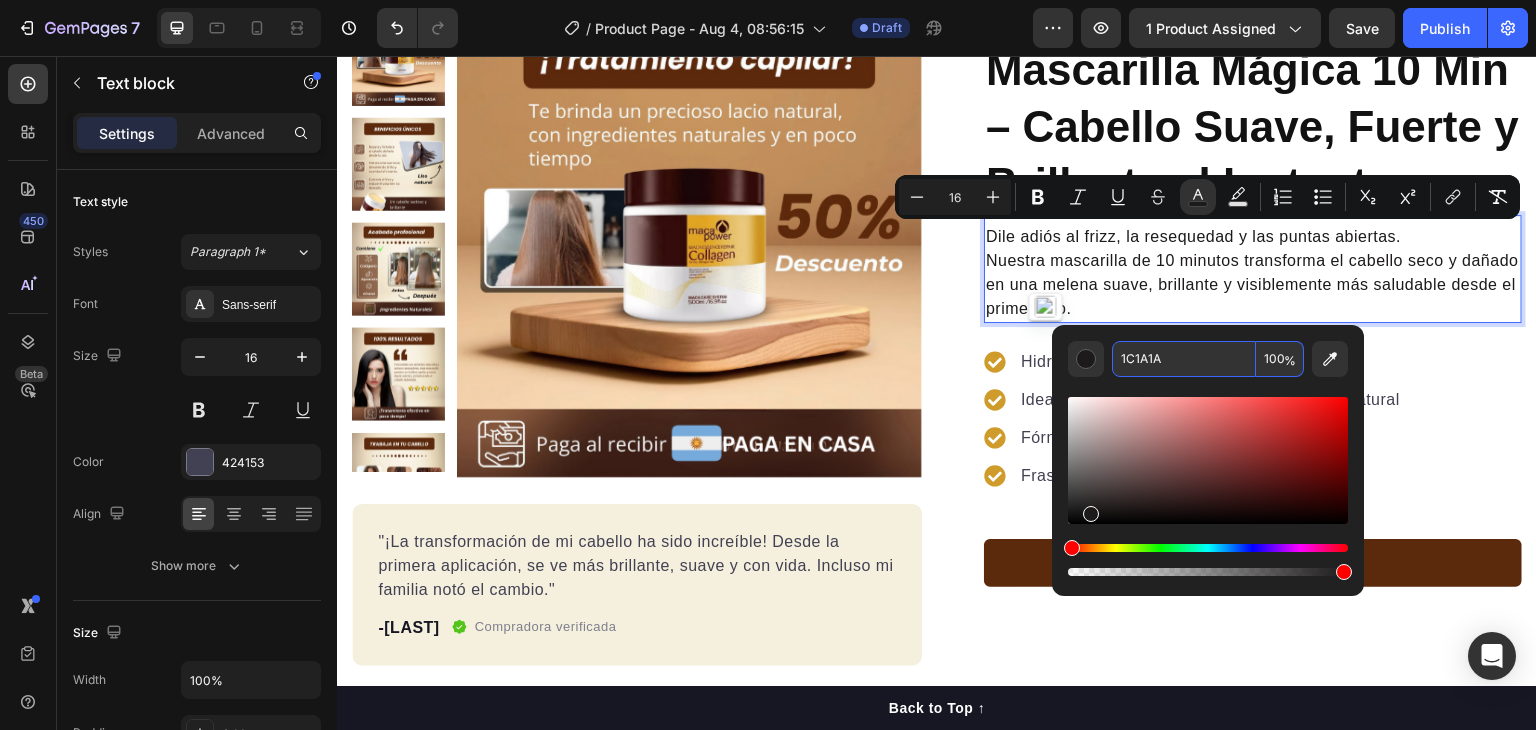 click on "1C1A1A" at bounding box center [1184, 359] 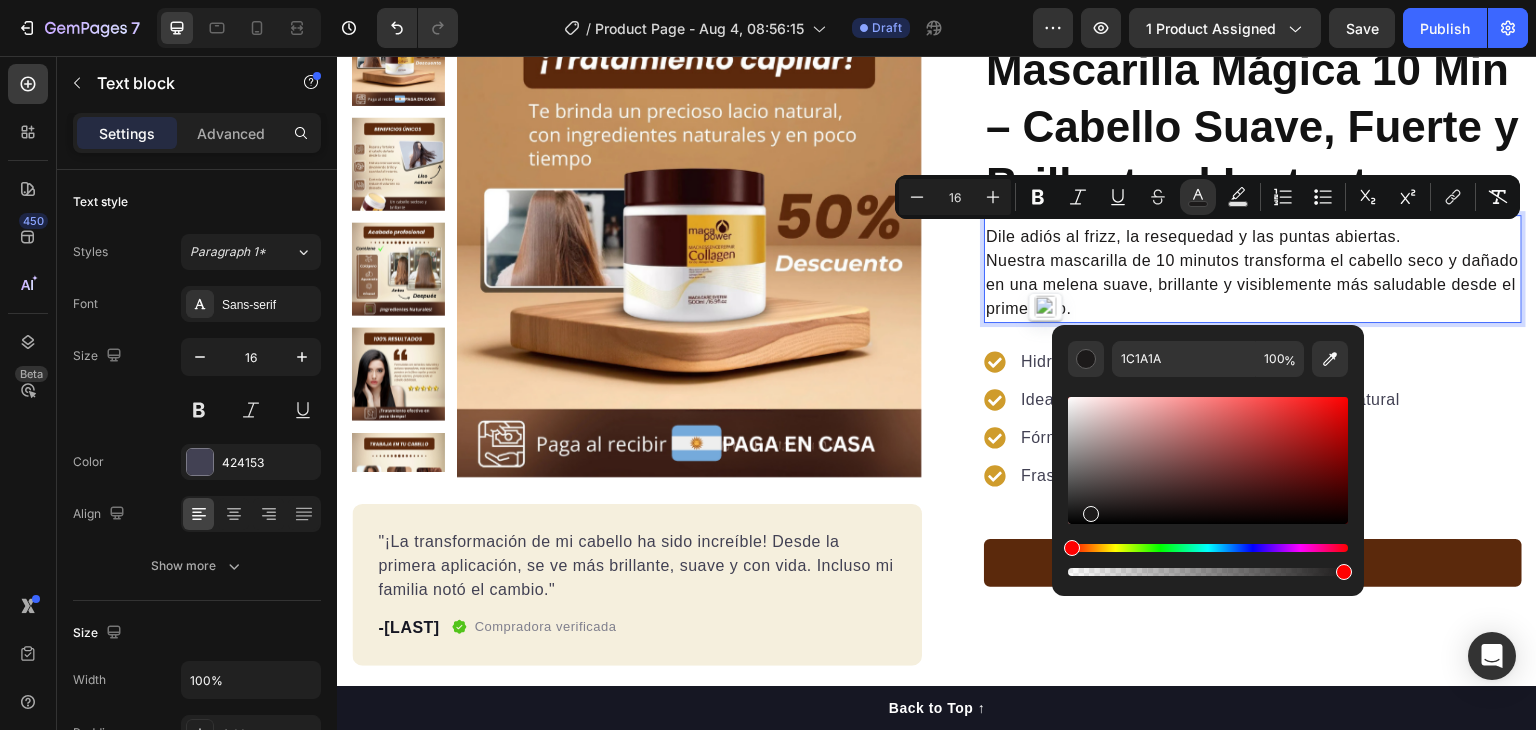 click on "Dile adiós al frizz, la resequedad y las puntas abiertas. Nuestra mascarilla de 10 minutos transforma el cabello seco y dañado en una melena suave, brillante y visiblemente más saludable desde el primer uso." at bounding box center [1253, 273] 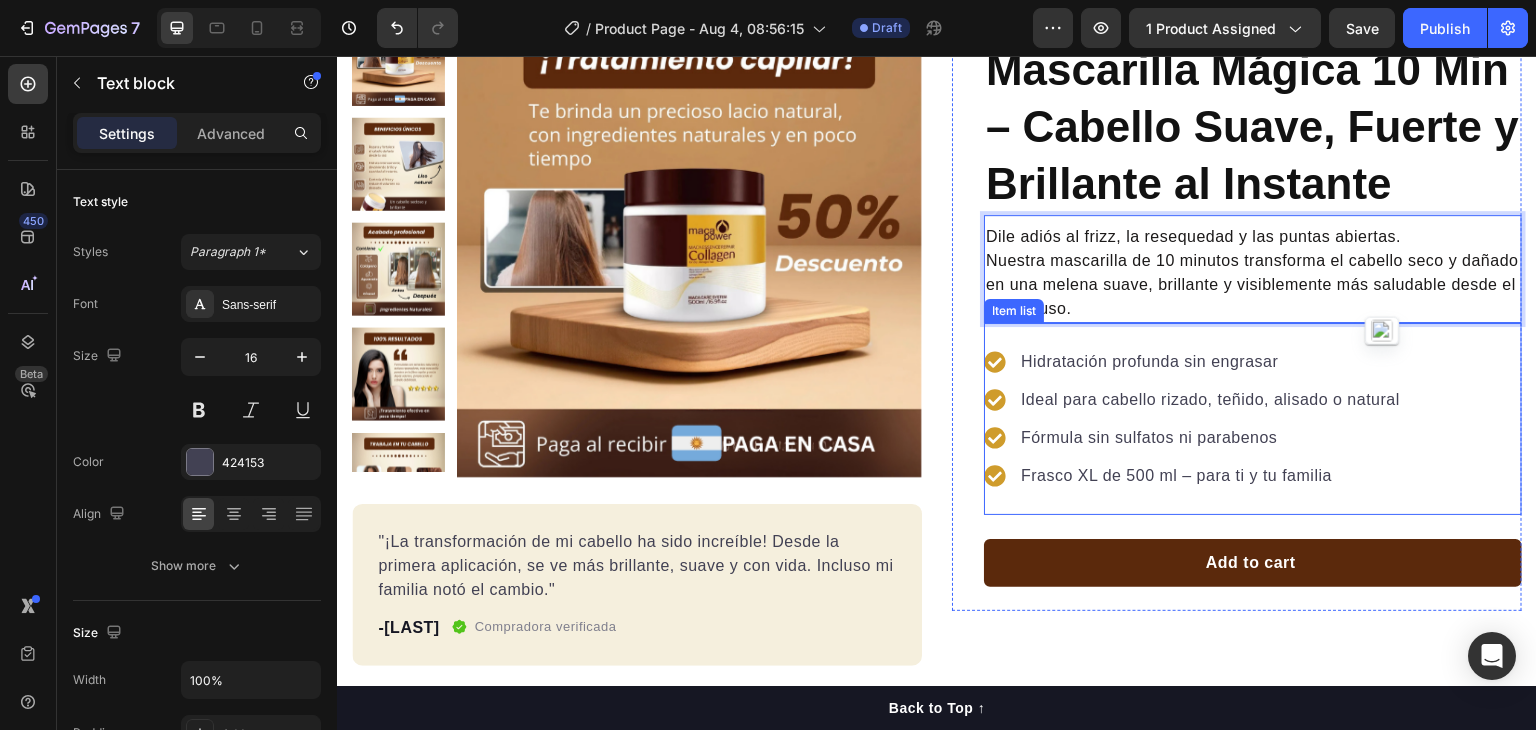 click on "Hidratación profunda sin engrasar" at bounding box center (1210, 362) 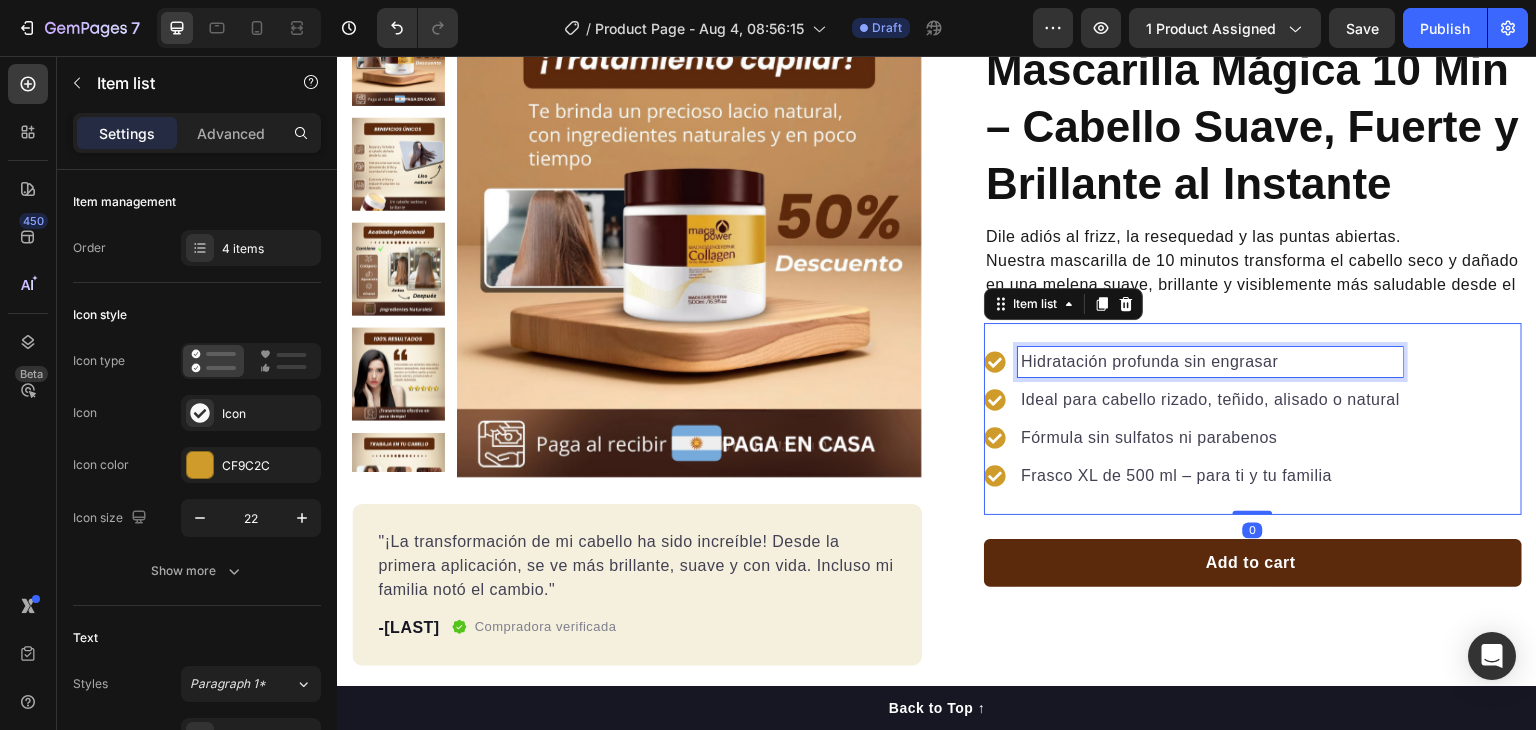 click on "Hidratación profunda sin engrasar" at bounding box center (1210, 362) 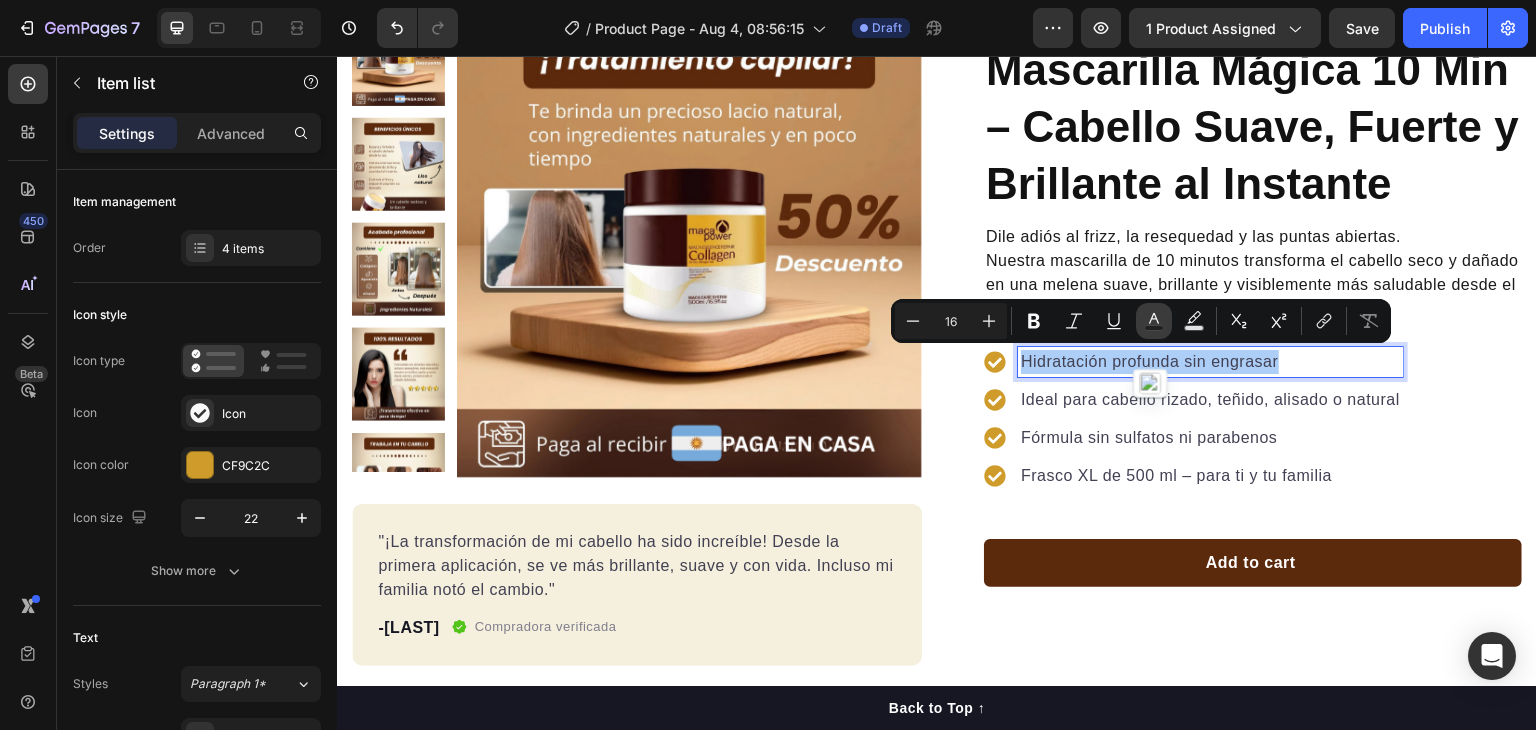 click on "Text Color" at bounding box center (1154, 321) 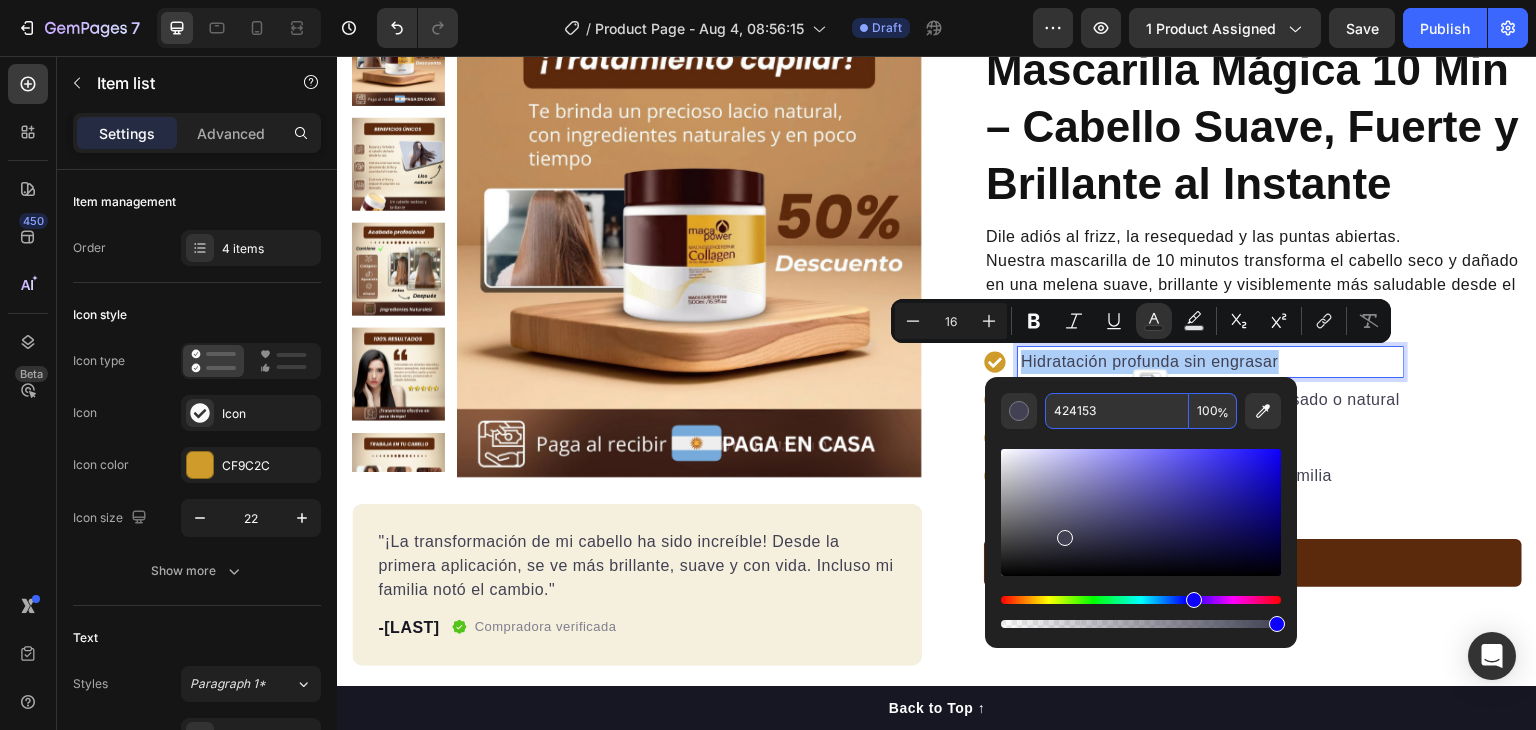 click on "424153" at bounding box center (1117, 411) 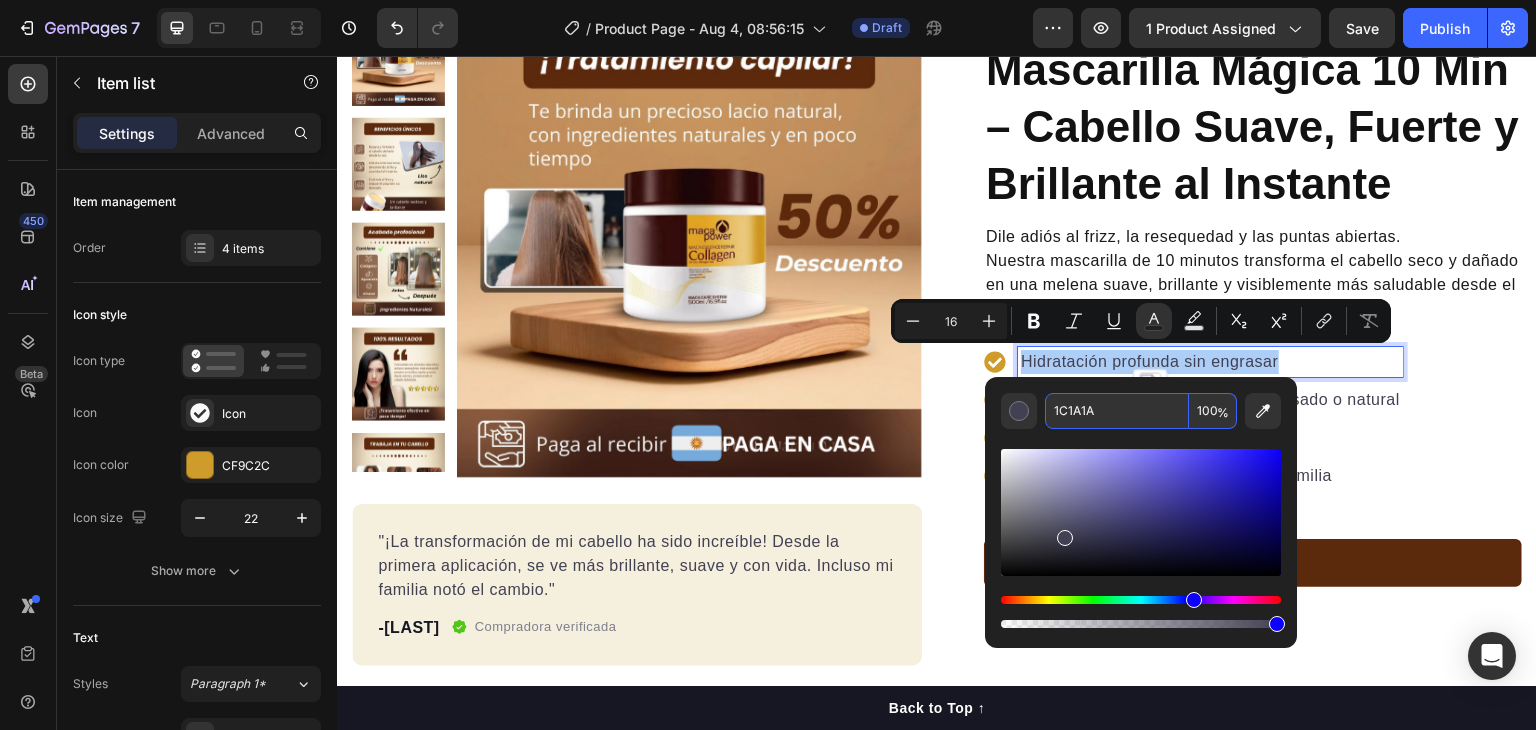 type on "1C1A1A" 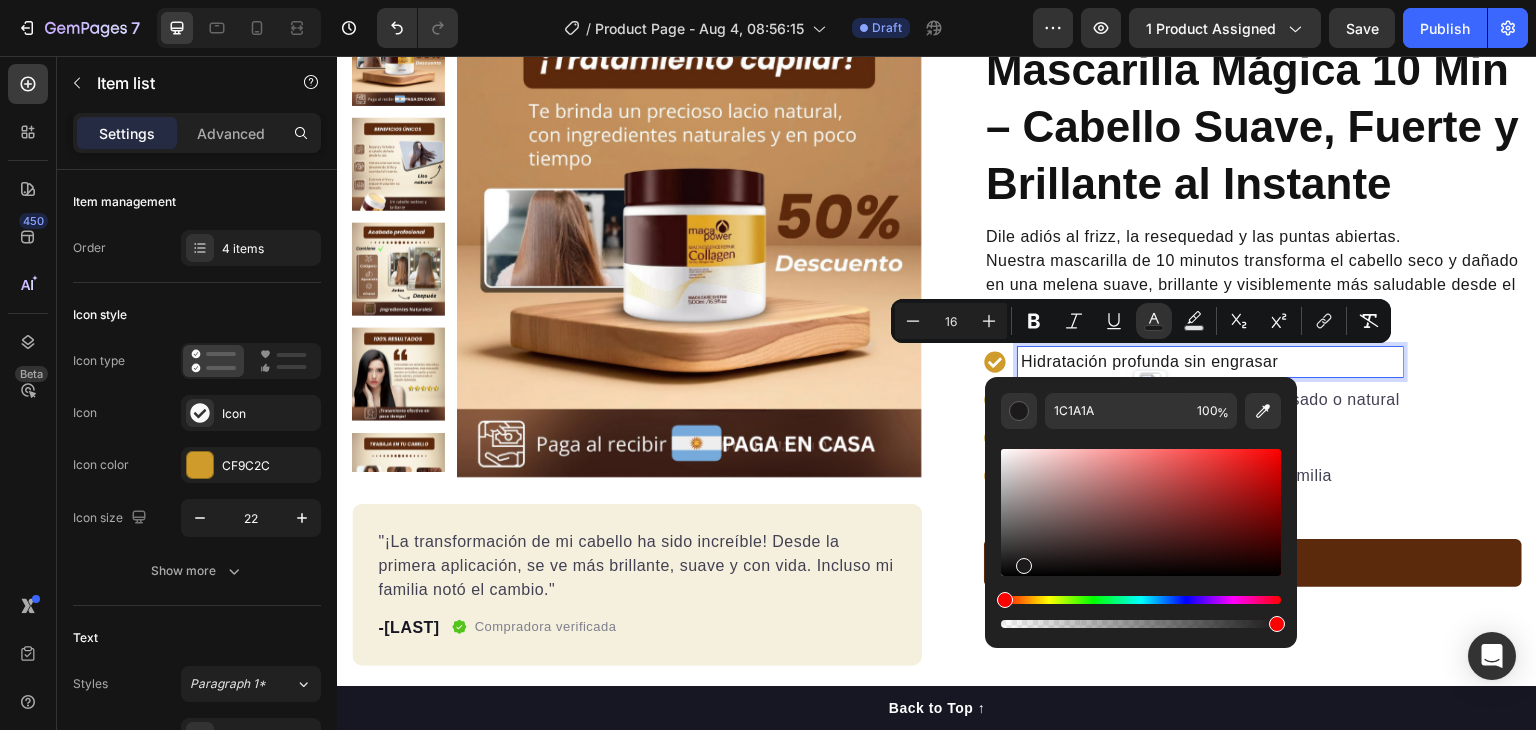 click on "Ideal para cabello rizado, teñido, alisado o natural" at bounding box center [1210, 400] 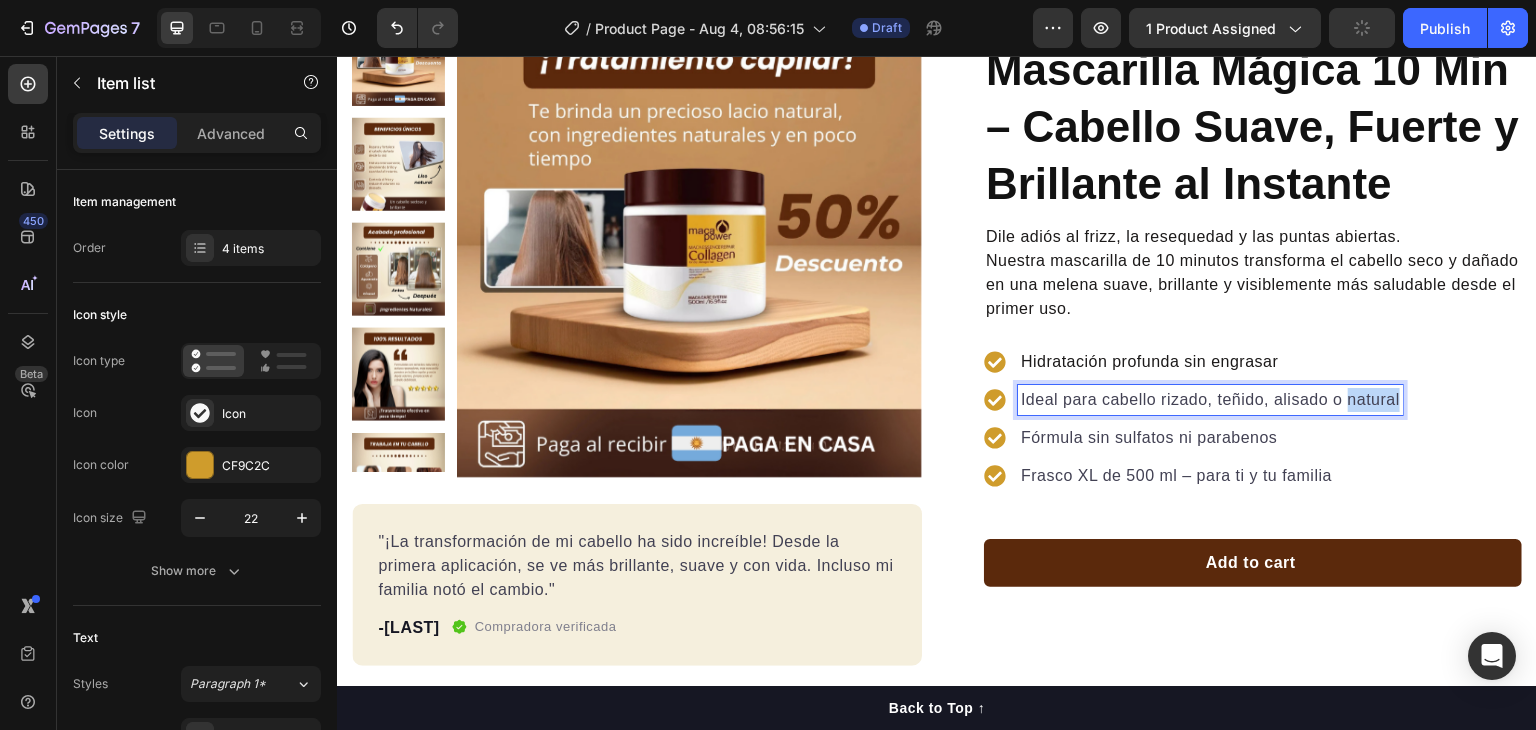 click on "Ideal para cabello rizado, teñido, alisado o natural" at bounding box center (1210, 400) 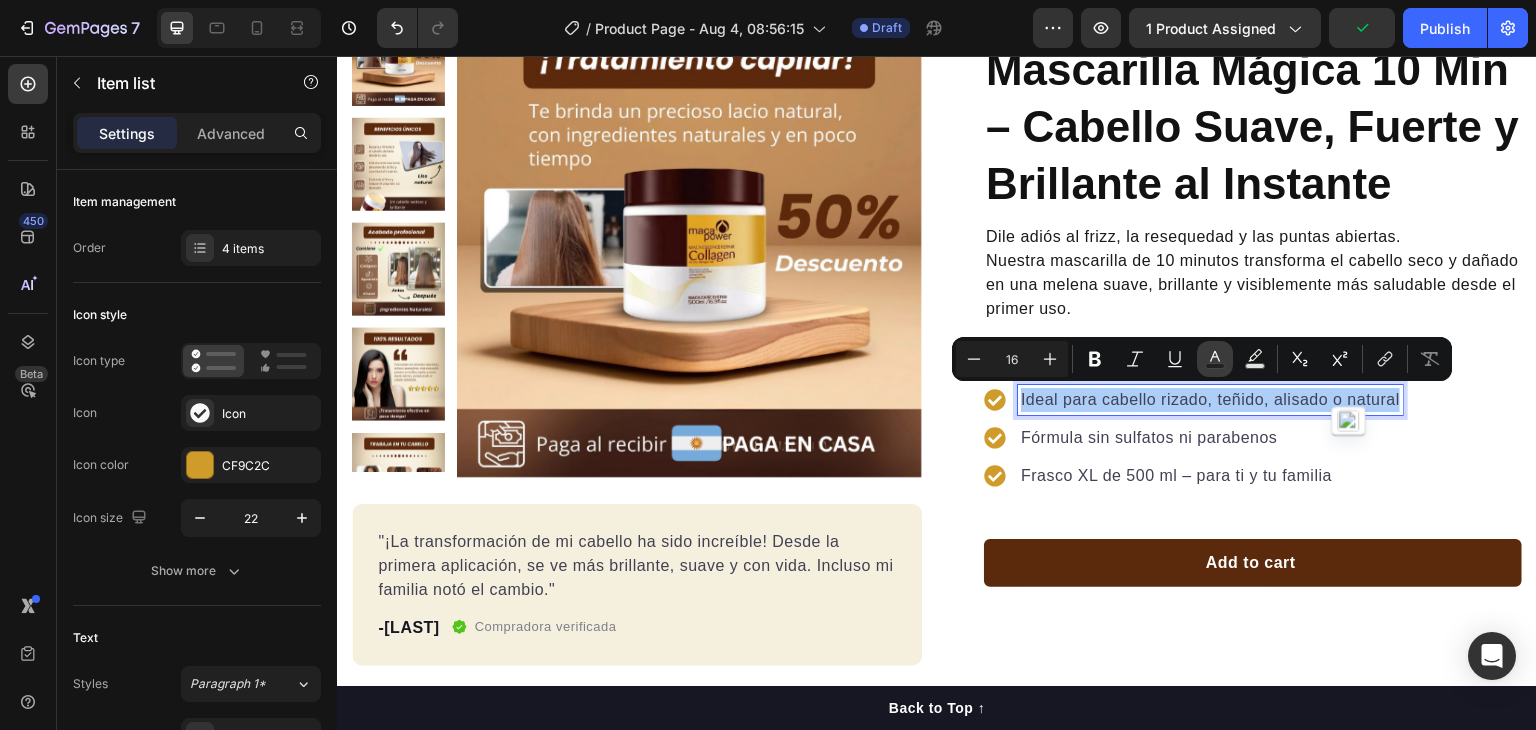 click on "Text Color" at bounding box center (1215, 359) 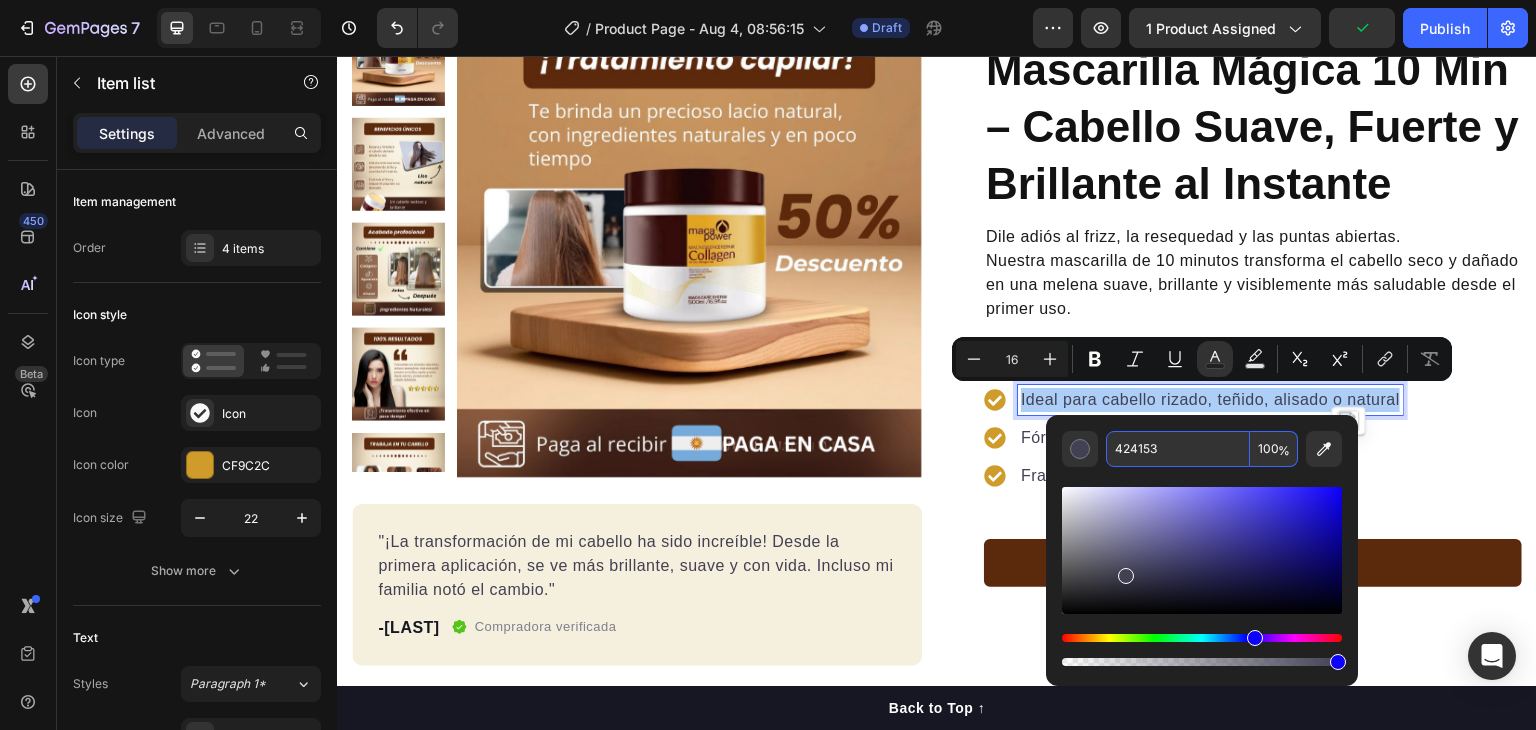 click on "424153" at bounding box center [1178, 449] 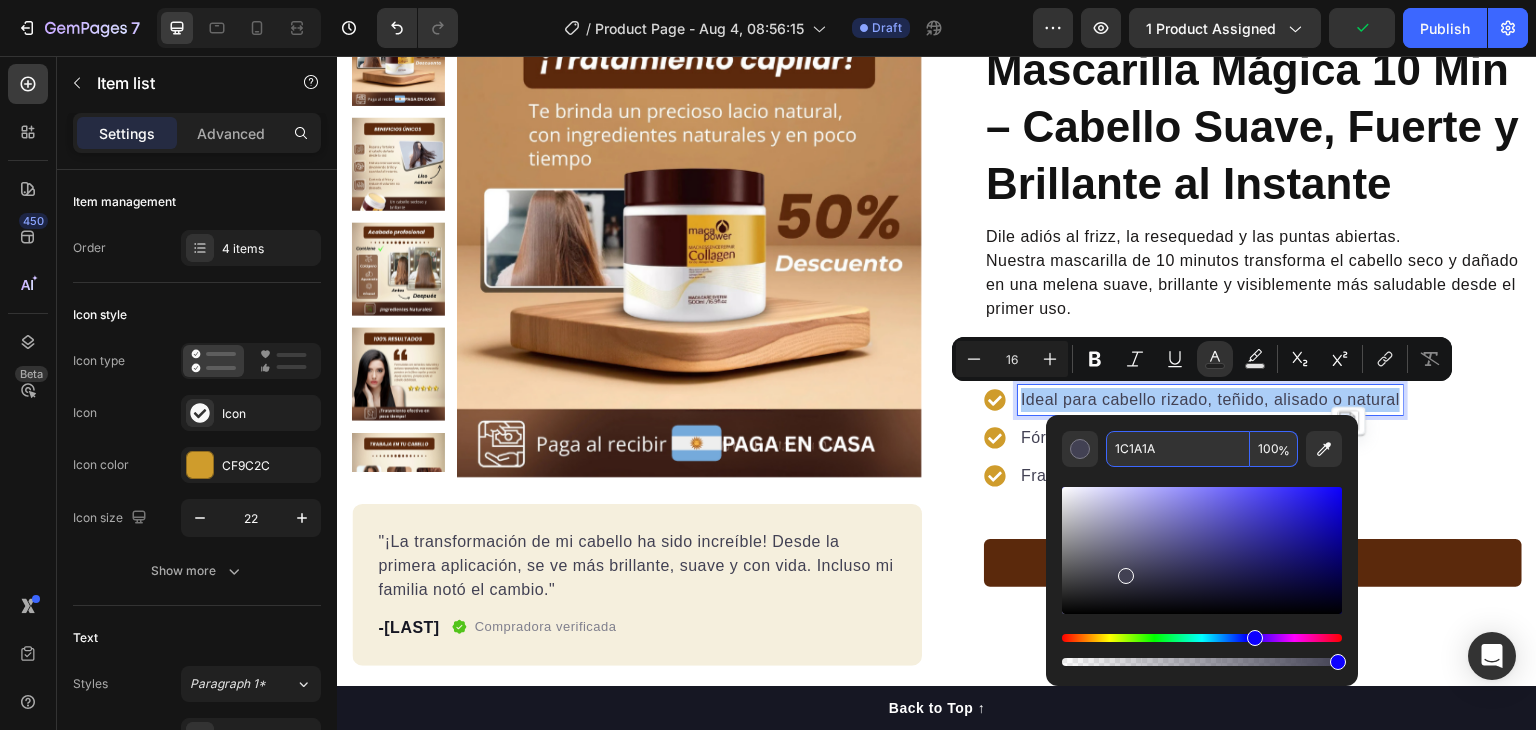 type on "1C1A1A" 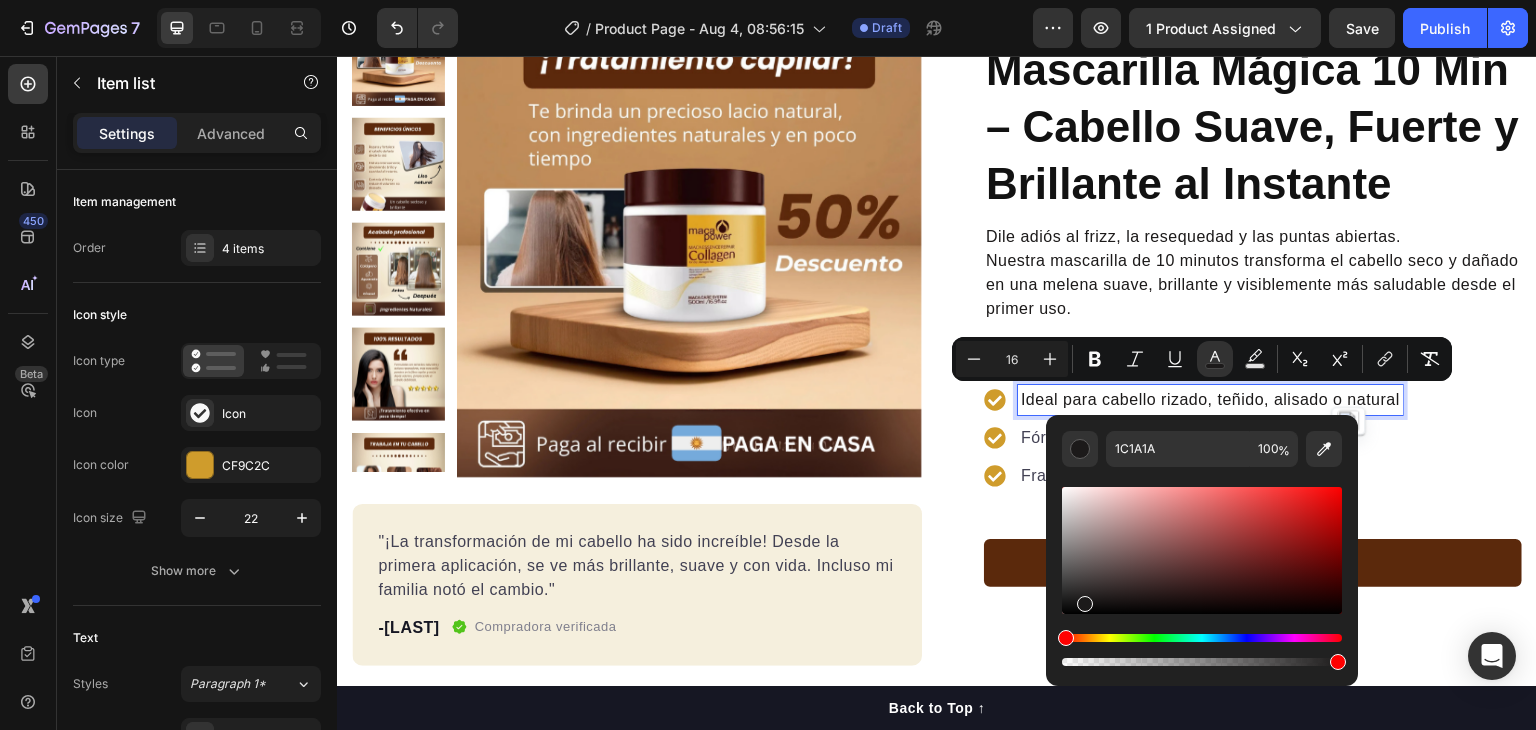 click on "Hidratación profunda sin engrasar Ideal para cabello rizado, teñido, alisado o natural Fórmula sin sulfatos ni parabenos Frasco XL de 500 ml – para ti y tu familia" at bounding box center (1253, 419) 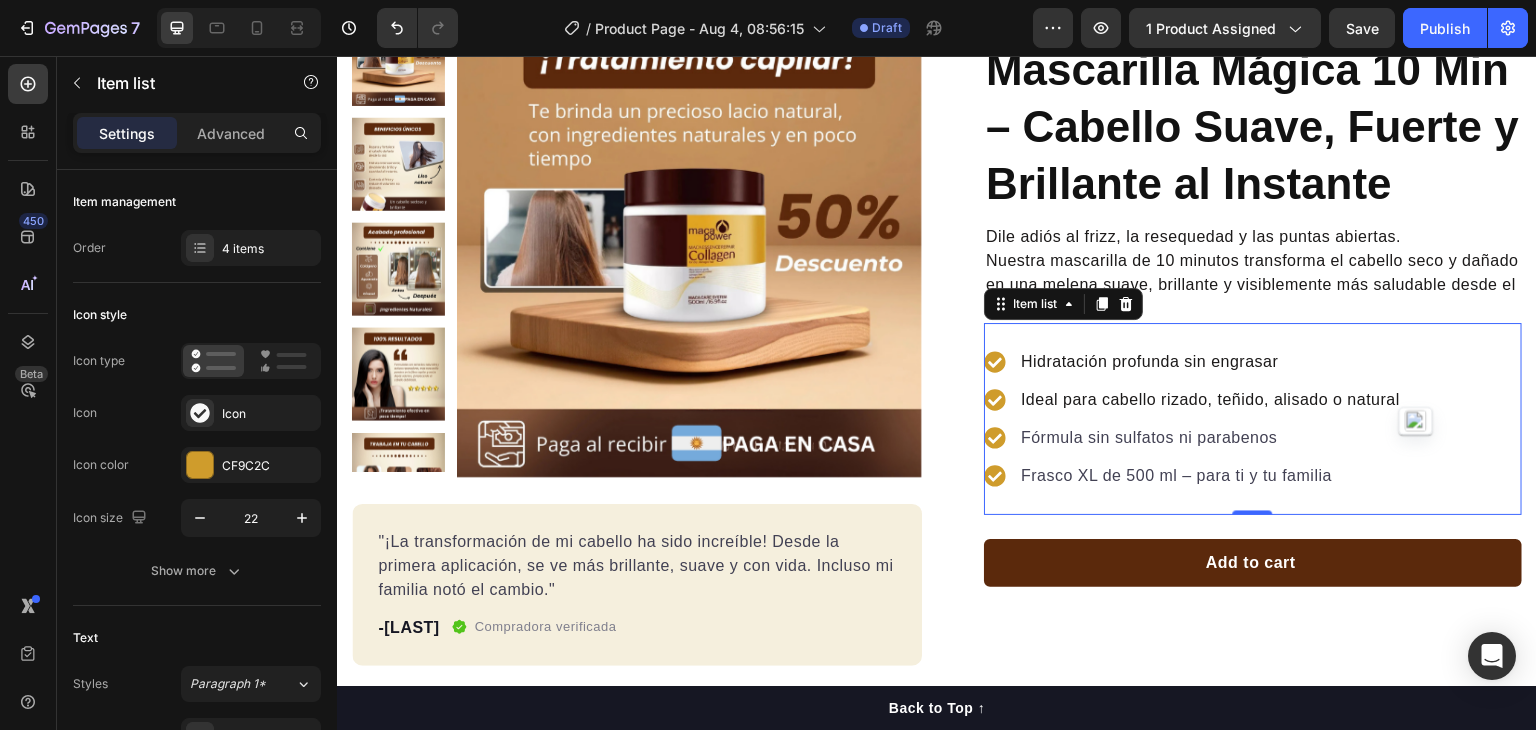click on "Fórmula sin sulfatos ni parabenos" at bounding box center [1210, 438] 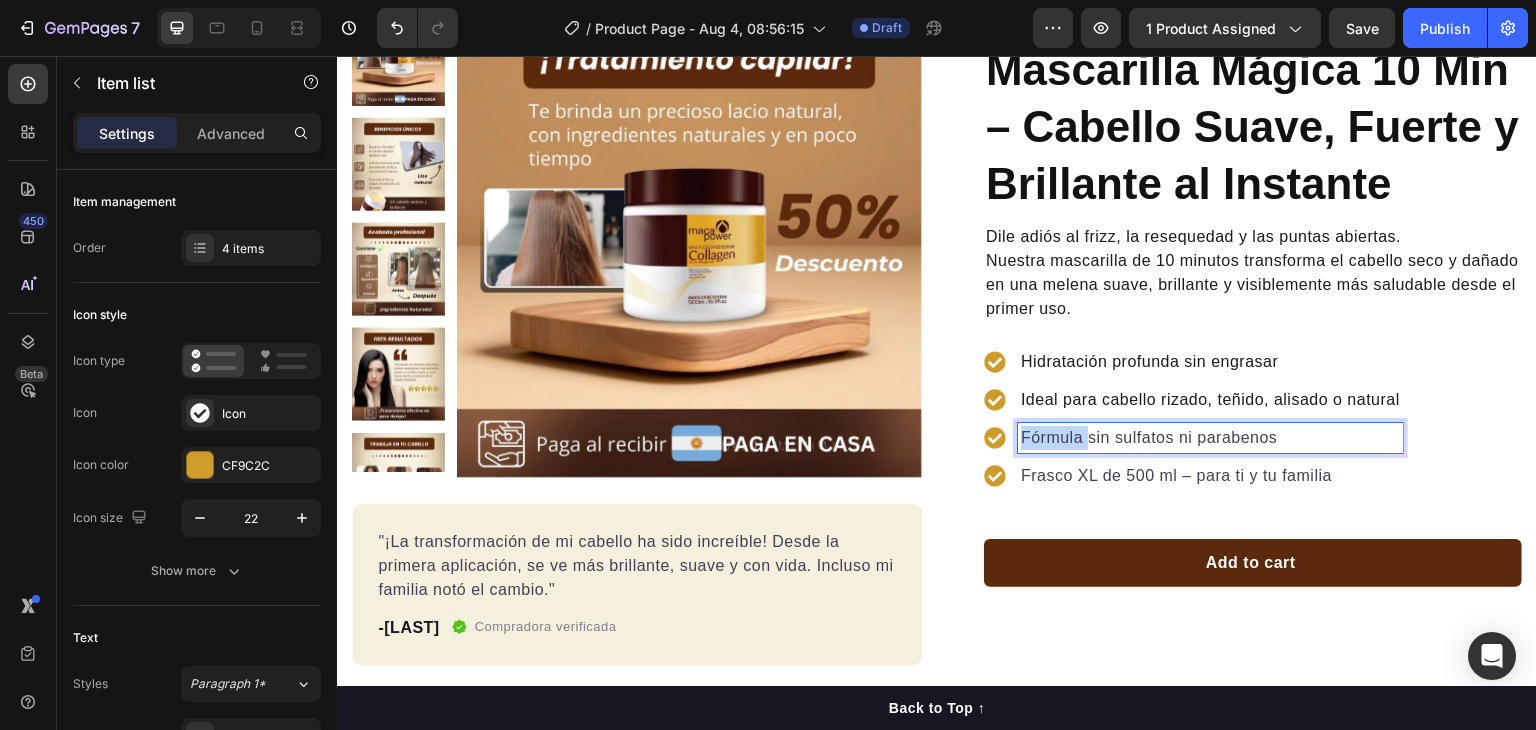 click on "Fórmula sin sulfatos ni parabenos" at bounding box center [1210, 438] 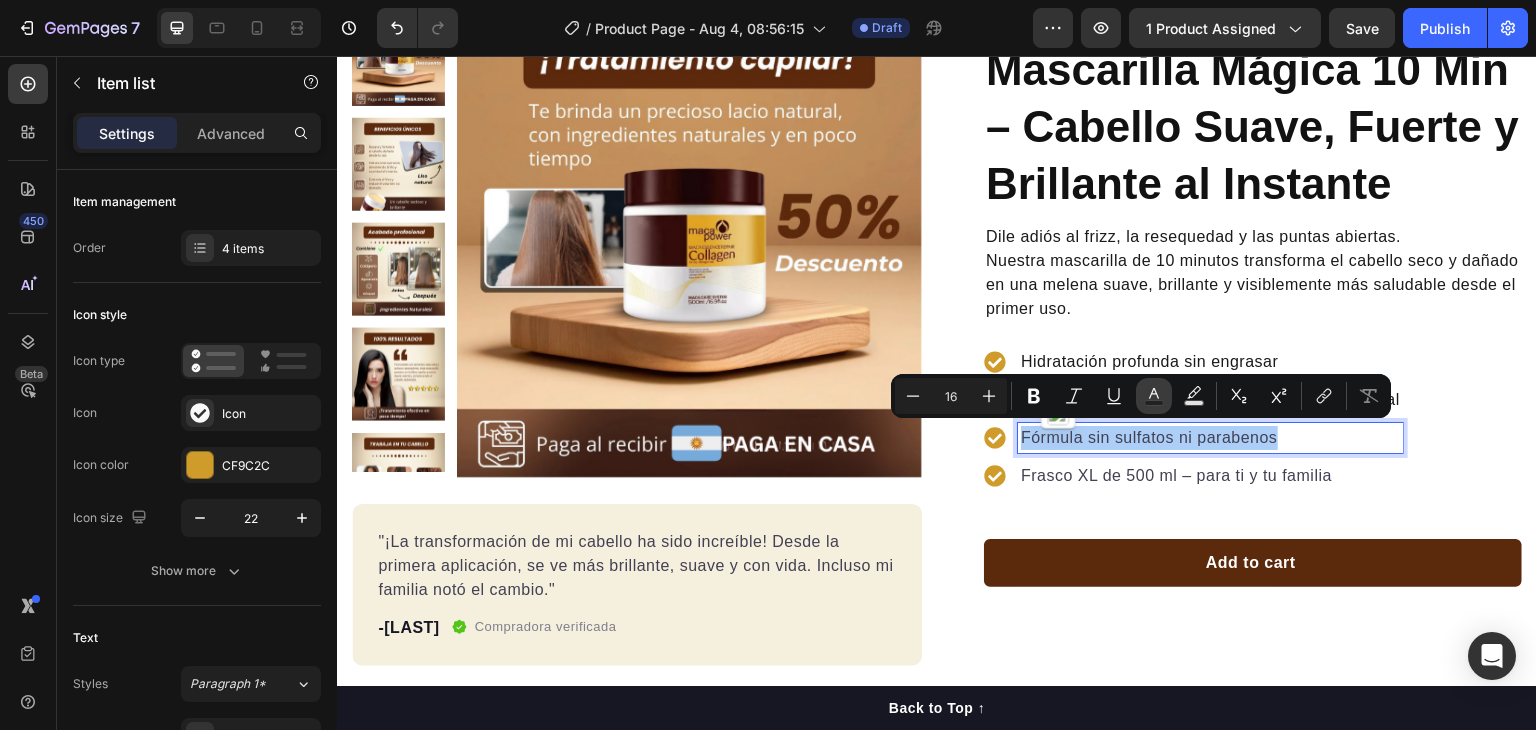 click on "Text Color" at bounding box center (1154, 396) 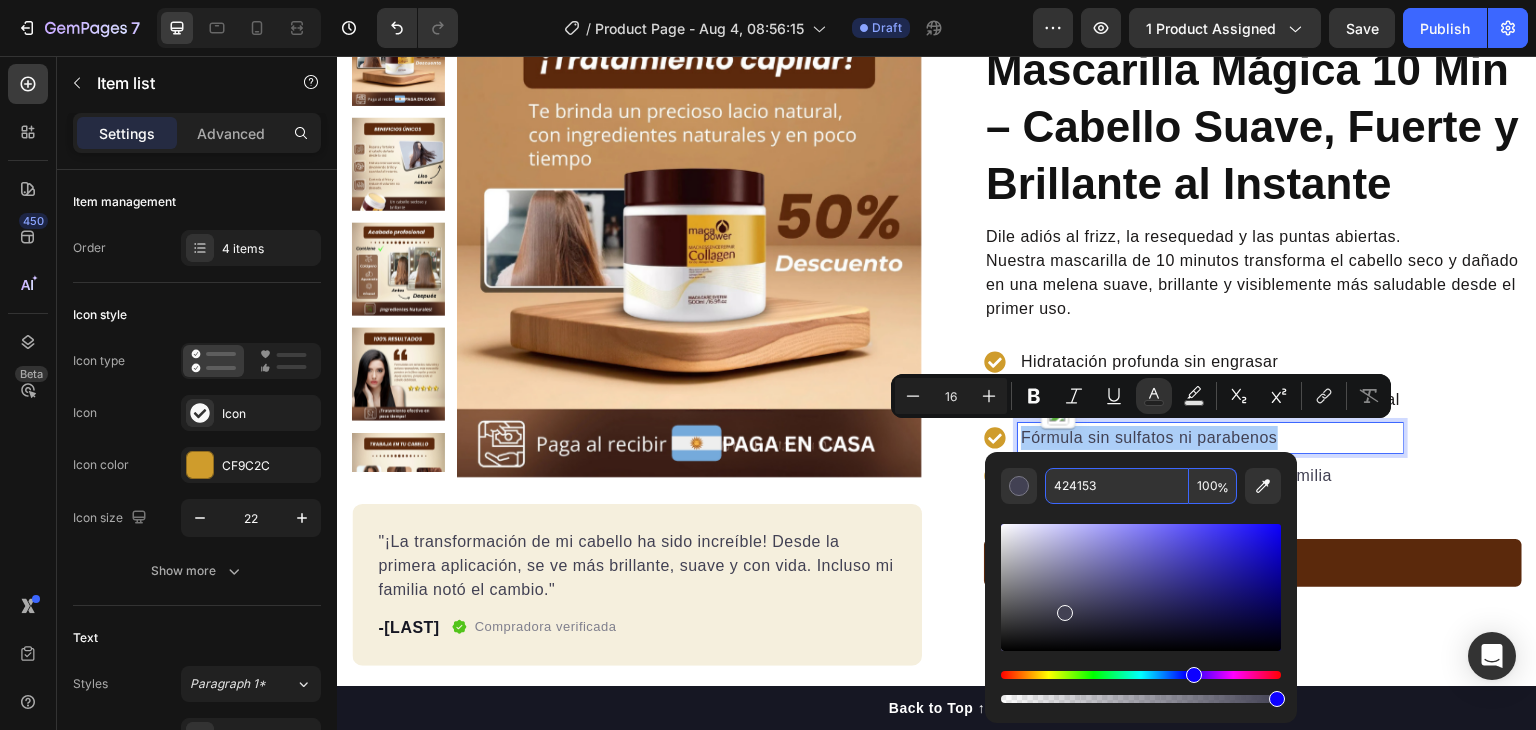 click on "424153" at bounding box center (1117, 486) 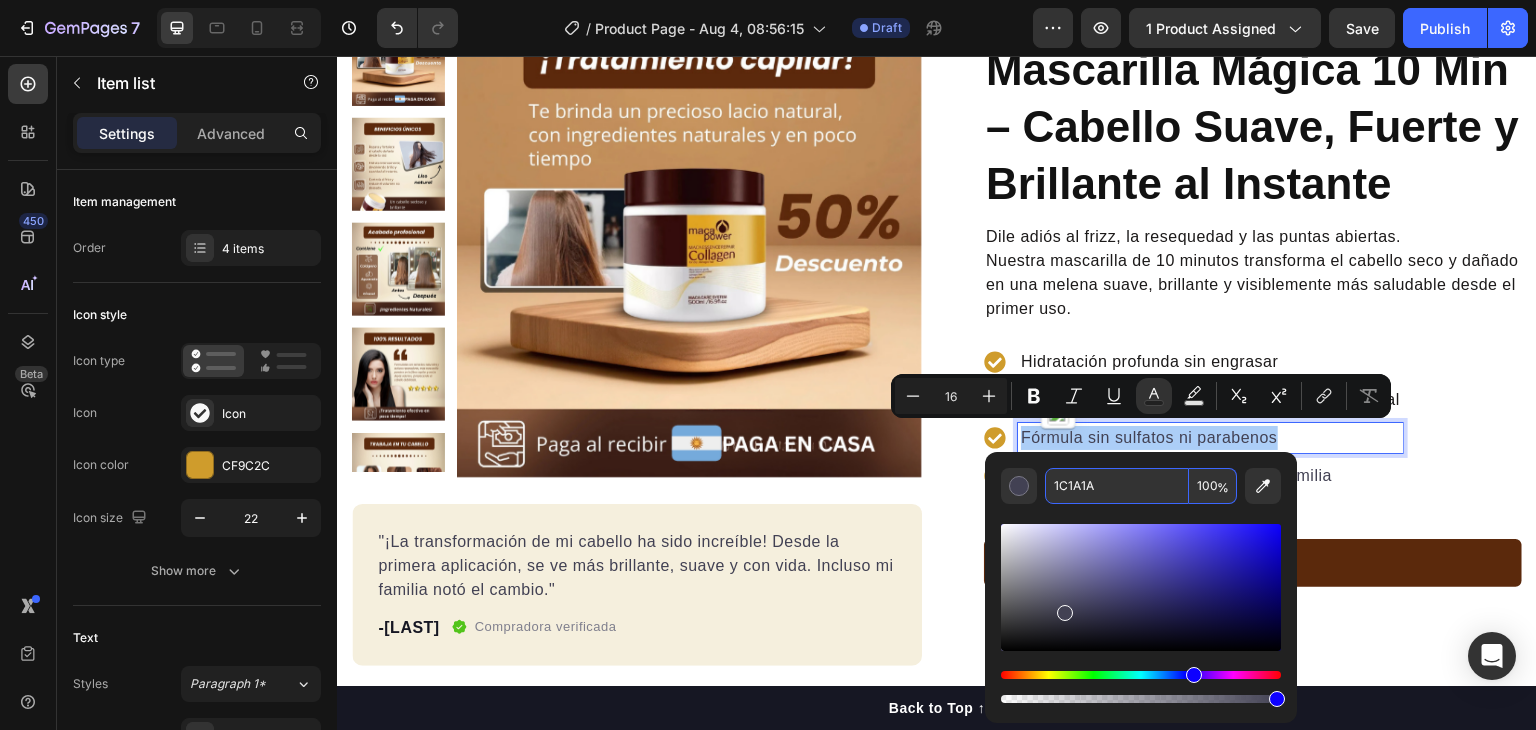 type on "1C1A1A" 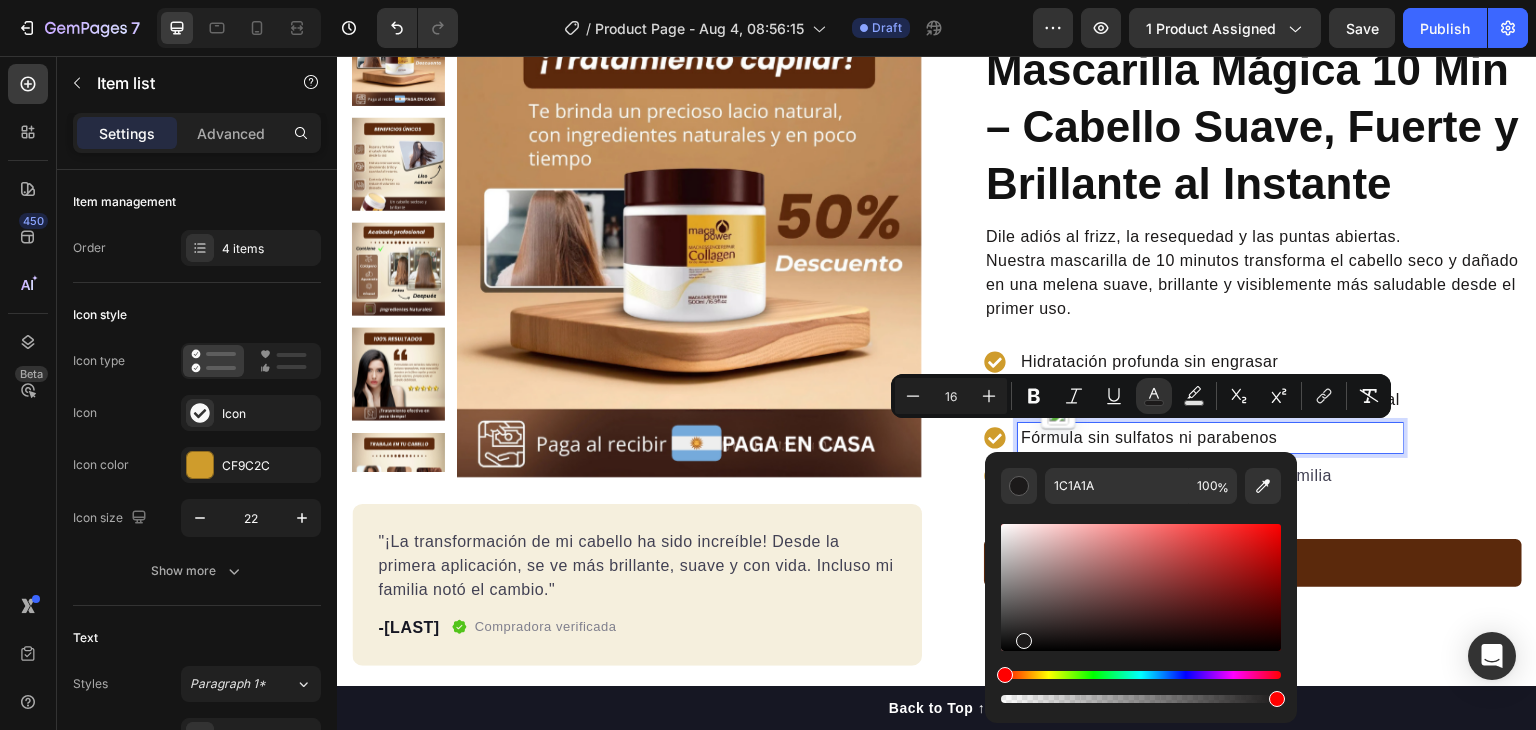 click on "Frasco XL de 500 ml – para ti y tu familia" at bounding box center [1210, 476] 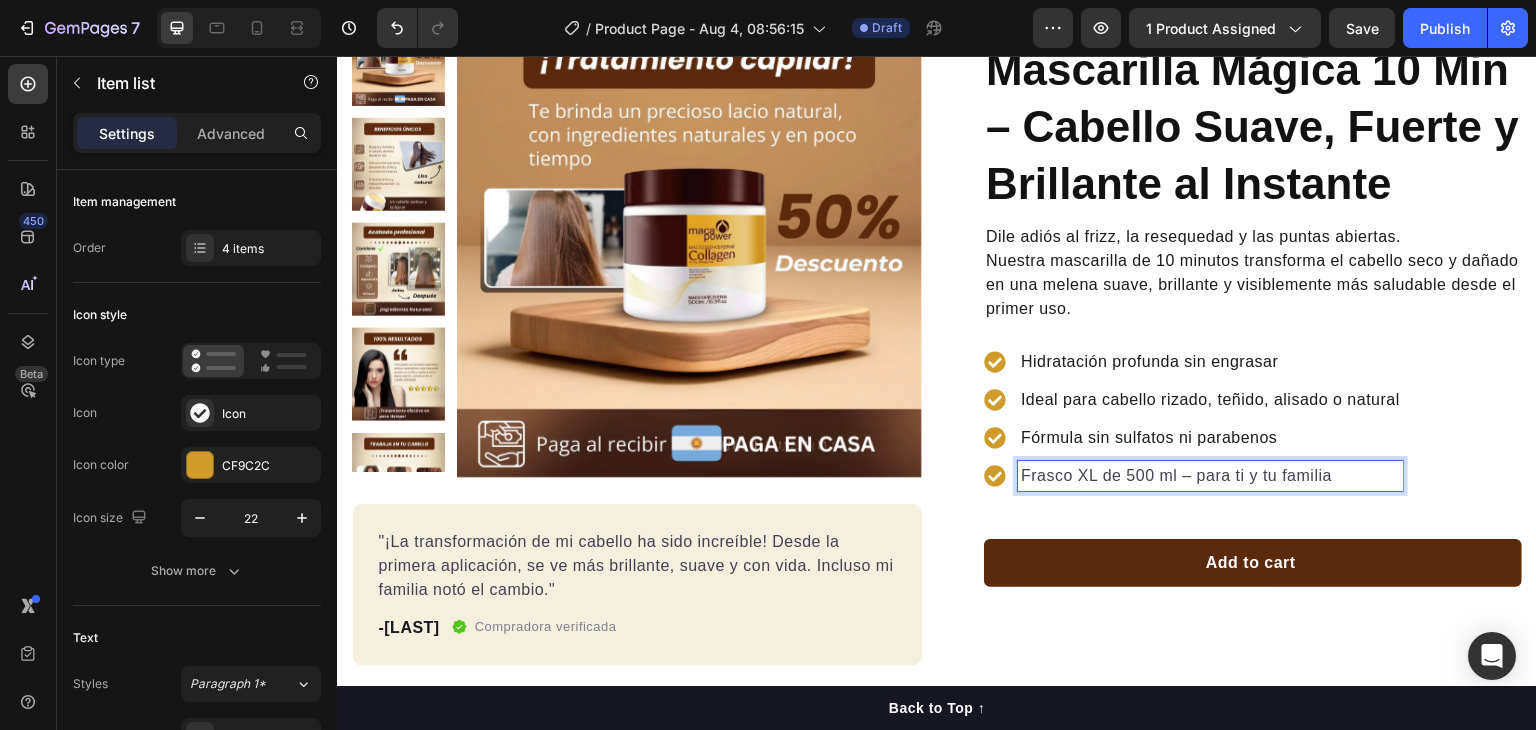 click on "Frasco XL de 500 ml – para ti y tu familia" at bounding box center [1210, 476] 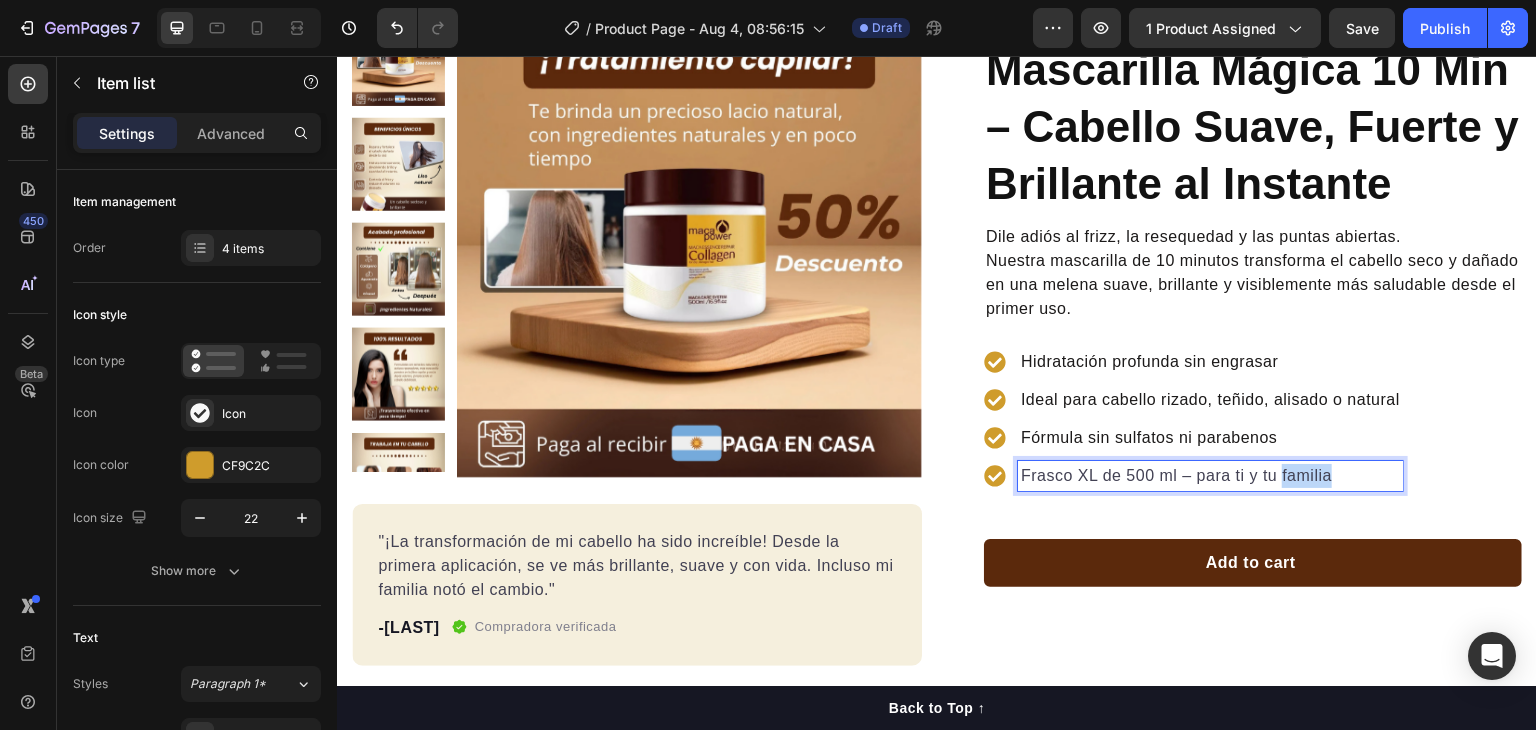 click on "Frasco XL de 500 ml – para ti y tu familia" at bounding box center (1210, 476) 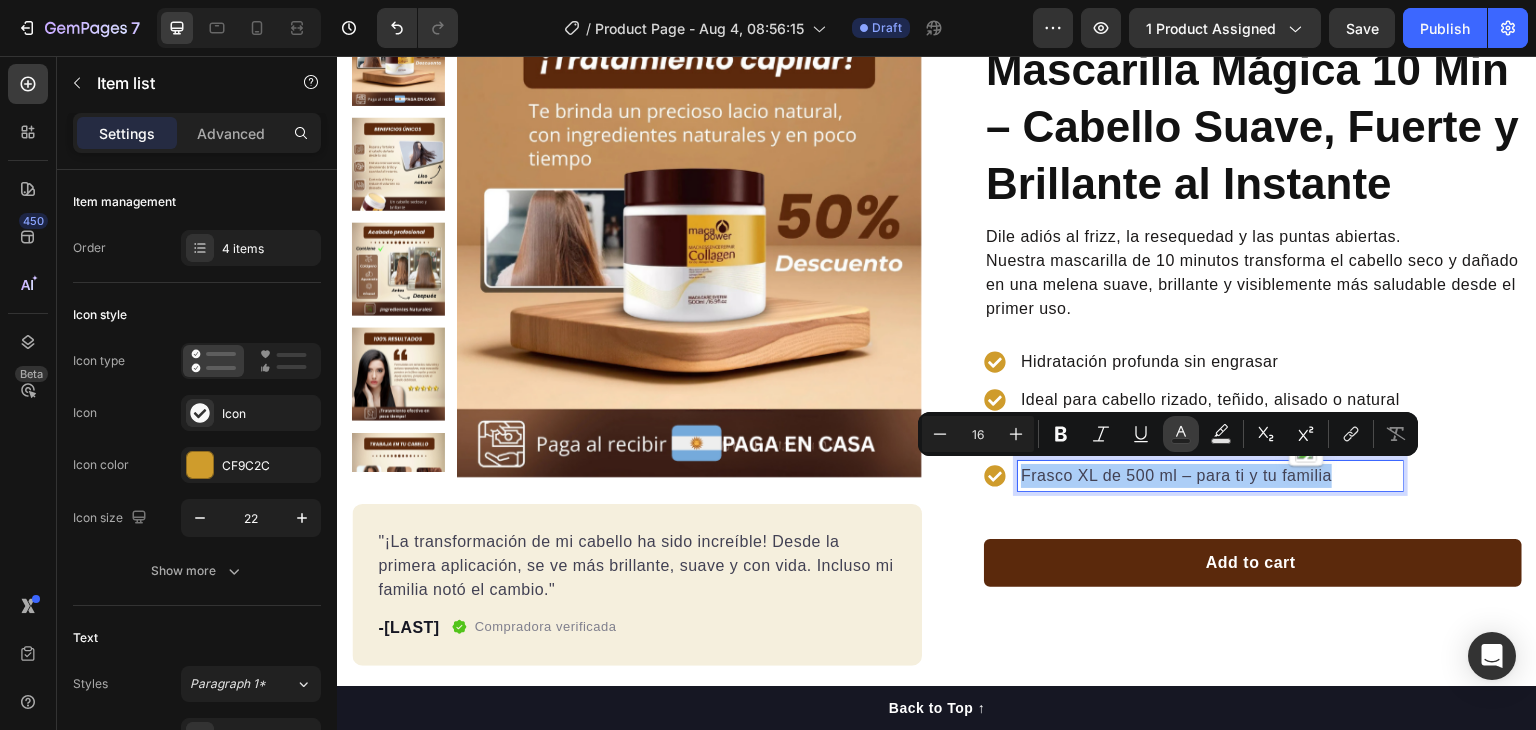 click on "Text Color" at bounding box center [1181, 434] 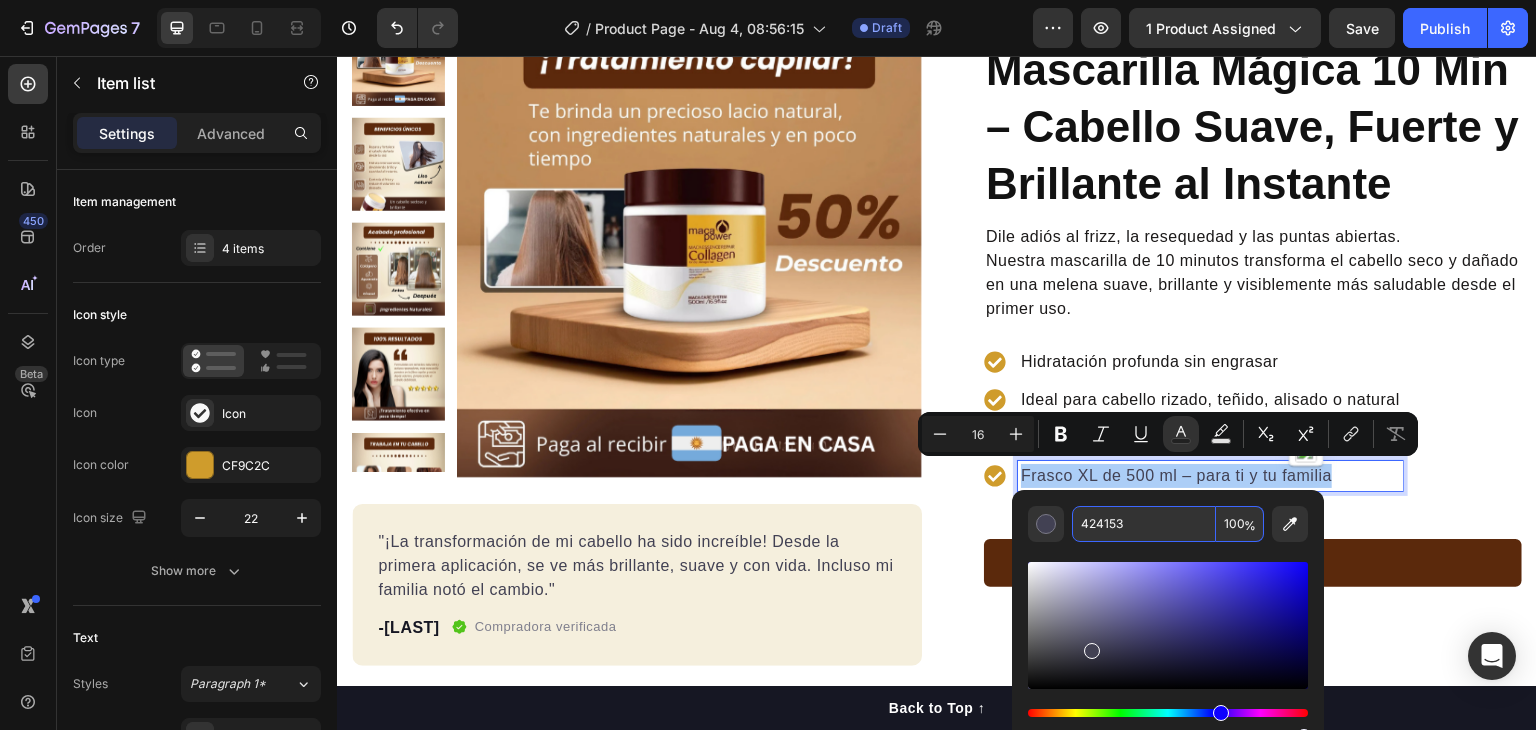 click on "424153" at bounding box center [1144, 524] 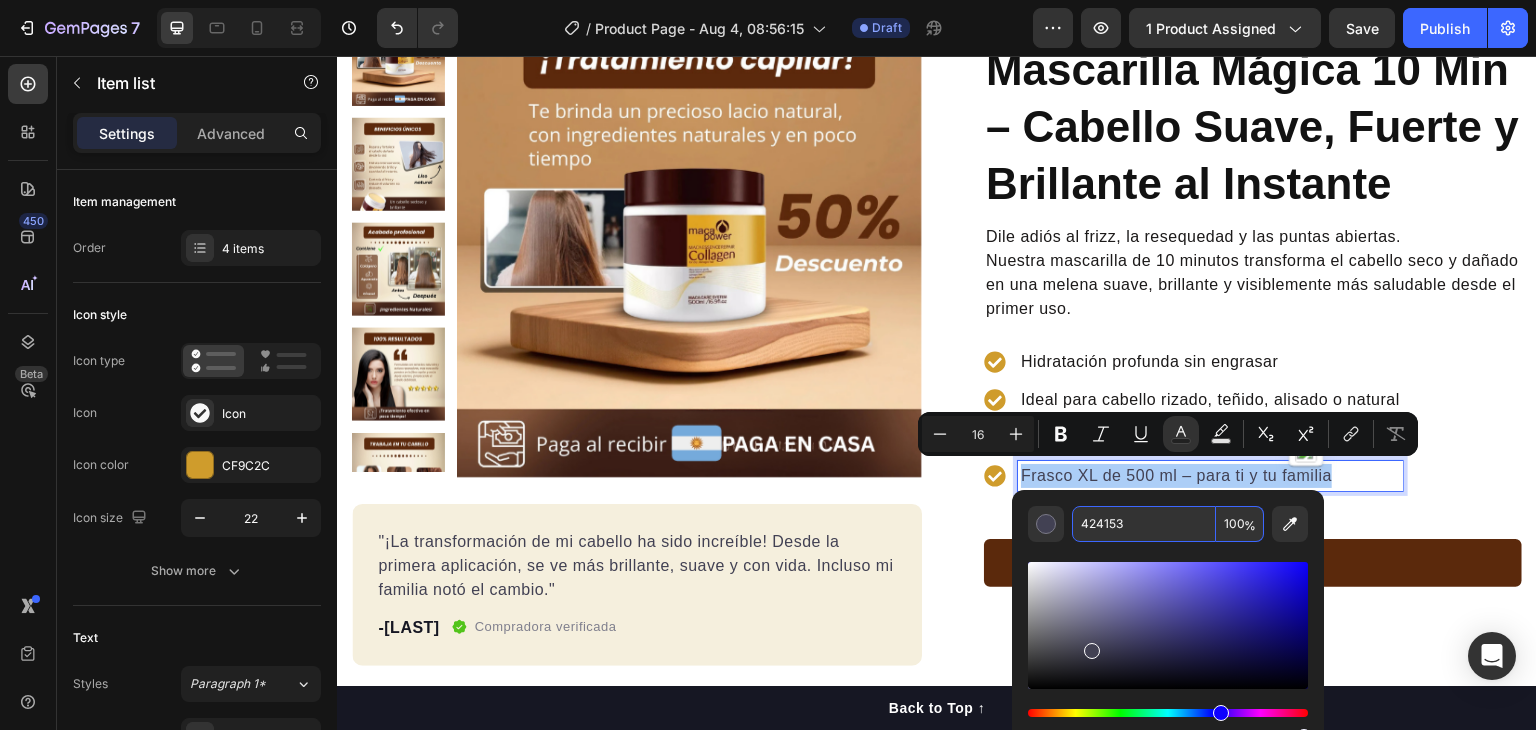 paste on "1C1A1A" 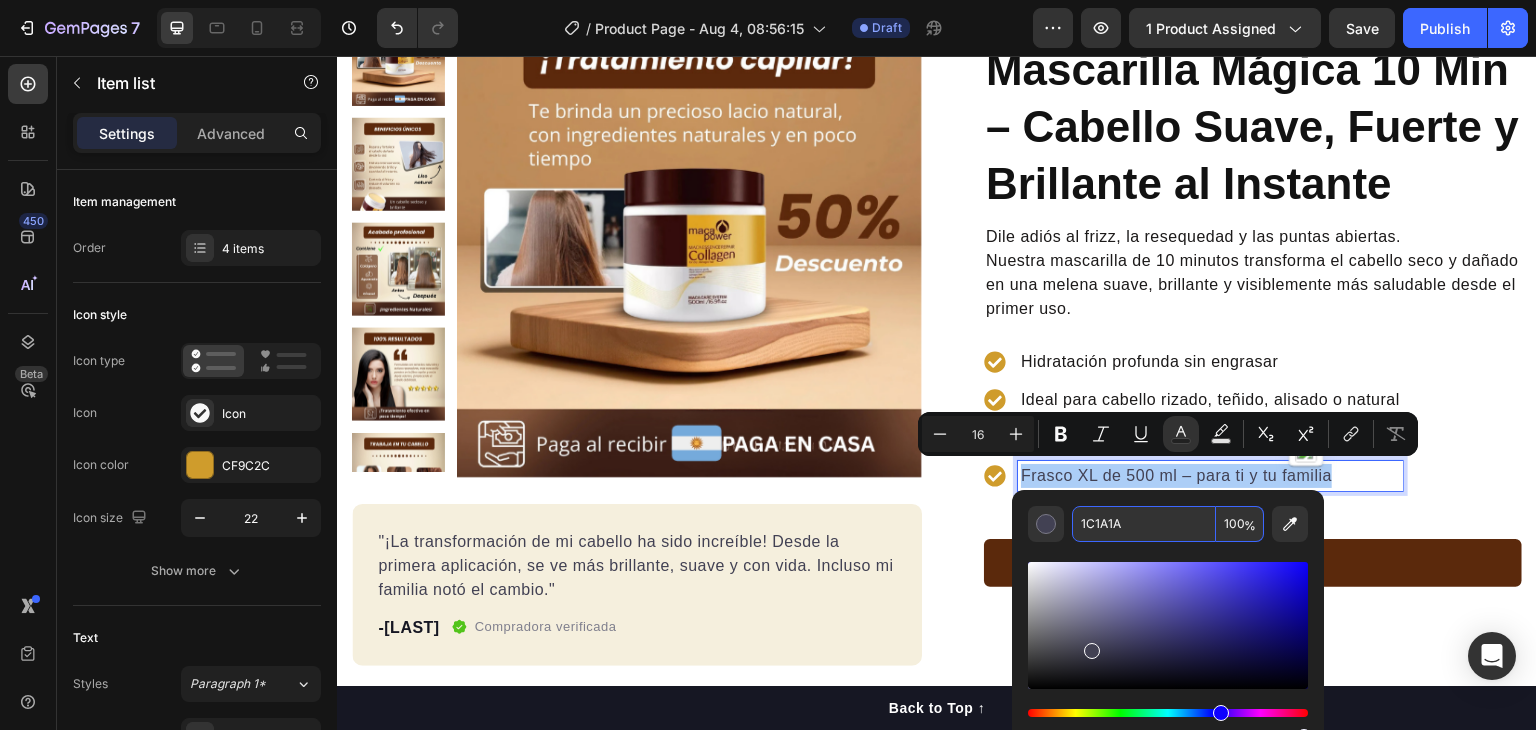 type on "1C1A1A" 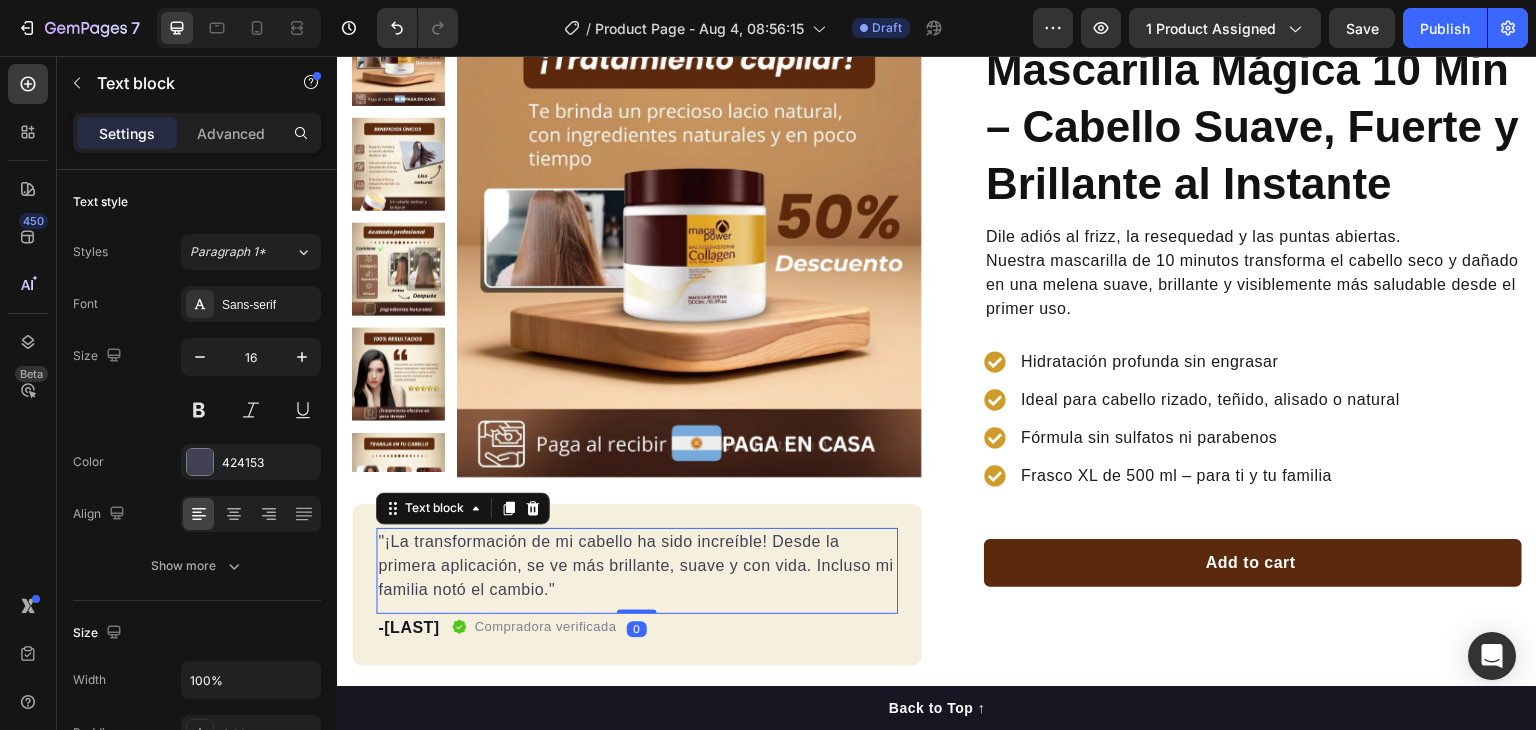 click on ""¡La transformación de mi cabello ha sido increíble! Desde la primera aplicación, se ve más brillante, suave y con vida. Incluso mi familia notó el cambio."" at bounding box center (637, 566) 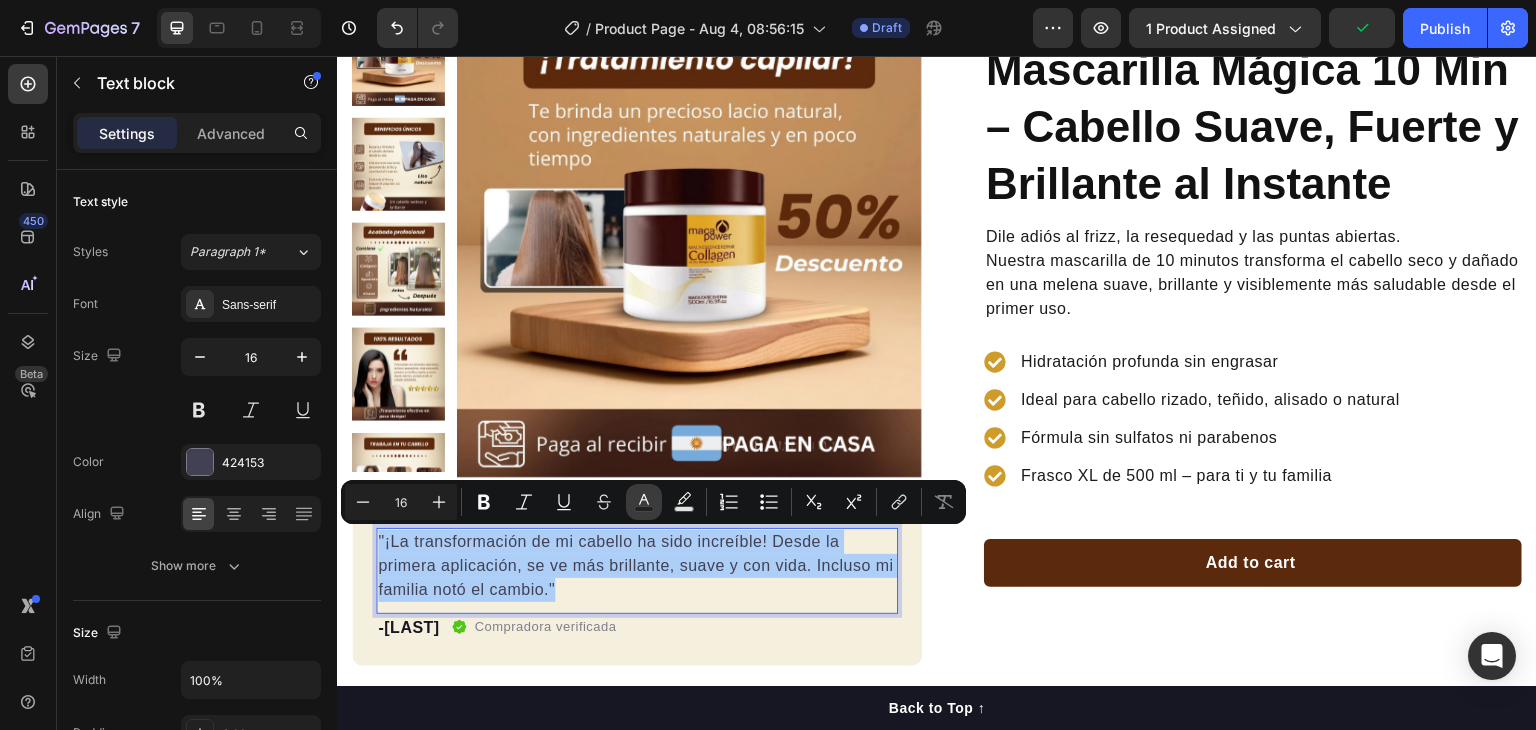 click on "Text Color" at bounding box center (644, 502) 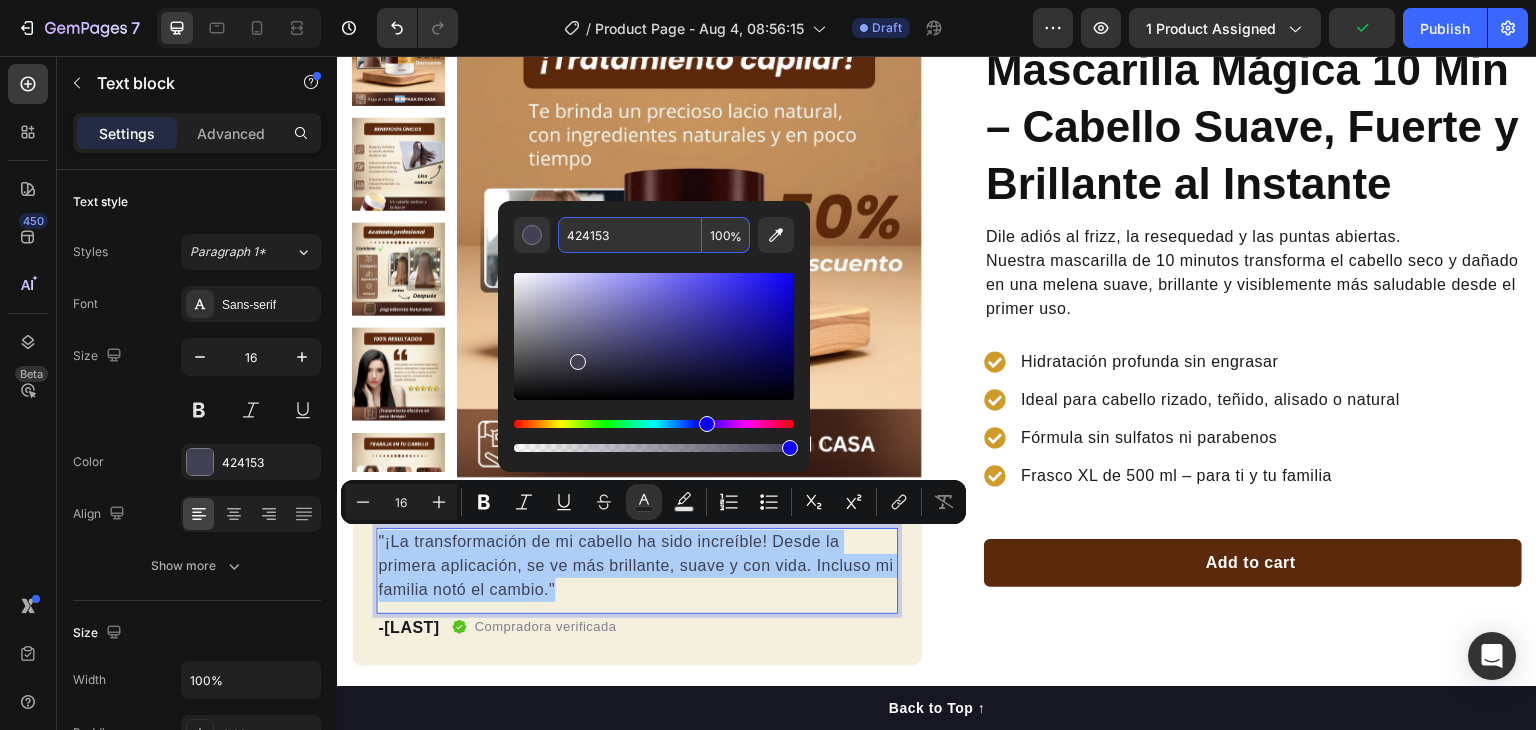 click on "424153" at bounding box center (630, 235) 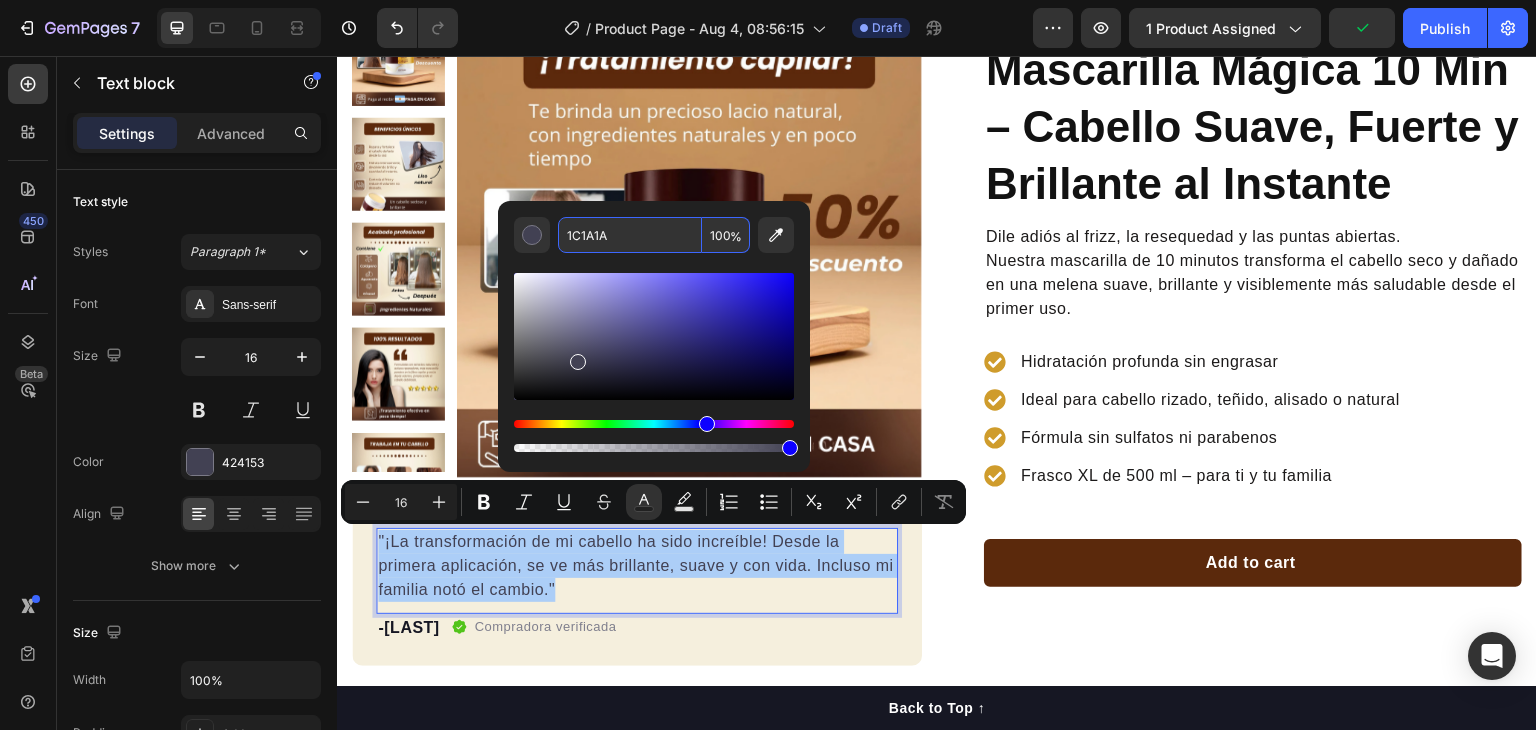 type on "1C1A1A" 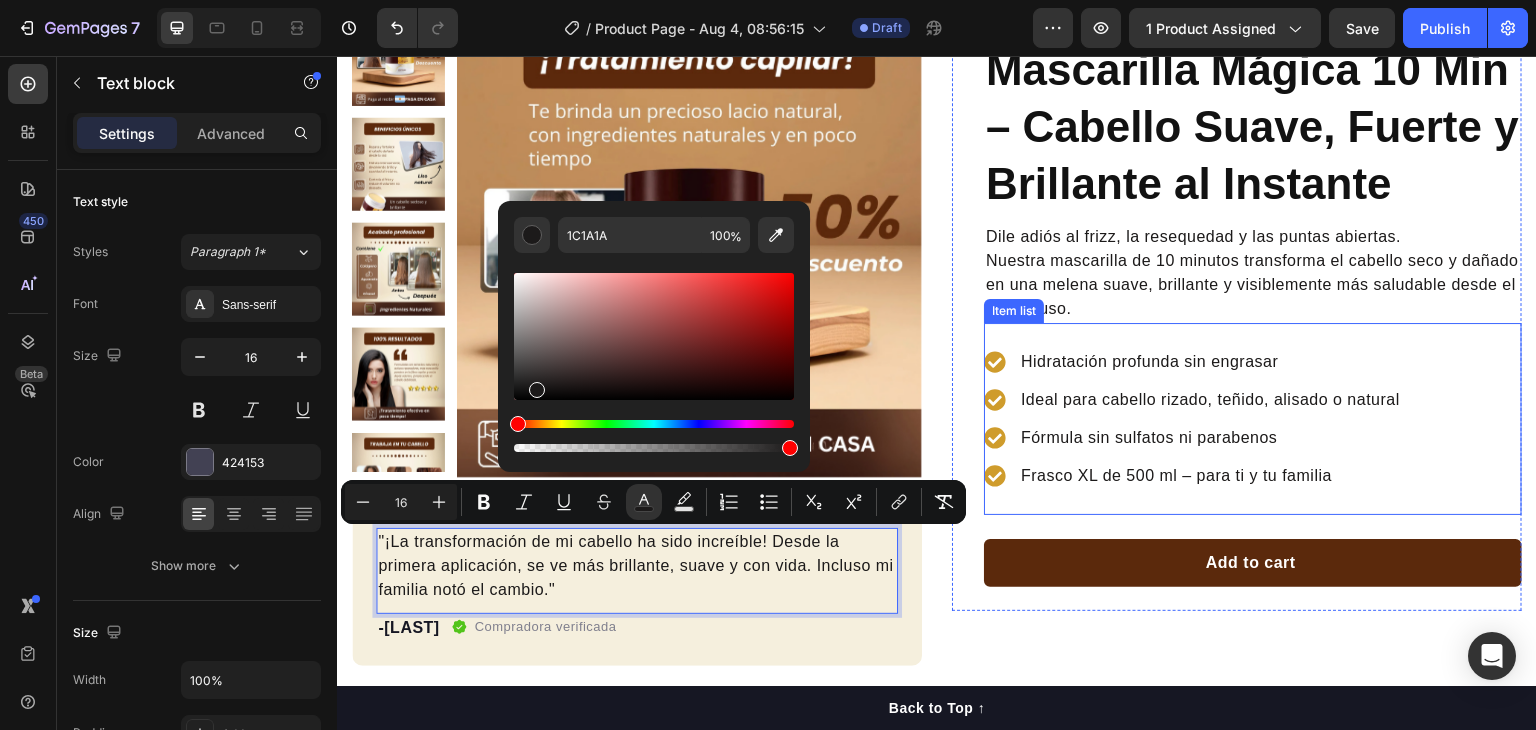 click on "Fórmula sin sulfatos ni parabenos" at bounding box center (1210, 438) 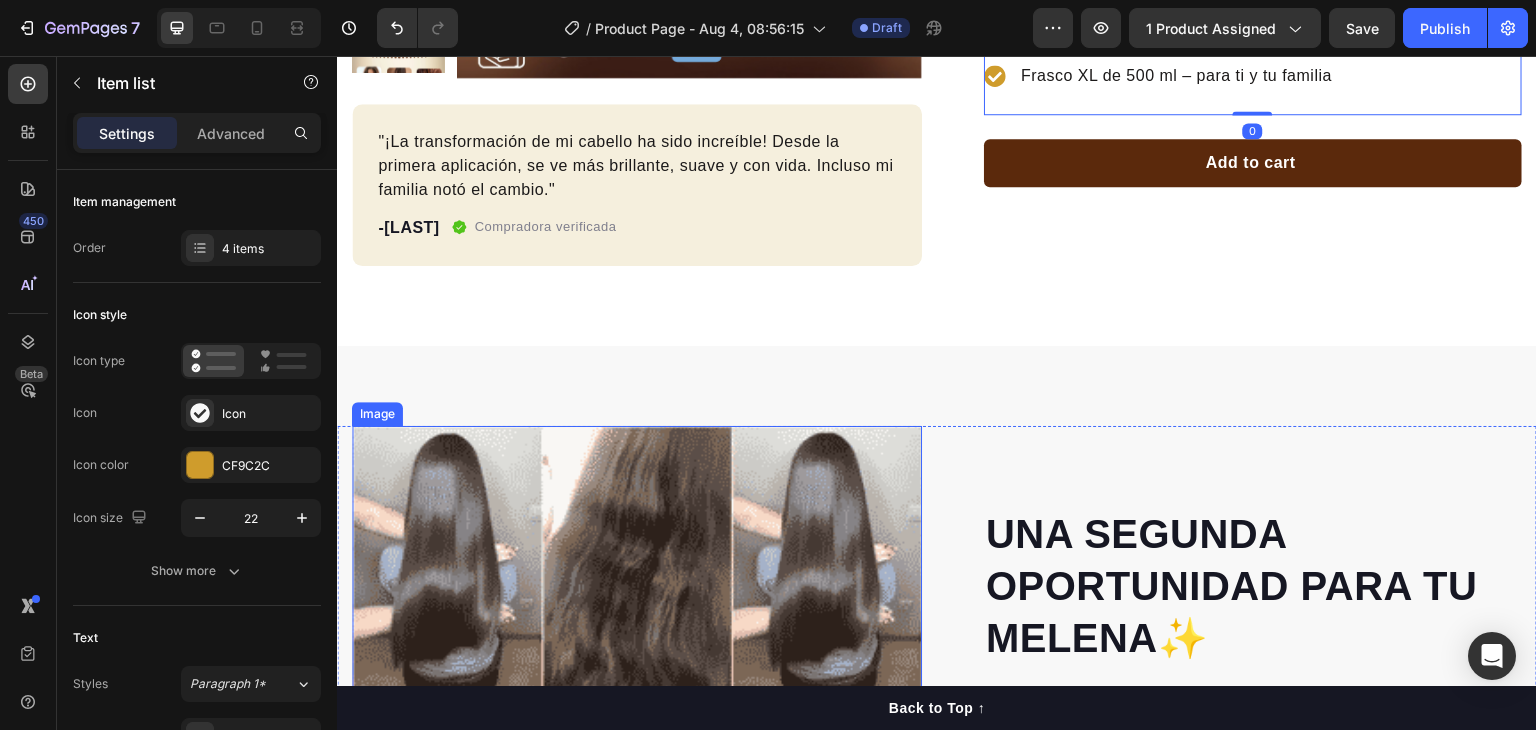 scroll, scrollTop: 715, scrollLeft: 0, axis: vertical 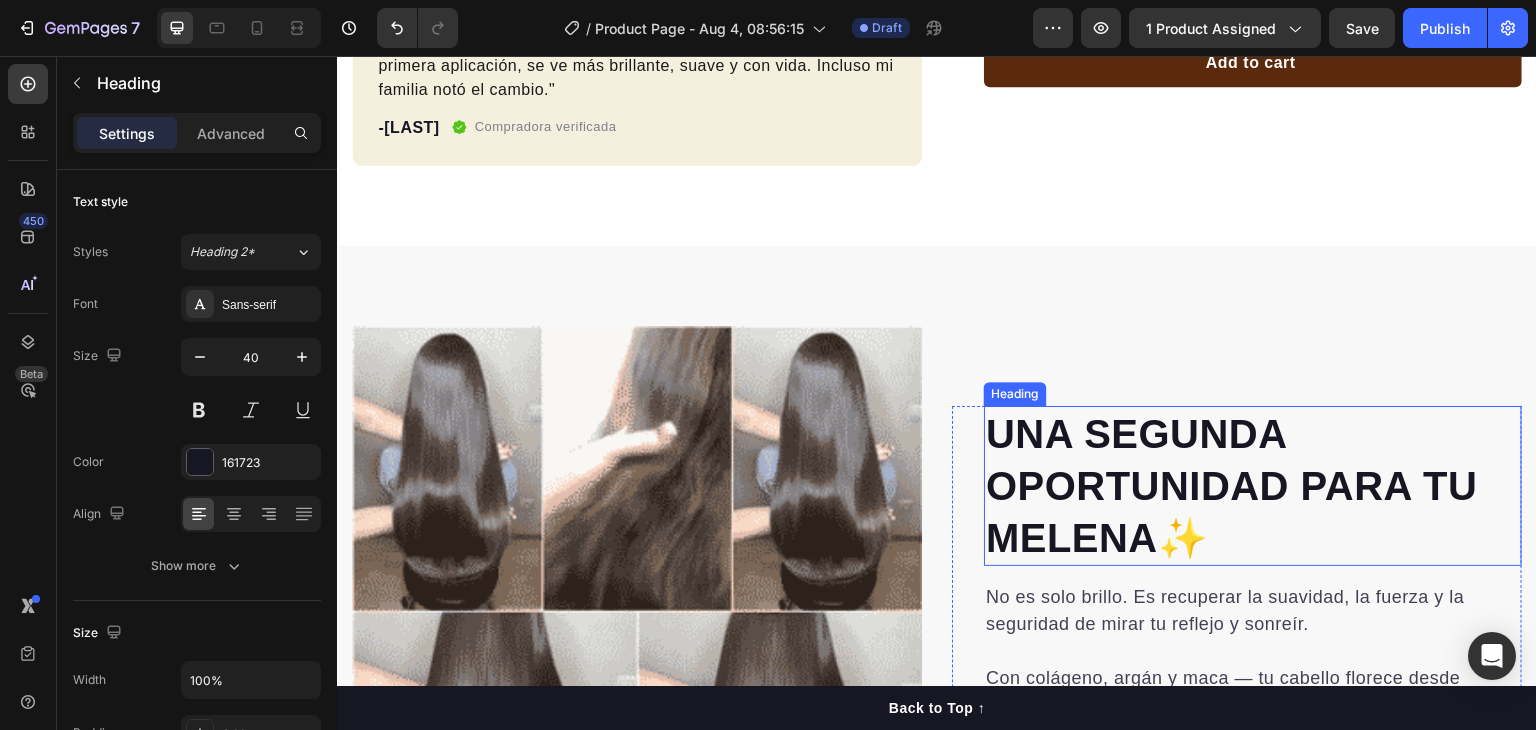 click on "UNA SEGUNDA OPORTUNIDAD PARA TU MELENA  ✨" at bounding box center (1253, 486) 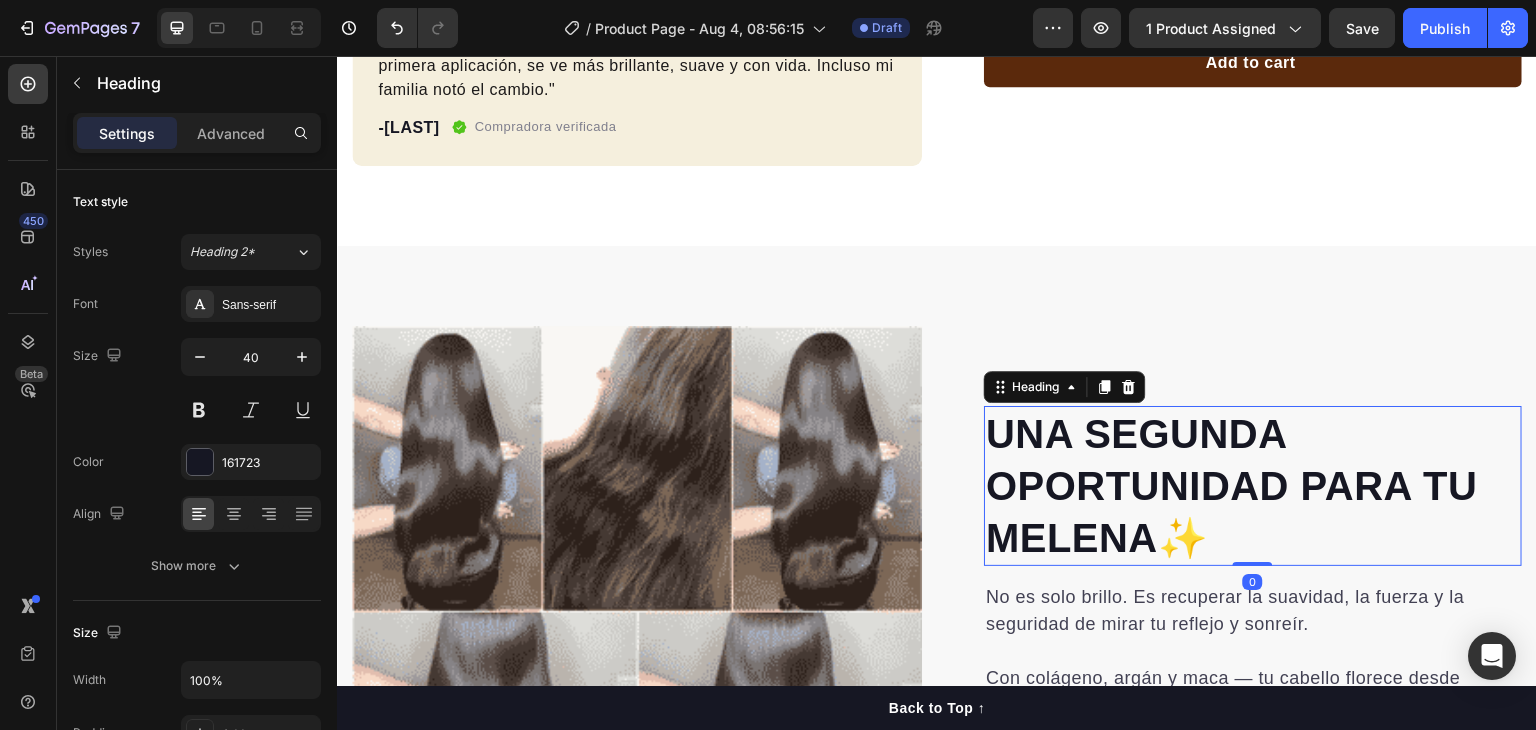 click on "UNA SEGUNDA OPORTUNIDAD PARA TU MELENA  ✨" at bounding box center [1253, 486] 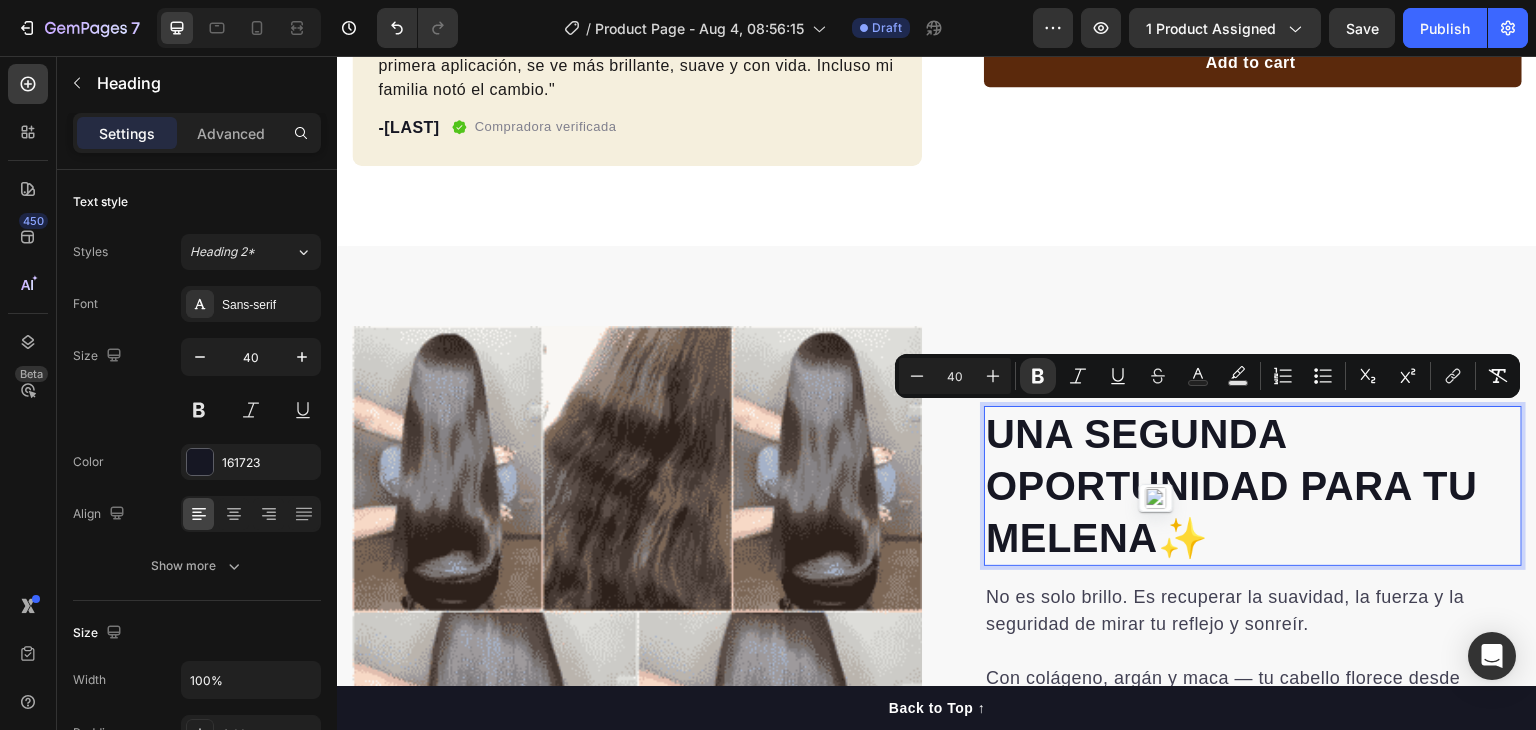 click on "Text Color" at bounding box center (1198, 376) 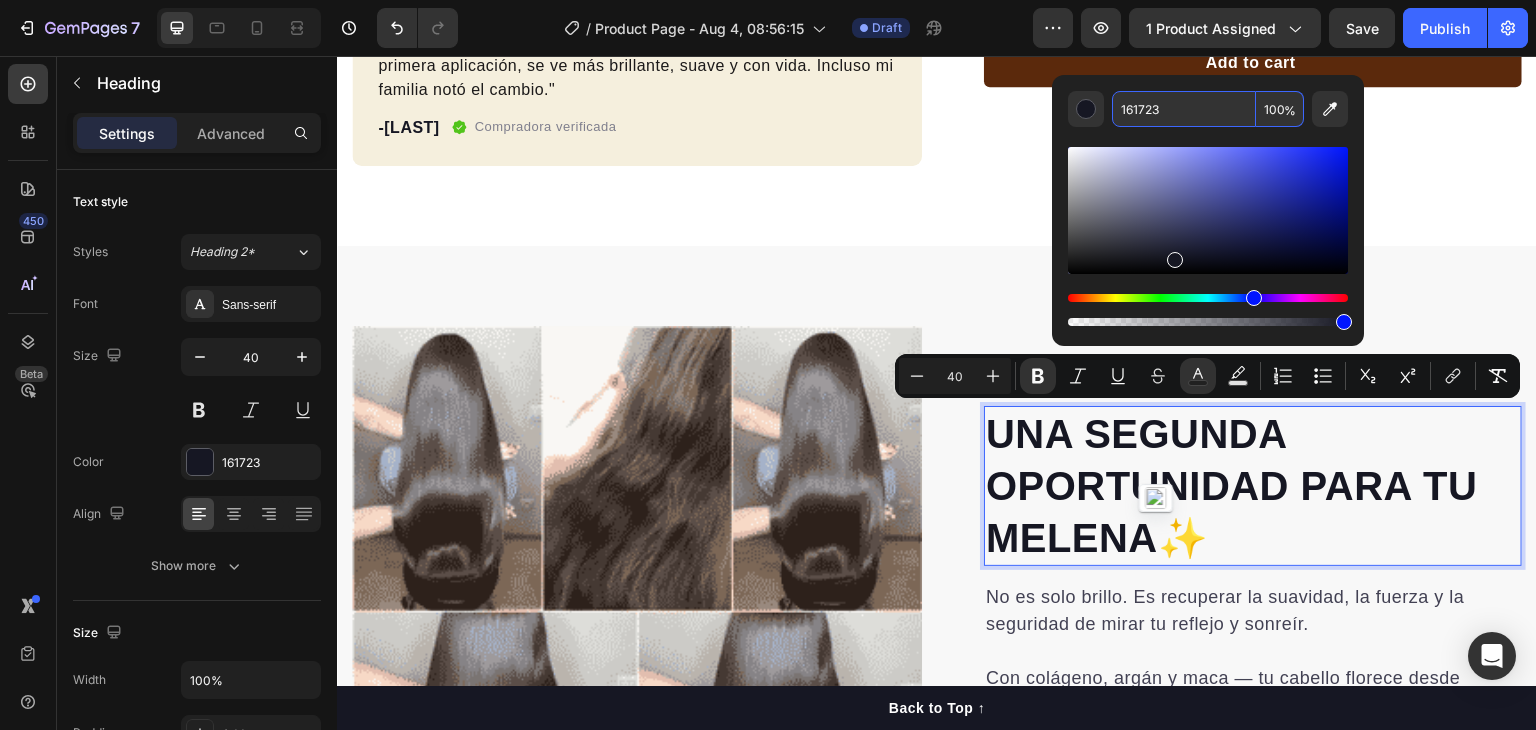 click on "161723" at bounding box center [1184, 109] 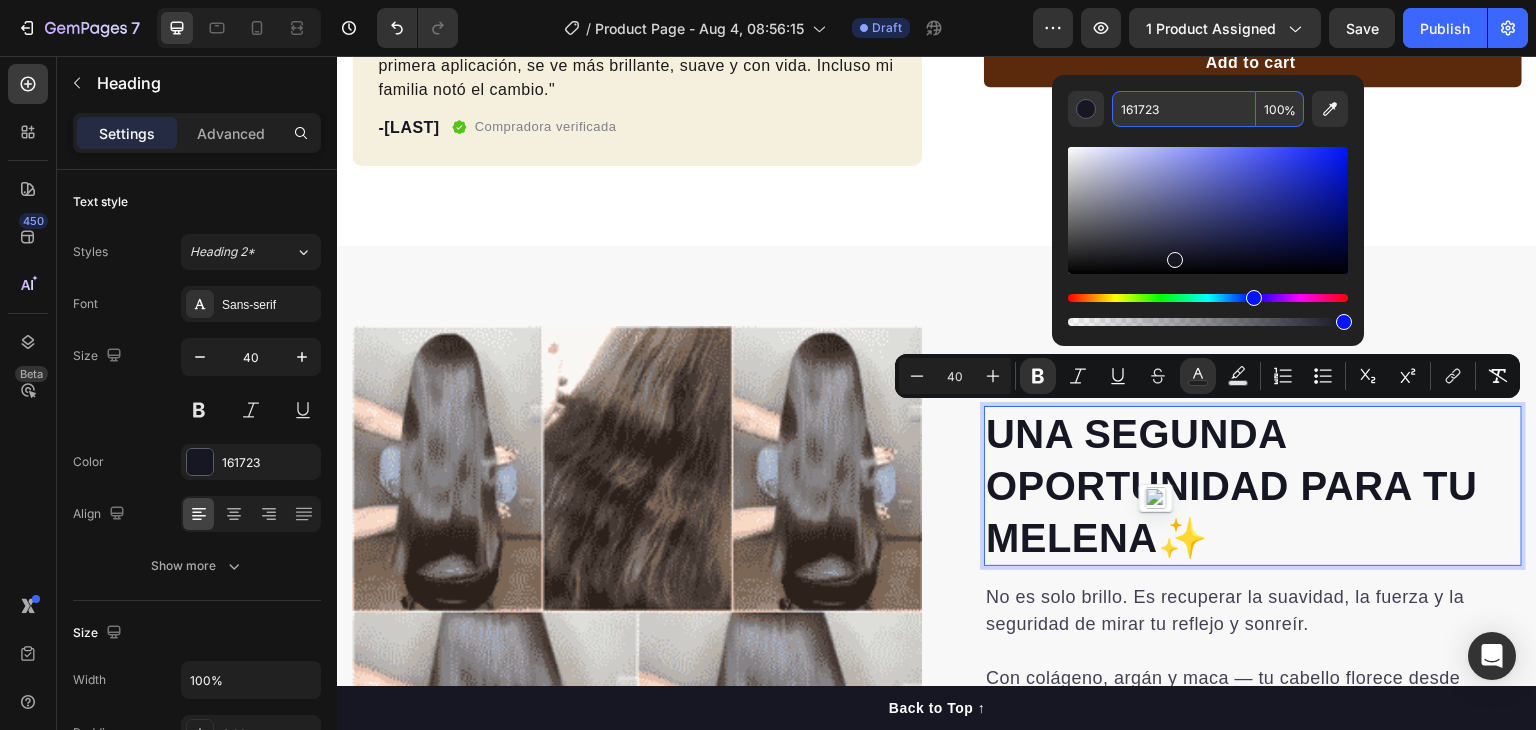 paste on "C1A1A" 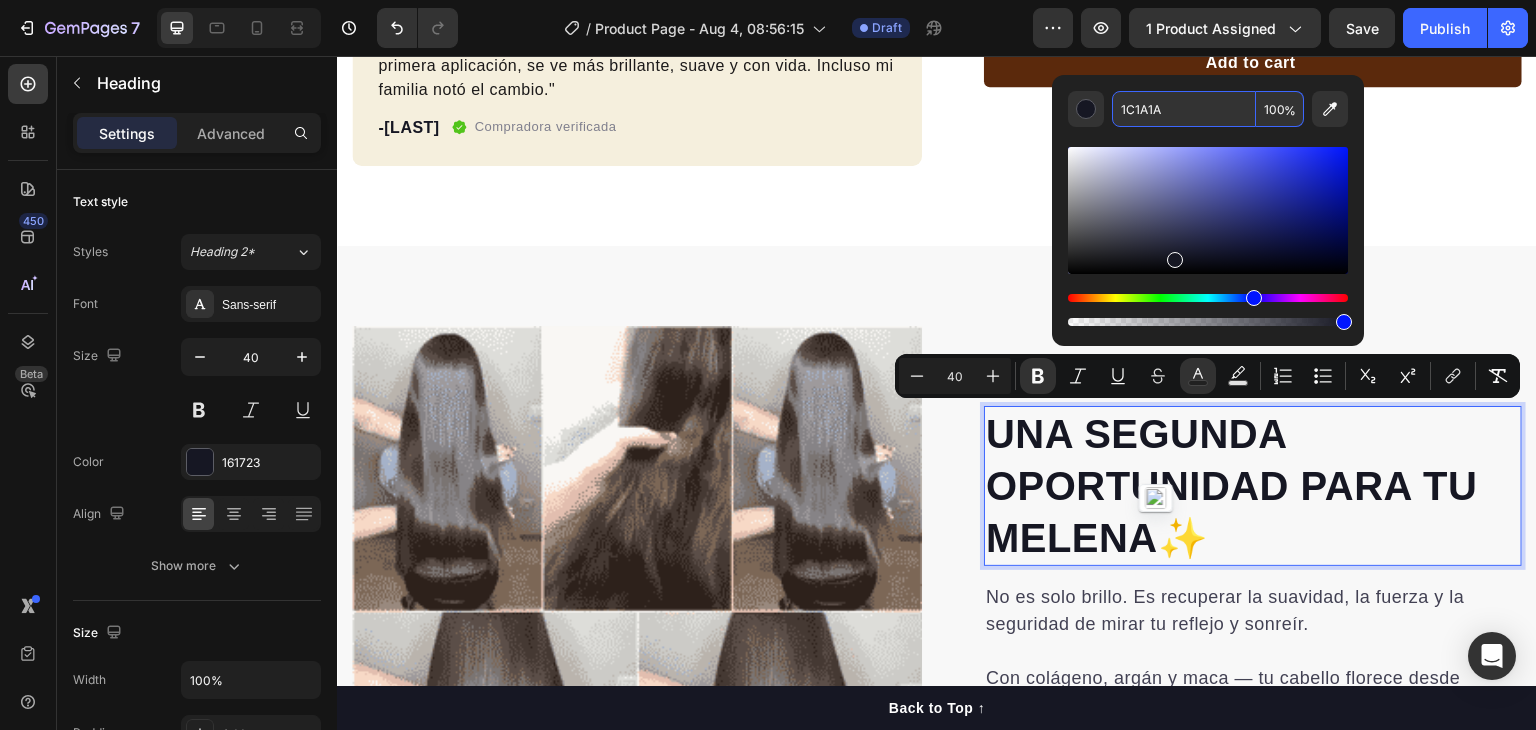 type on "1C1A1A" 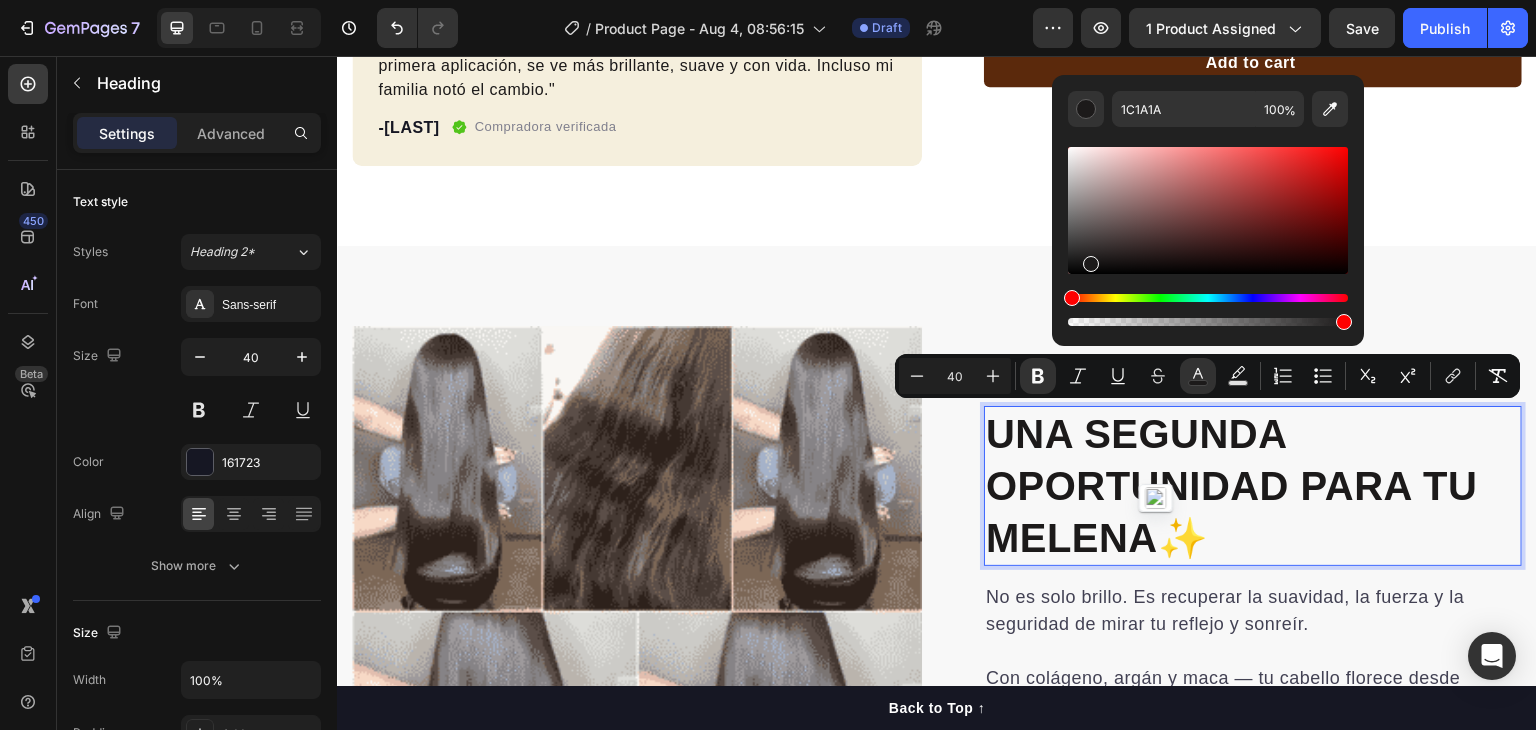 click on "UNA SEGUNDA OPORTUNIDAD PARA TU MELENA  ✨" at bounding box center (1253, 486) 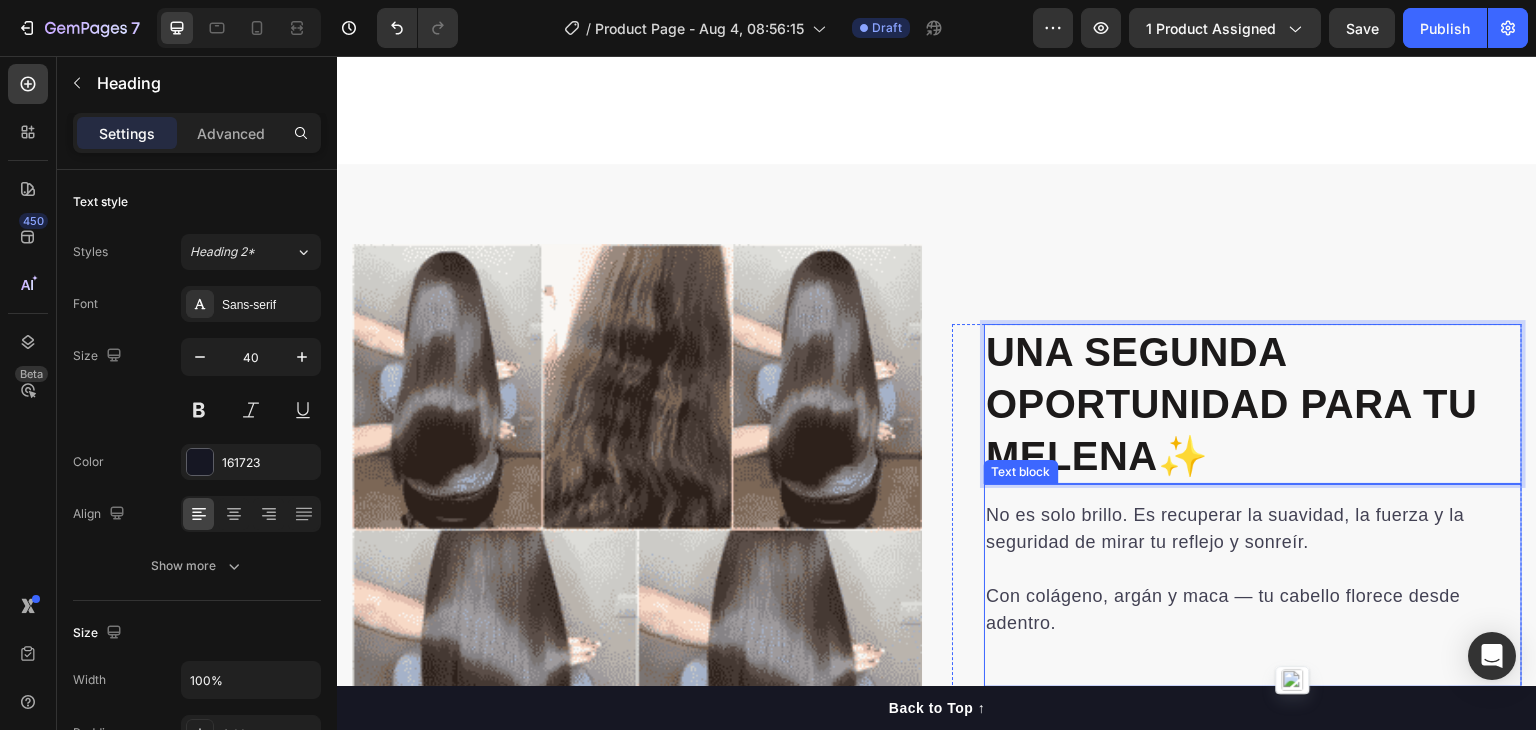scroll, scrollTop: 915, scrollLeft: 0, axis: vertical 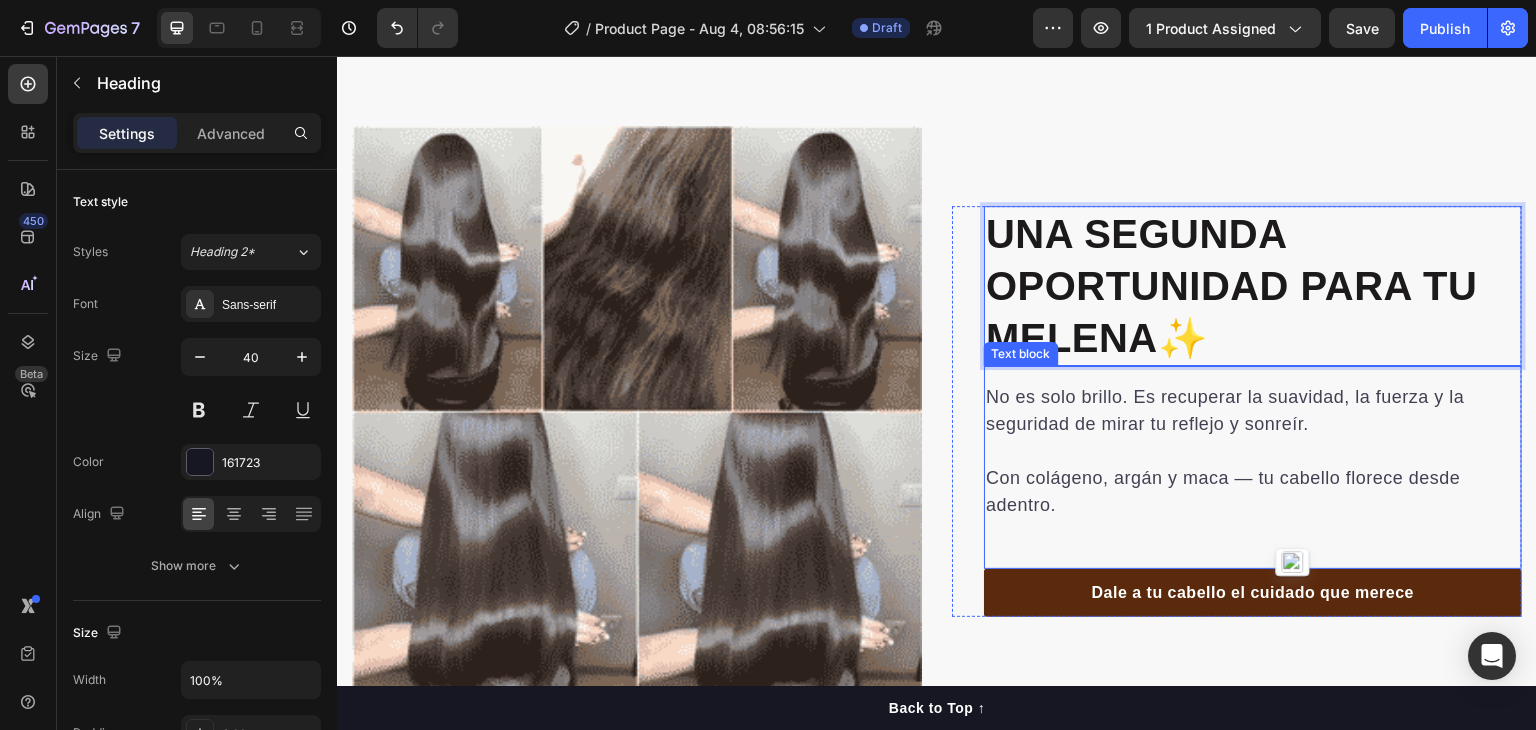 click on "Con colágeno, argán y maca — tu cabello florece desde adentro." at bounding box center (1253, 478) 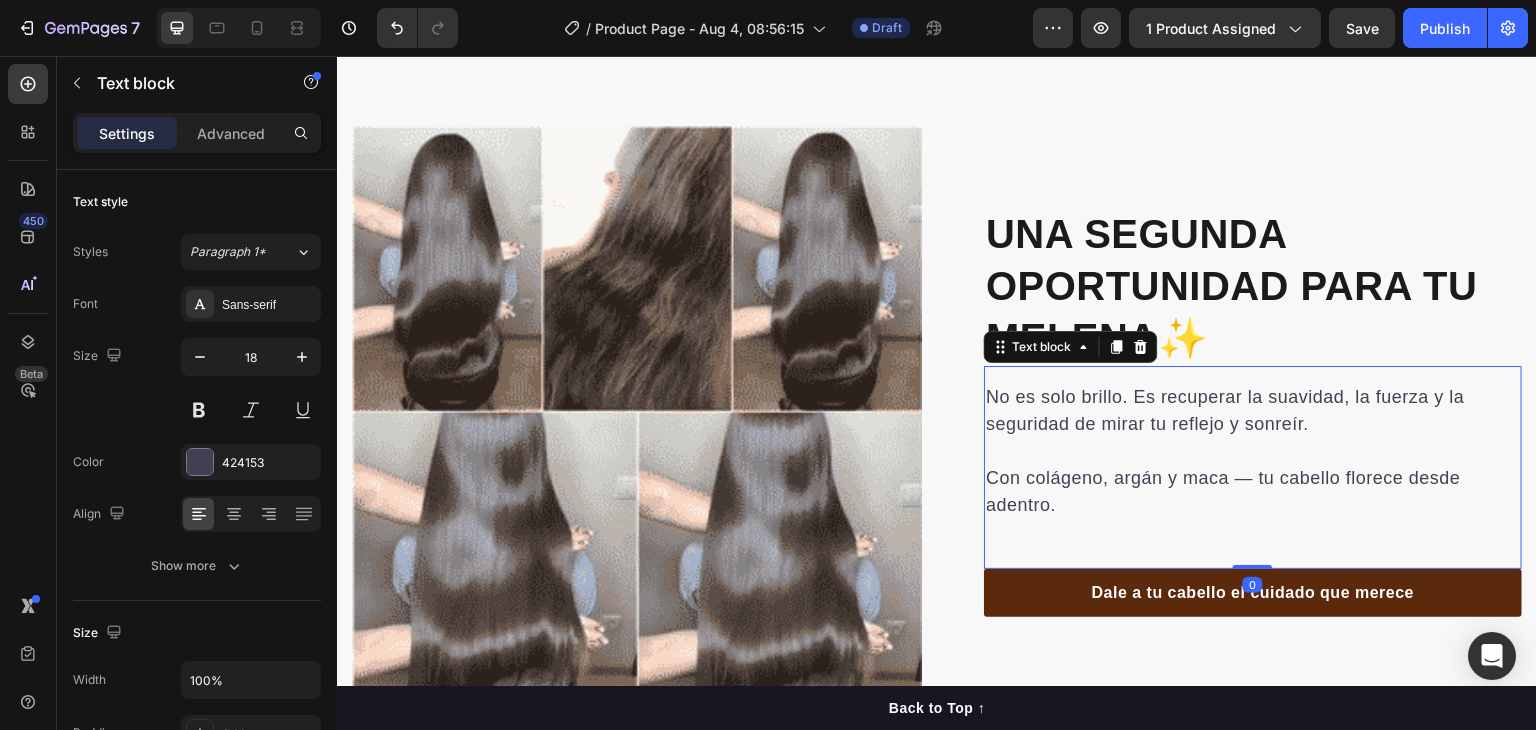 click on "Con colágeno, argán y maca — tu cabello florece desde adentro." at bounding box center [1253, 478] 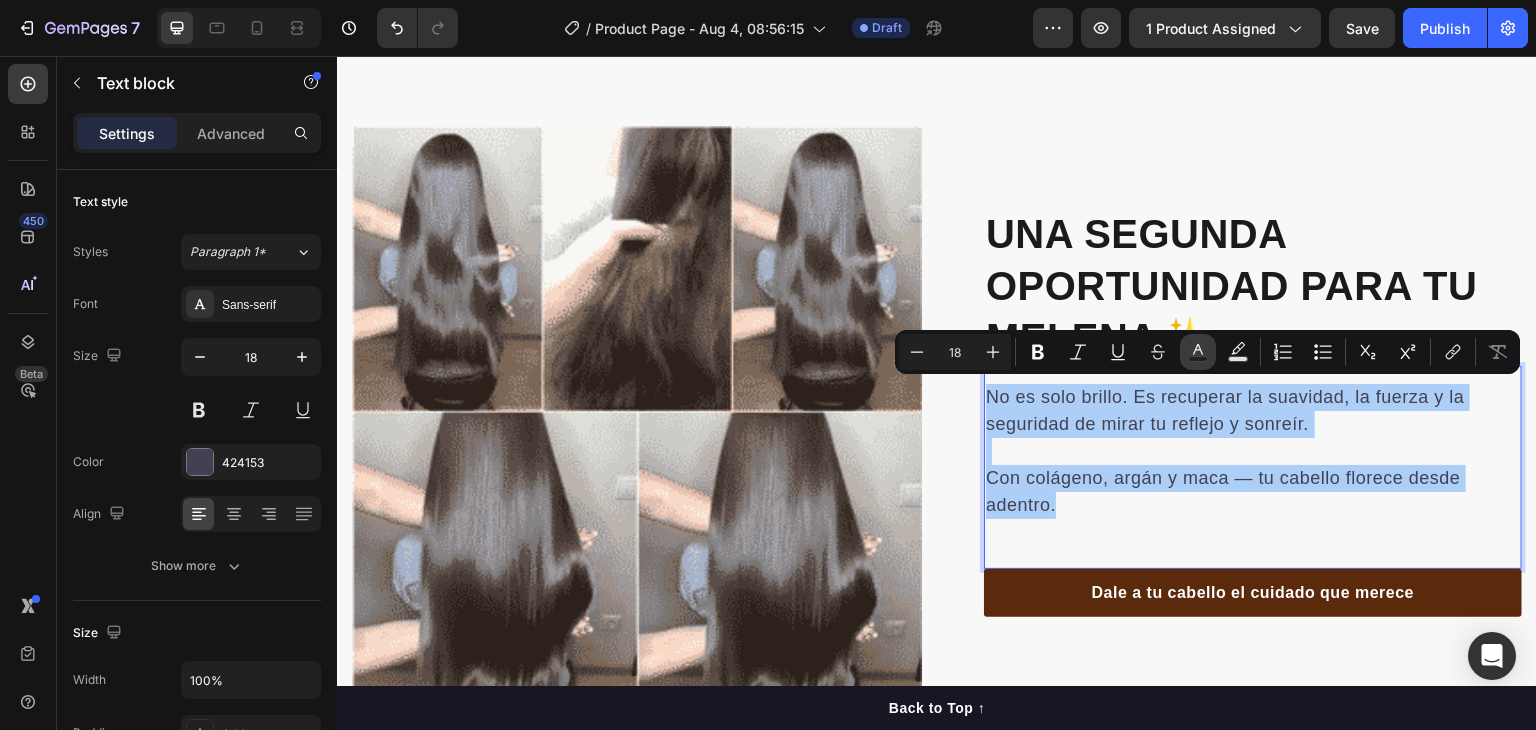 click 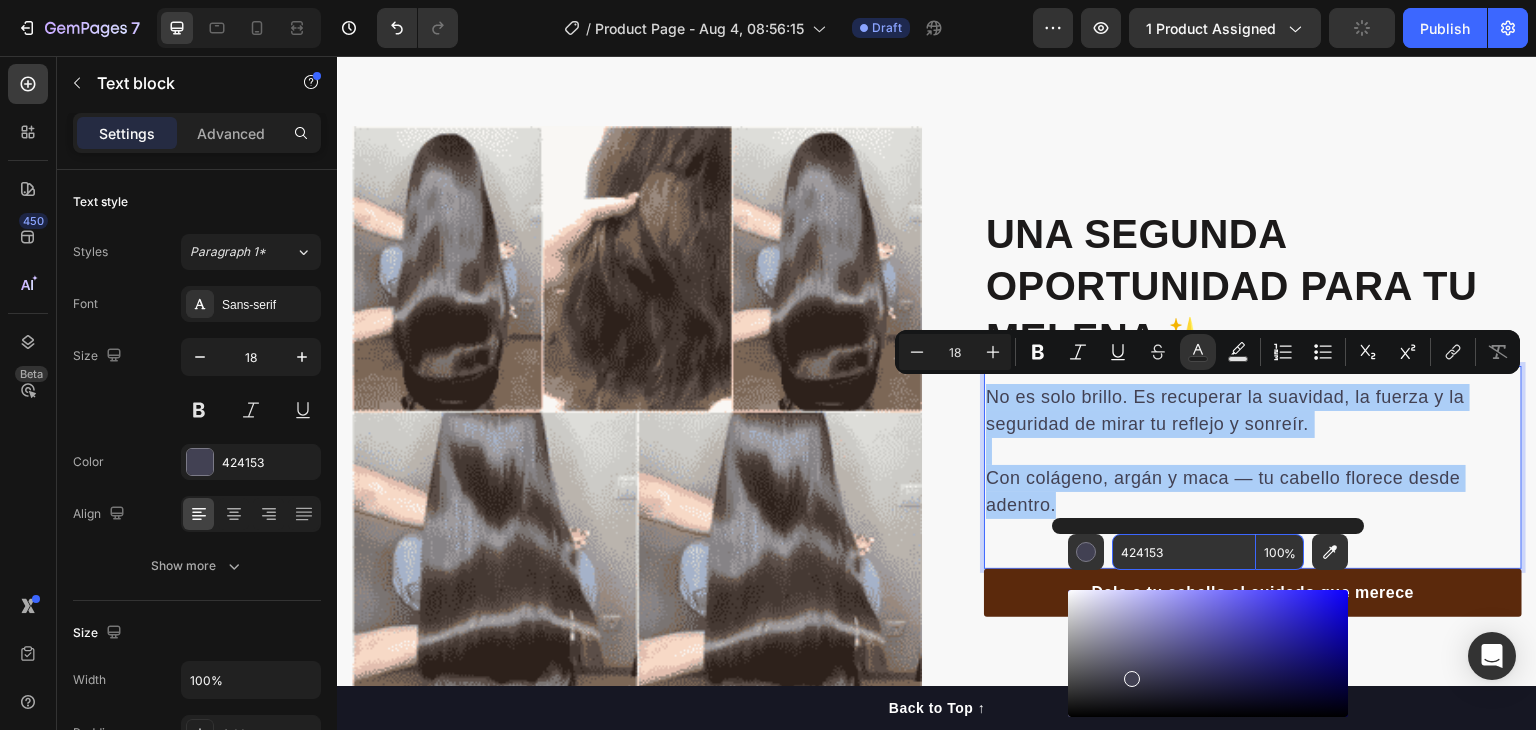 click on "424153" at bounding box center (1184, 552) 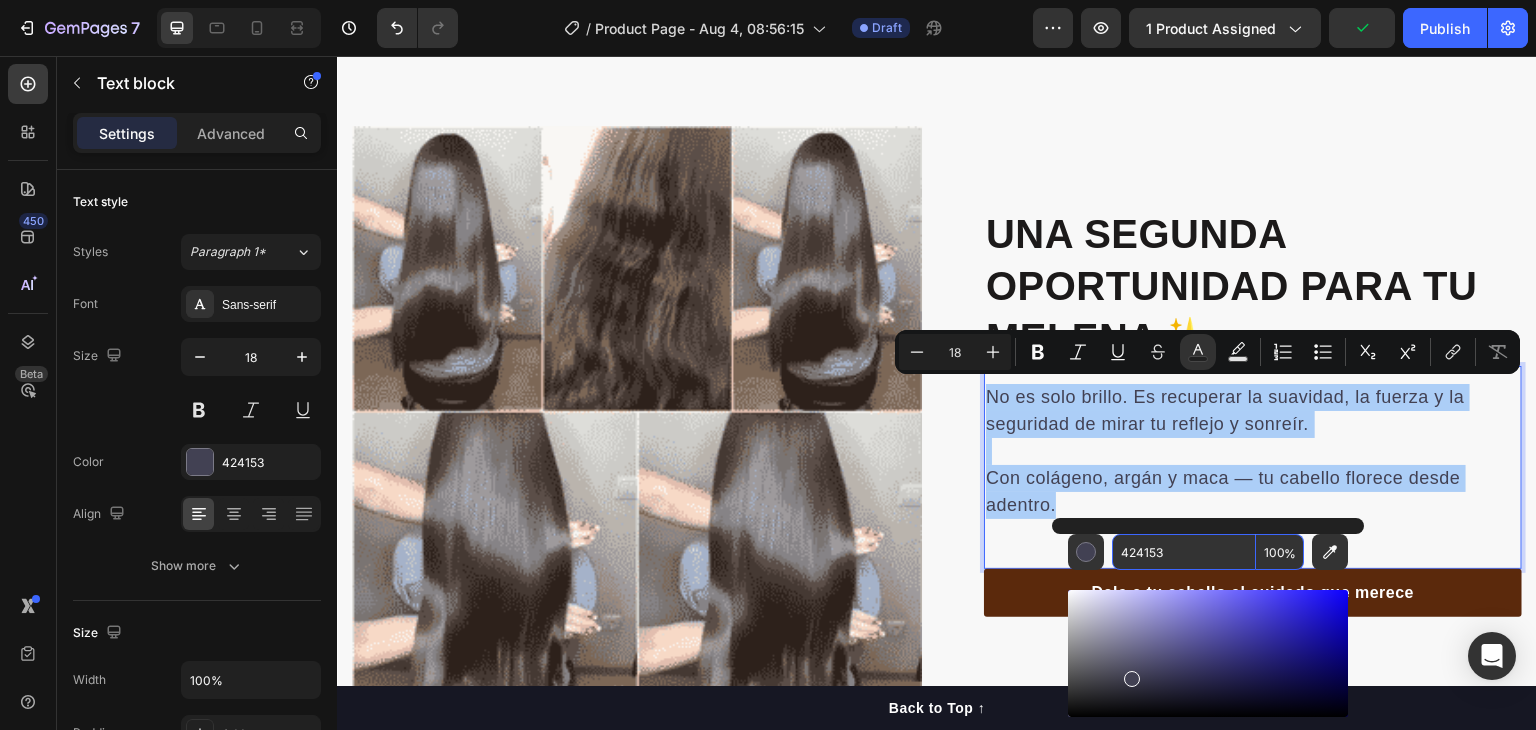 paste on "1C1A1A" 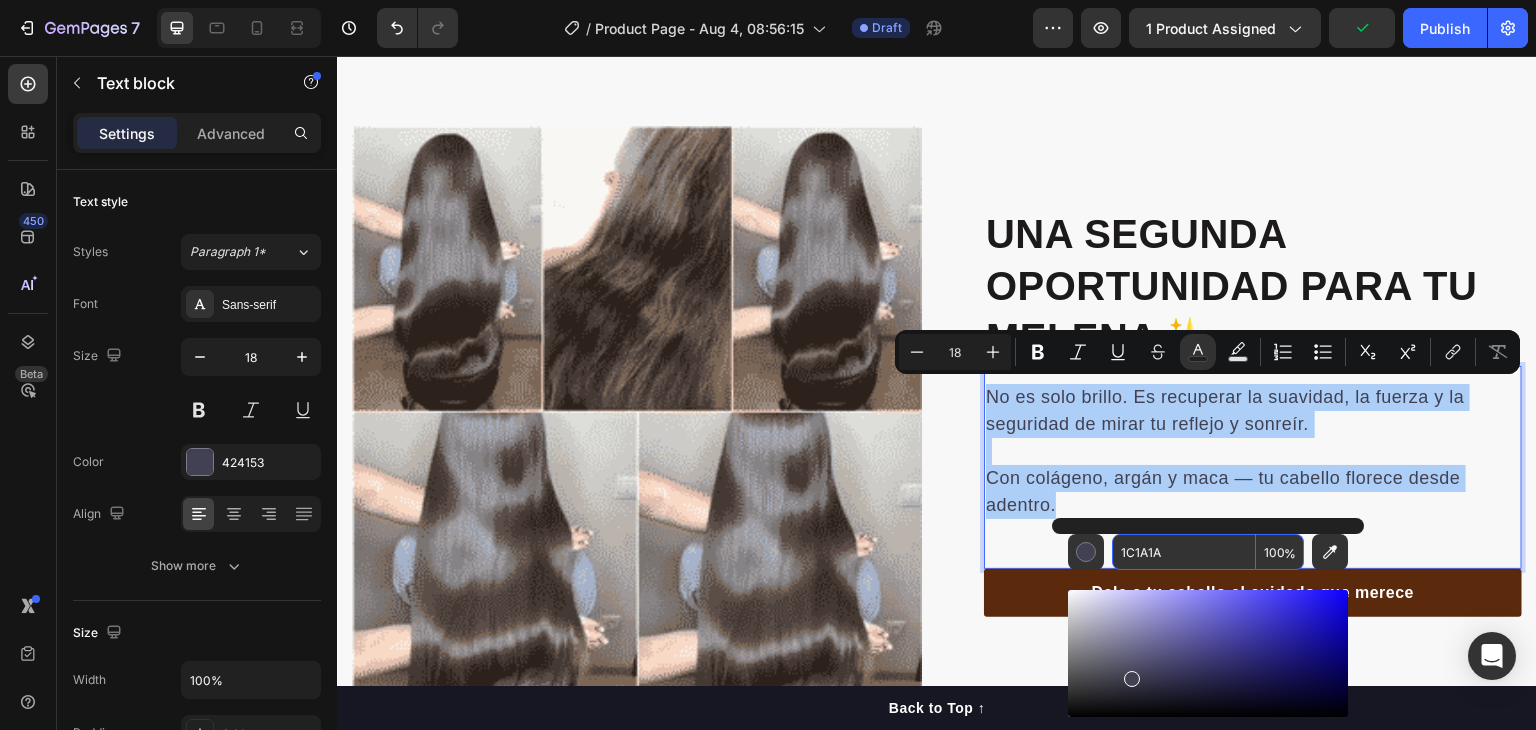 type on "1C1A1A" 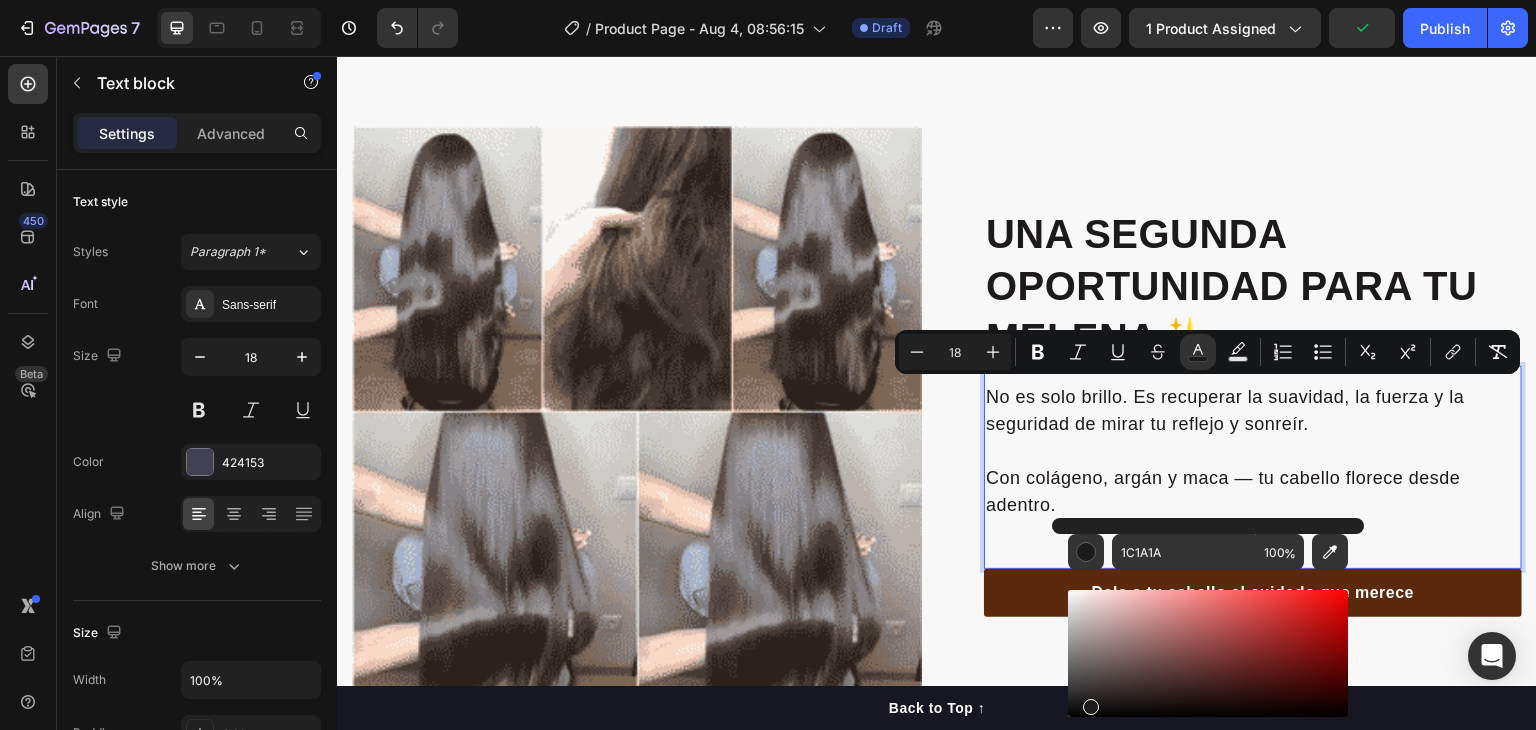 click on "Con colágeno, argán y maca — tu cabello florece desde adentro." at bounding box center (1253, 478) 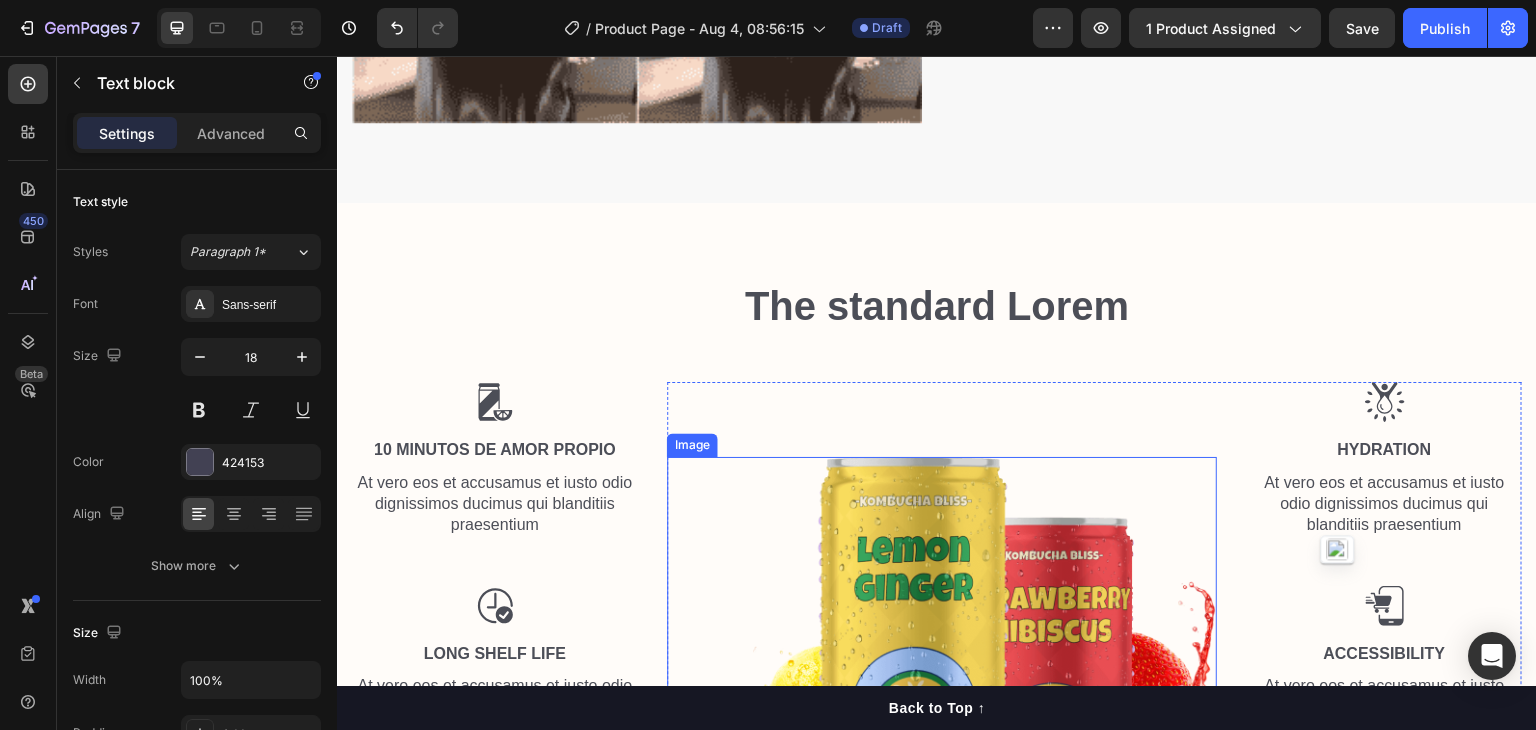 scroll, scrollTop: 1515, scrollLeft: 0, axis: vertical 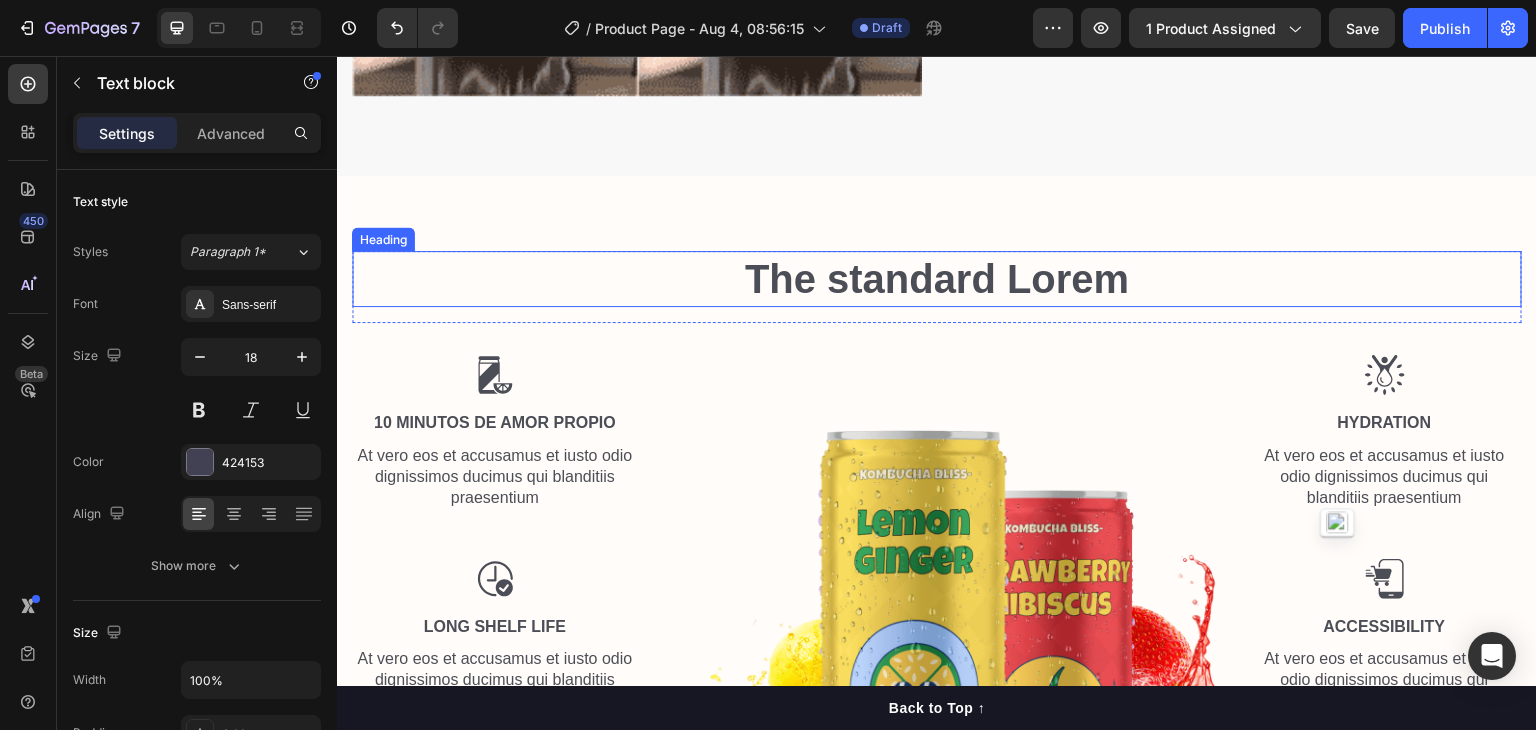click on "The standard Lorem" at bounding box center (937, 279) 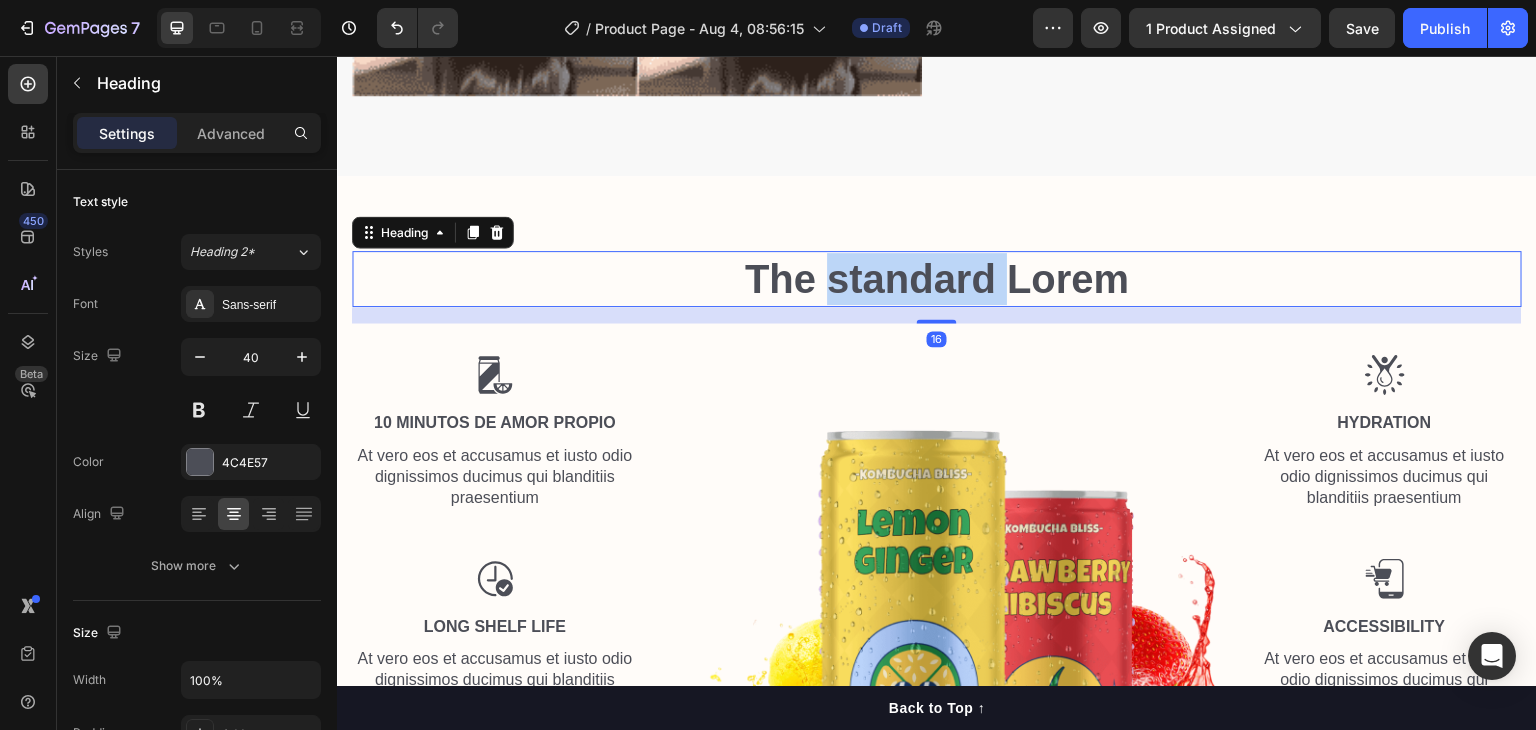 click on "The standard Lorem" at bounding box center (937, 279) 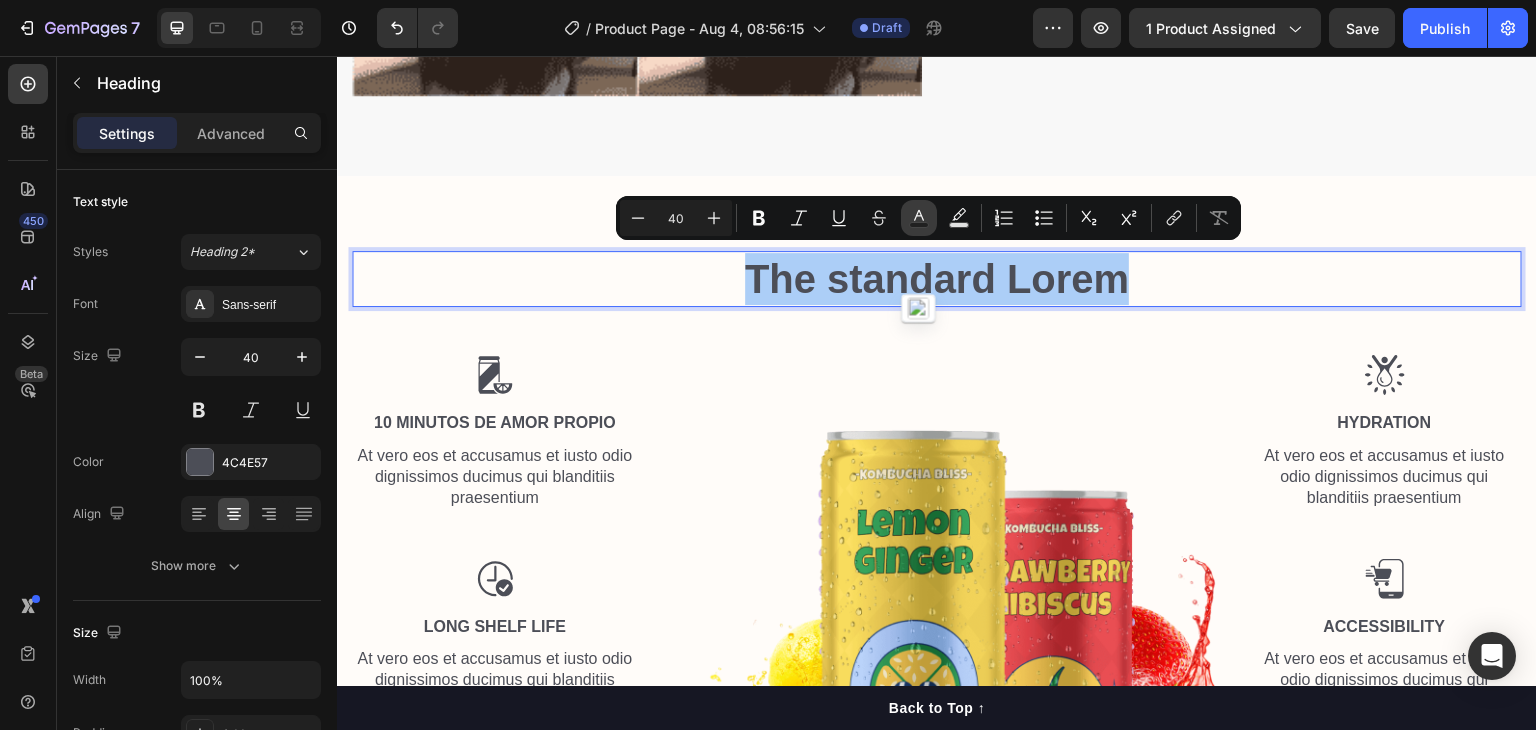 click 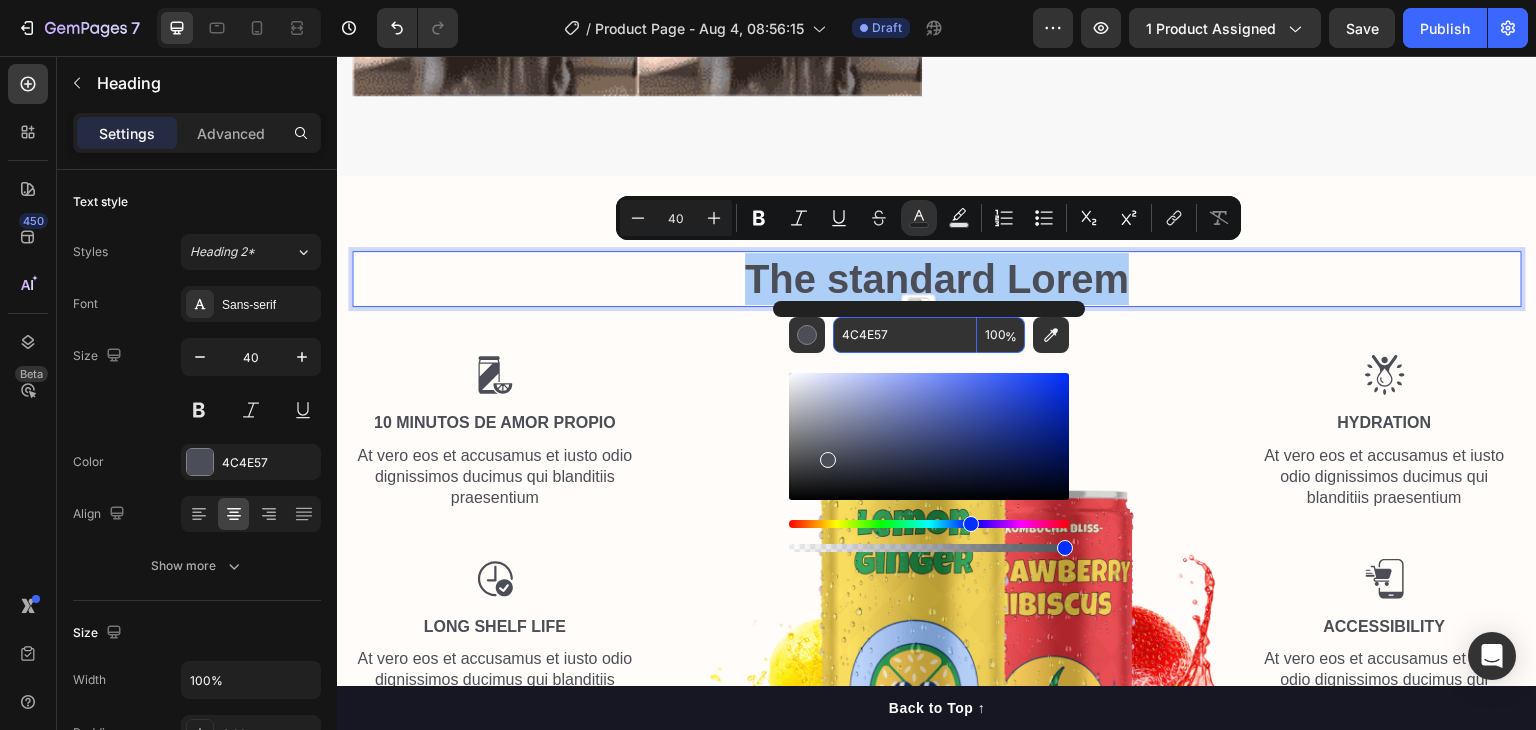 click on "4C4E57" at bounding box center [905, 335] 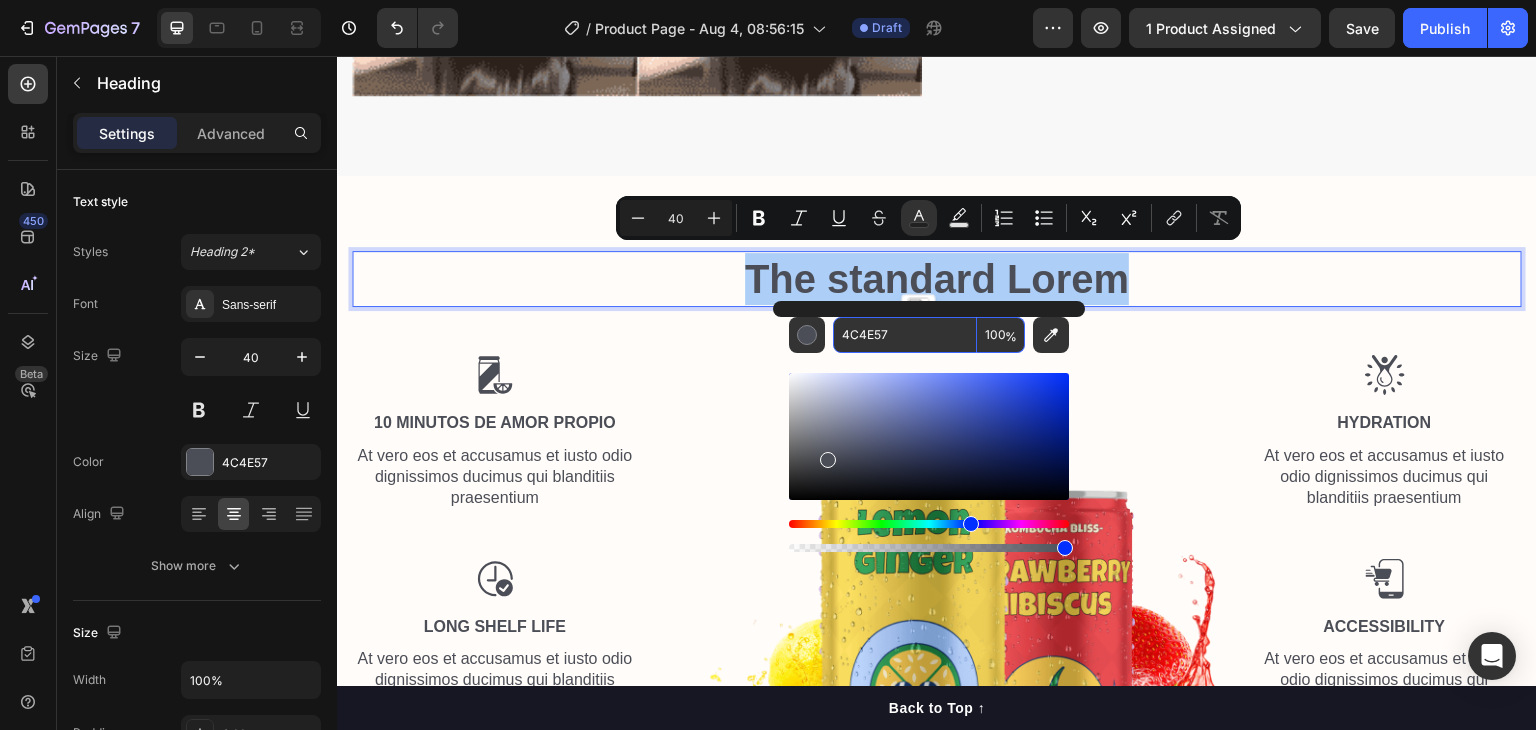 paste on "1C1A1A" 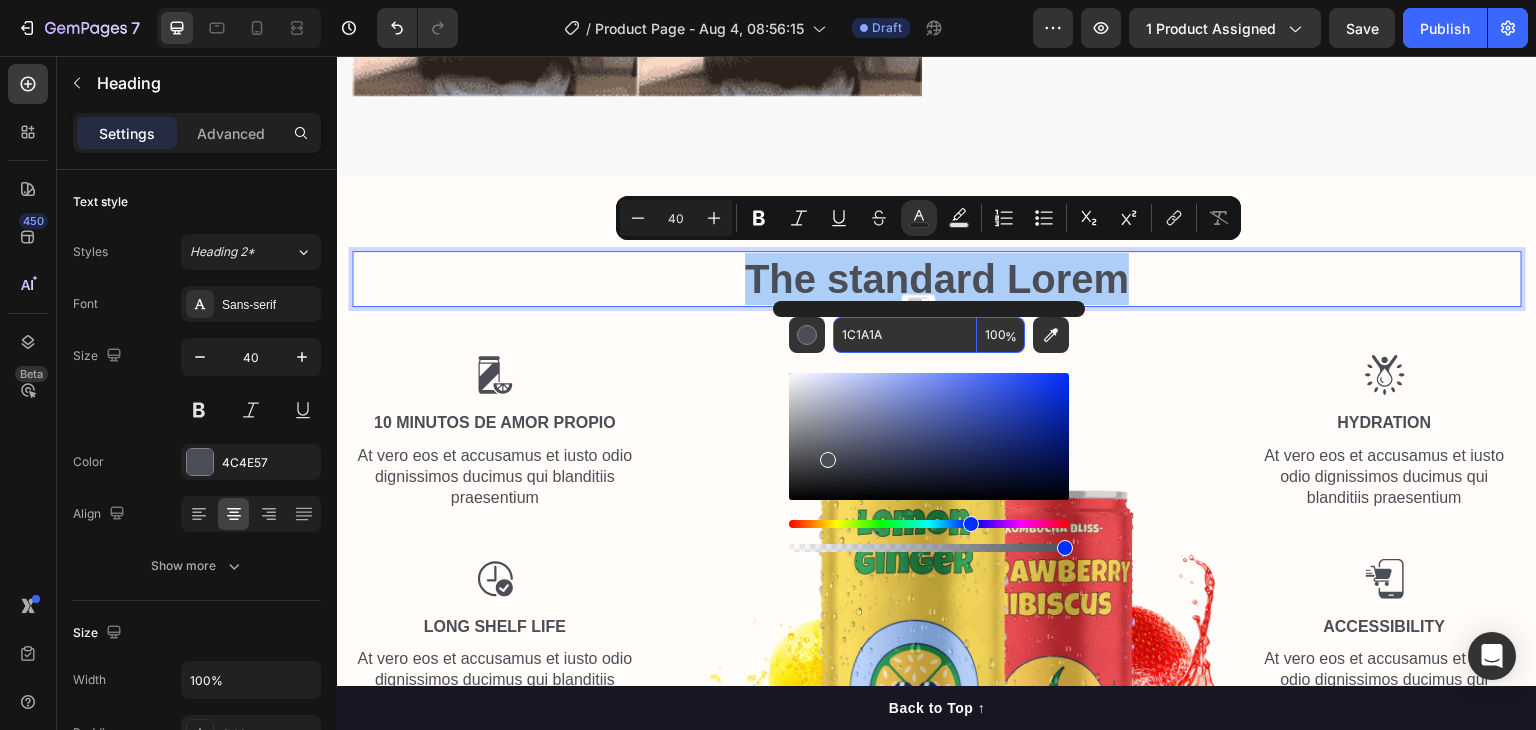 type on "1C1A1A" 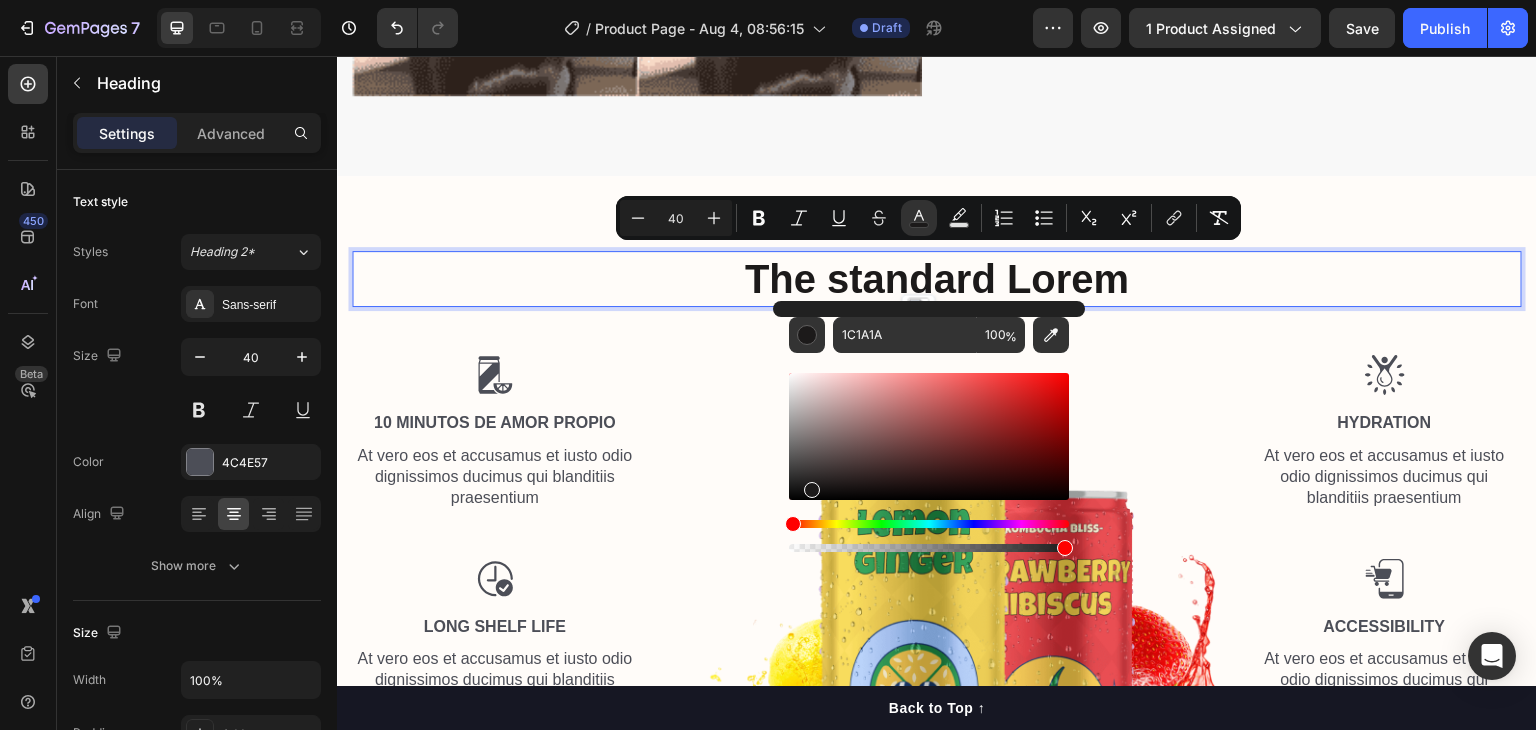 click on "The standard Lorem" at bounding box center (937, 279) 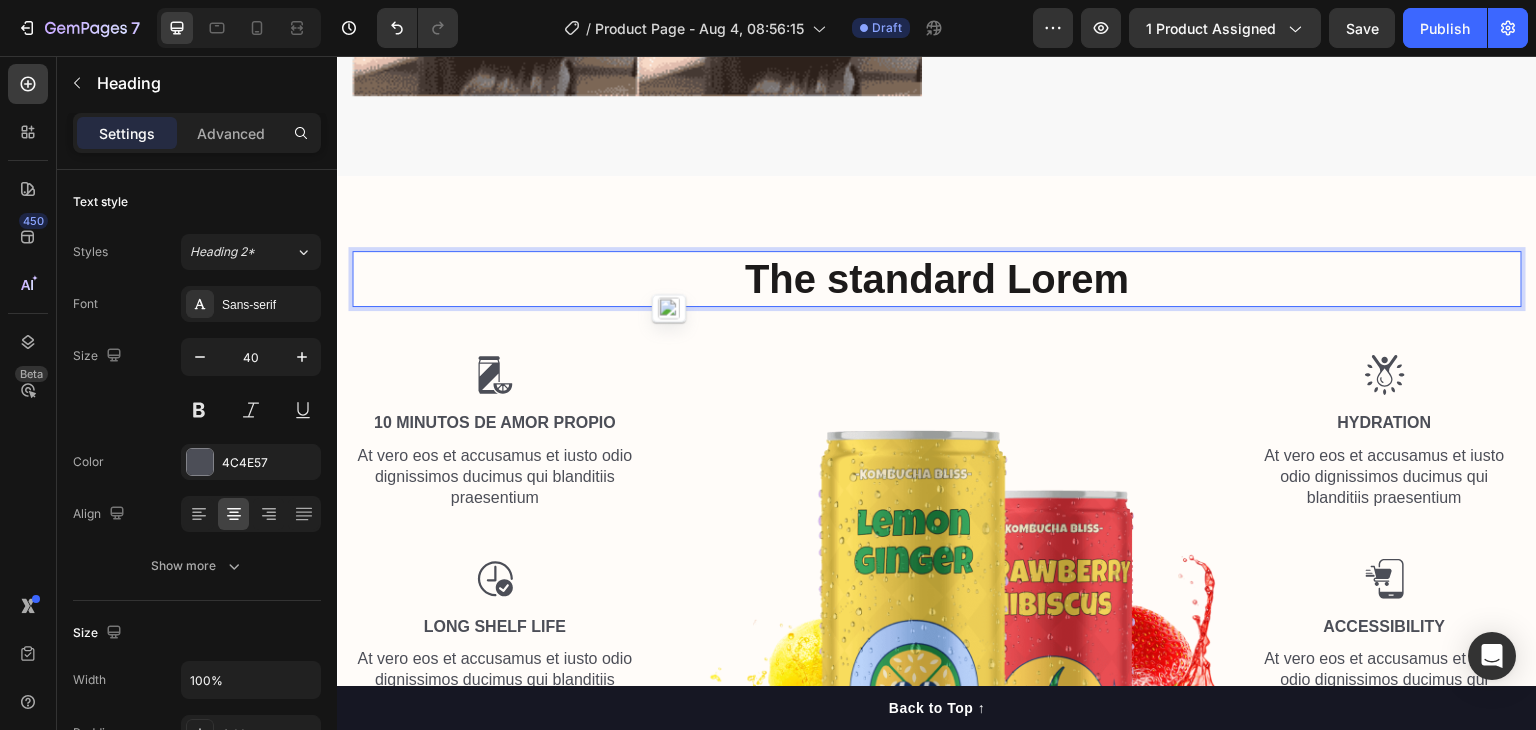 click on "The standard Lorem" at bounding box center [937, 279] 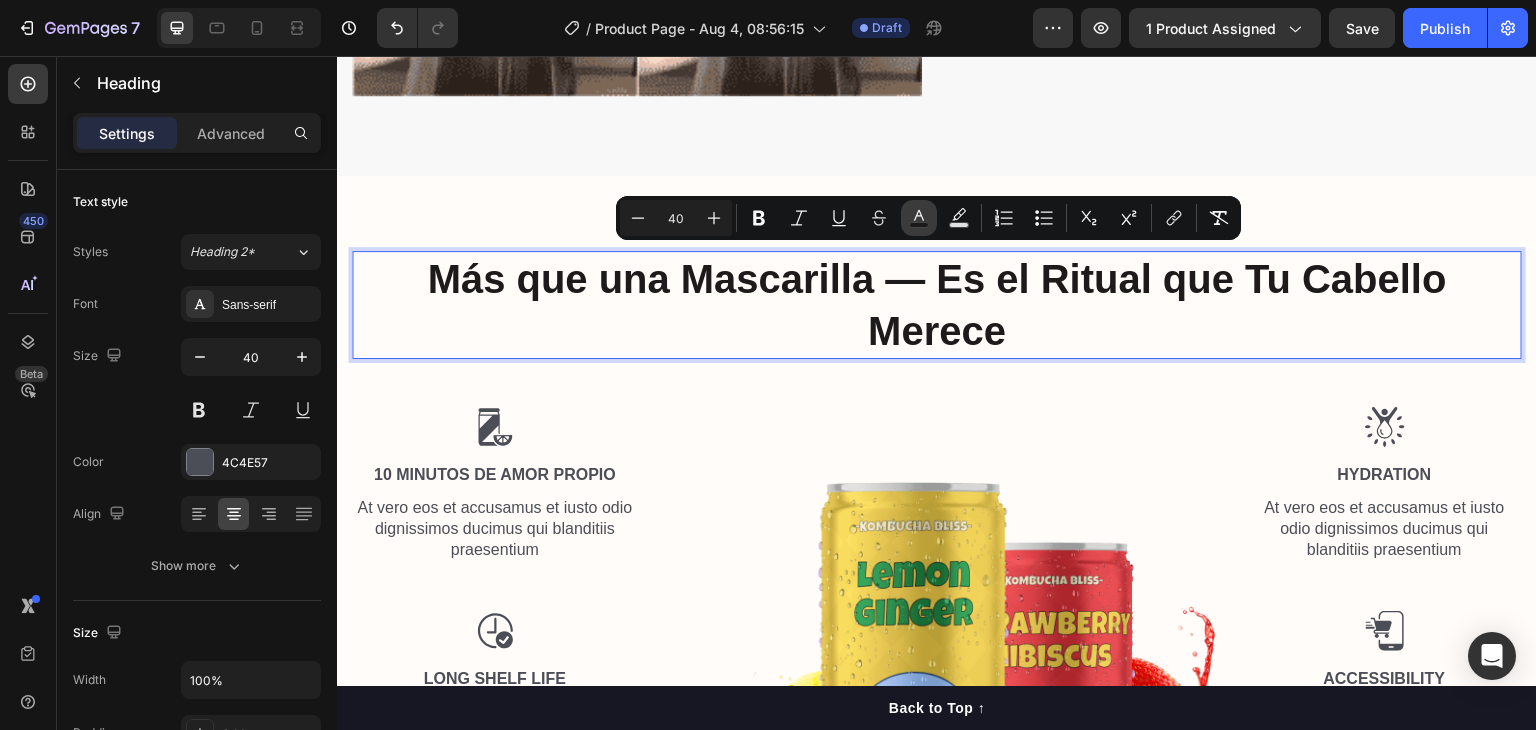 click 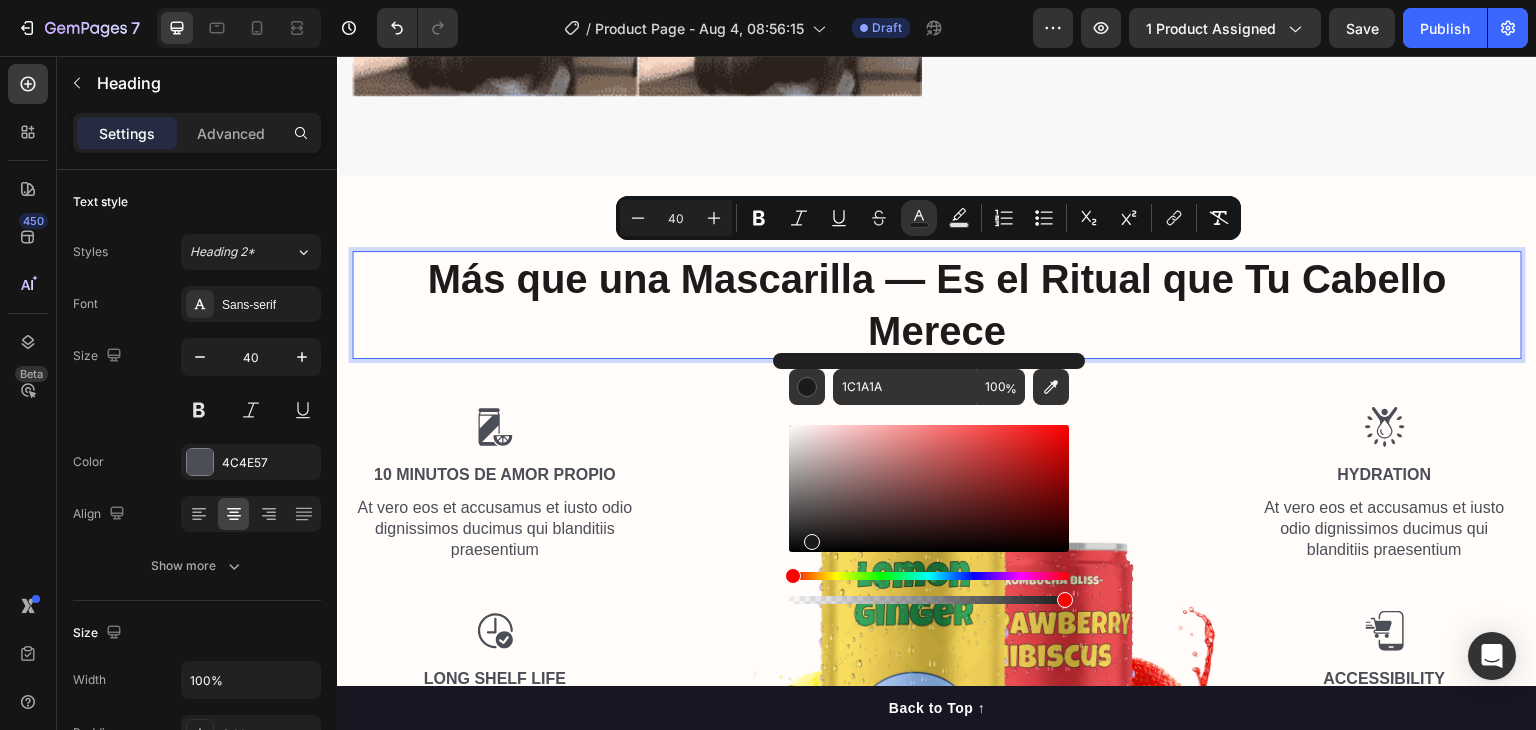 click on "Más que una Mascarilla — Es el Ritual que Tu Cabello Merece" at bounding box center (937, 305) 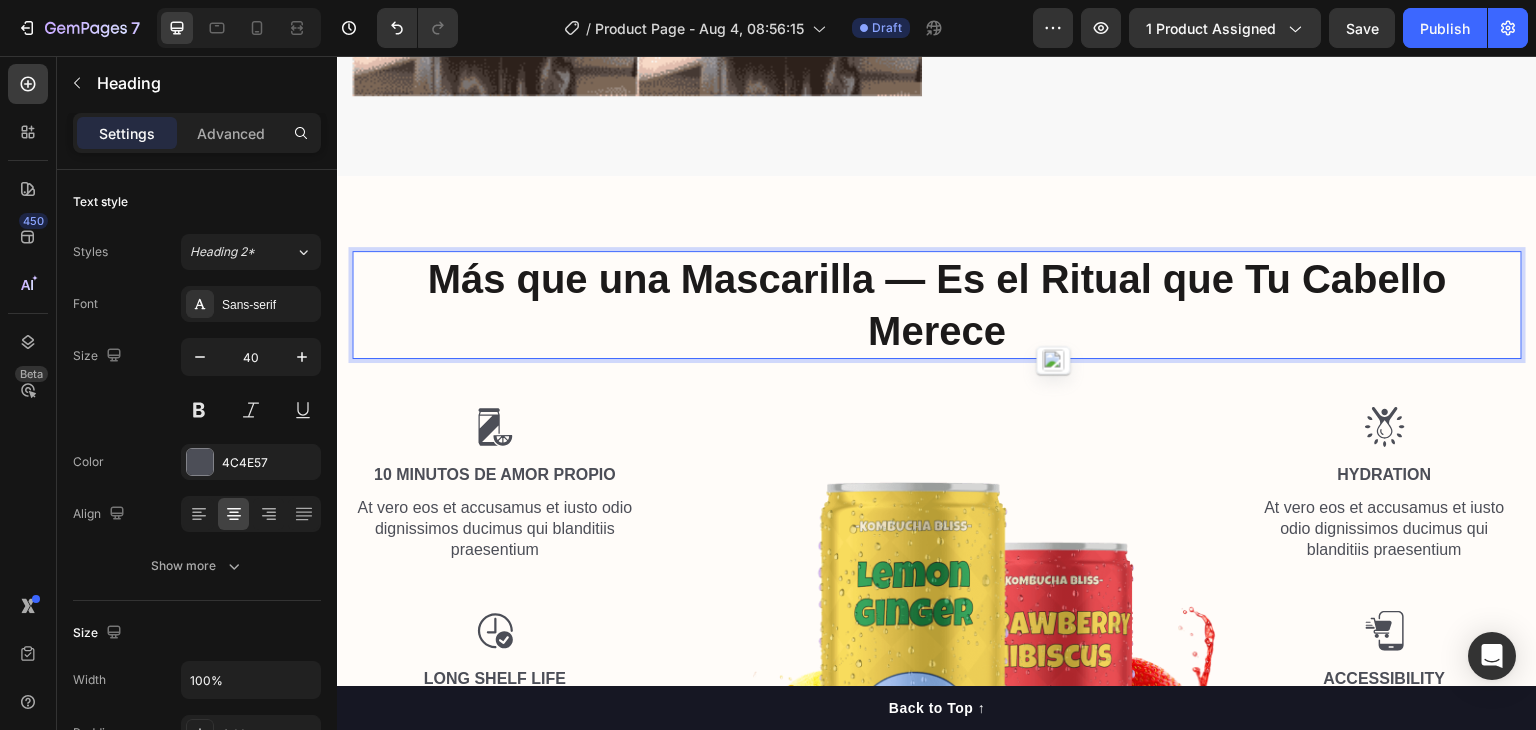 click on "Más que una Mascarilla — Es el Ritual que Tu Cabello Merece" at bounding box center [937, 305] 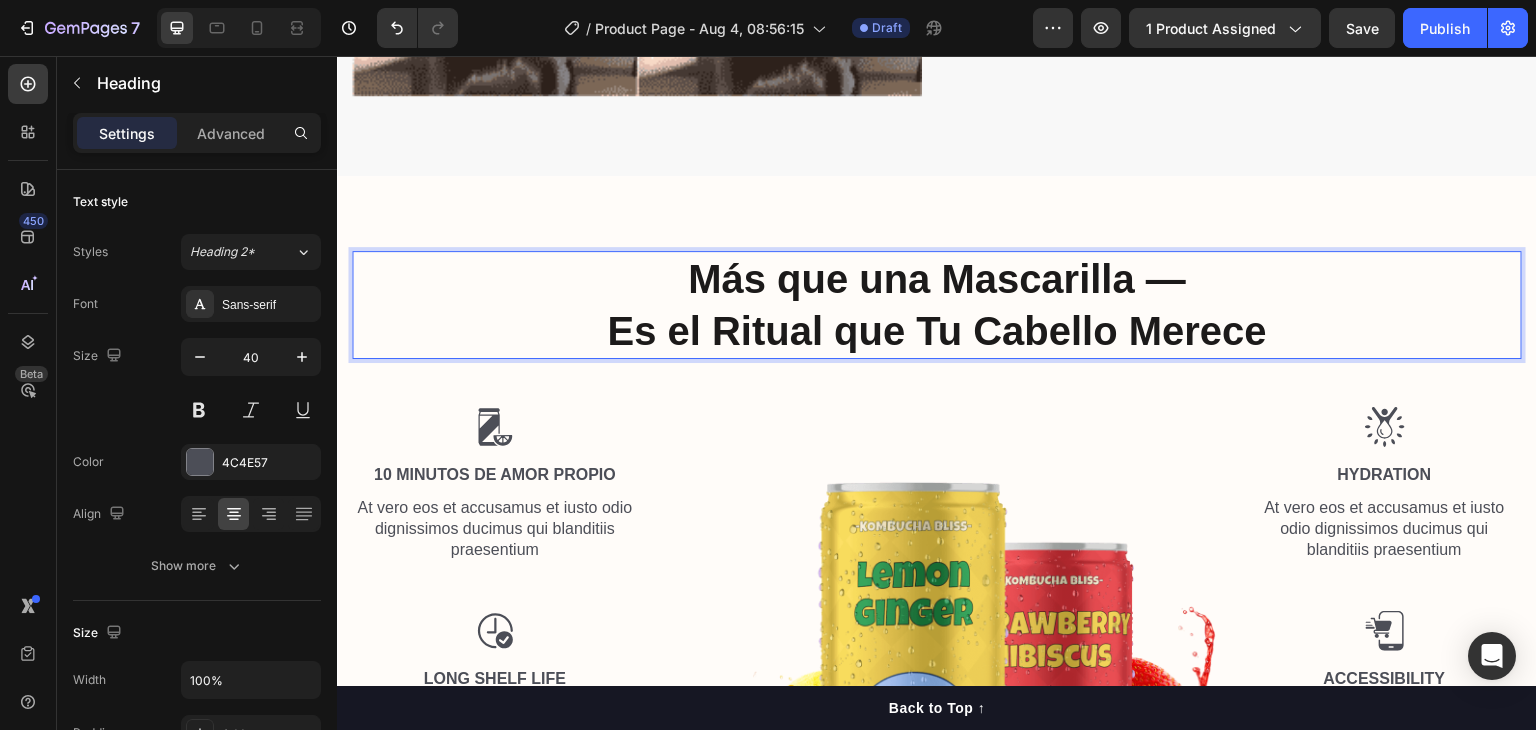 click on "Más que una Mascarilla —  Es el Ritual que Tu Cabello Merece" at bounding box center [937, 305] 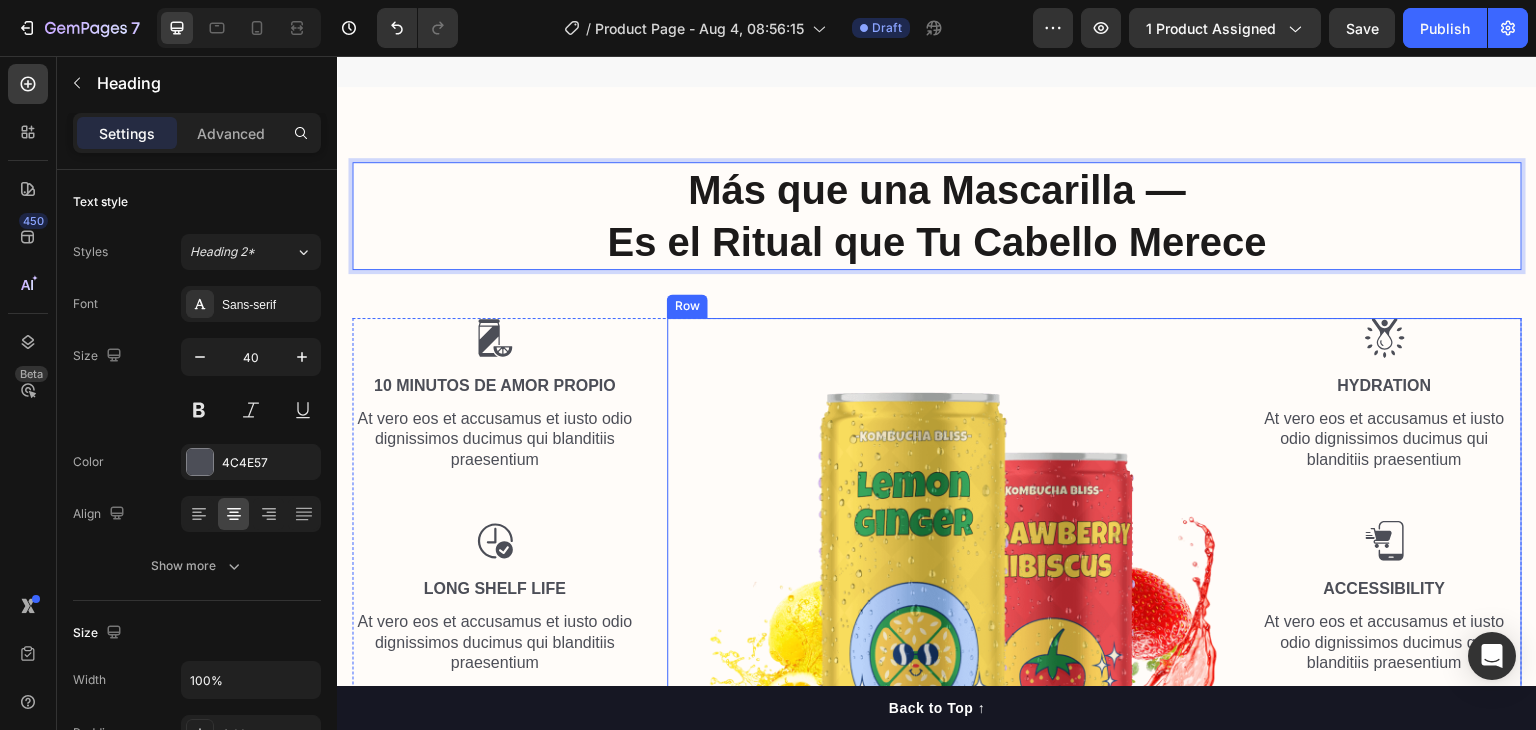 scroll, scrollTop: 1715, scrollLeft: 0, axis: vertical 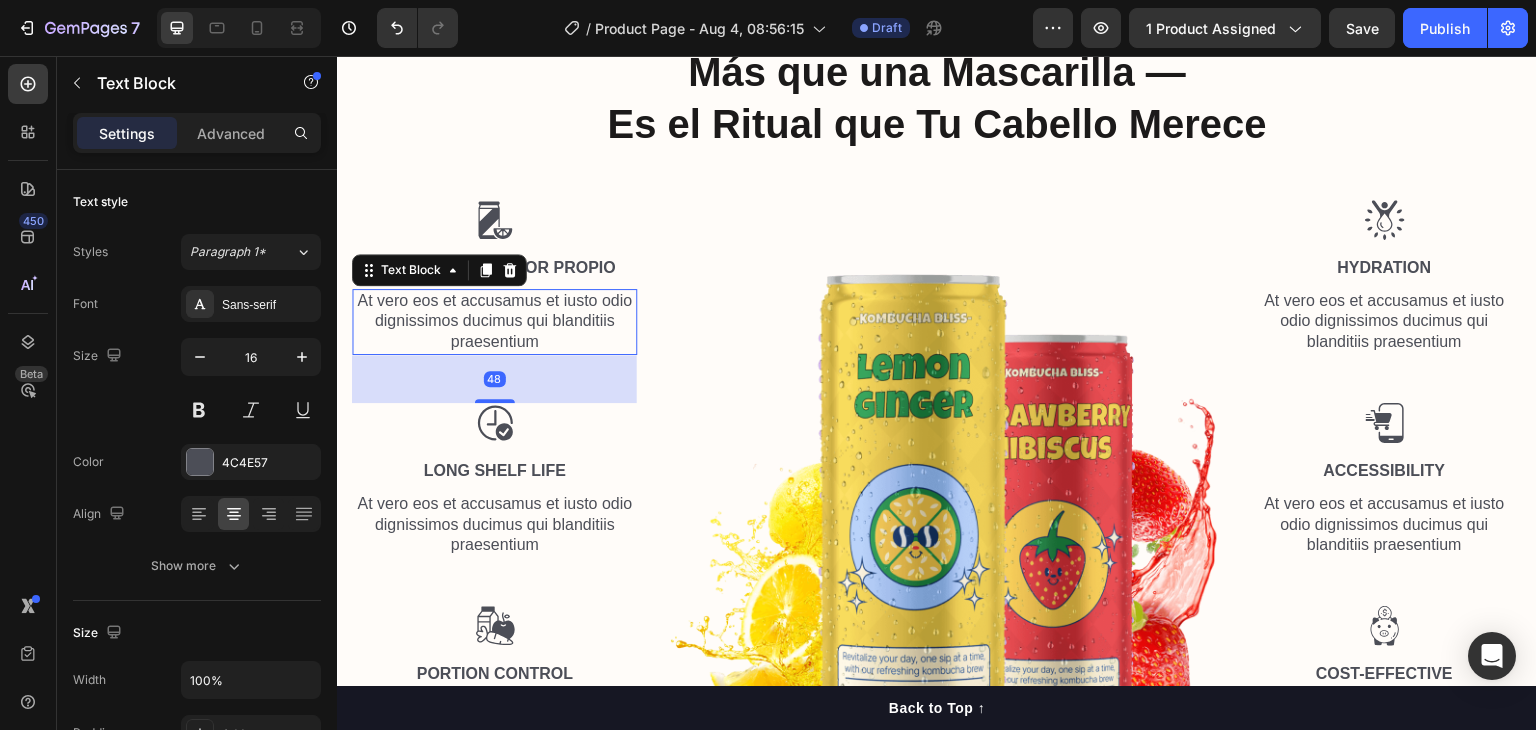 click on "At vero eos et accusamus et iusto odio dignissimos ducimus qui blanditiis praesentium" at bounding box center (494, 322) 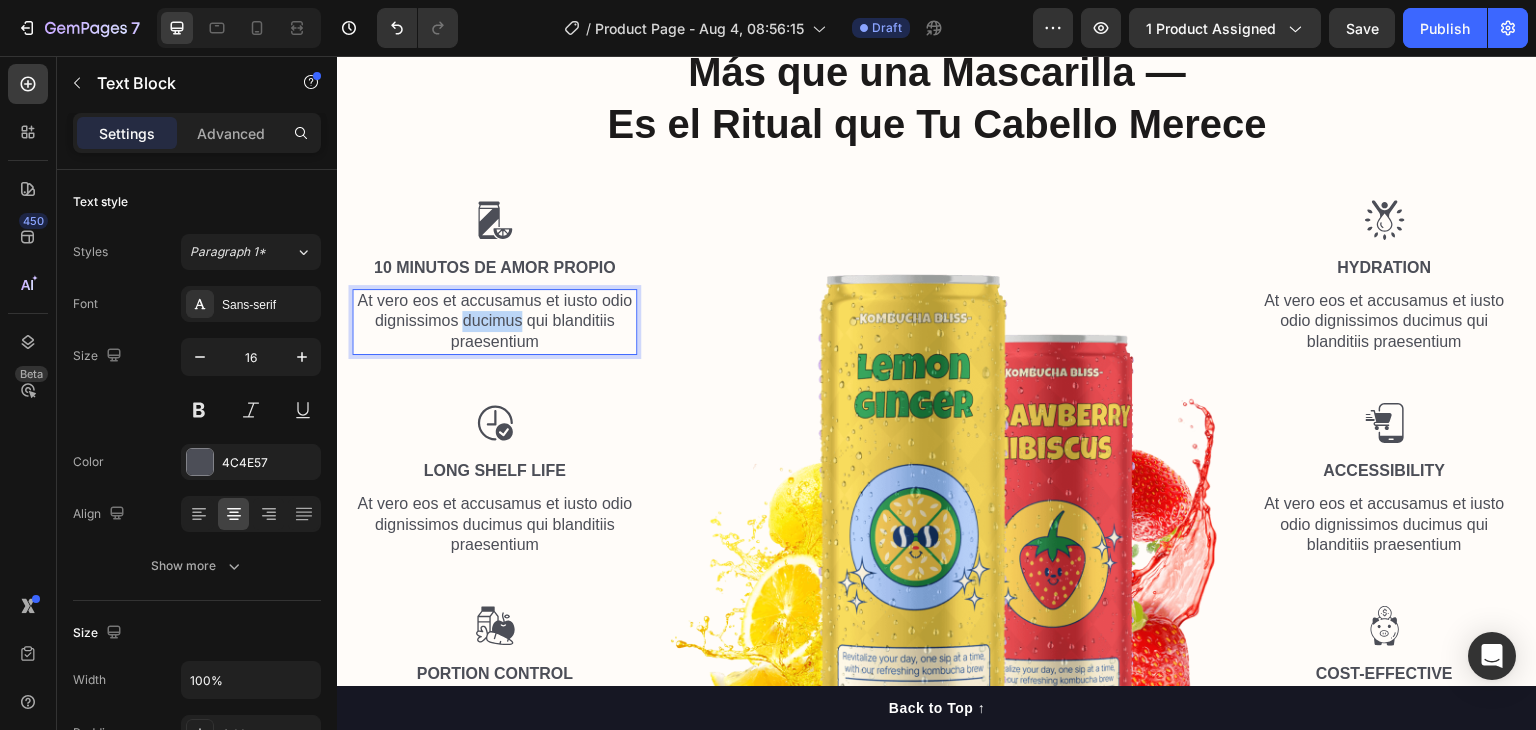 click on "At vero eos et accusamus et iusto odio dignissimos ducimus qui blanditiis praesentium" at bounding box center [494, 322] 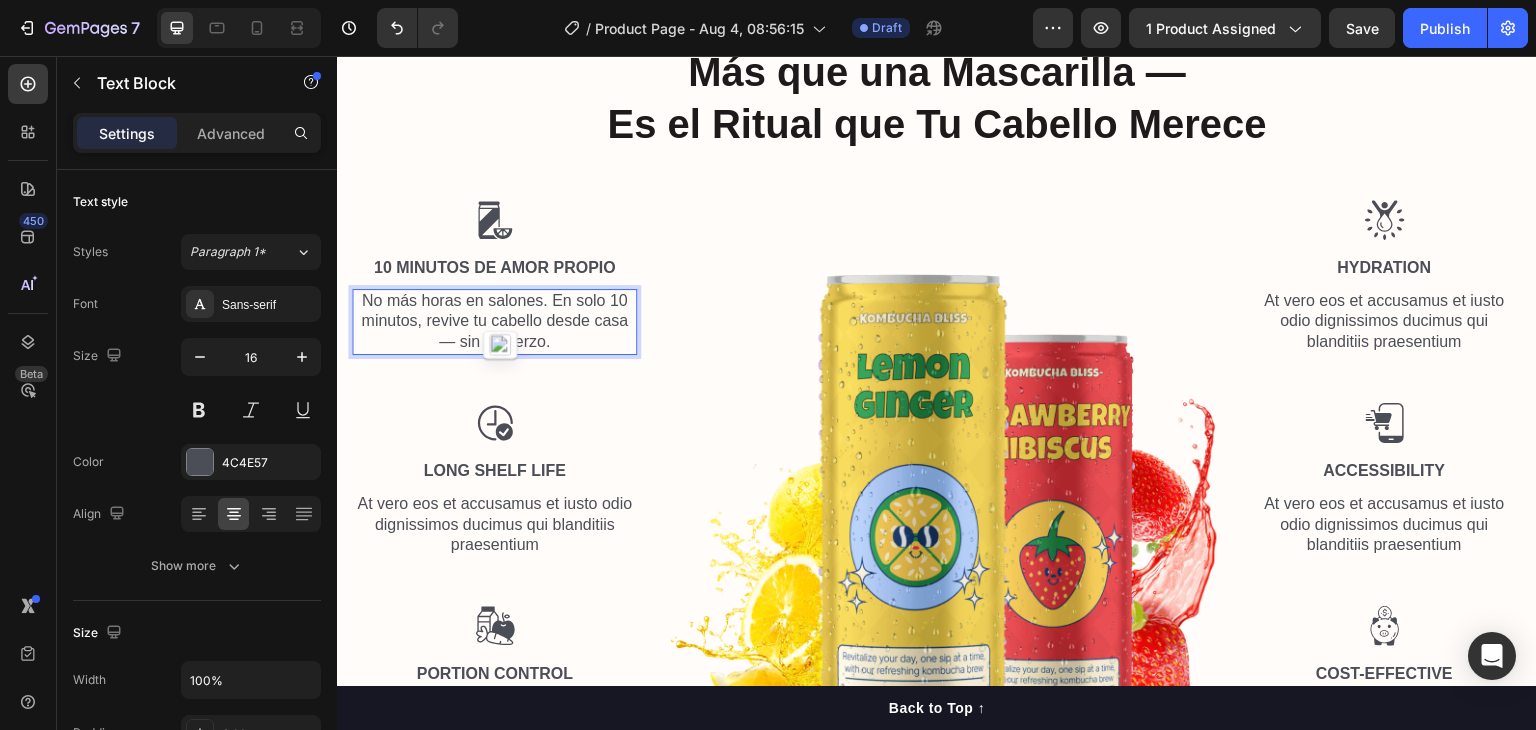 click on "No más horas en salones. En solo 10 minutos, revive tu cabello desde casa — sin esfuerzo." at bounding box center (494, 322) 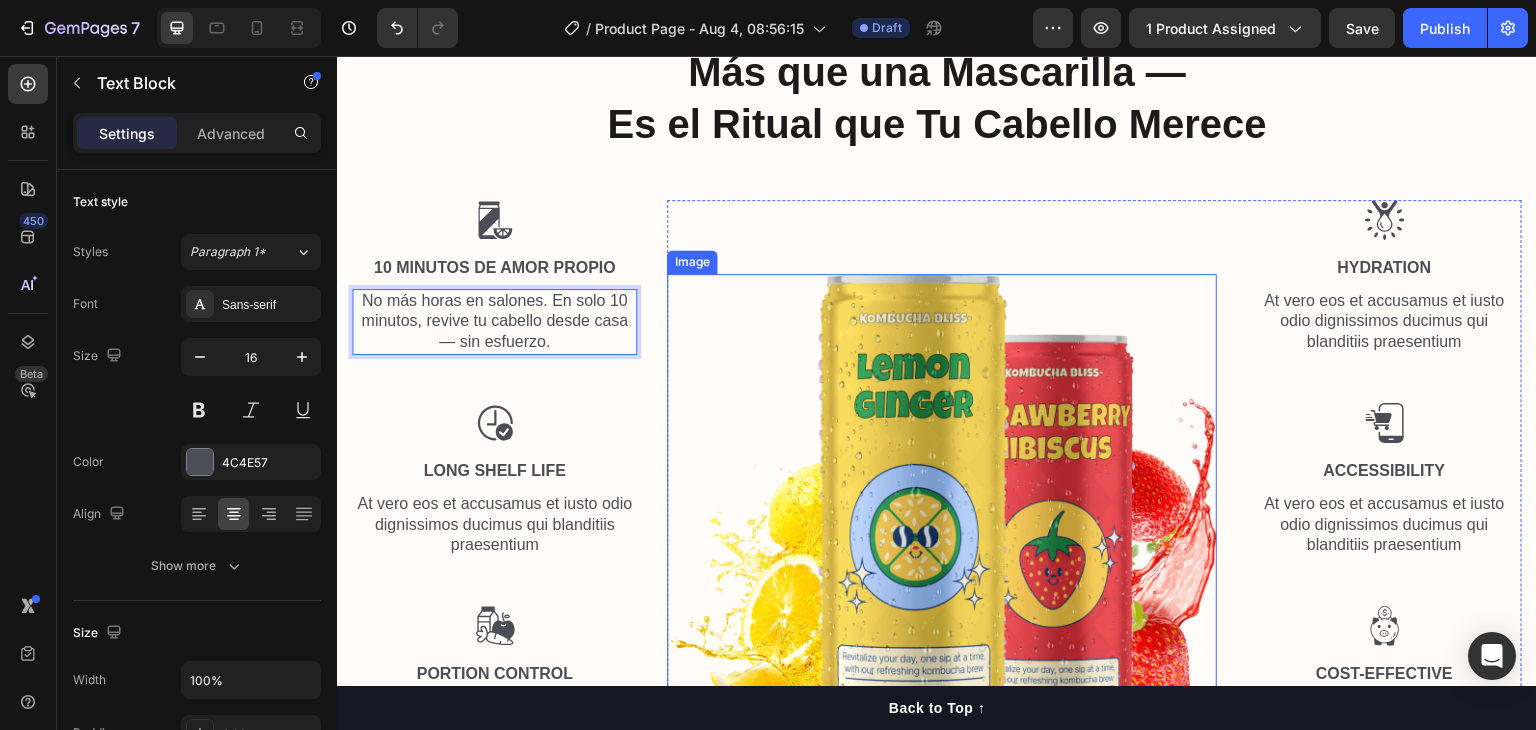 click at bounding box center (942, 517) 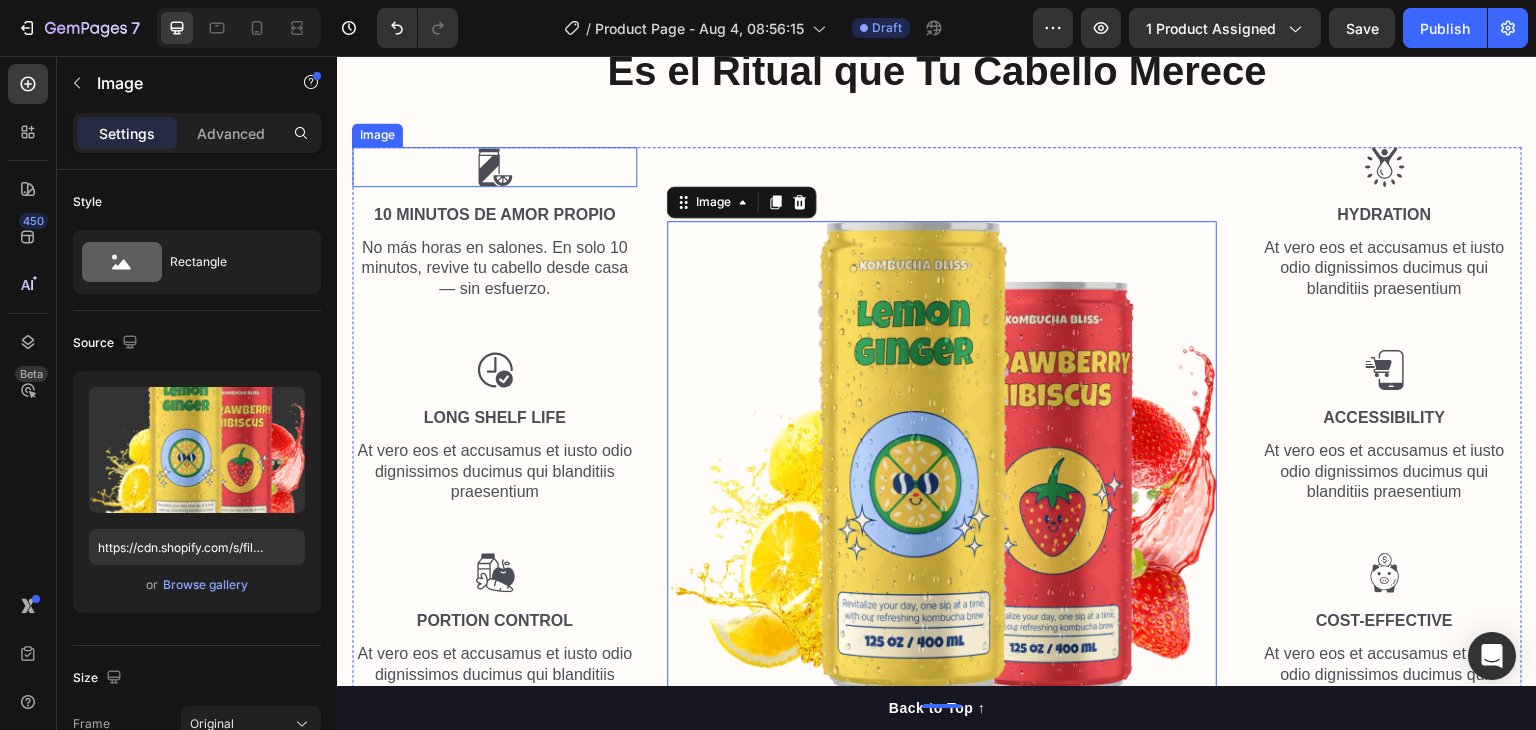 scroll, scrollTop: 1815, scrollLeft: 0, axis: vertical 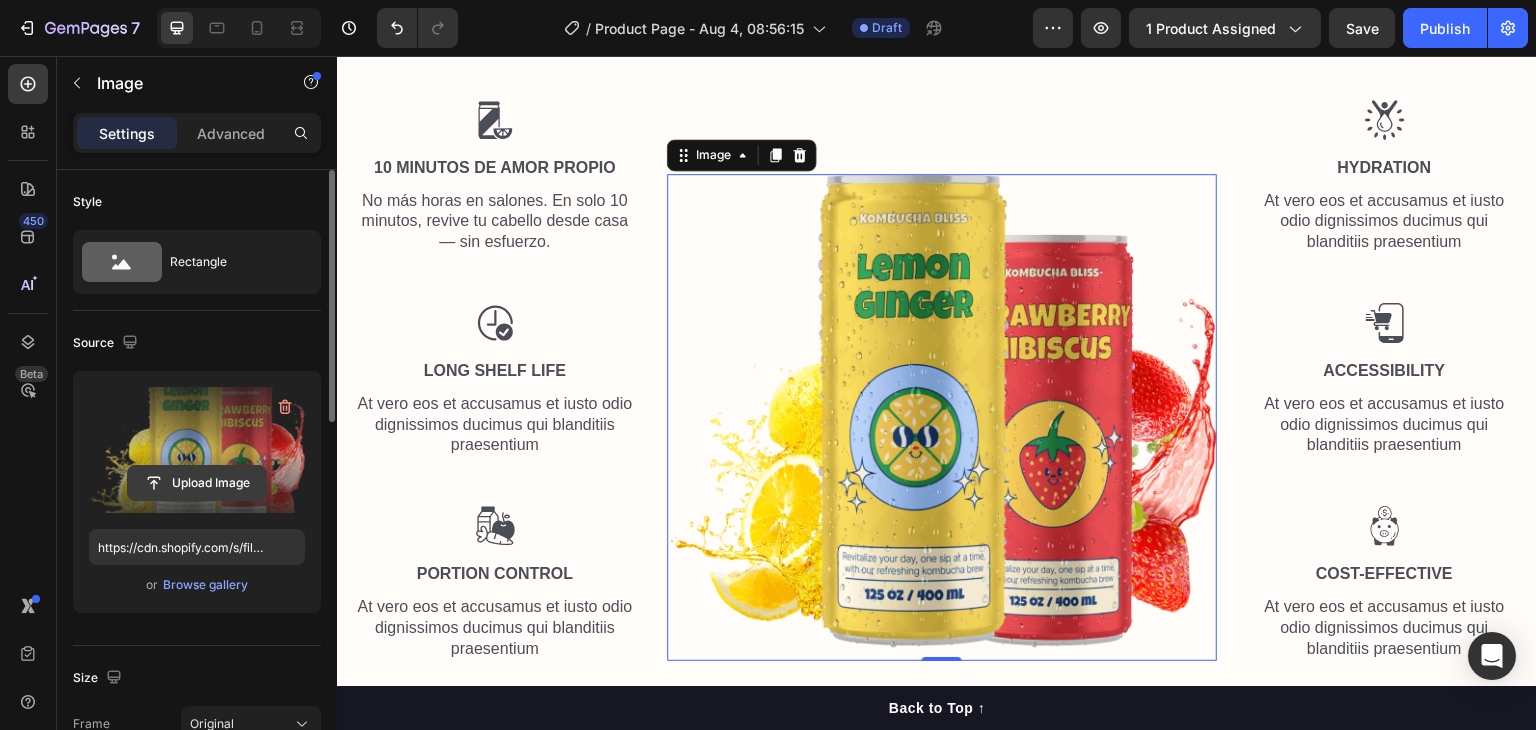 click 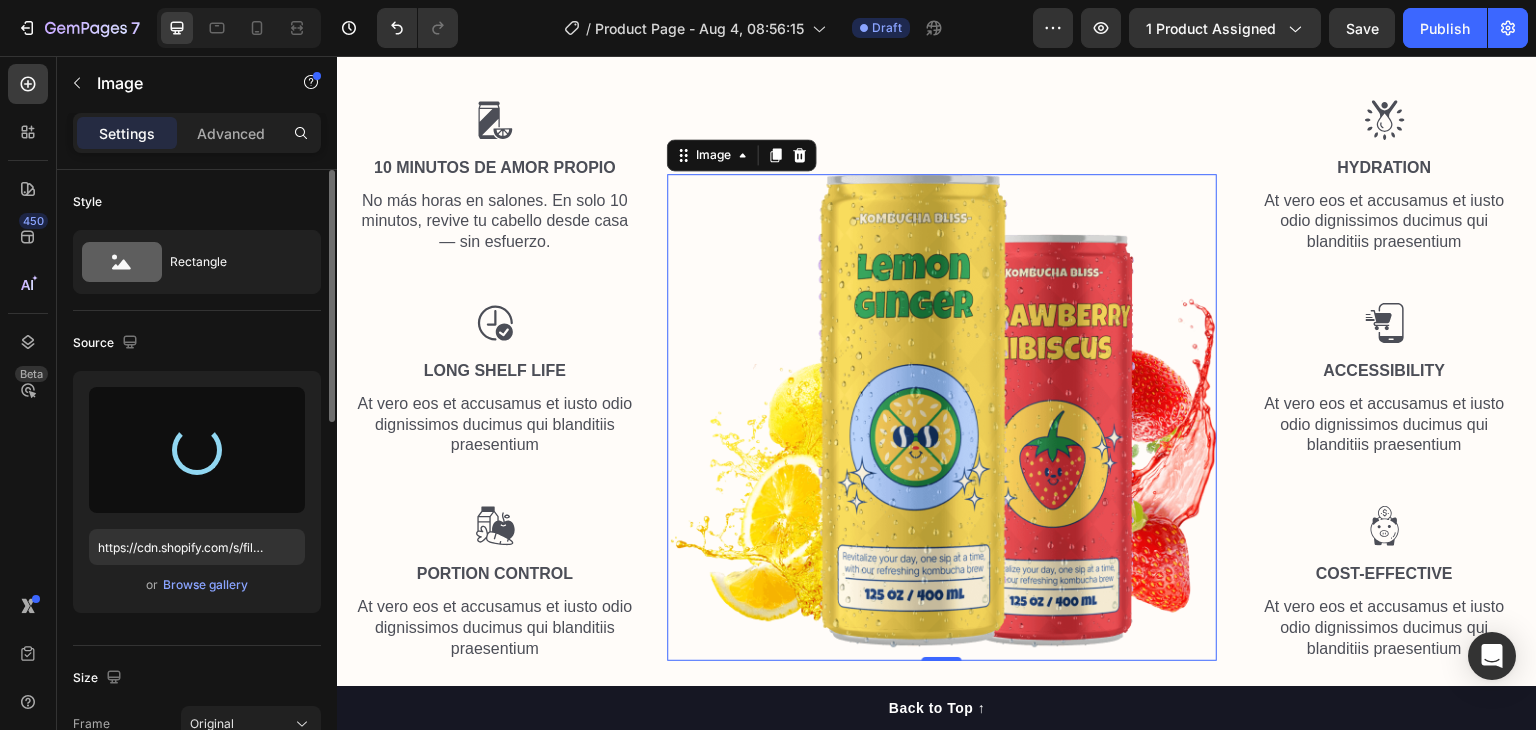 type on "https://cdn.shopify.com/s/files/1/0942/9106/7229/files/gempages_571795456183501976-5183b73f-9fe2-4009-a333-0573d133bae4.png" 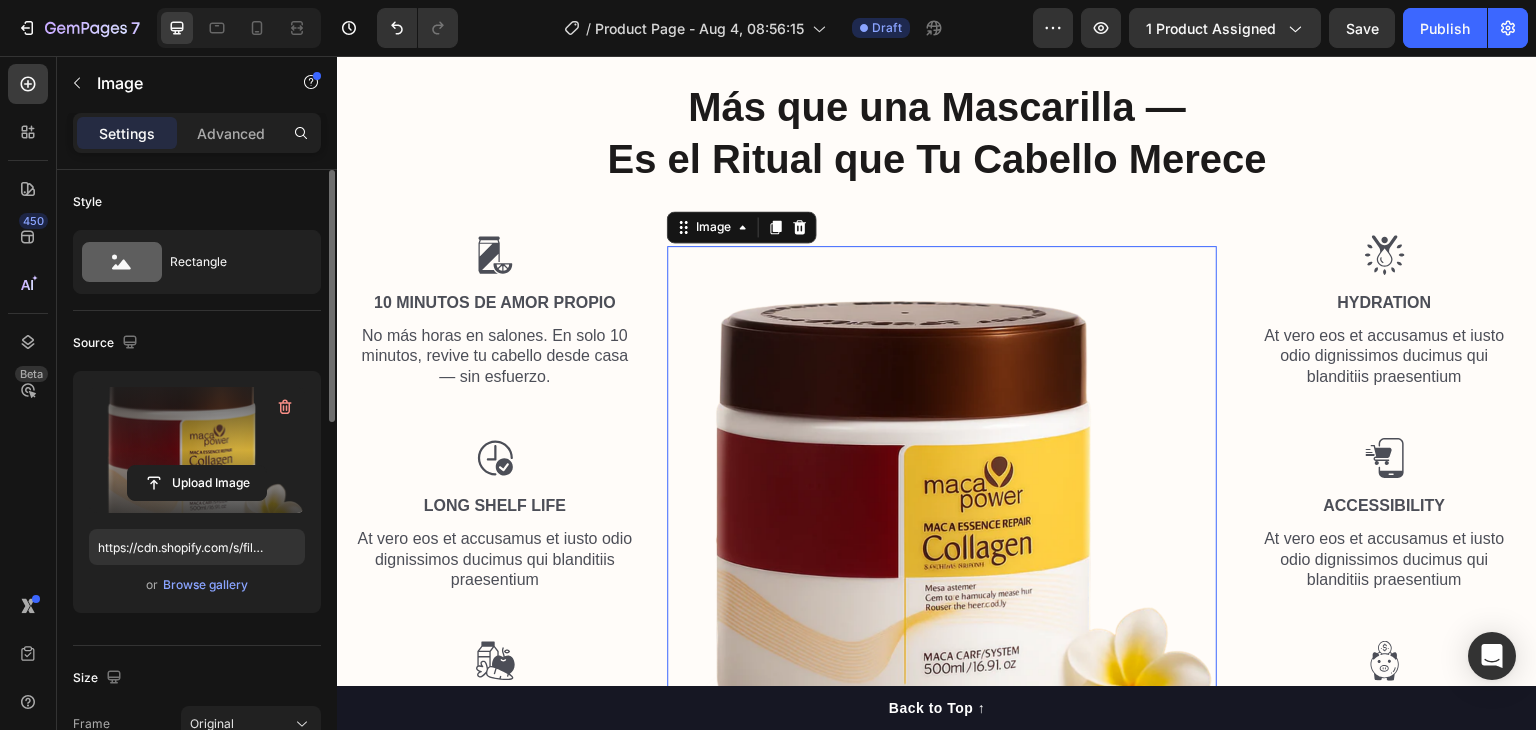 scroll, scrollTop: 1715, scrollLeft: 0, axis: vertical 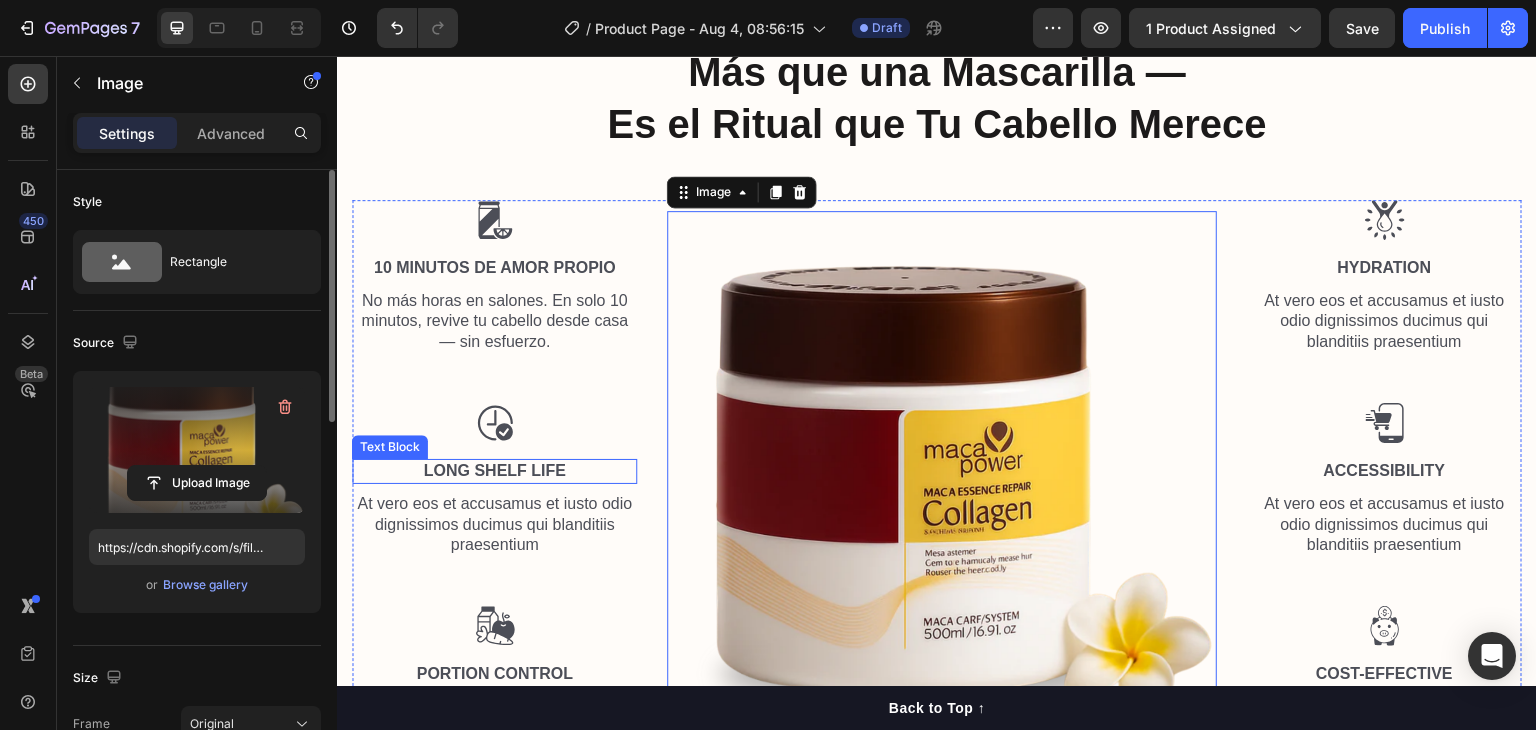 click on "Long Shelf Life" at bounding box center (494, 471) 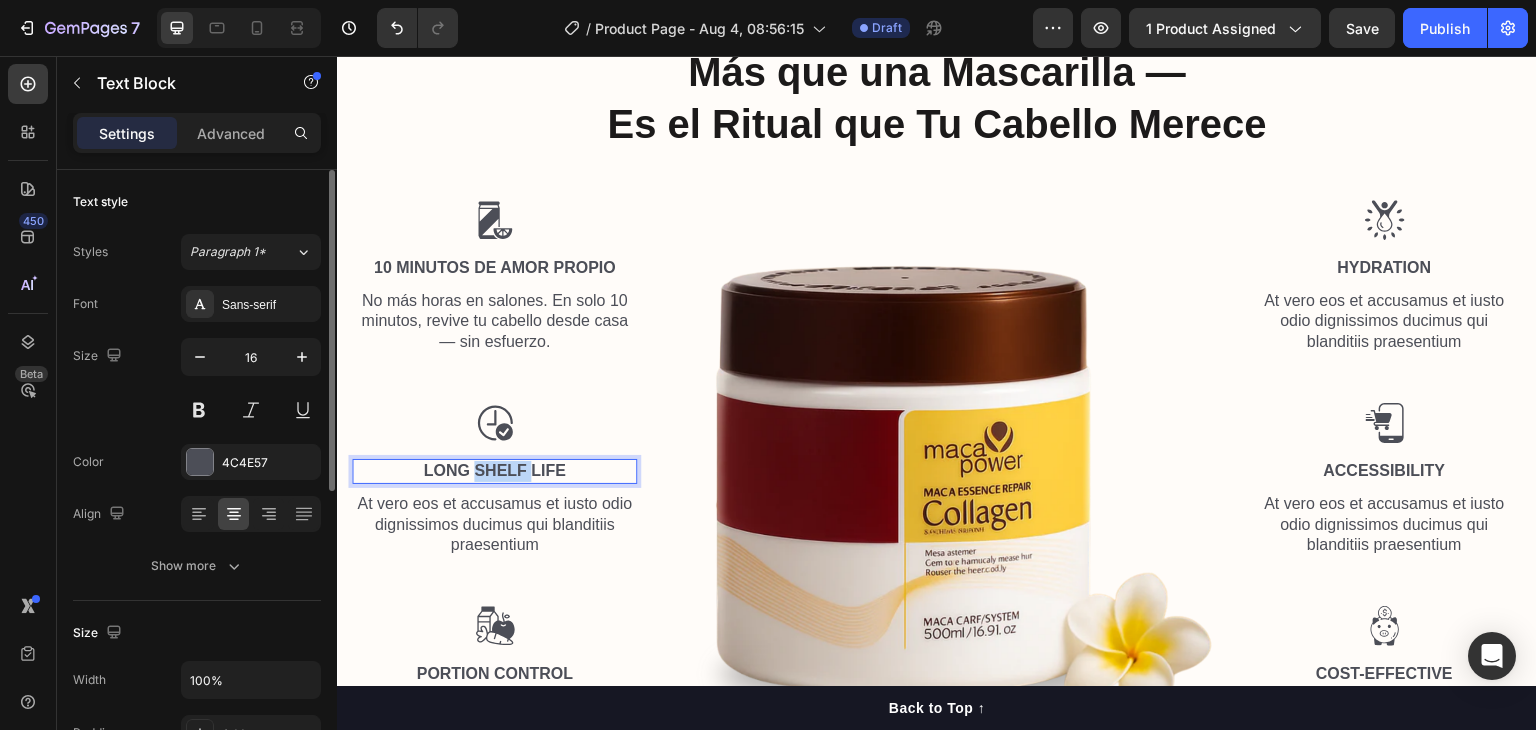 click on "Long Shelf Life" at bounding box center [494, 471] 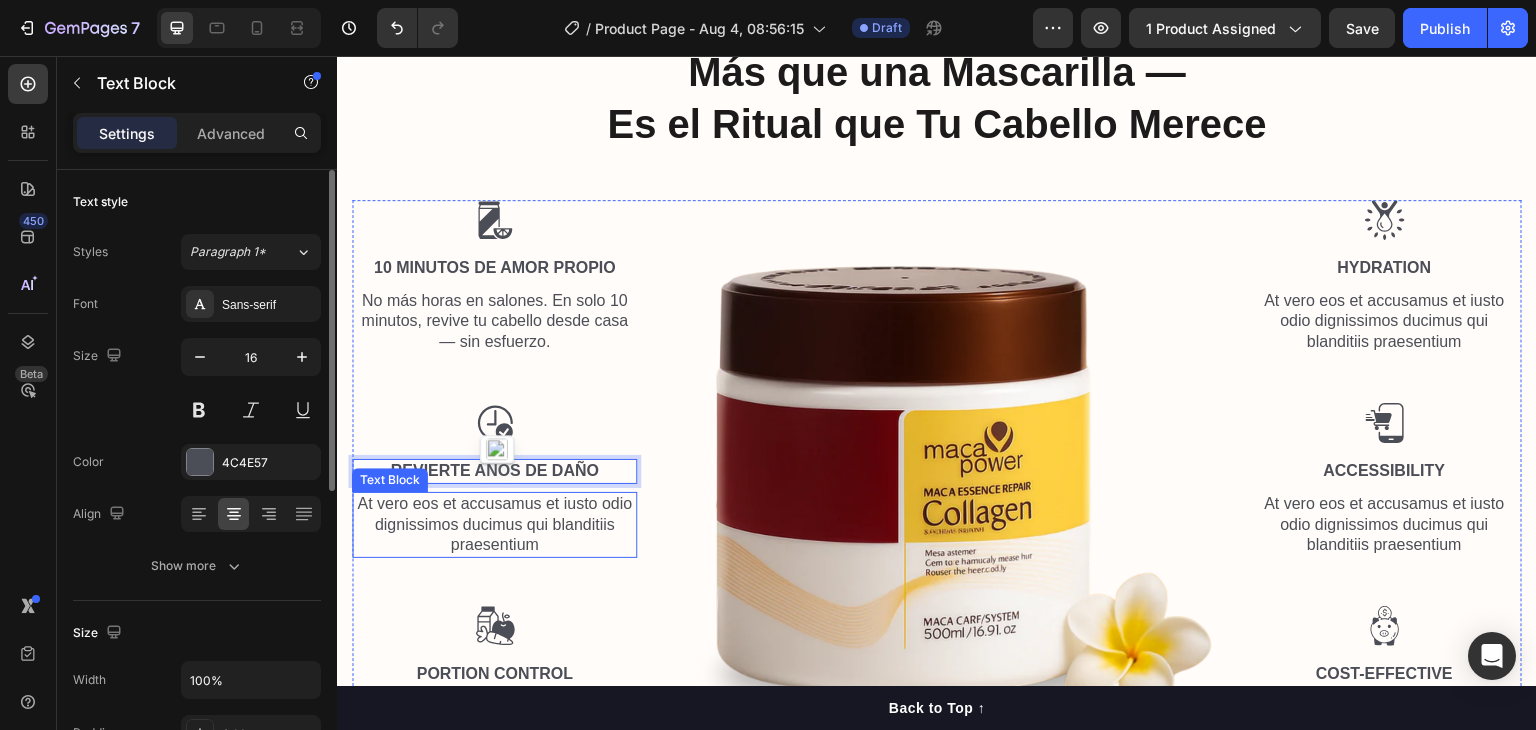 click on "At vero eos et accusamus et iusto odio dignissimos ducimus qui blanditiis praesentium" at bounding box center [494, 525] 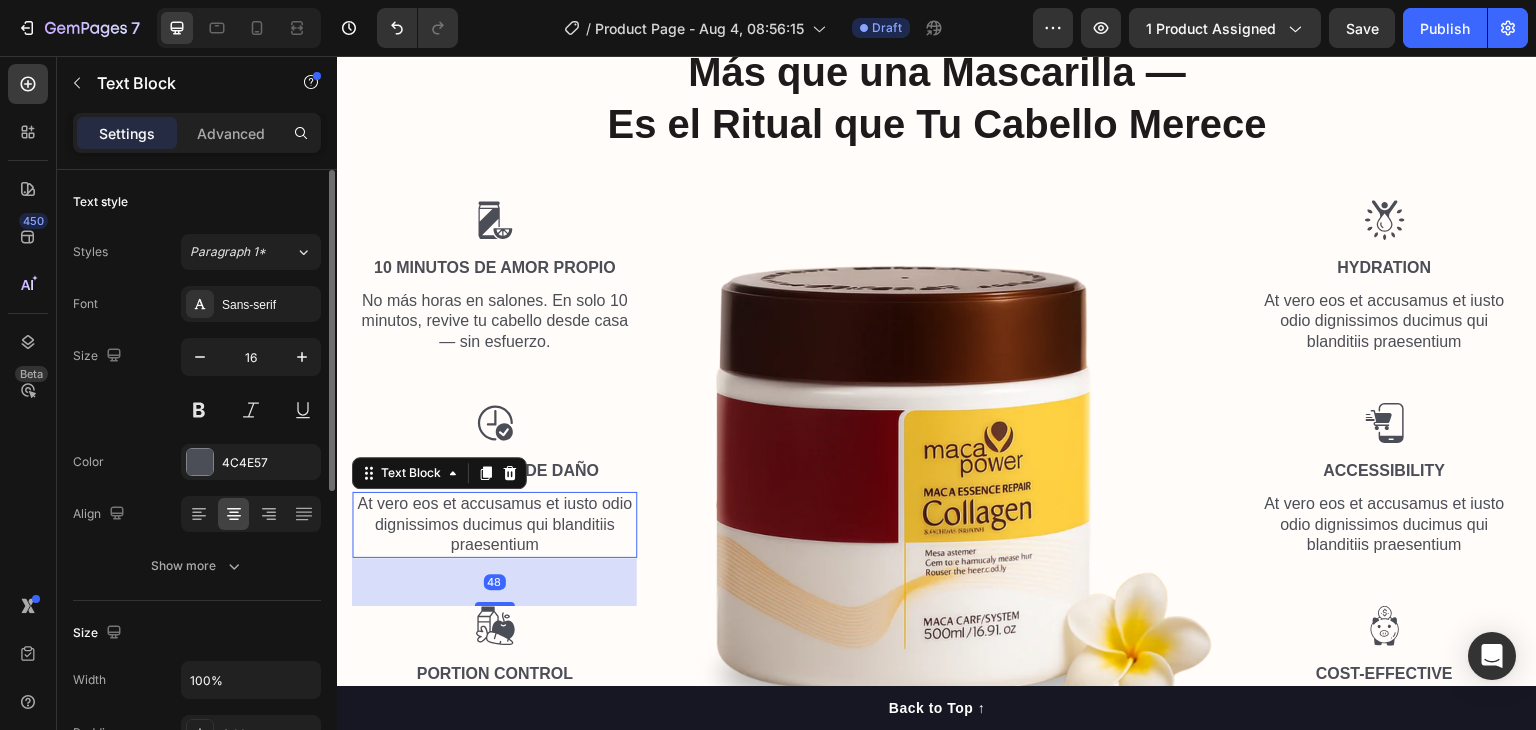 click on "At vero eos et accusamus et iusto odio dignissimos ducimus qui blanditiis praesentium" at bounding box center [494, 525] 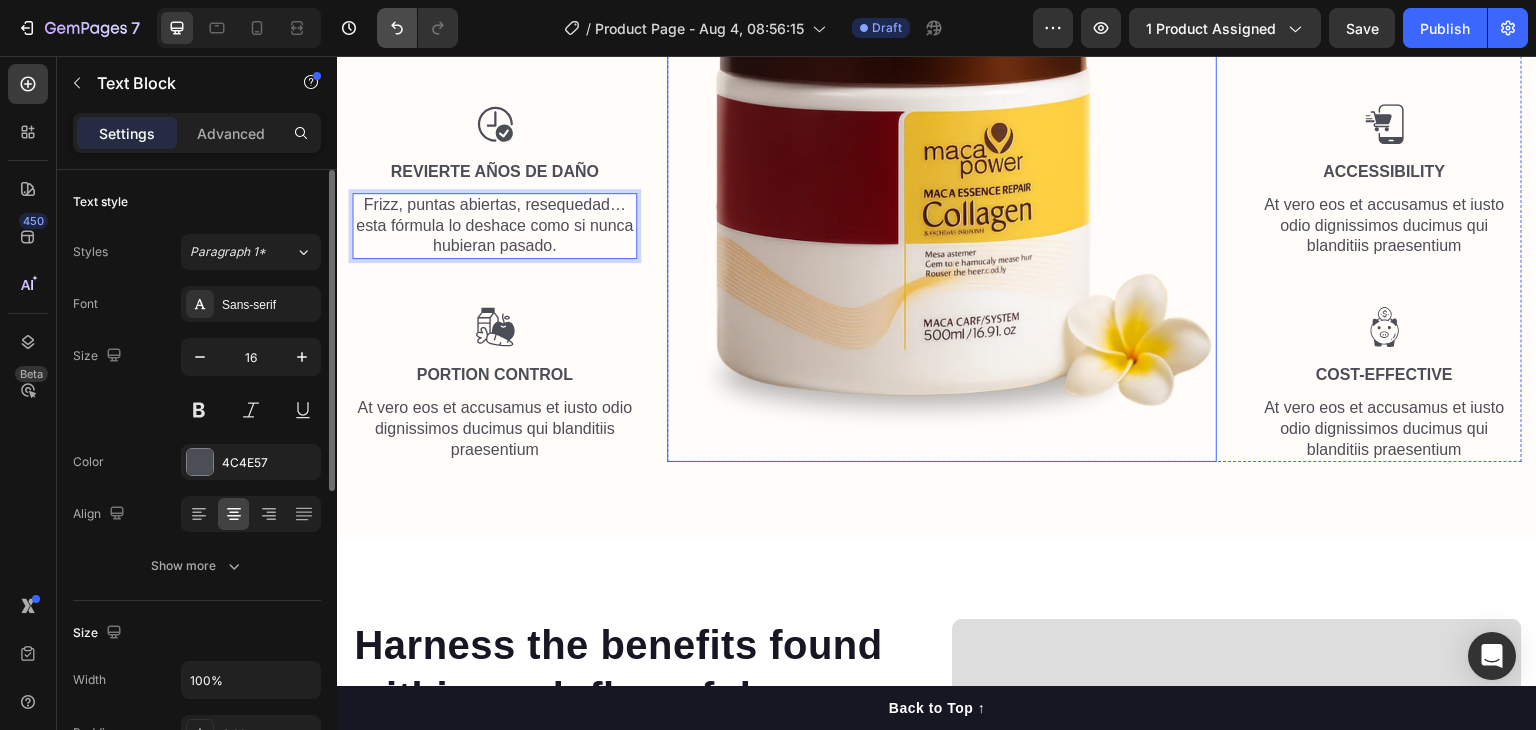 scroll, scrollTop: 2015, scrollLeft: 0, axis: vertical 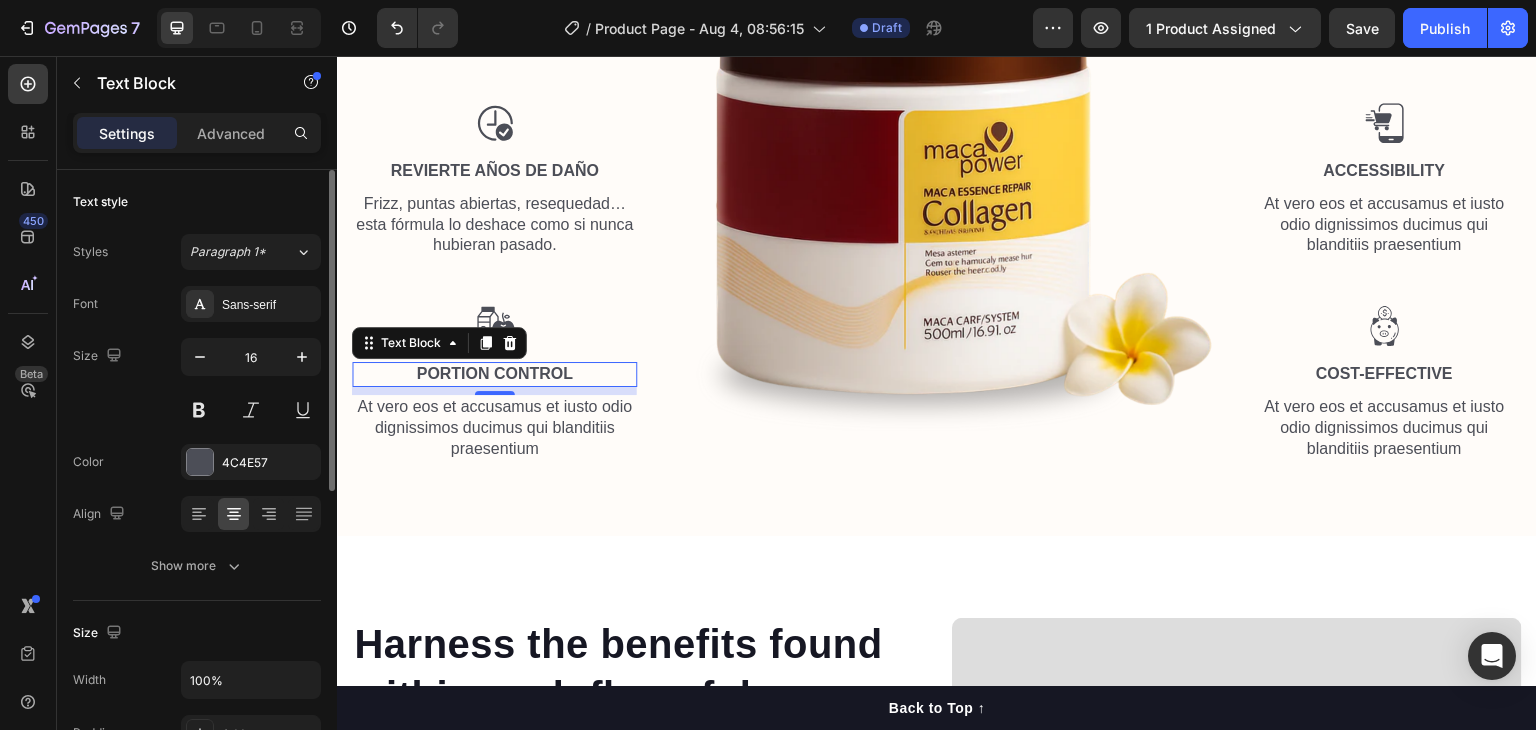 click on "Portion Control" at bounding box center (494, 374) 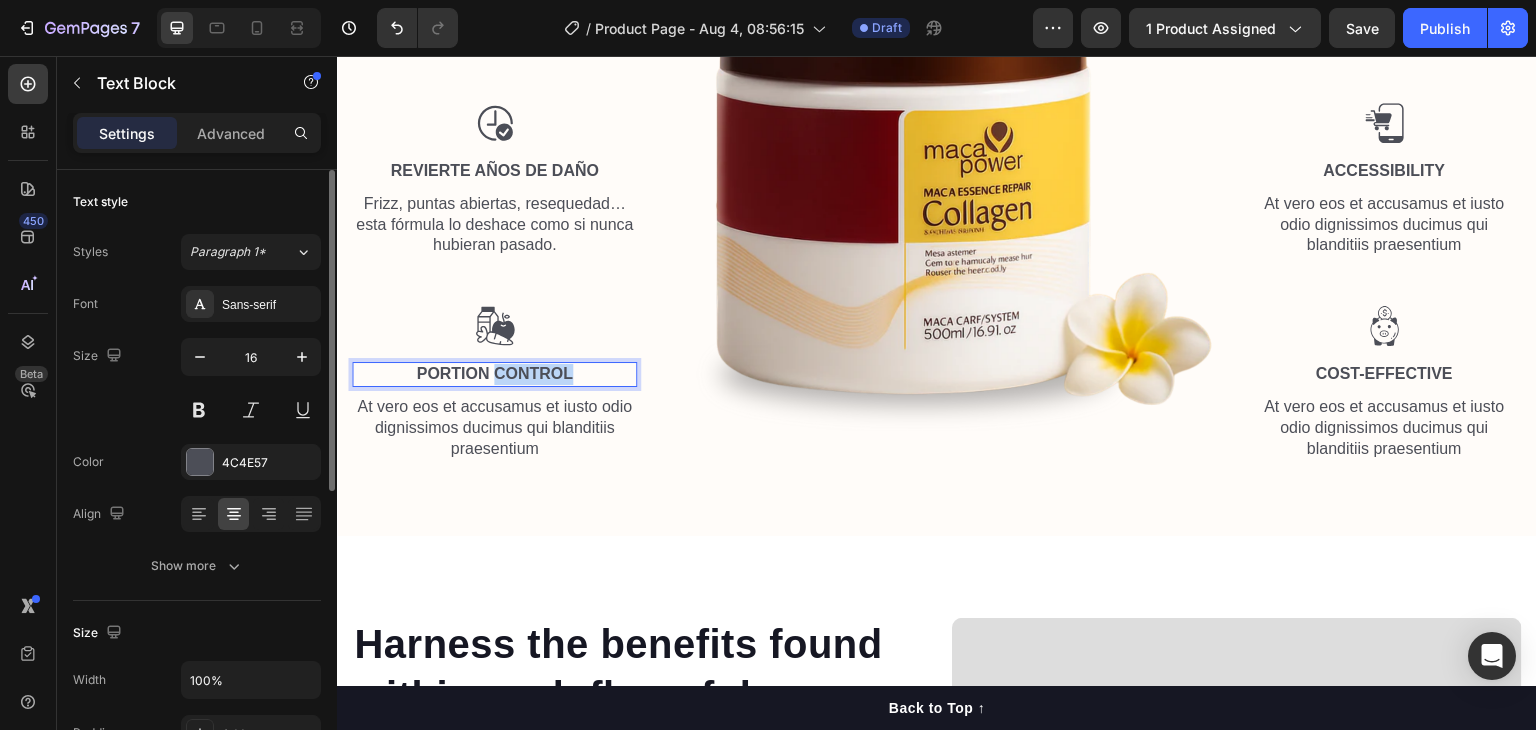 click on "Portion Control" at bounding box center (494, 374) 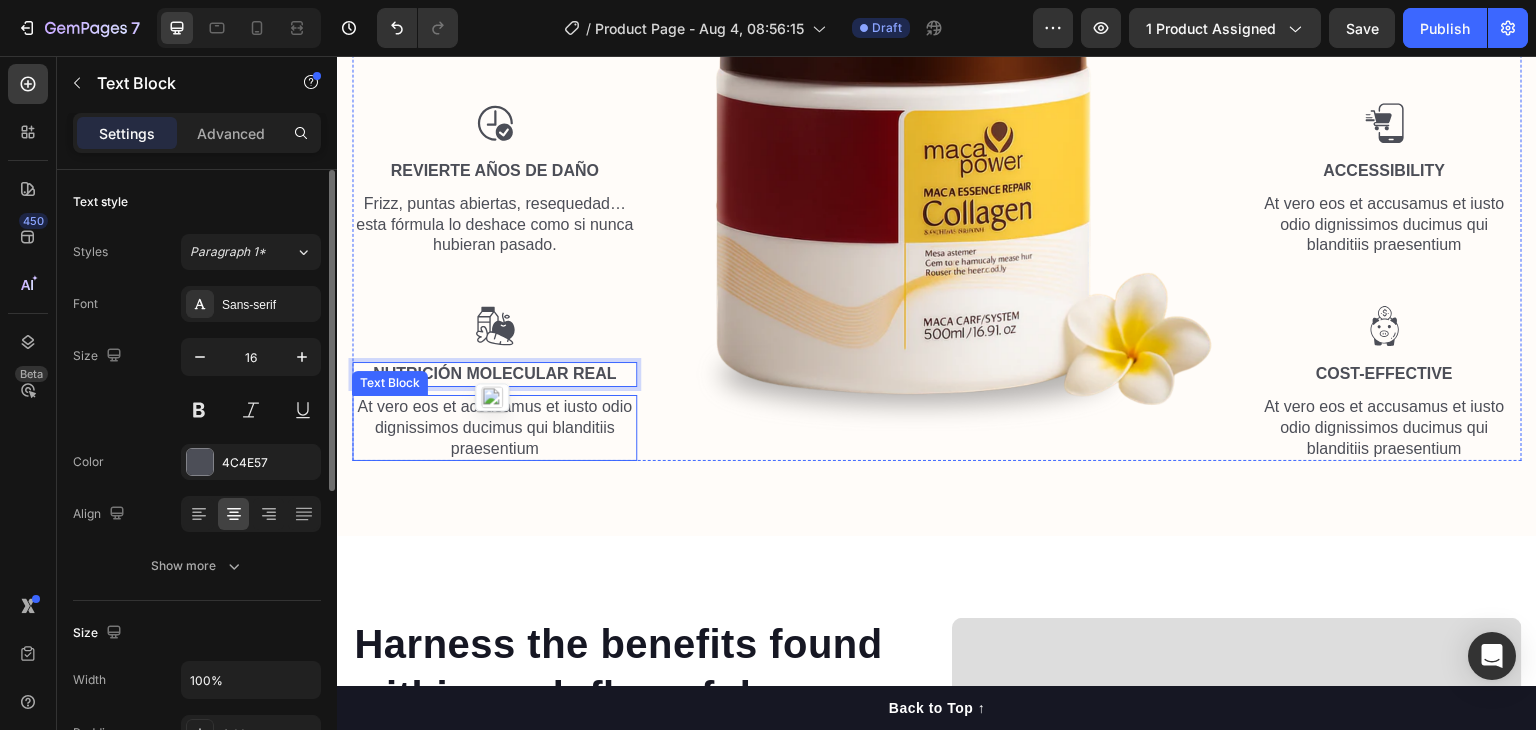 click on "At vero eos et accusamus et iusto odio dignissimos ducimus qui blanditiis praesentium" at bounding box center (494, 428) 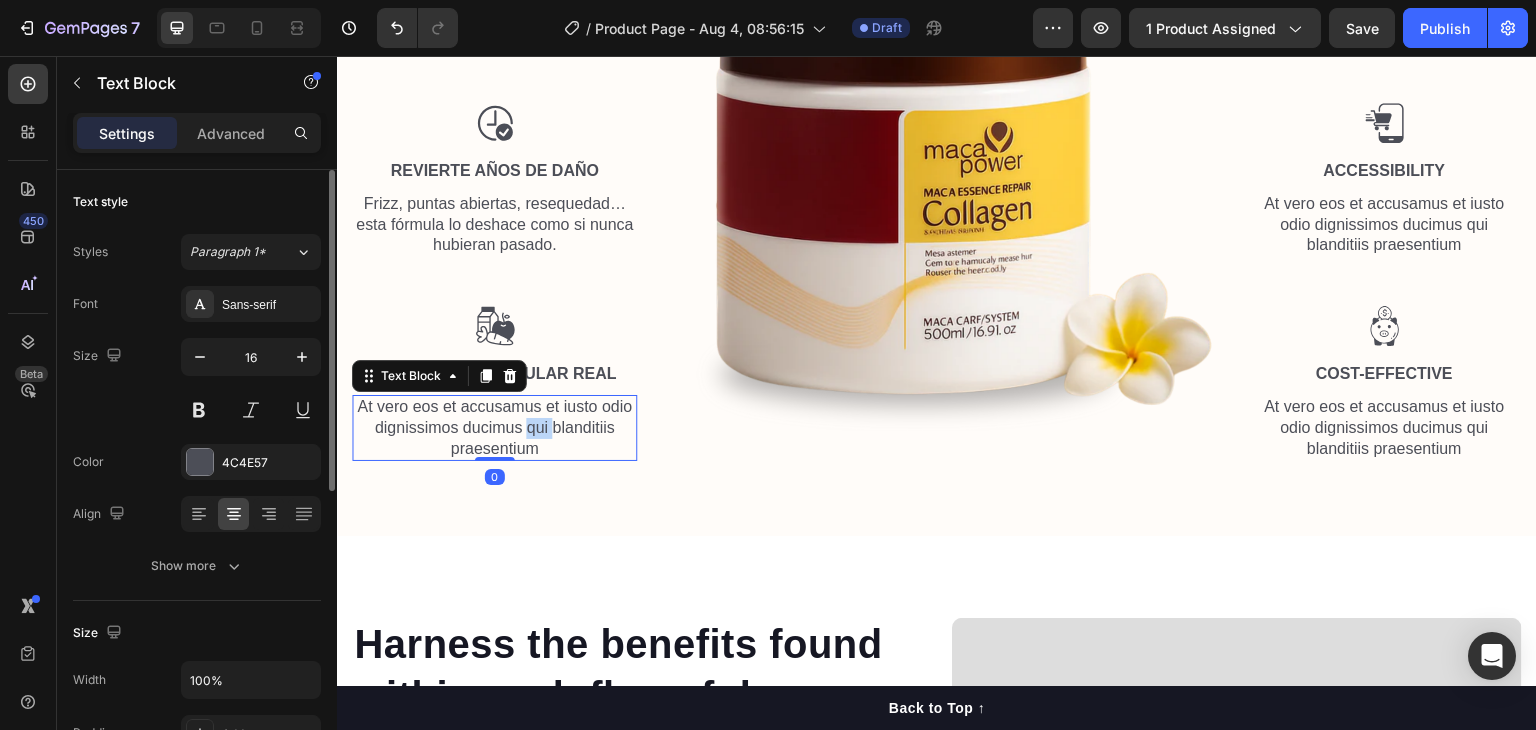 click on "At vero eos et accusamus et iusto odio dignissimos ducimus qui blanditiis praesentium" at bounding box center [494, 428] 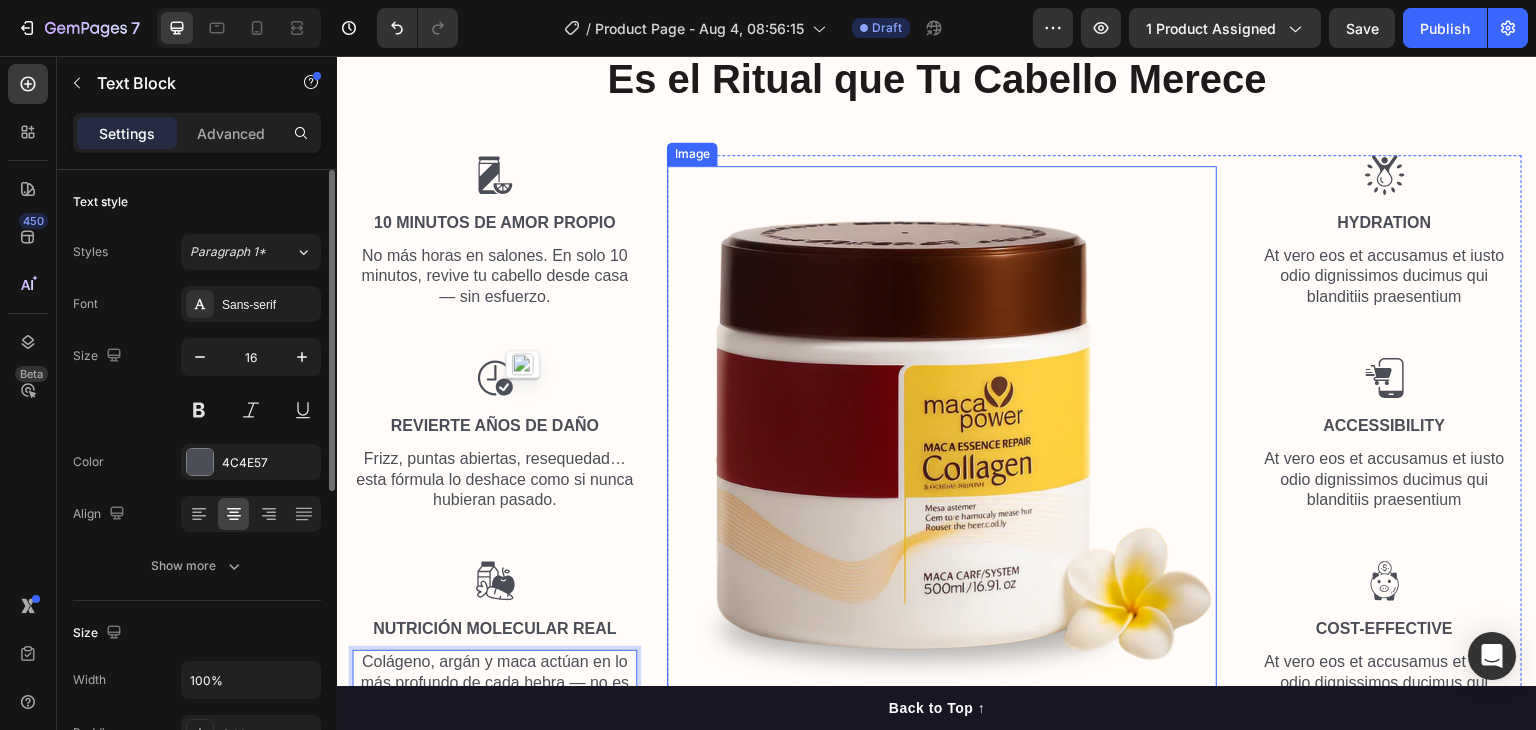 scroll, scrollTop: 1715, scrollLeft: 0, axis: vertical 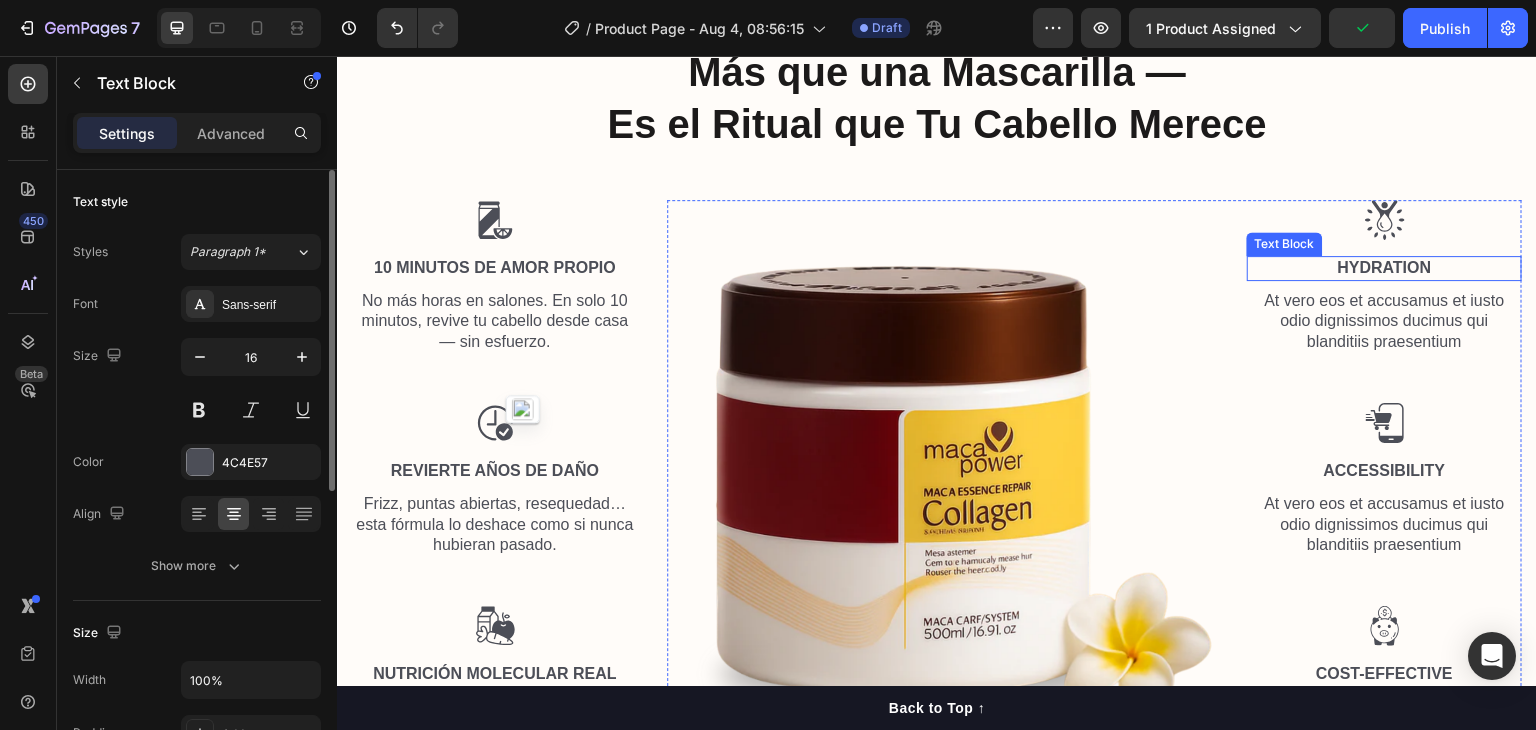 click on "Hydration" at bounding box center [1384, 268] 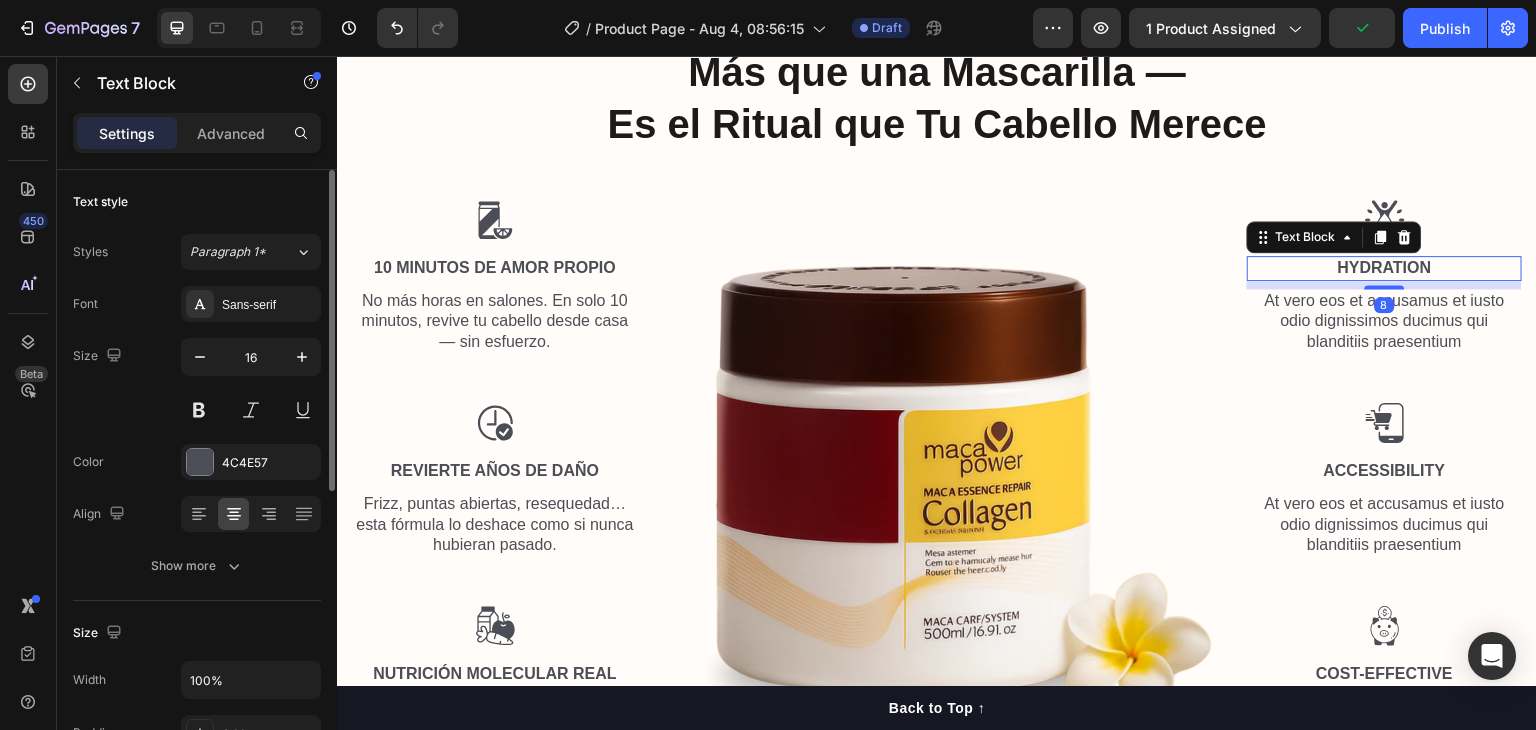 click on "Hydration" at bounding box center (1384, 268) 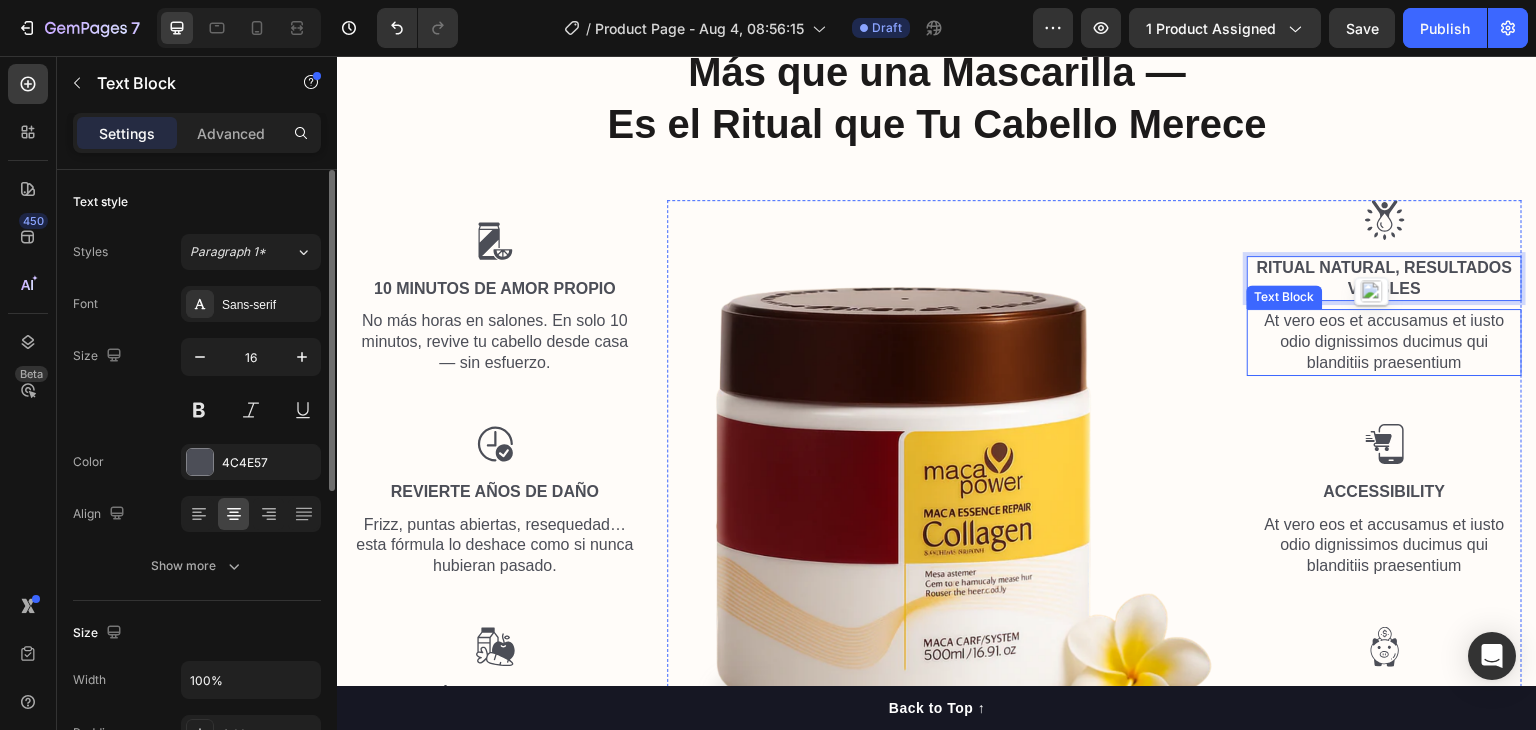 click on "At vero eos et accusamus et iusto odio dignissimos ducimus qui blanditiis praesentium" at bounding box center (1384, 342) 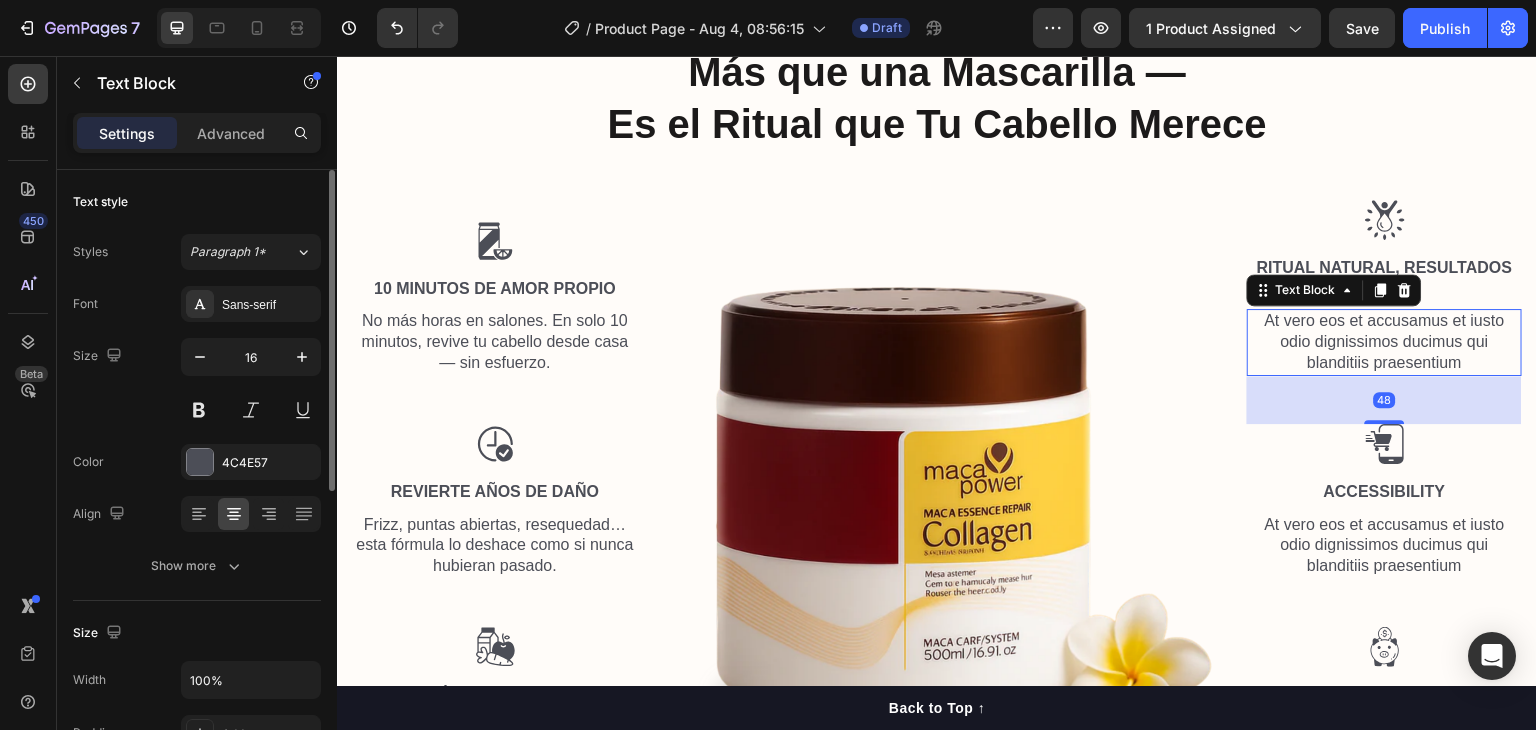 click on "At vero eos et accusamus et iusto odio dignissimos ducimus qui blanditiis praesentium" at bounding box center (1384, 342) 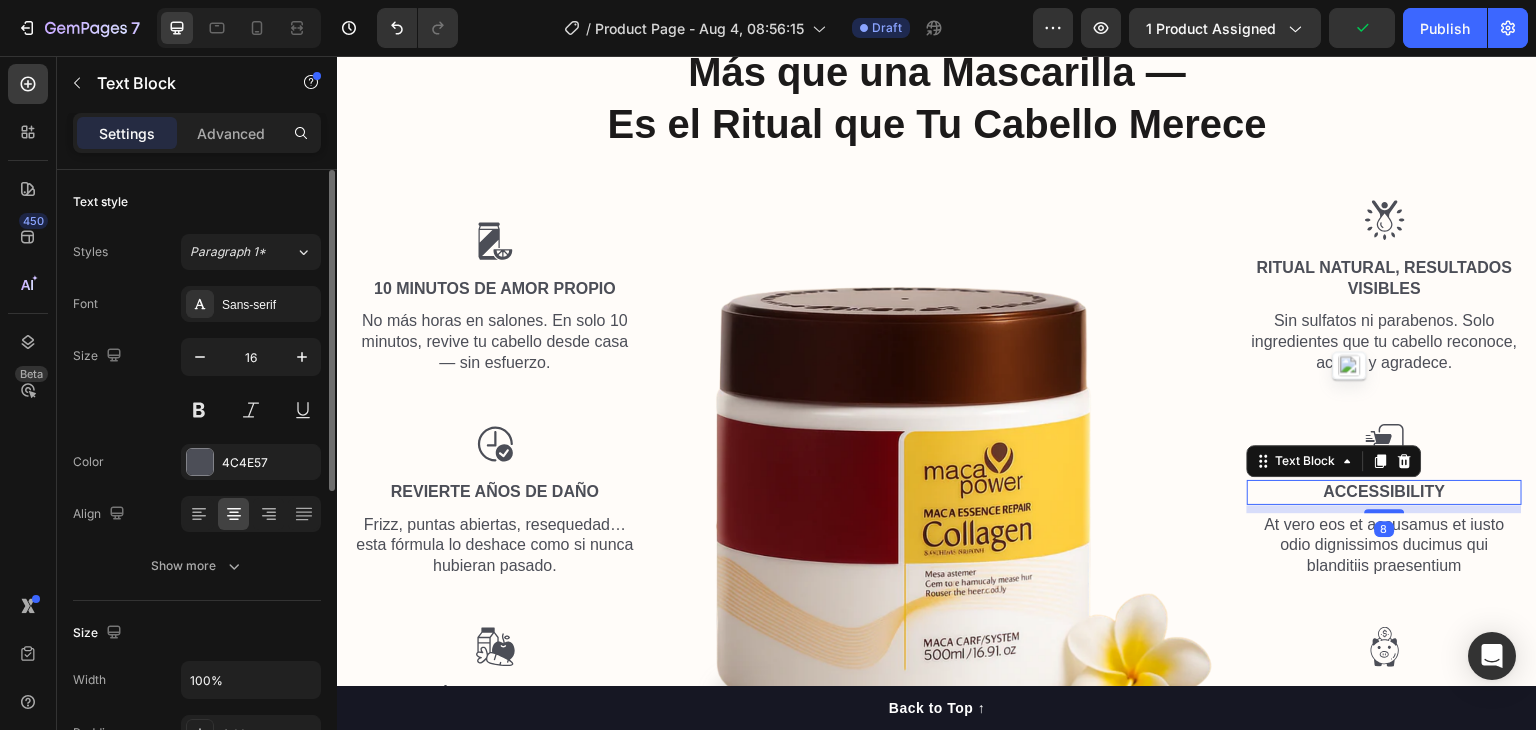 click on "Accessibility" at bounding box center (1384, 492) 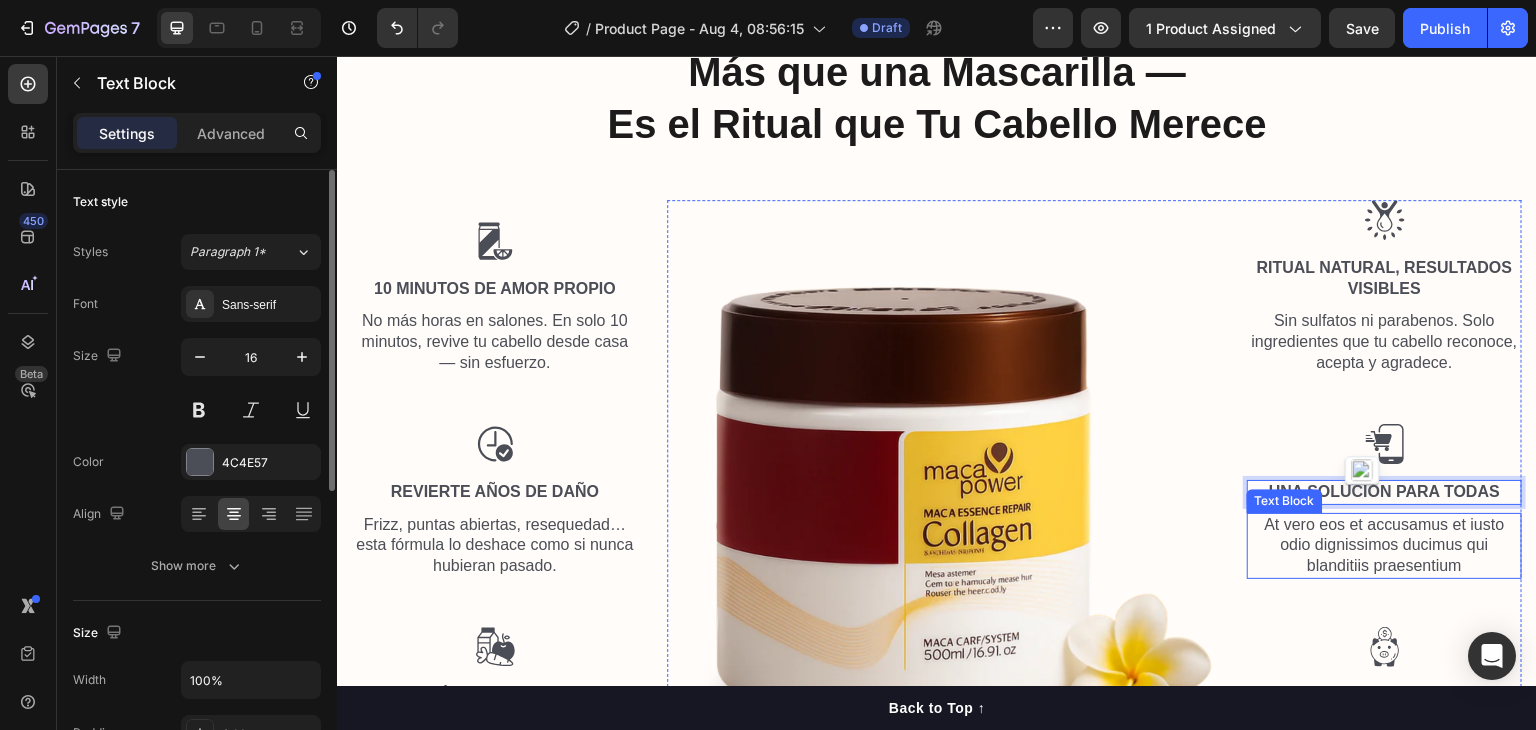 click on "At vero eos et accusamus et iusto odio dignissimos ducimus qui blanditiis praesentium" at bounding box center (1384, 546) 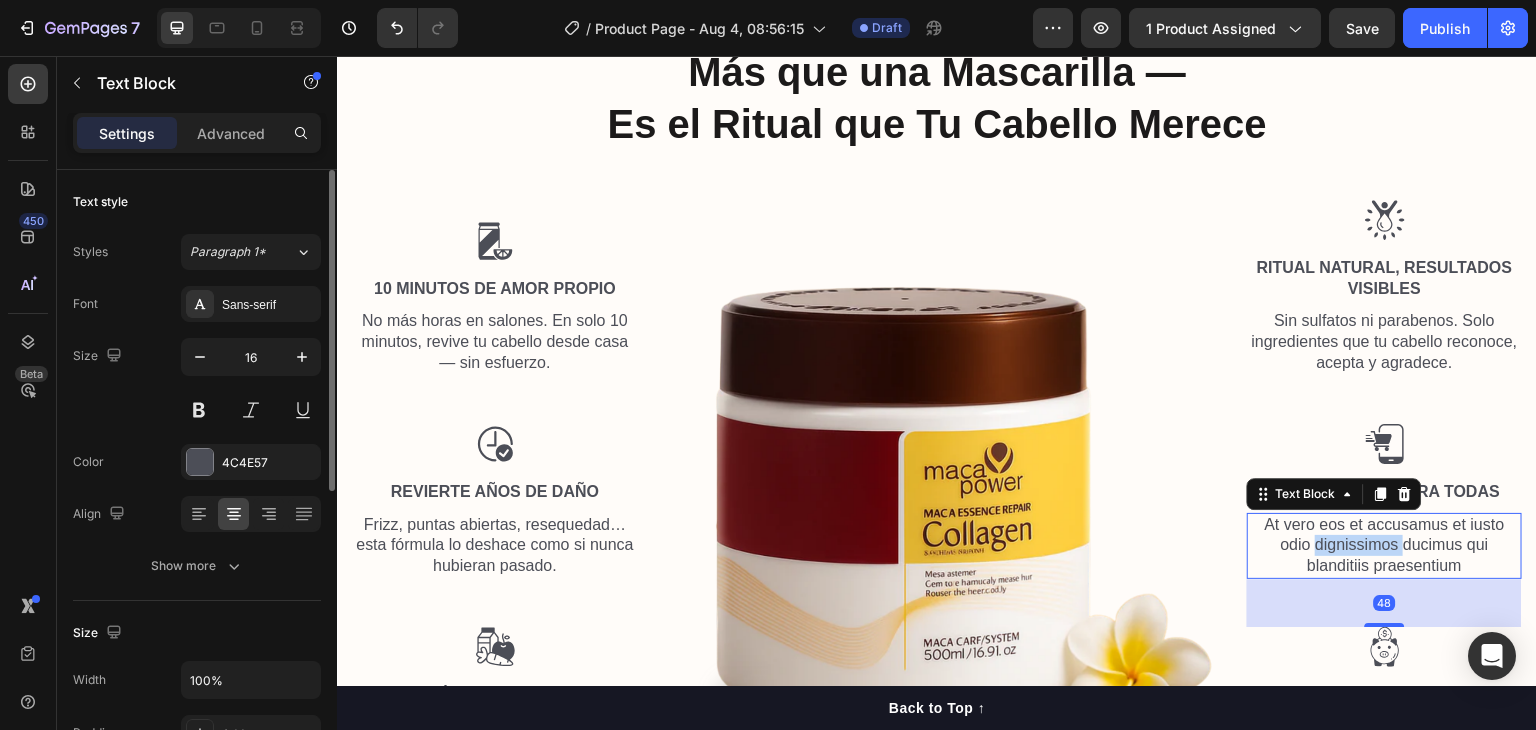 click on "At vero eos et accusamus et iusto odio dignissimos ducimus qui blanditiis praesentium" at bounding box center (1384, 546) 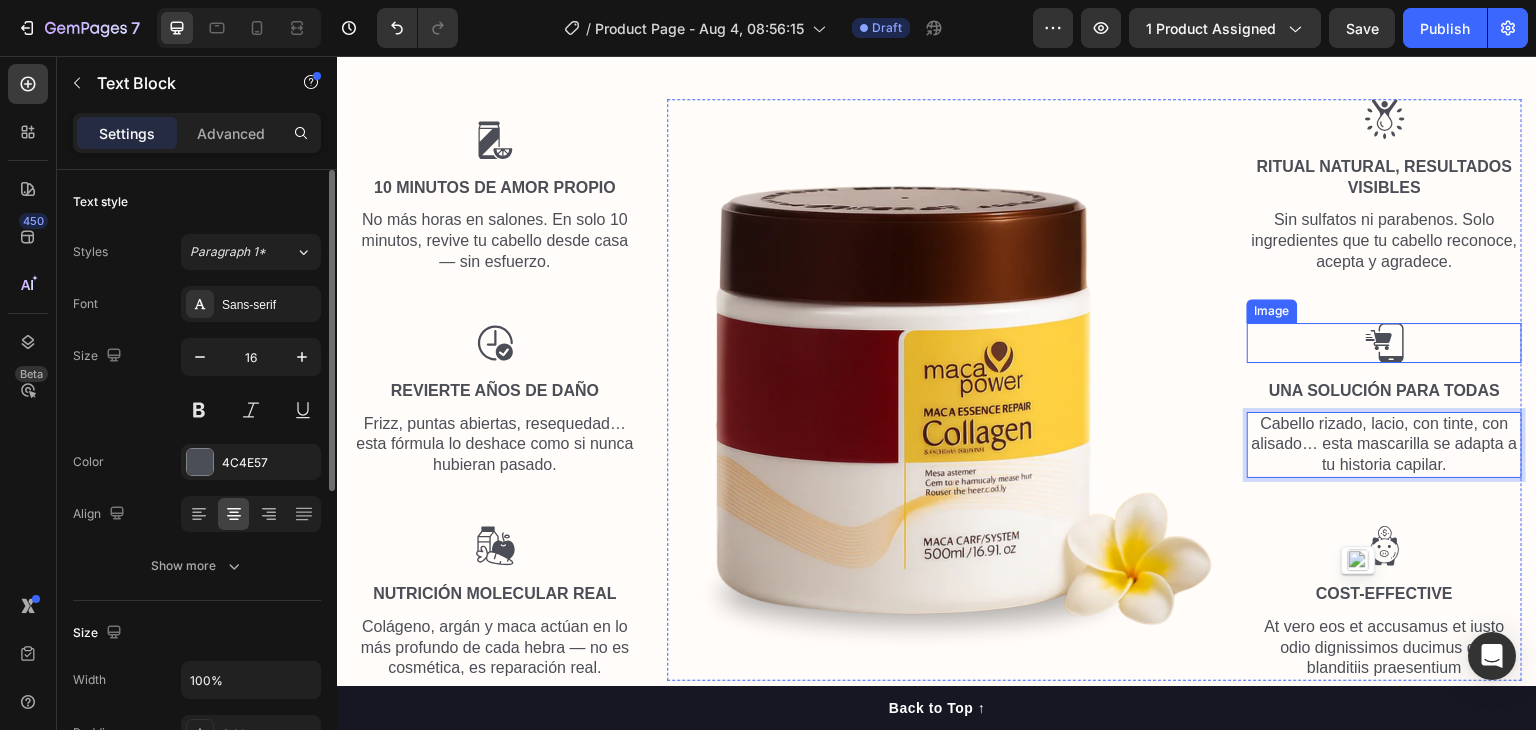 scroll, scrollTop: 1915, scrollLeft: 0, axis: vertical 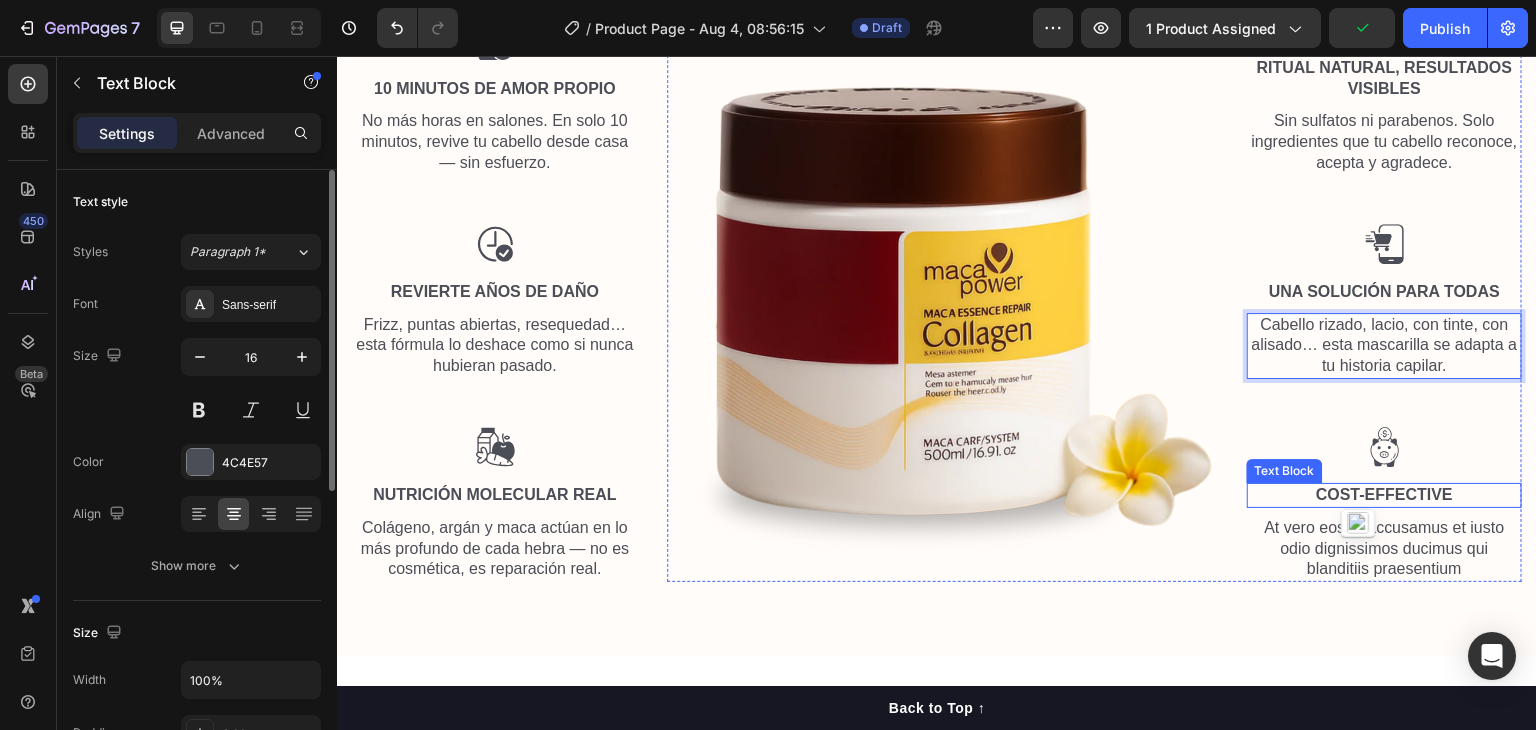 click on "Cost-Effective" at bounding box center (1384, 495) 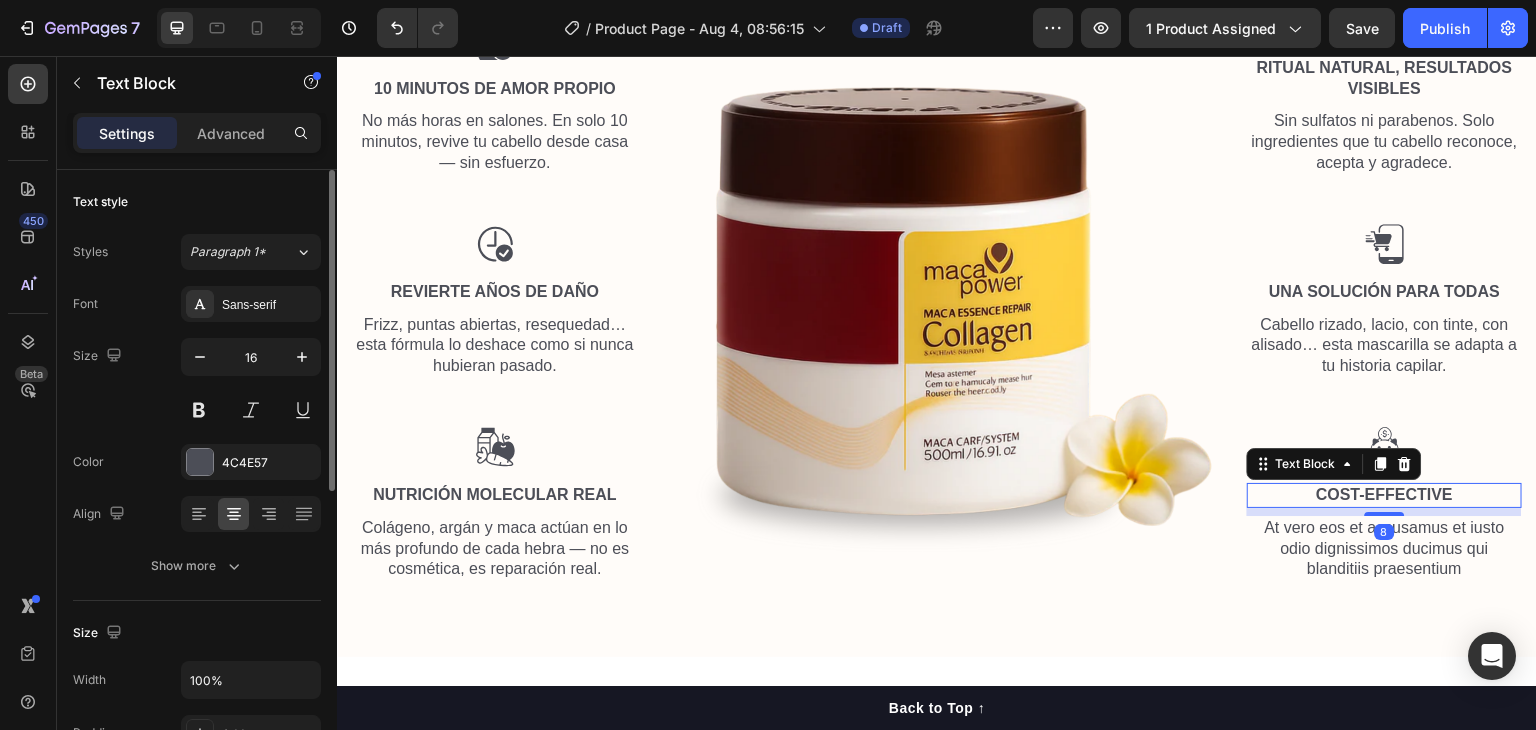 click on "Cost-Effective" at bounding box center (1384, 495) 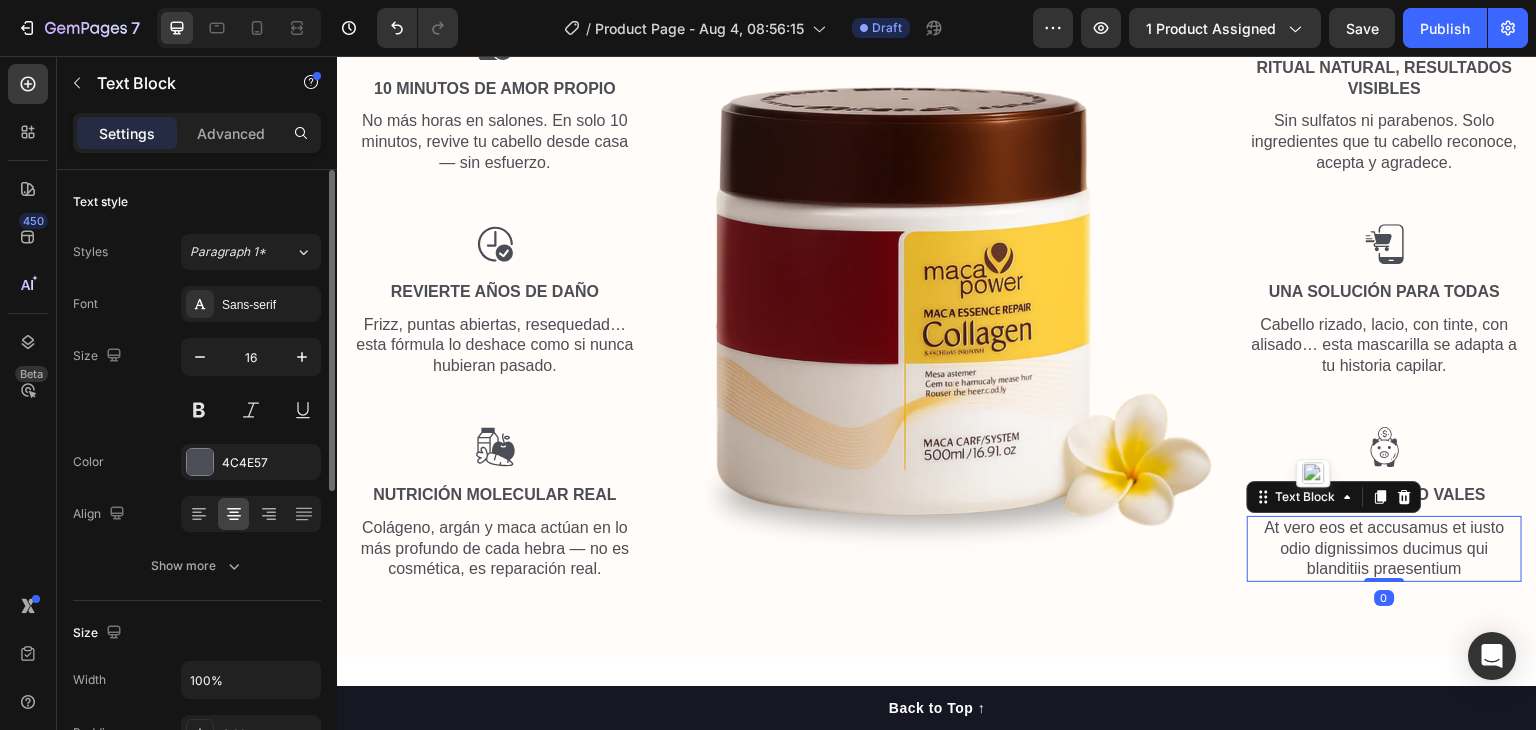 click on "At vero eos et accusamus et iusto odio dignissimos ducimus qui blanditiis praesentium" at bounding box center [1384, 549] 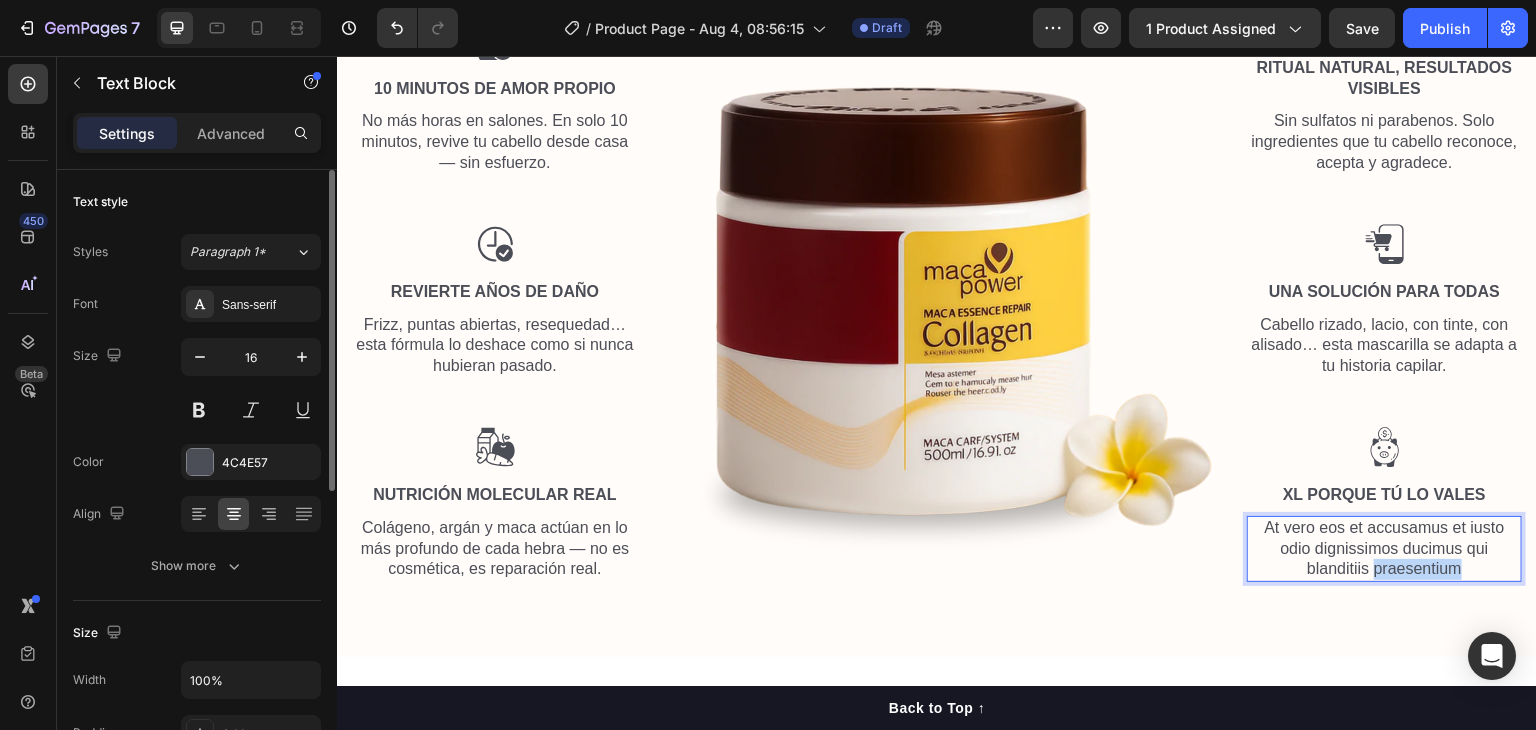 click on "At vero eos et accusamus et iusto odio dignissimos ducimus qui blanditiis praesentium" at bounding box center (1384, 549) 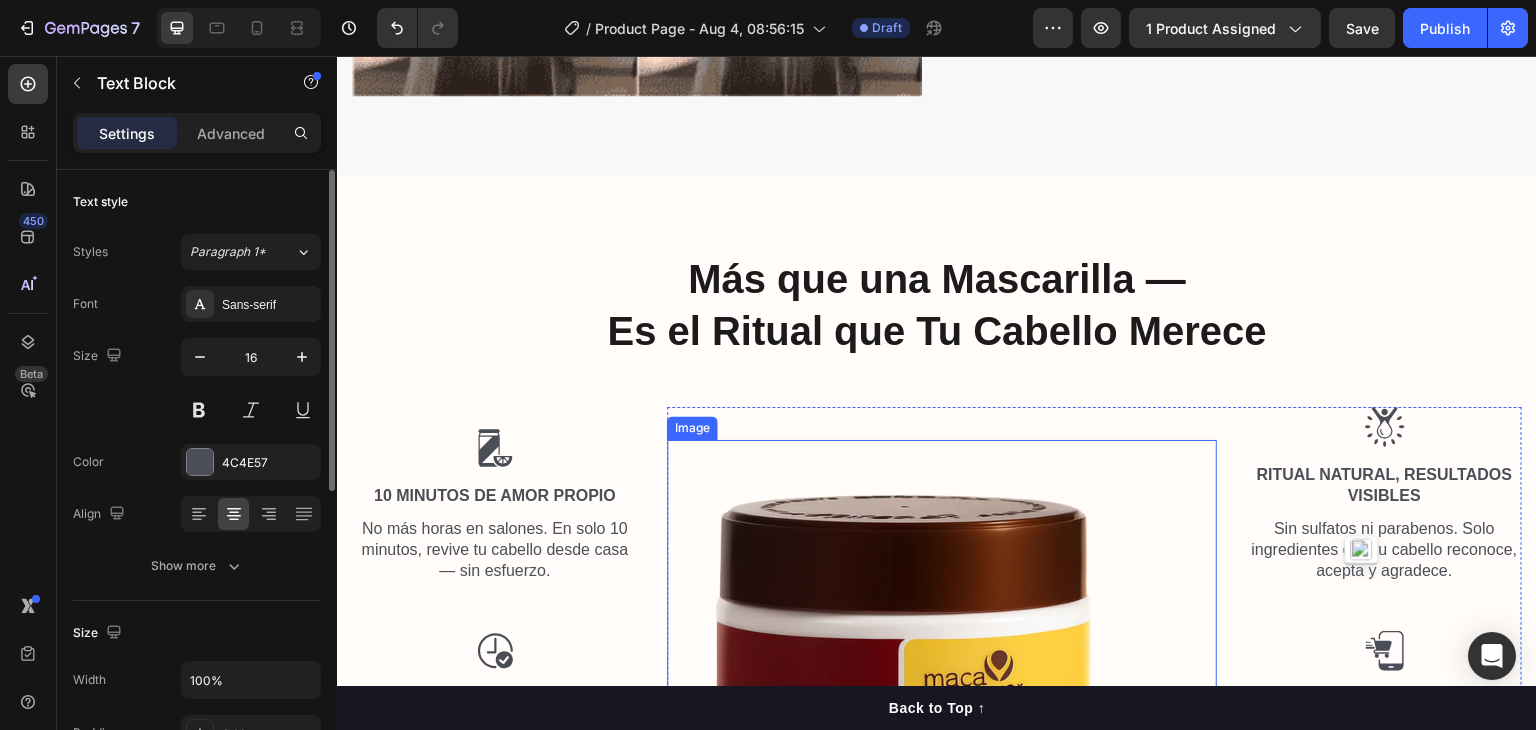 scroll, scrollTop: 1615, scrollLeft: 0, axis: vertical 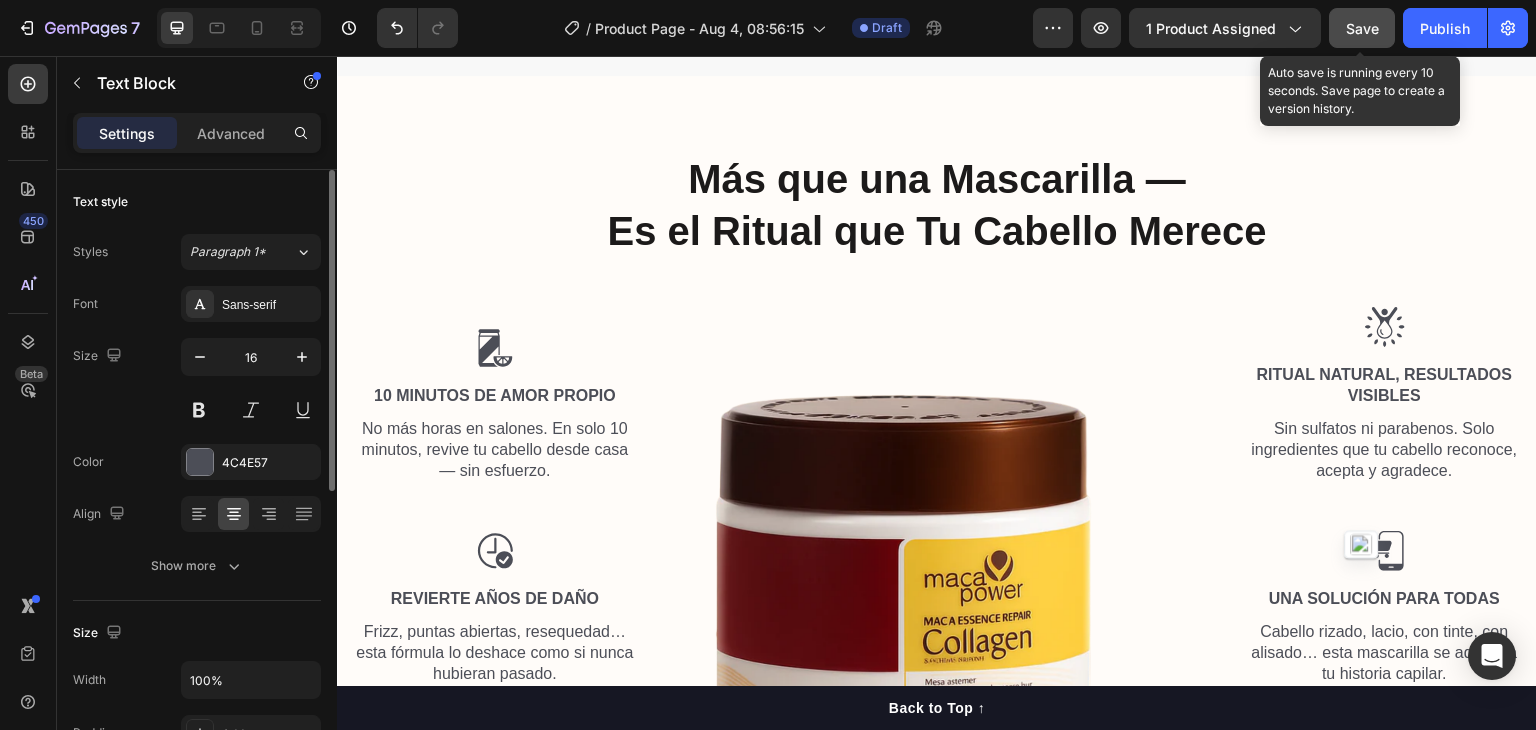 click on "Save" 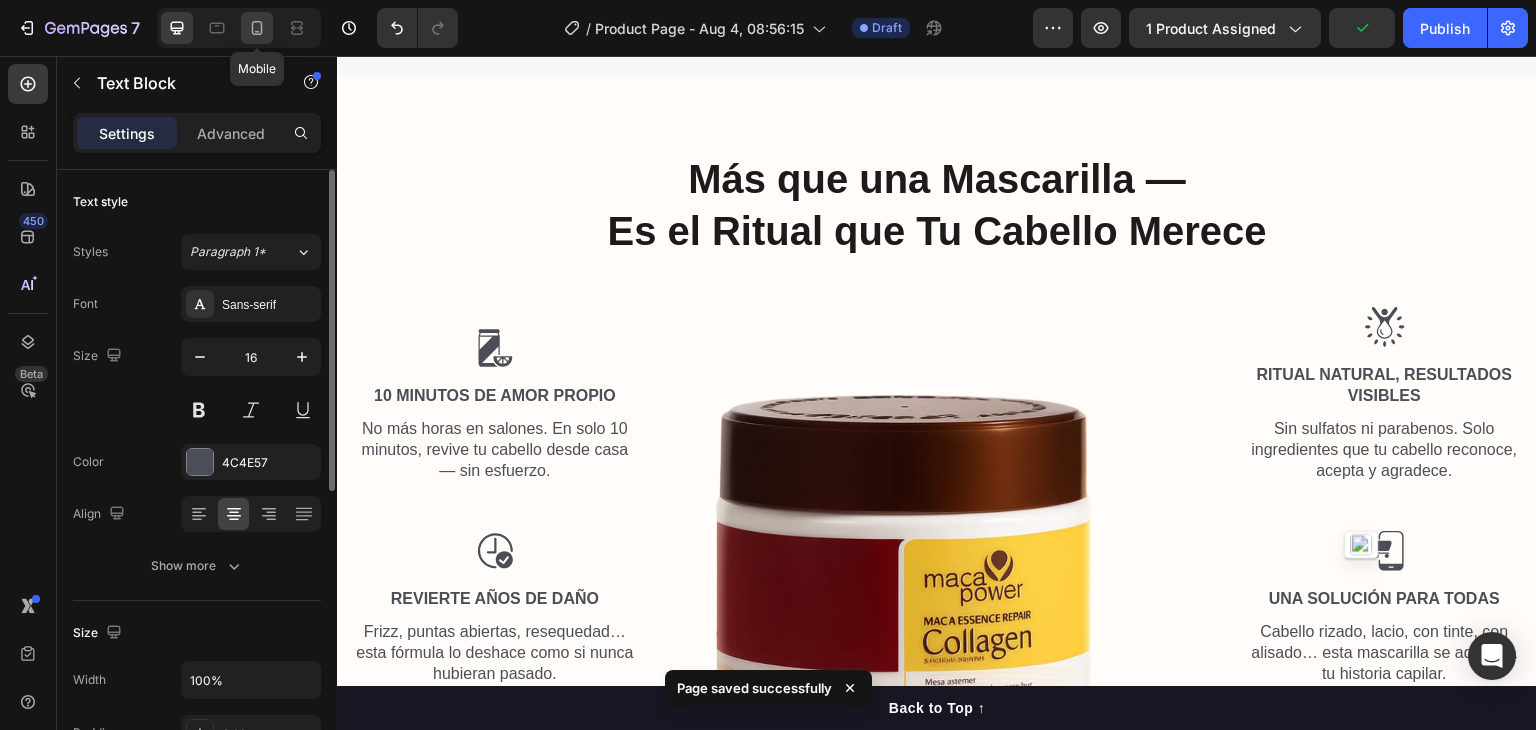 click 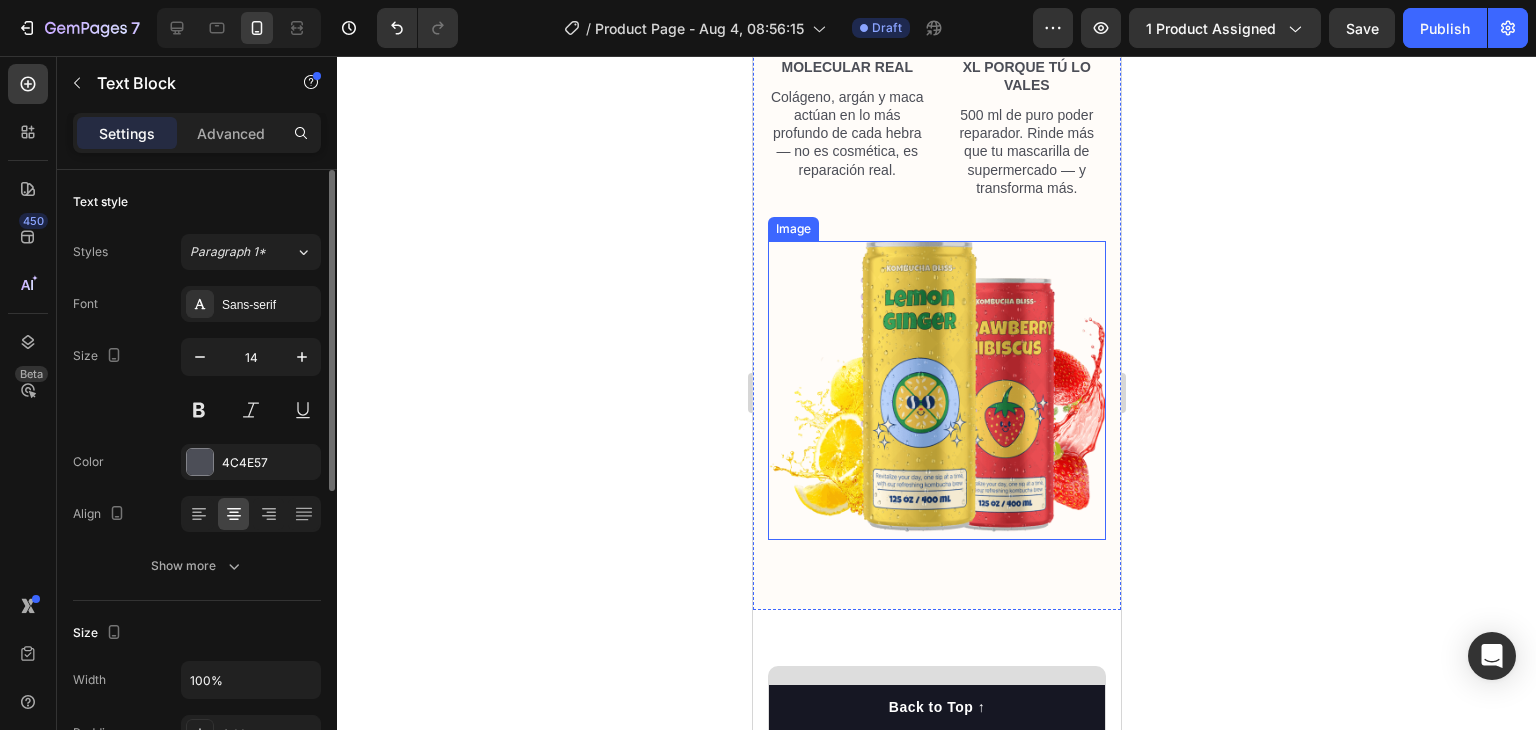 scroll, scrollTop: 2773, scrollLeft: 0, axis: vertical 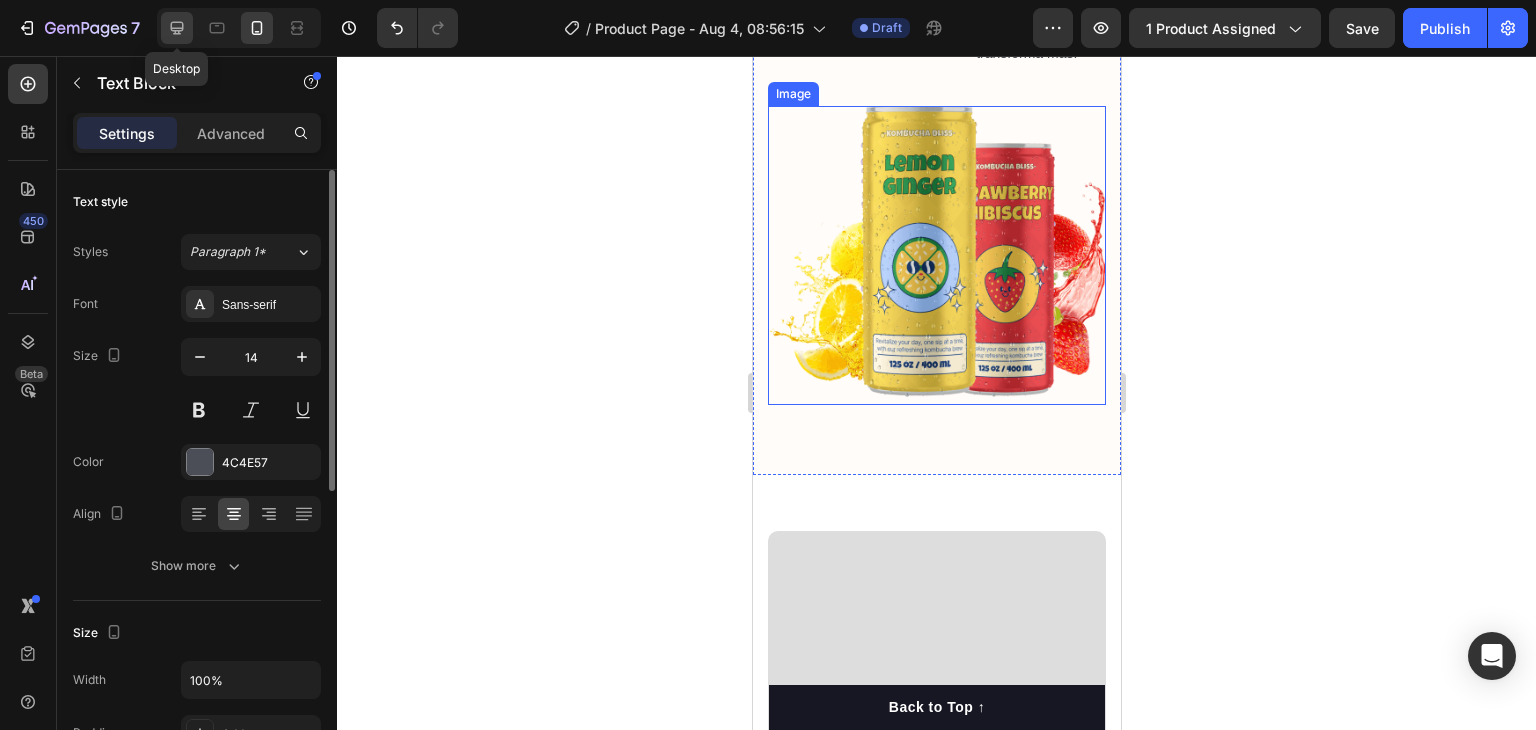 click 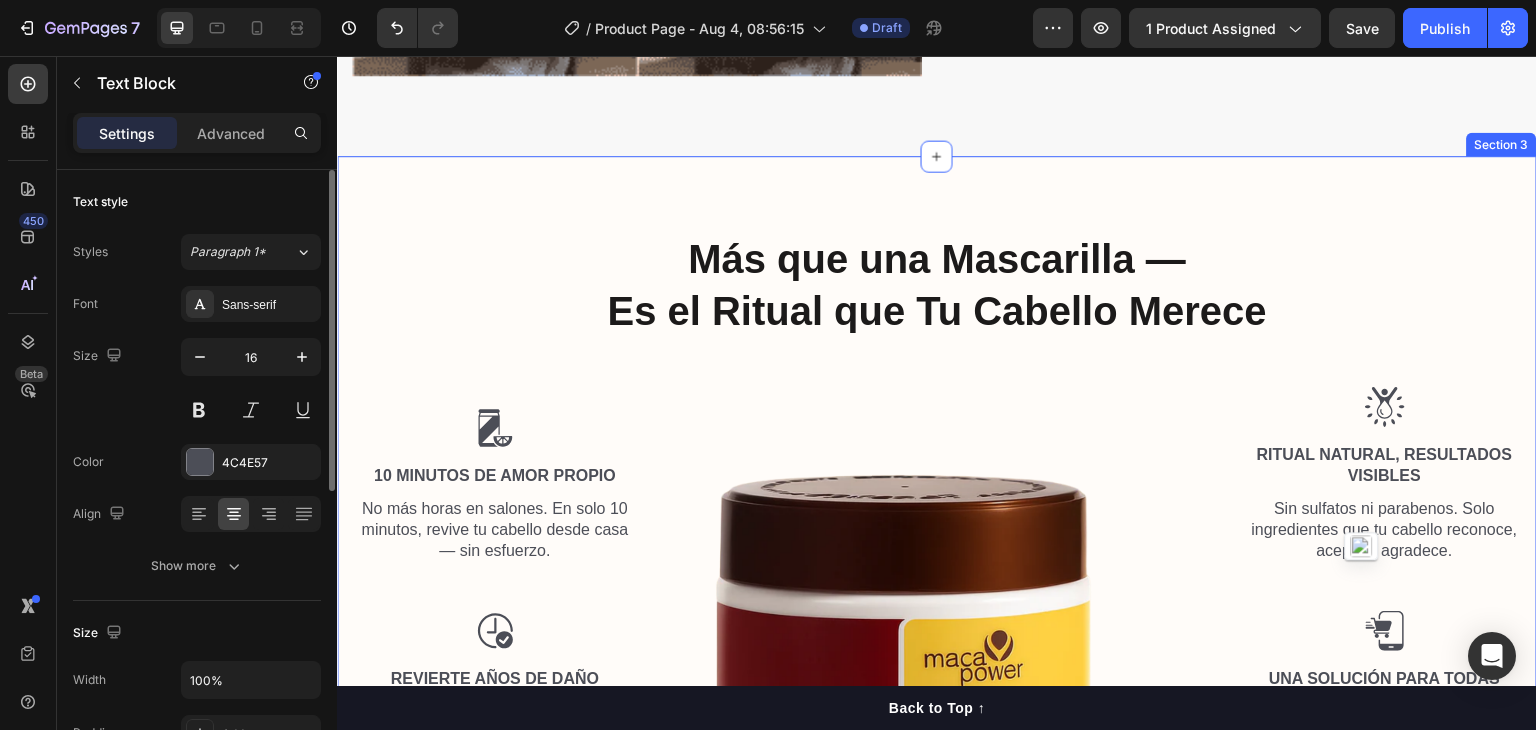scroll, scrollTop: 1235, scrollLeft: 0, axis: vertical 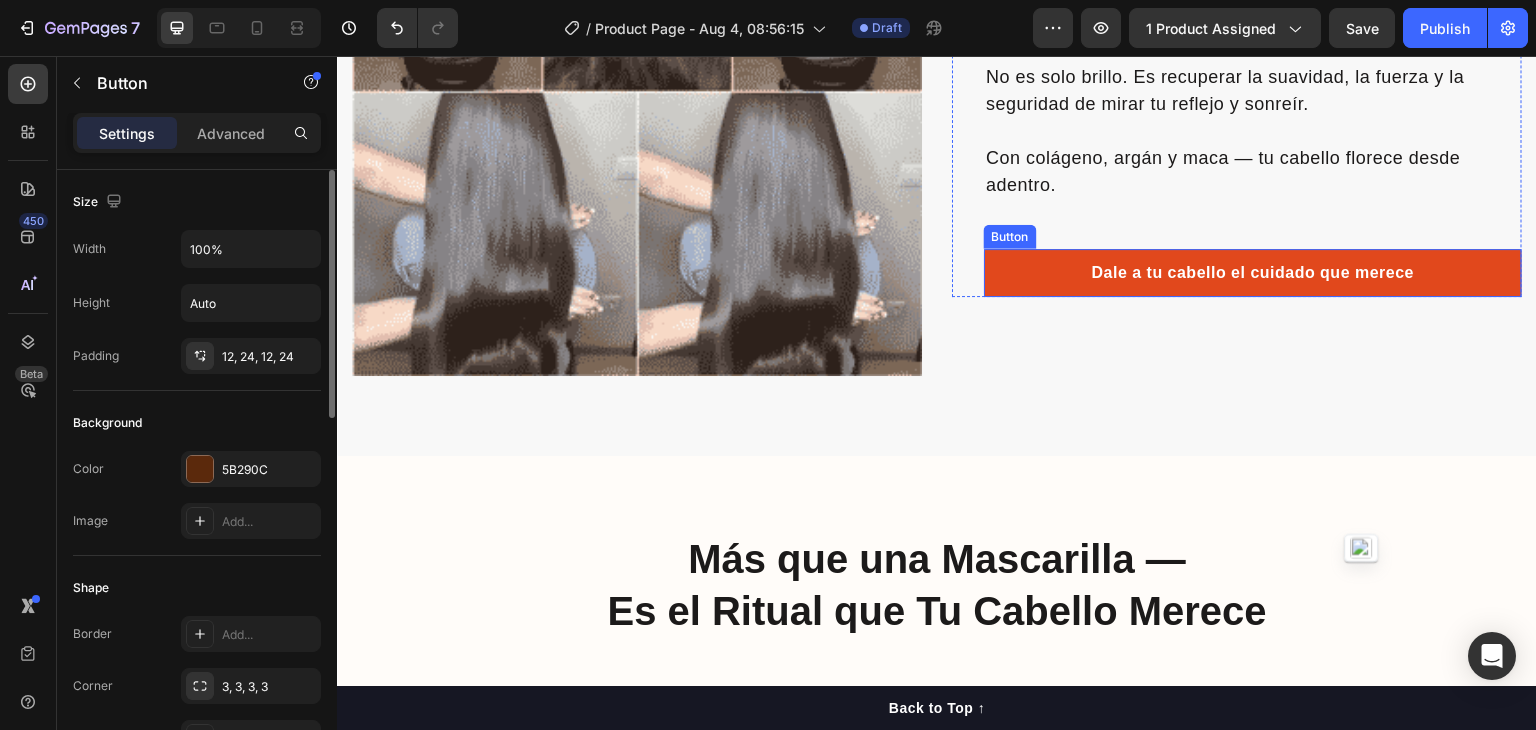 click on "Dale a tu cabello el cuidado que merece" at bounding box center [1253, 273] 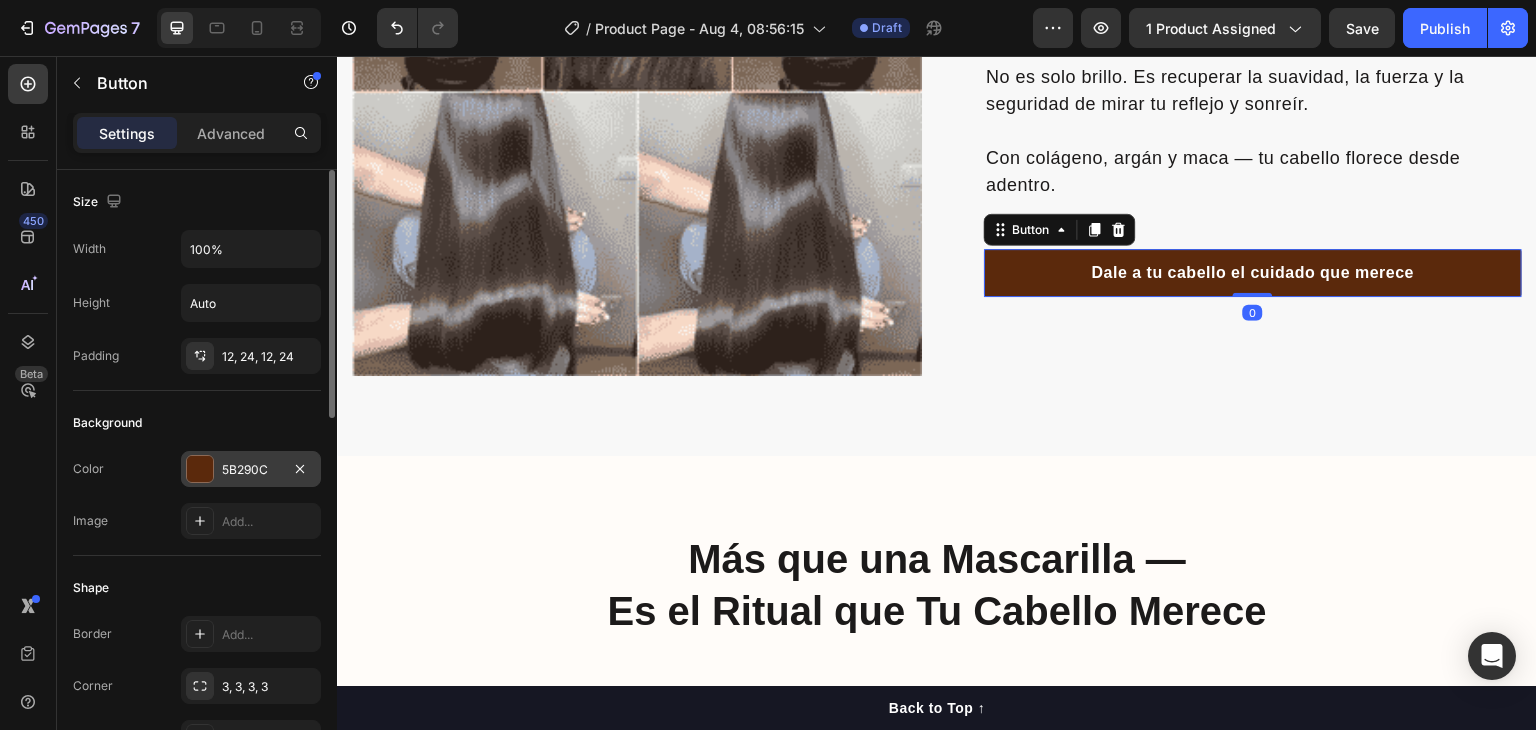click on "5B290C" at bounding box center (251, 470) 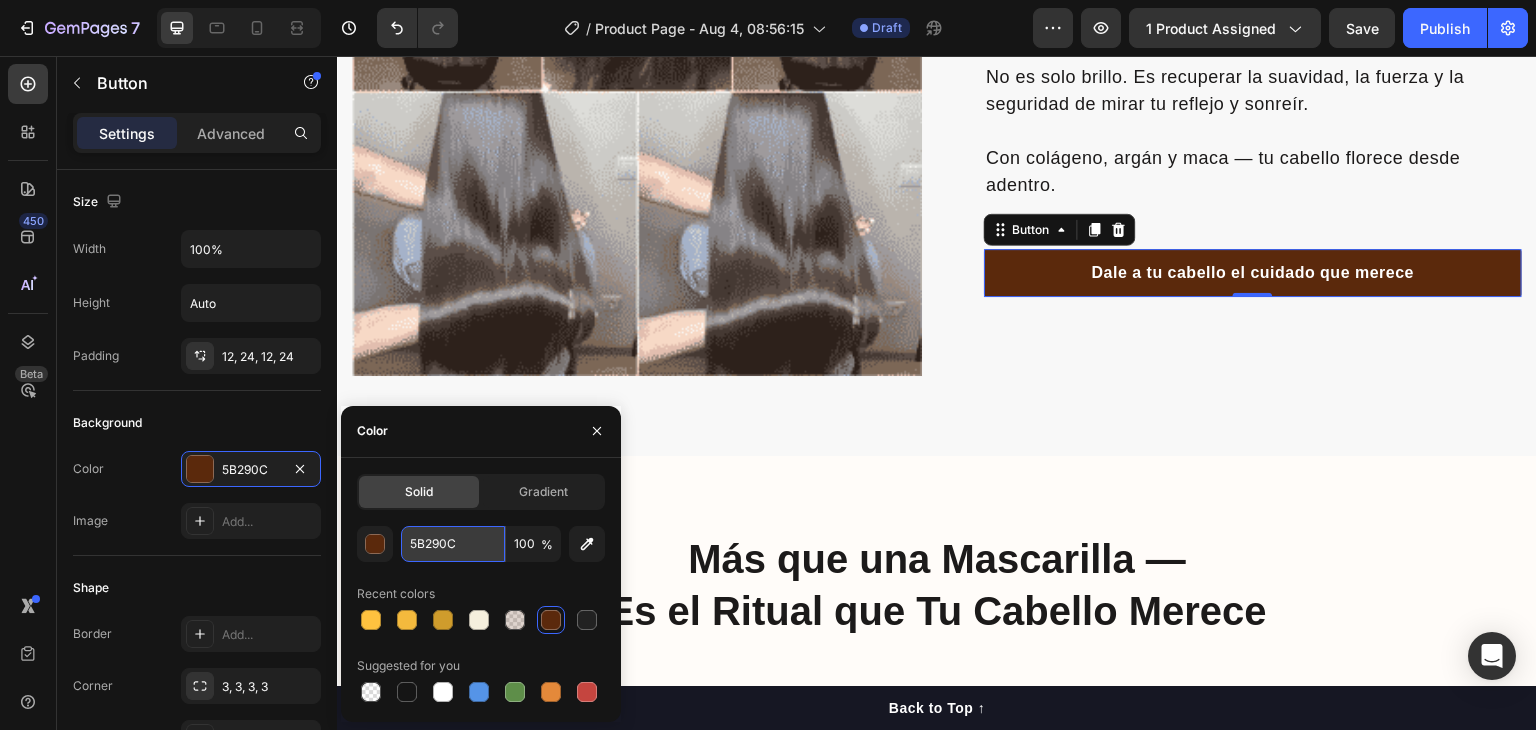 click on "5B290C" at bounding box center [453, 544] 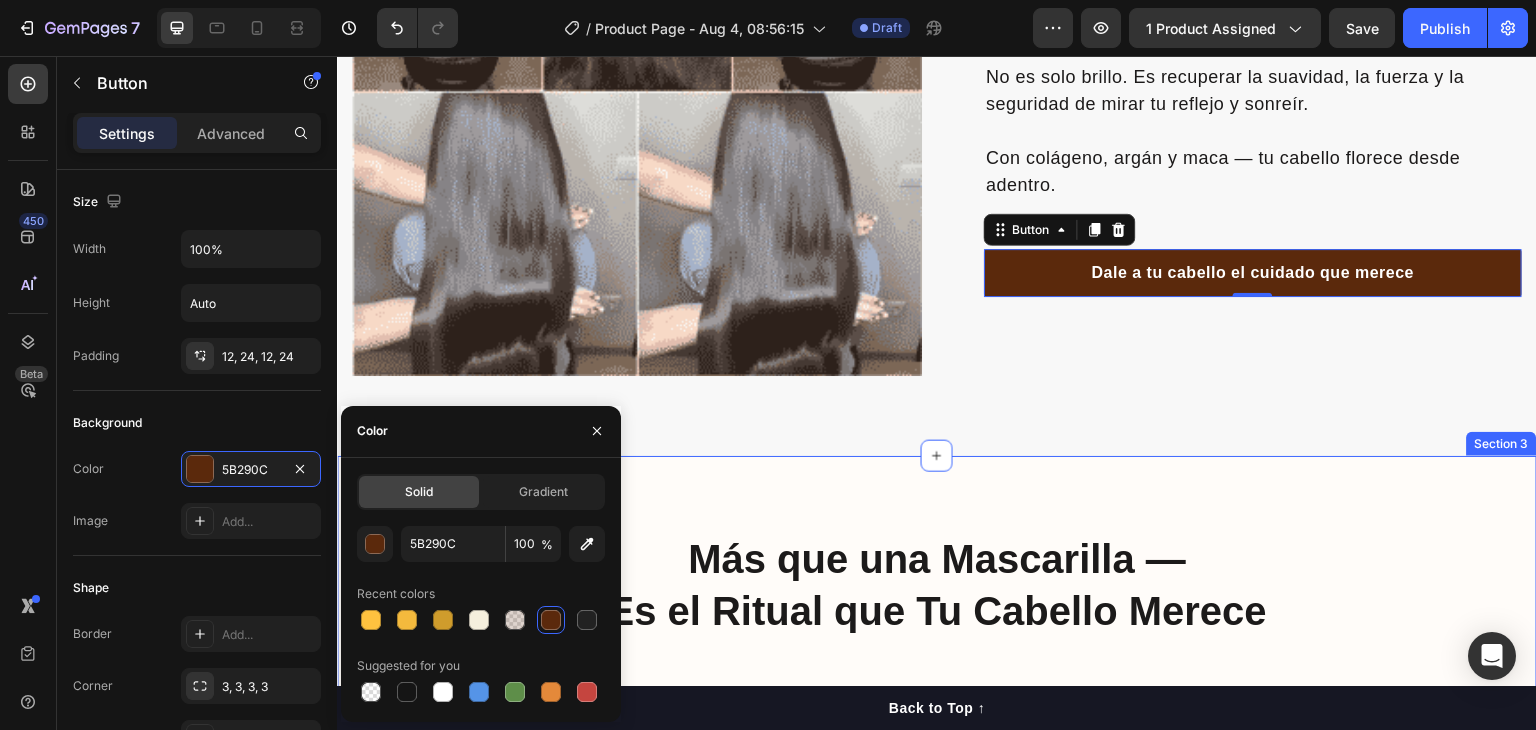click on "Más que una Mascarilla — Es el Ritual que Tu Cabello Merece Heading Row Image 10 Minutos de Amor Propio Text Block No más horas en salones. En solo 10 minutos, revive tu cabello desde casa — sin esfuerzo. Text Block Image Revierte Años de Daño Text Block Frizz, puntas abiertas, resequedad… esta fórmula lo deshace como si nunca hubieran pasado. Text Block Image Nutrición Molecular Real Text Block Colágeno, argán y maca actúan en lo más profundo de cada hebra — no es cosmética, es reparación real. Text Block Image Image Ritual Natural, Resultados Visibles Text Block Sin sulfatos ni parabenos. Solo ingredientes que tu cabello reconoce, acepta y agradece. Text Block Image Una Solución para Todas Text Block Cabello rizado, lacio, con tinte, con alisado… esta mascarilla se adapta a tu historia capilar. Text Block Image XL porque Tú lo Vales Text Block 500 ml de puro poder reparador. Rinde más que tu mascarilla de supermercado — y transforma más. Text Block Row Row Image Section 3" at bounding box center [937, 900] 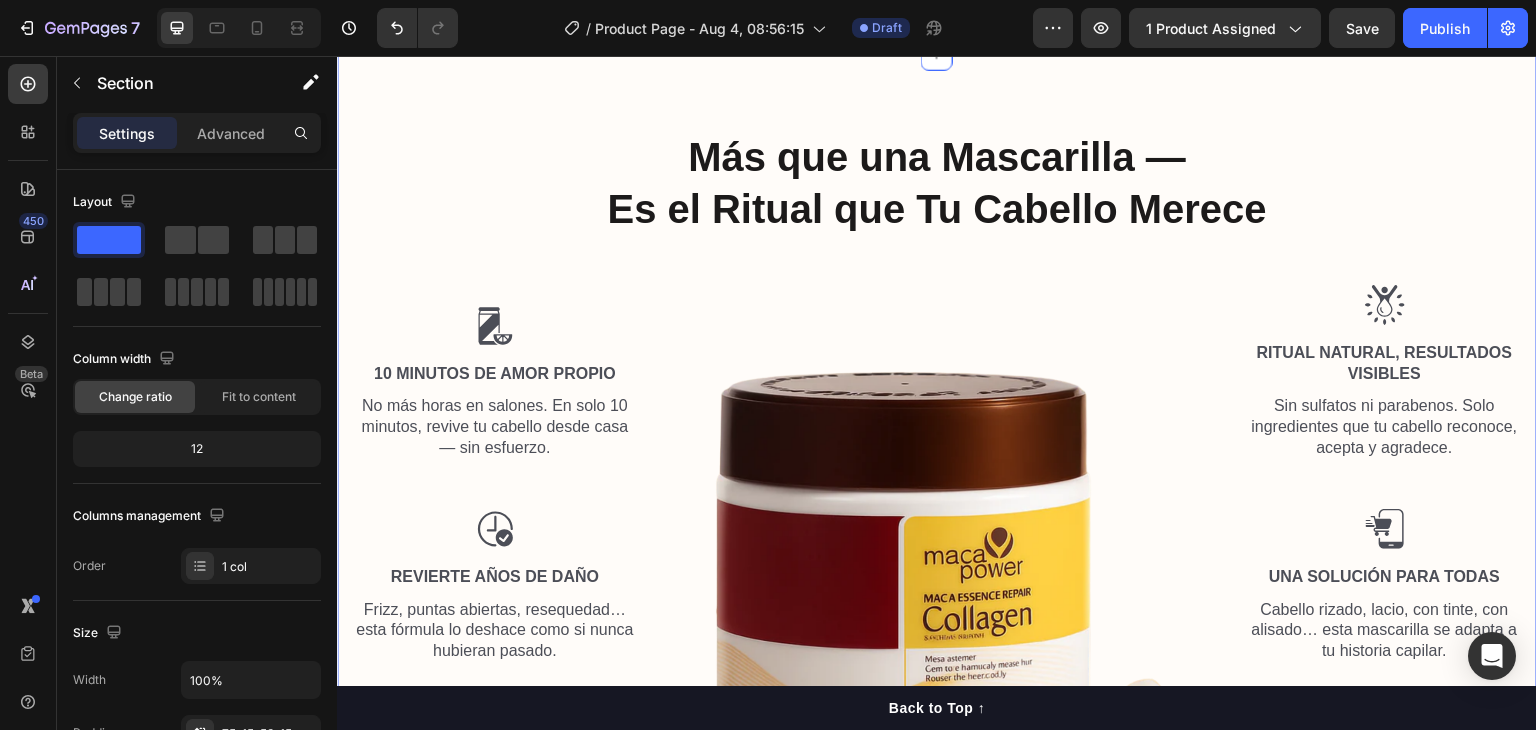 scroll, scrollTop: 1635, scrollLeft: 0, axis: vertical 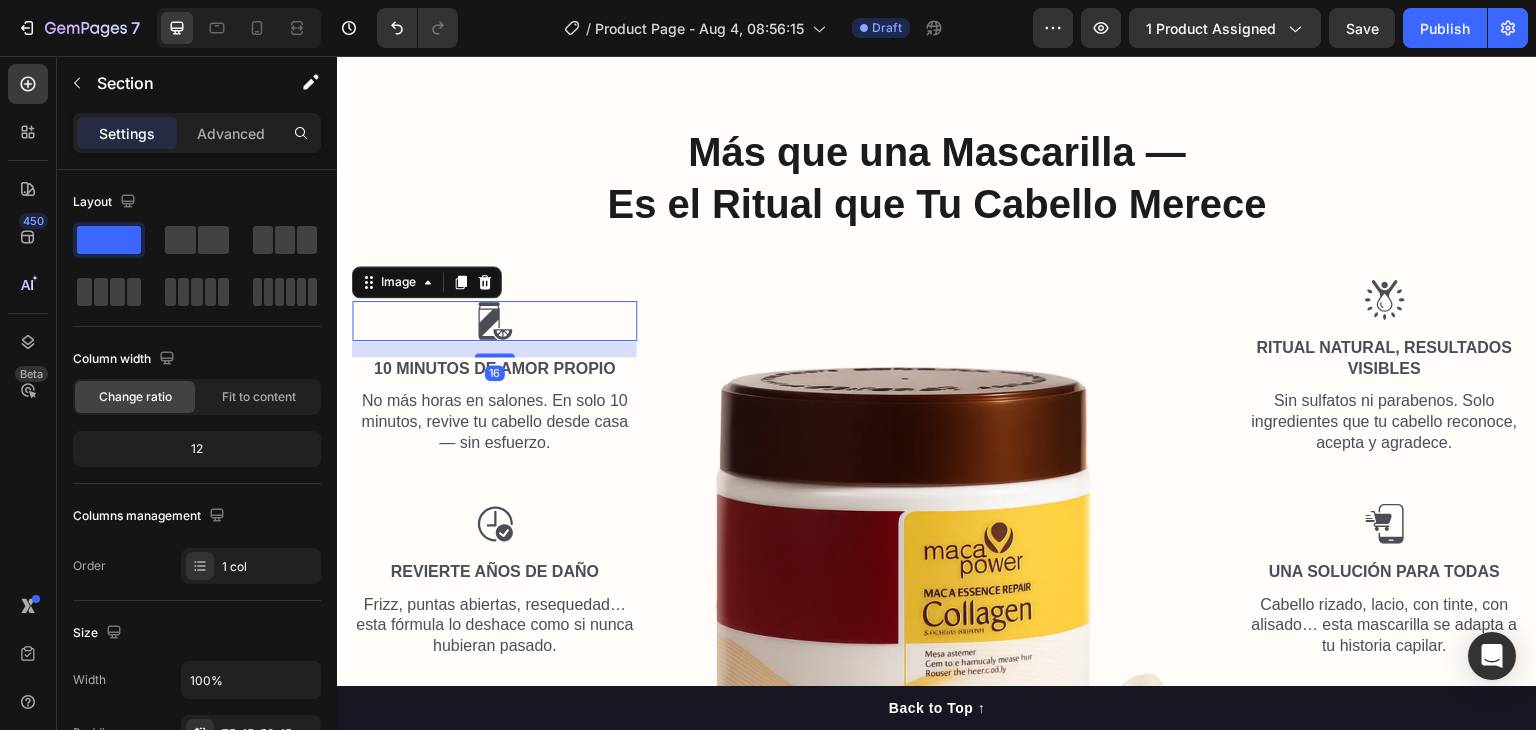 click at bounding box center [495, 321] 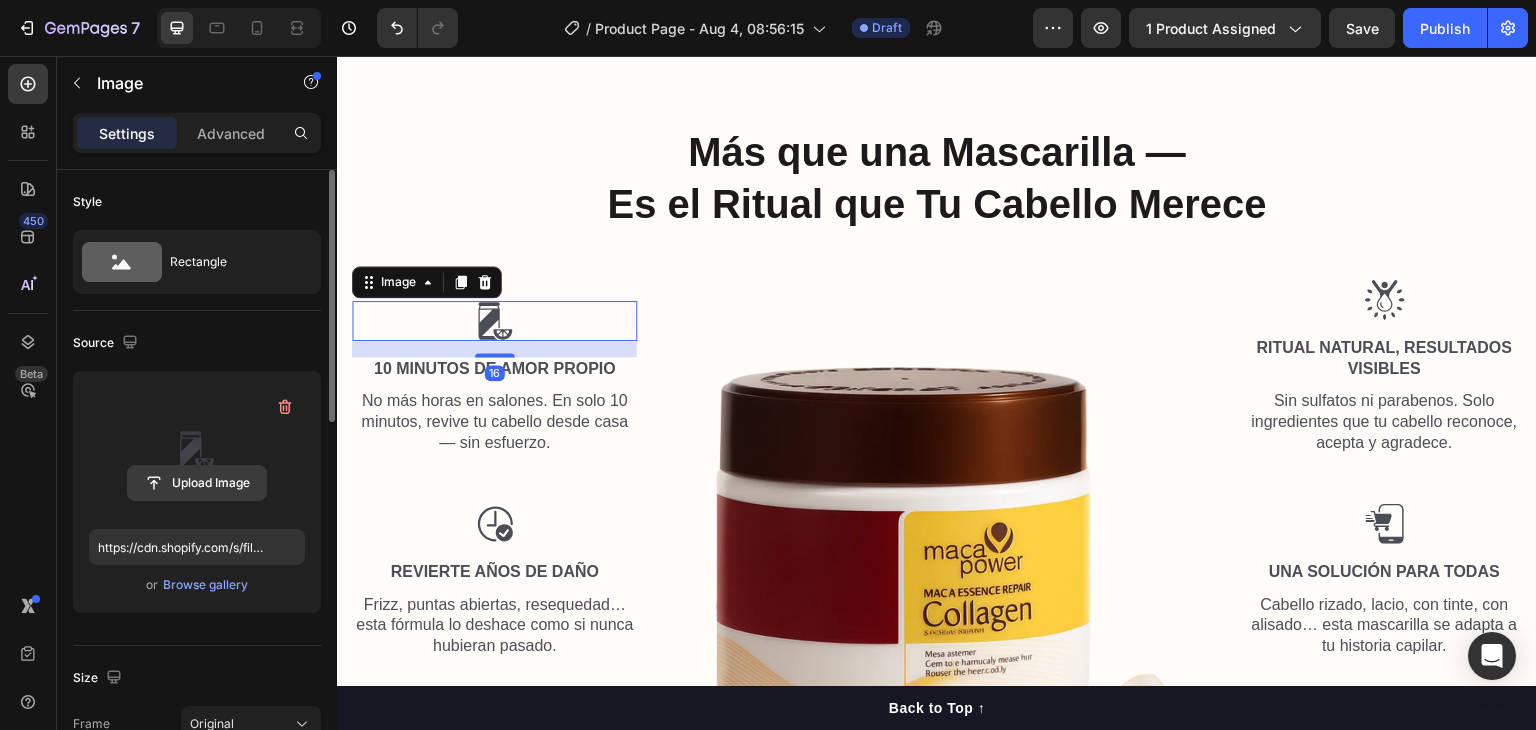 click 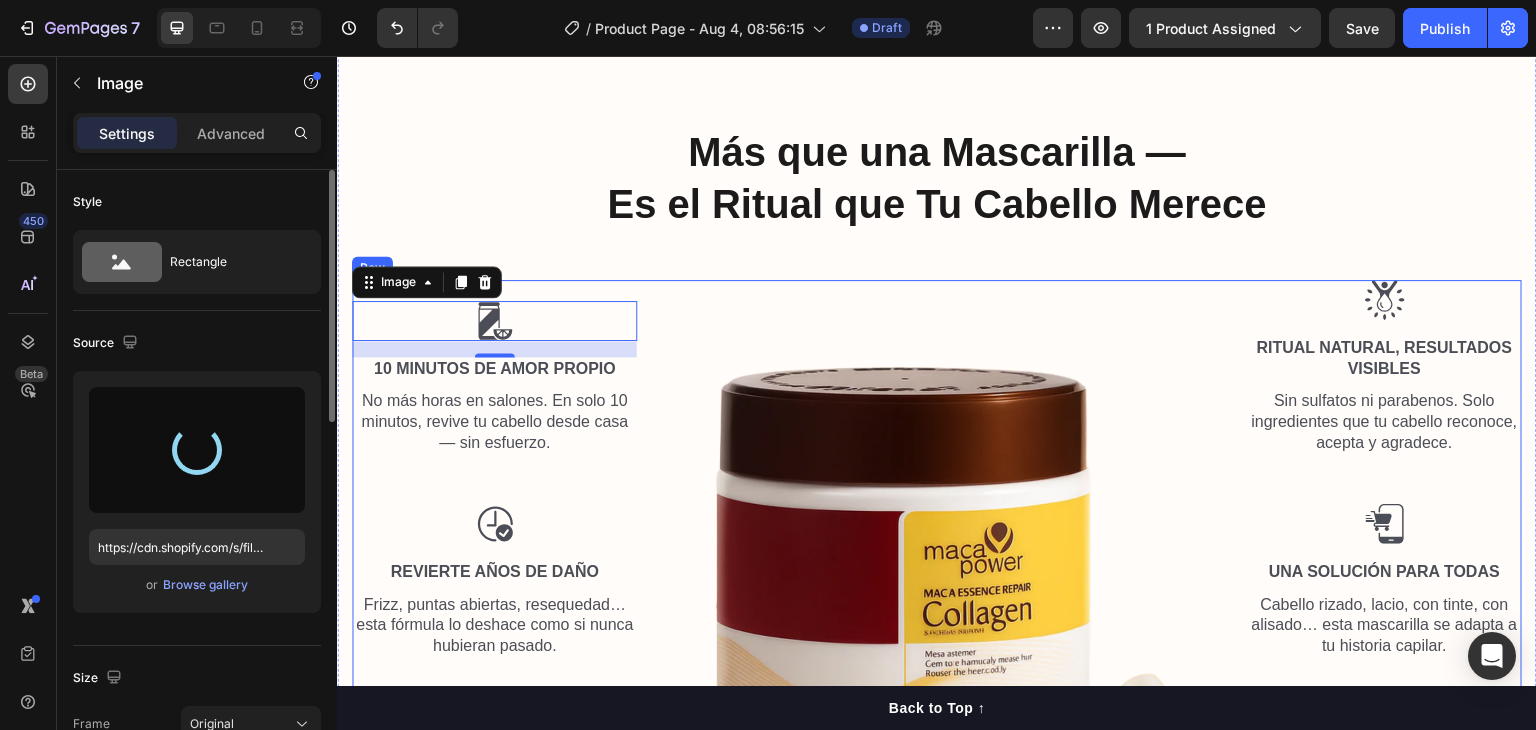 type on "https://cdn.shopify.com/s/files/1/0942/9106/7229/files/gempages_571795456183501976-f3187aaf-4970-42e7-8146-f074c001f5a5.png" 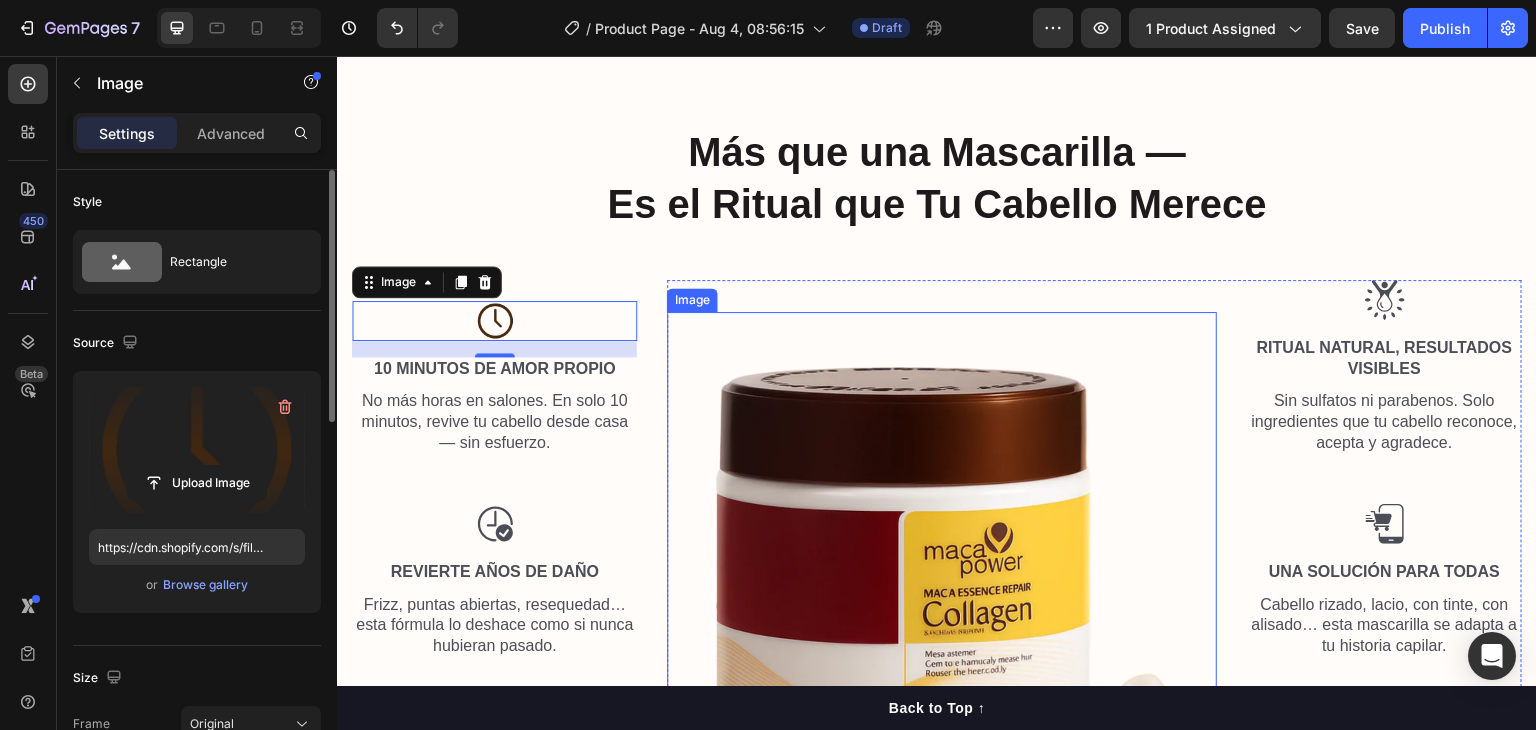 scroll, scrollTop: 1735, scrollLeft: 0, axis: vertical 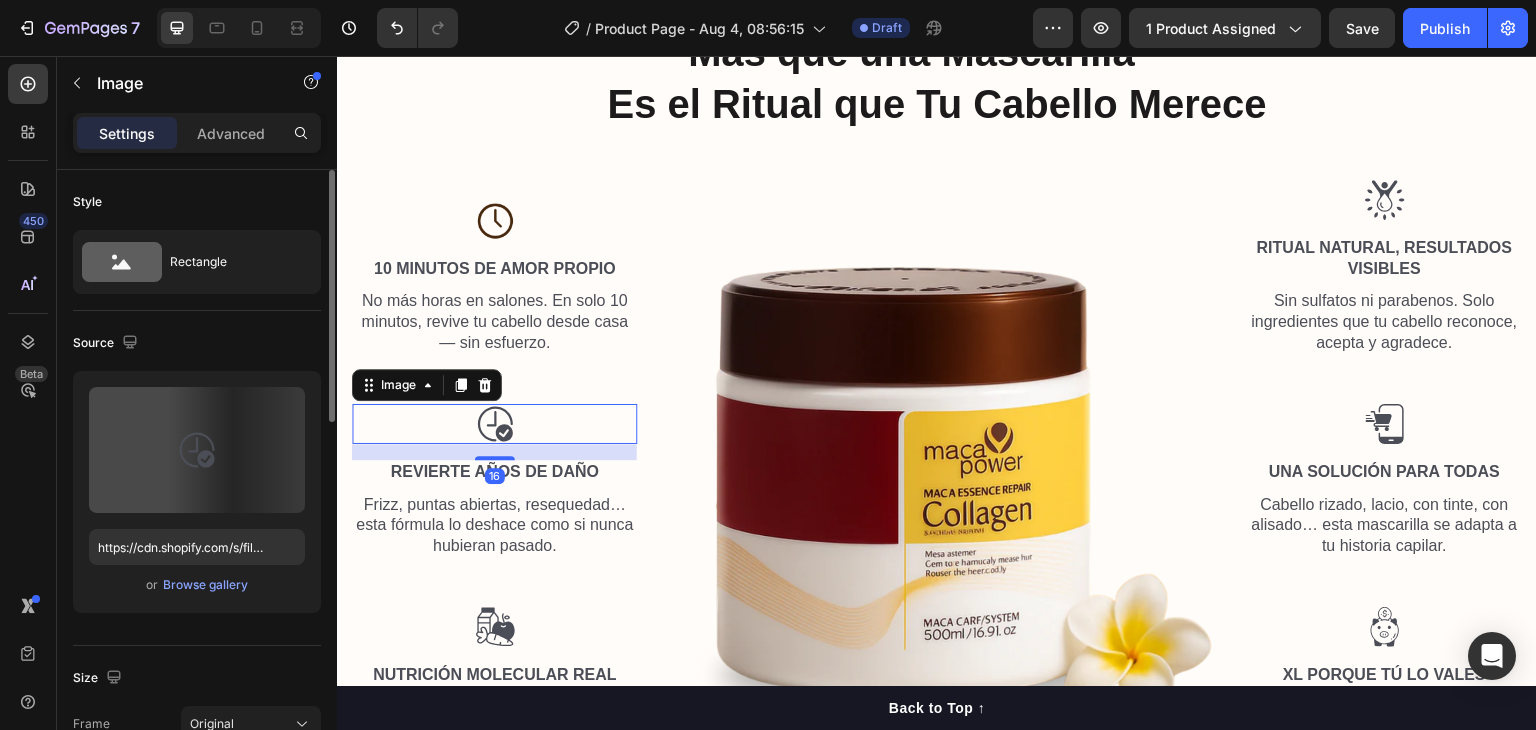 click at bounding box center (494, 424) 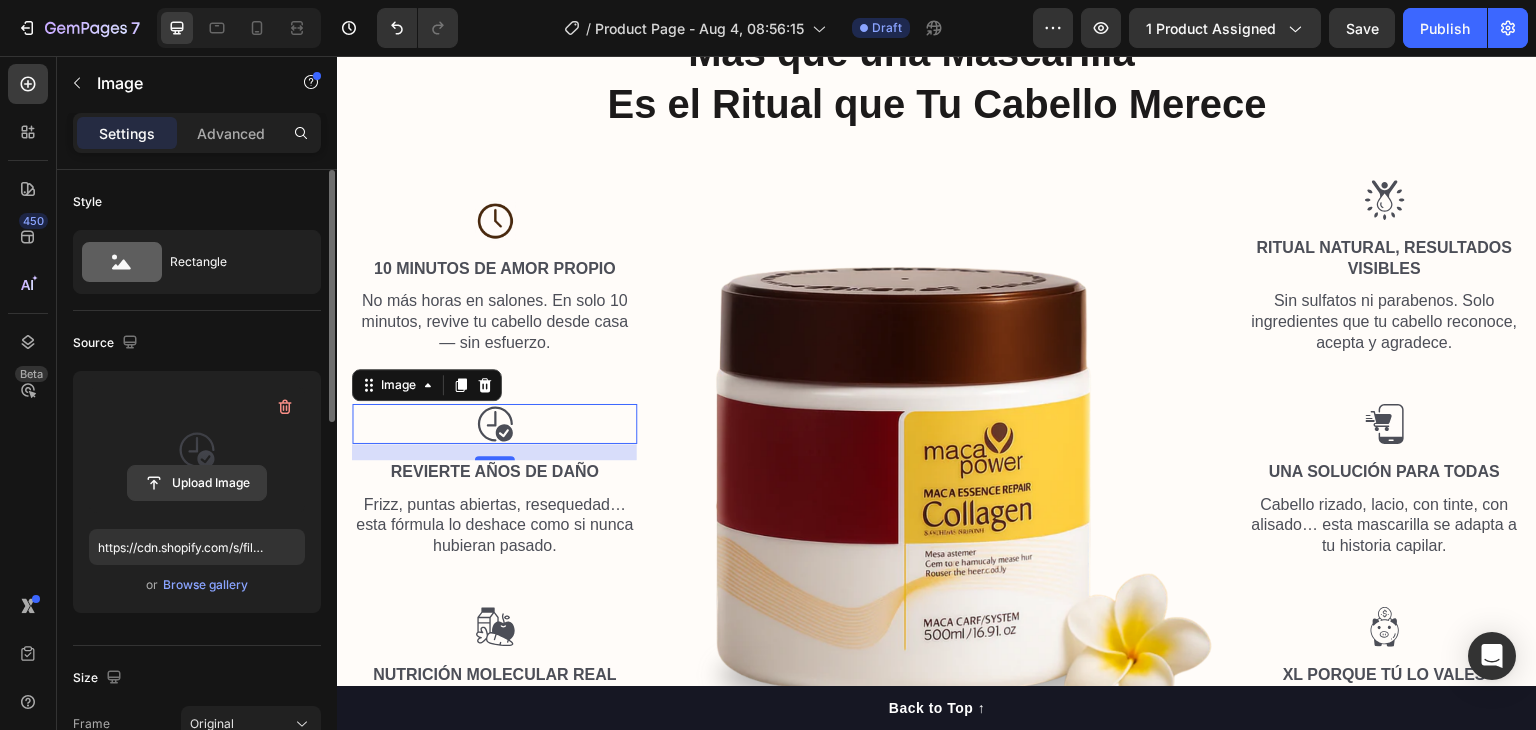 click 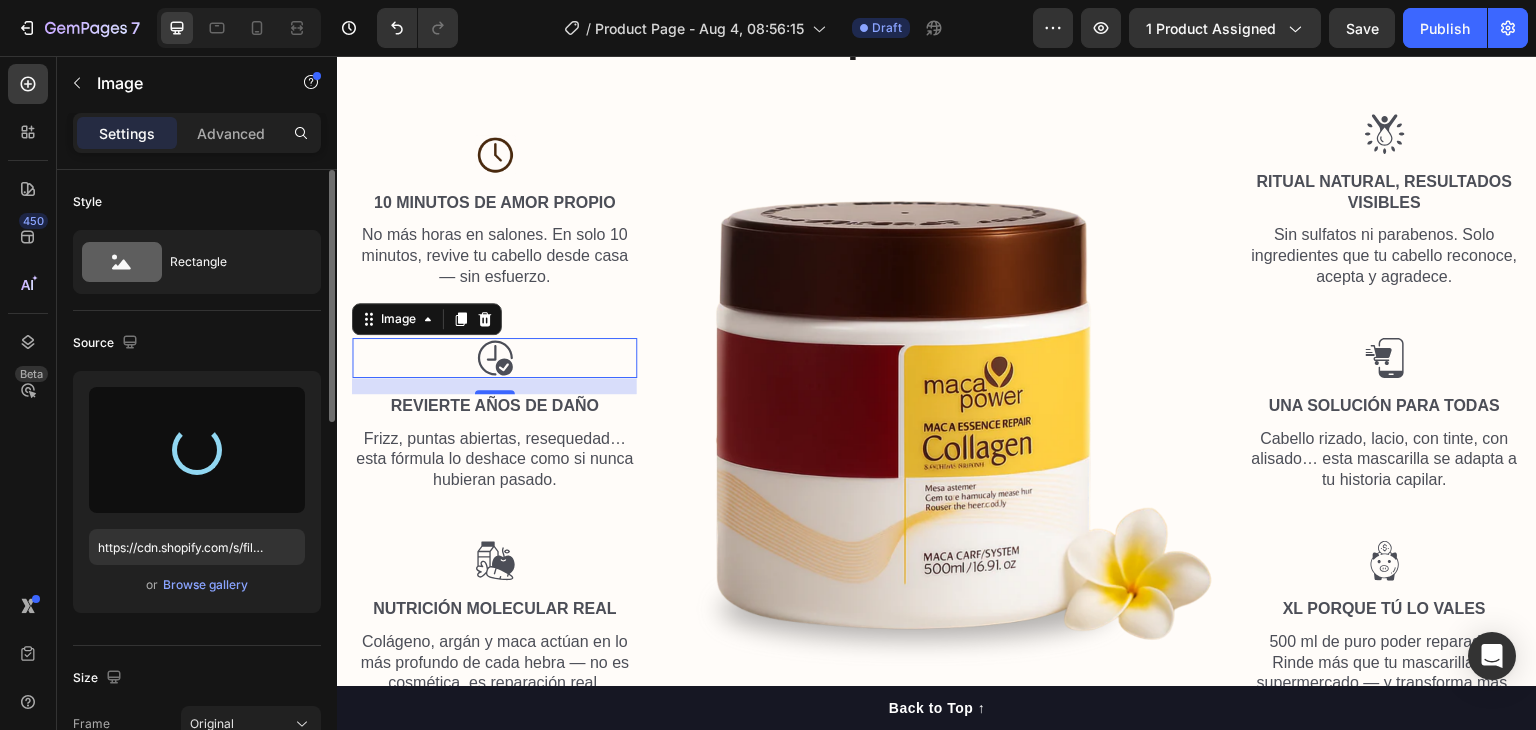 scroll, scrollTop: 1835, scrollLeft: 0, axis: vertical 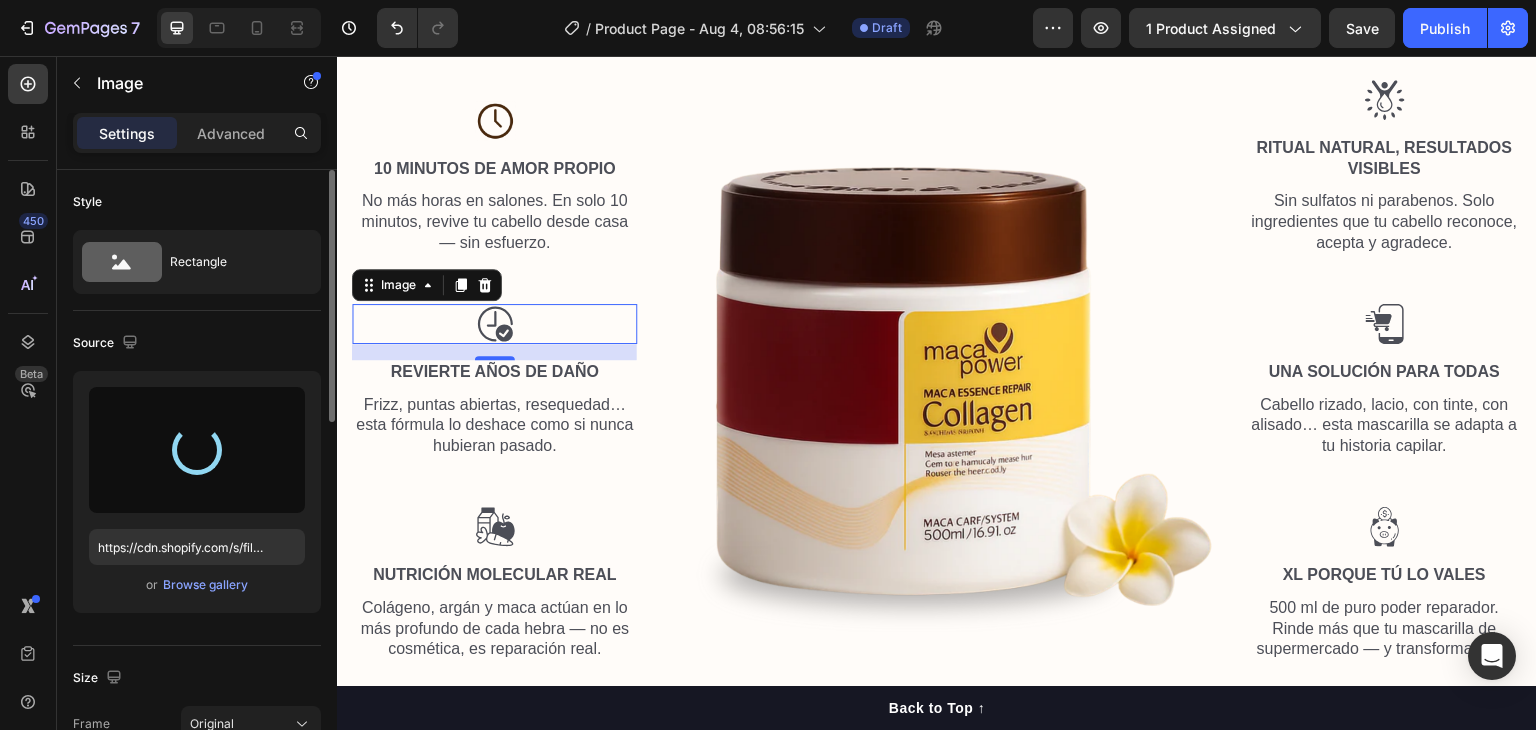 type on "https://cdn.shopify.com/s/files/1/0942/9106/7229/files/gempages_571795456183501976-b1de9966-4b2a-4f85-90d9-fdfb640c993a.png" 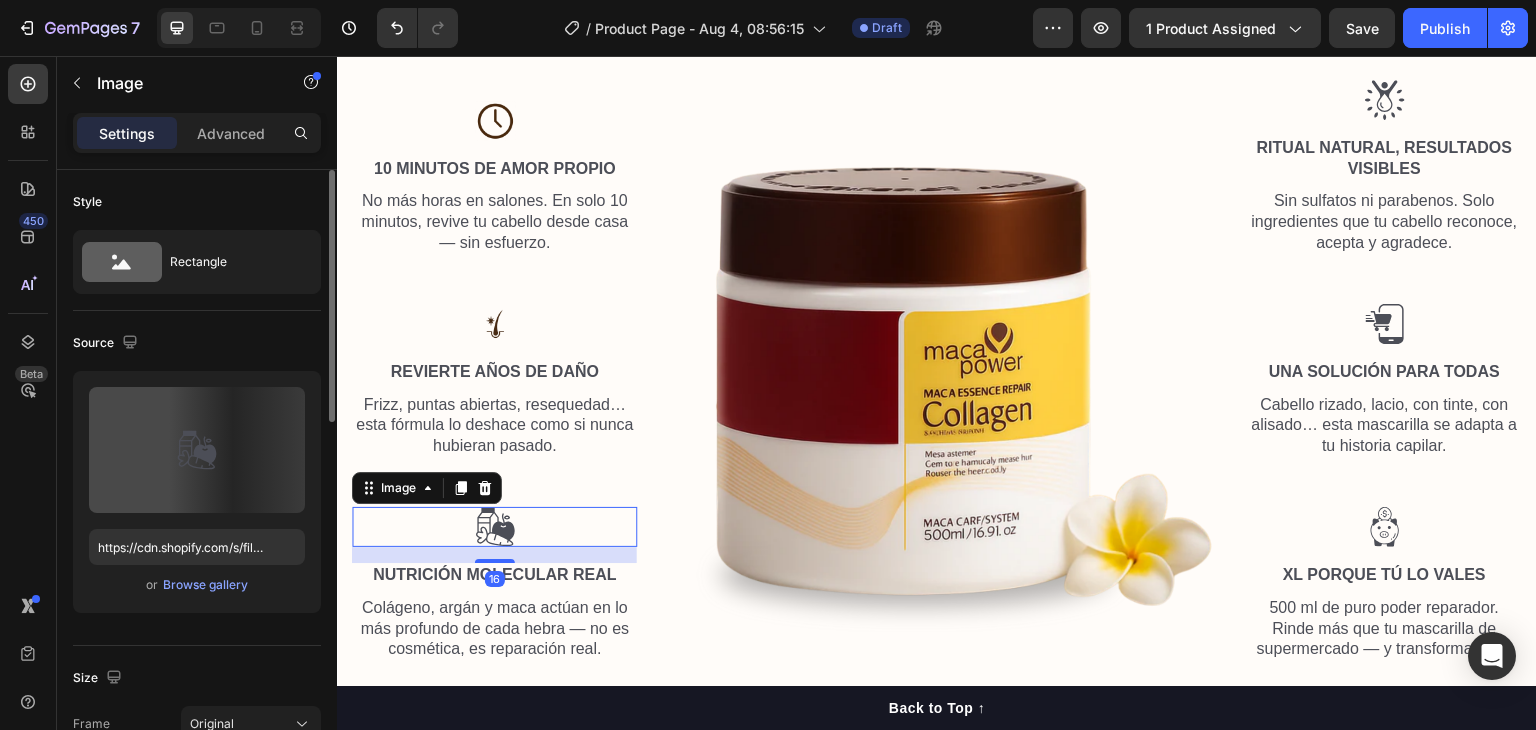 click at bounding box center (495, 527) 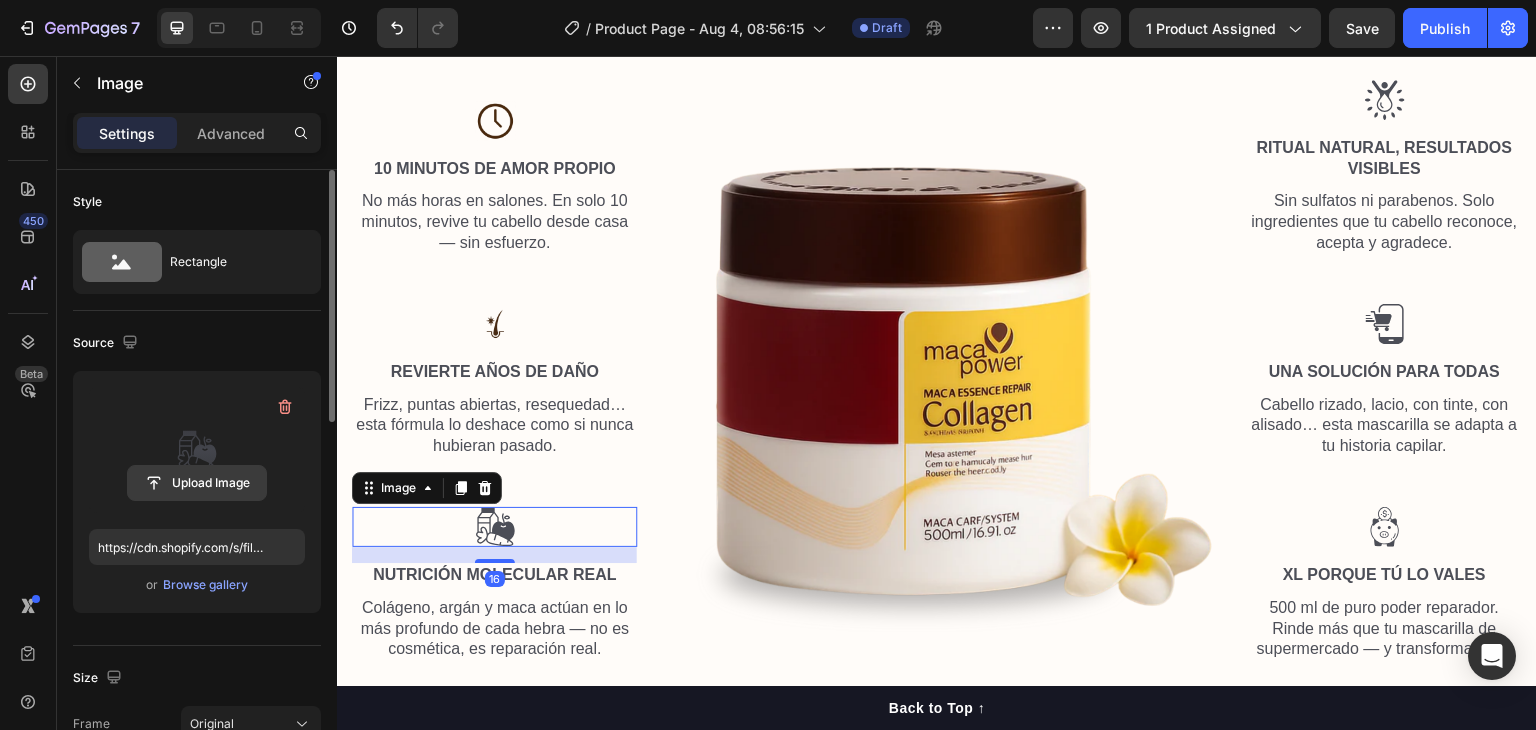 click 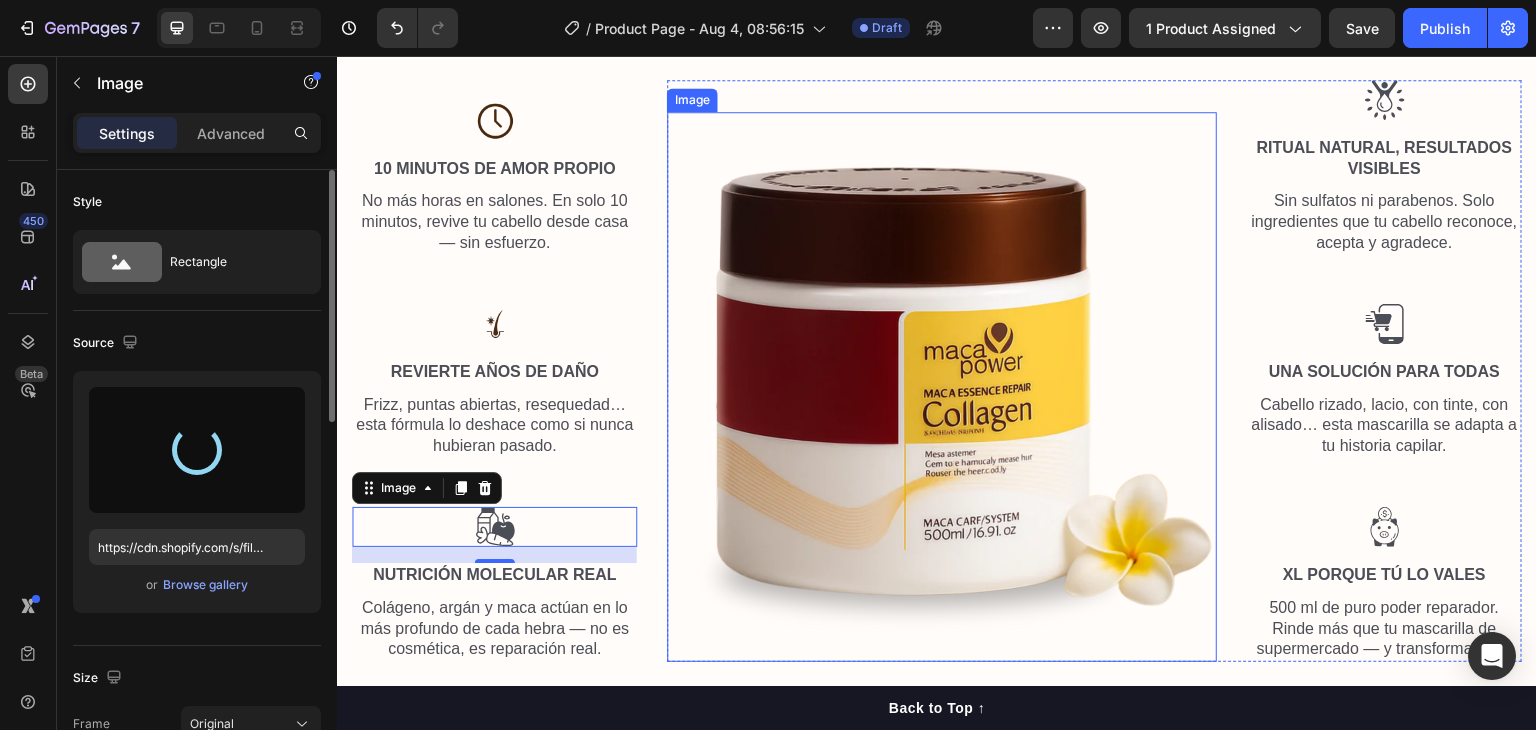 type on "https://cdn.shopify.com/s/files/1/0942/9106/7229/files/gempages_571795456183501976-b1de9966-4b2a-4f85-90d9-fdfb640c993a.png" 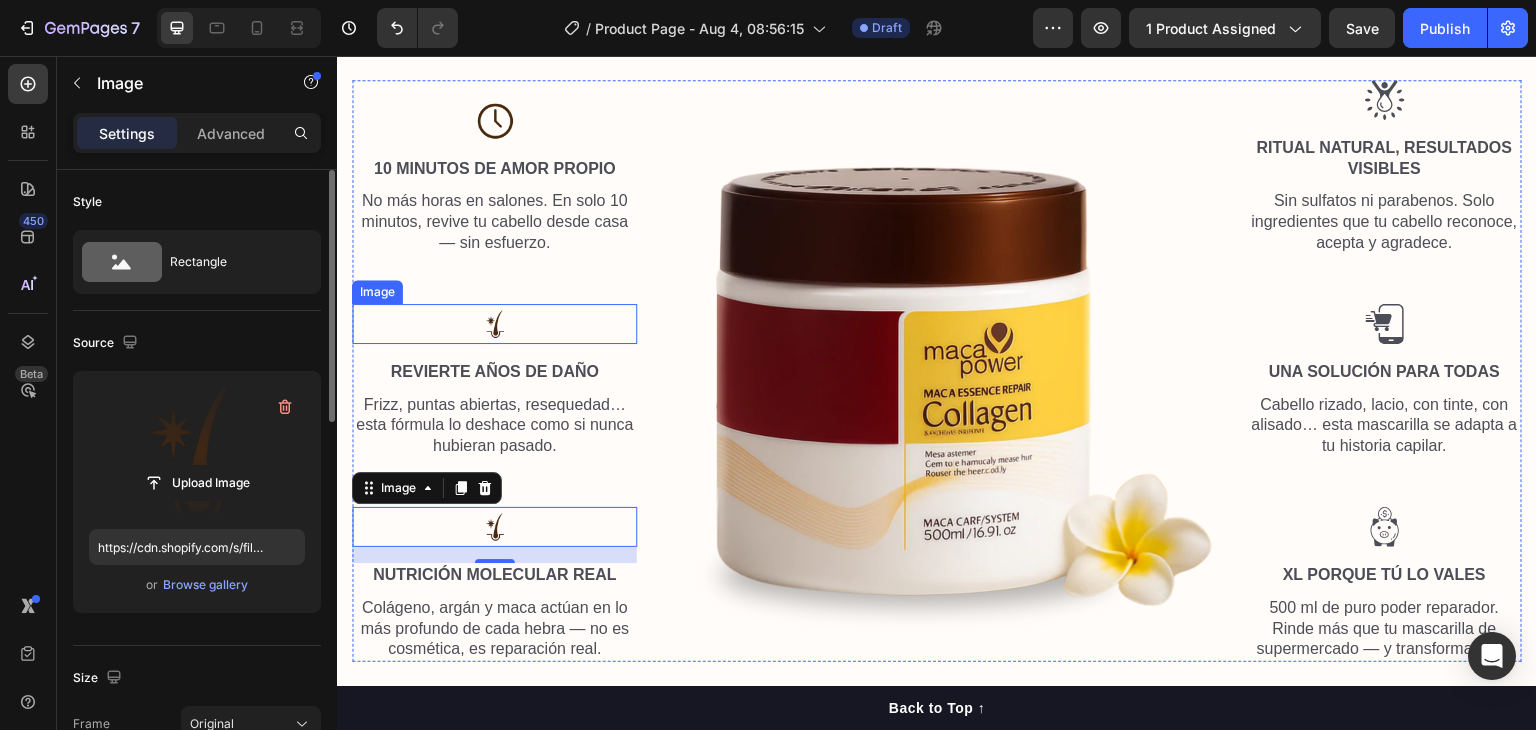 click at bounding box center (495, 324) 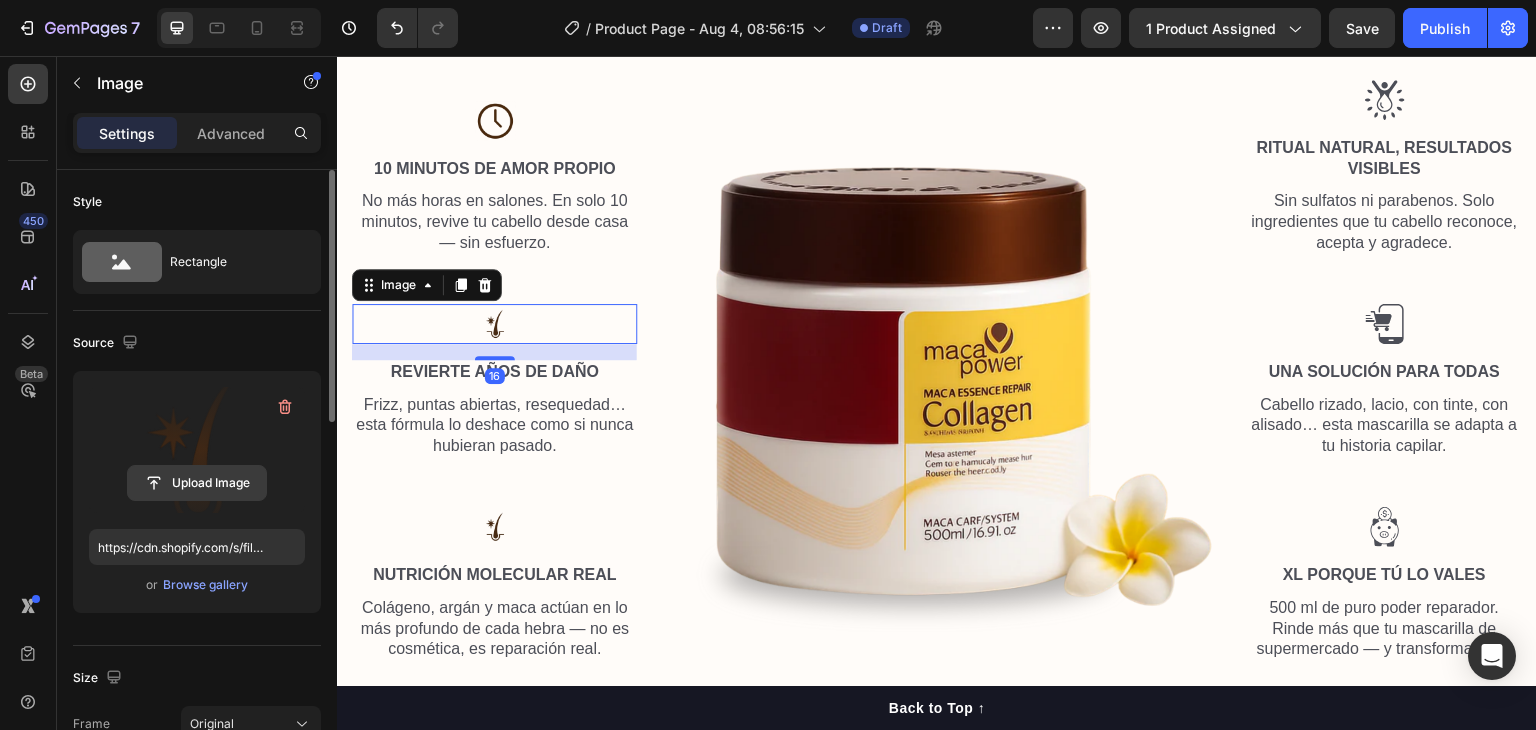 click 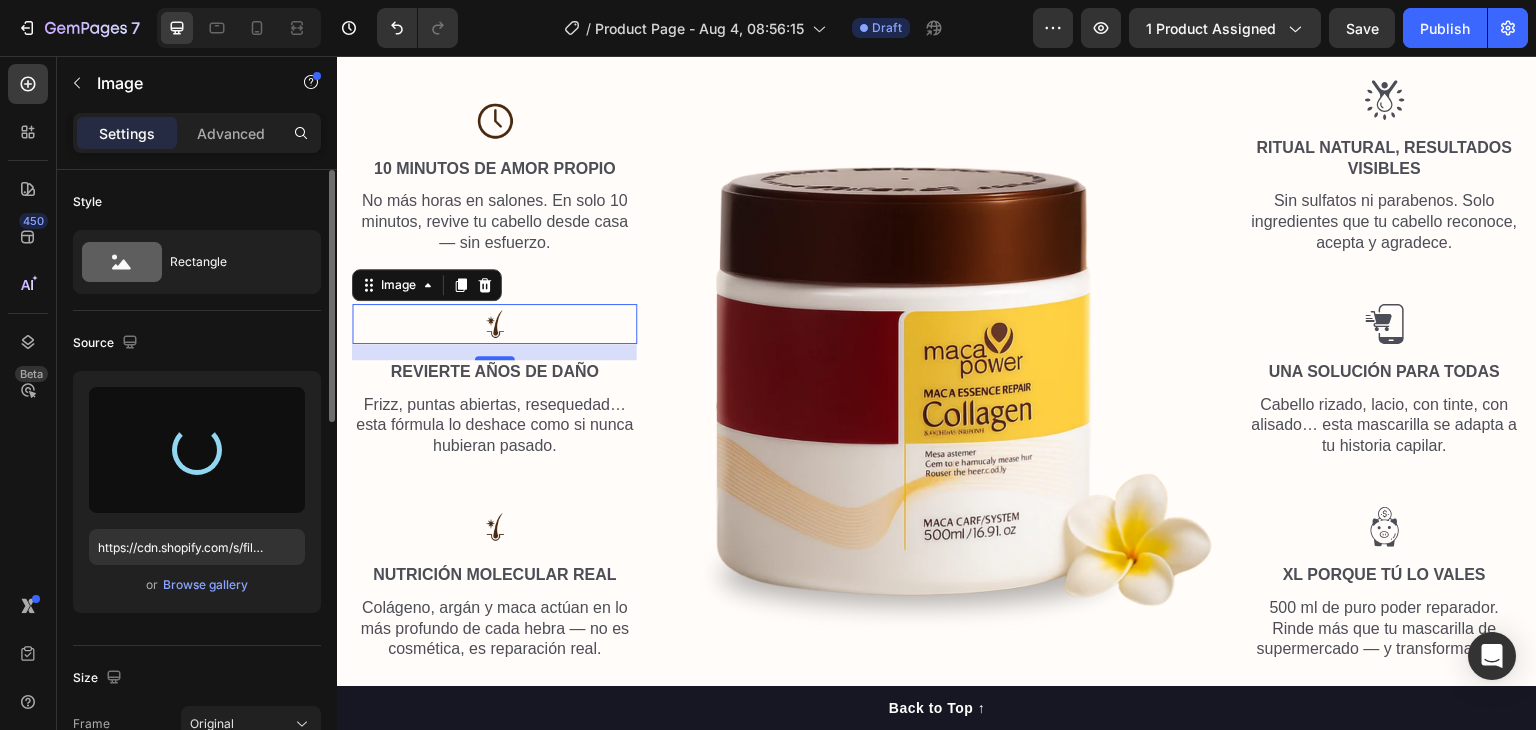type on "https://cdn.shopify.com/s/files/1/0942/9106/7229/files/gempages_571795456183501976-763d482e-6e95-4c0b-84cb-d453707fefb4.png" 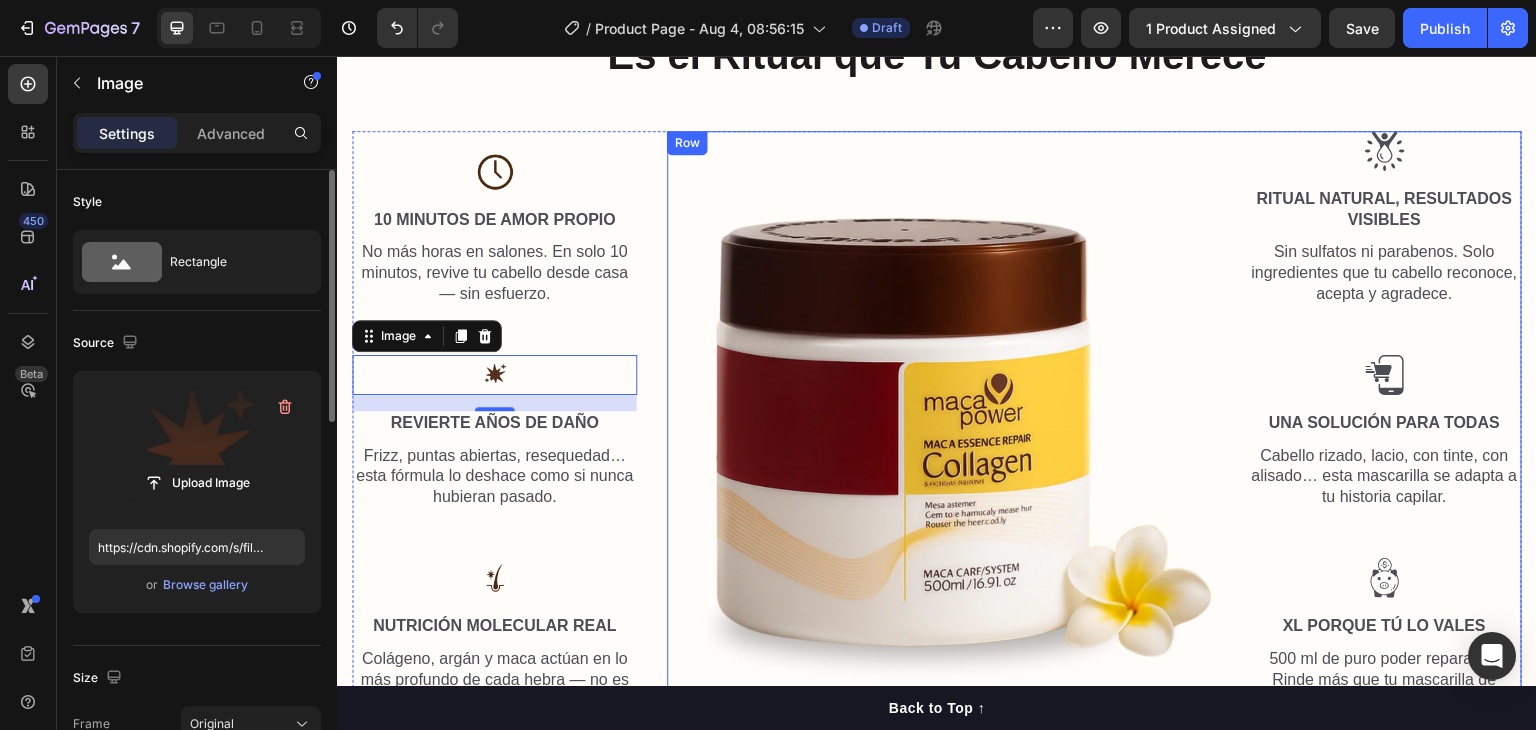 scroll, scrollTop: 1735, scrollLeft: 0, axis: vertical 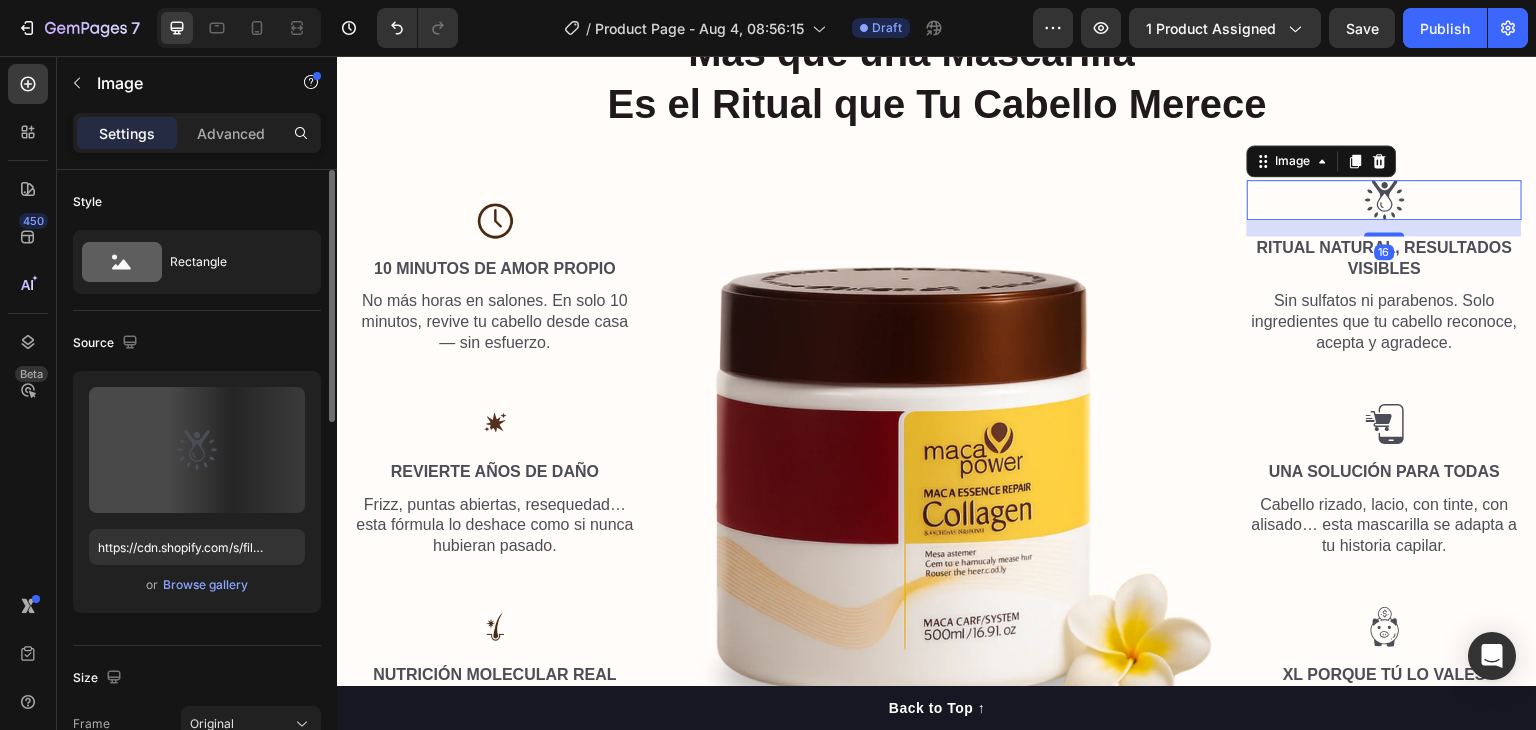click at bounding box center [1385, 200] 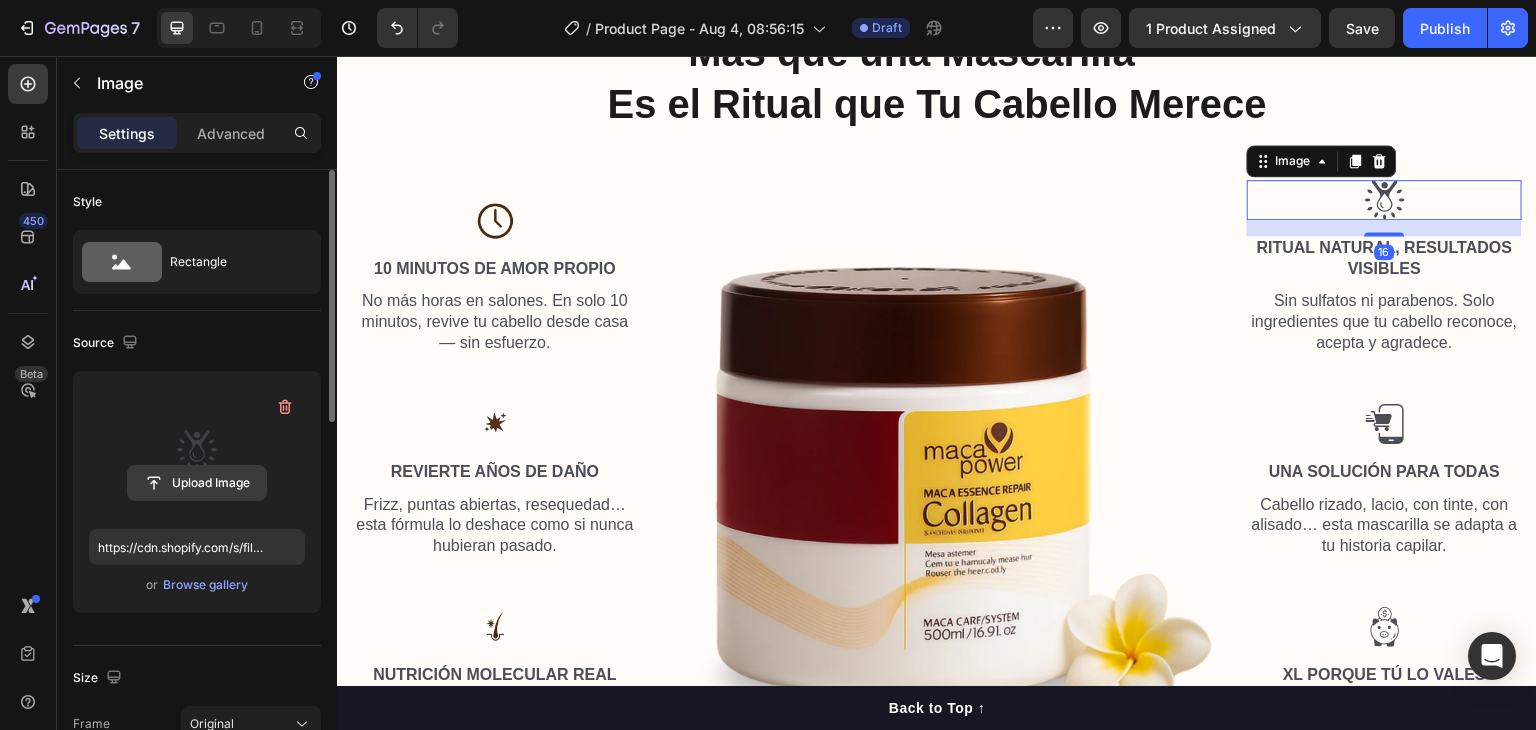 click 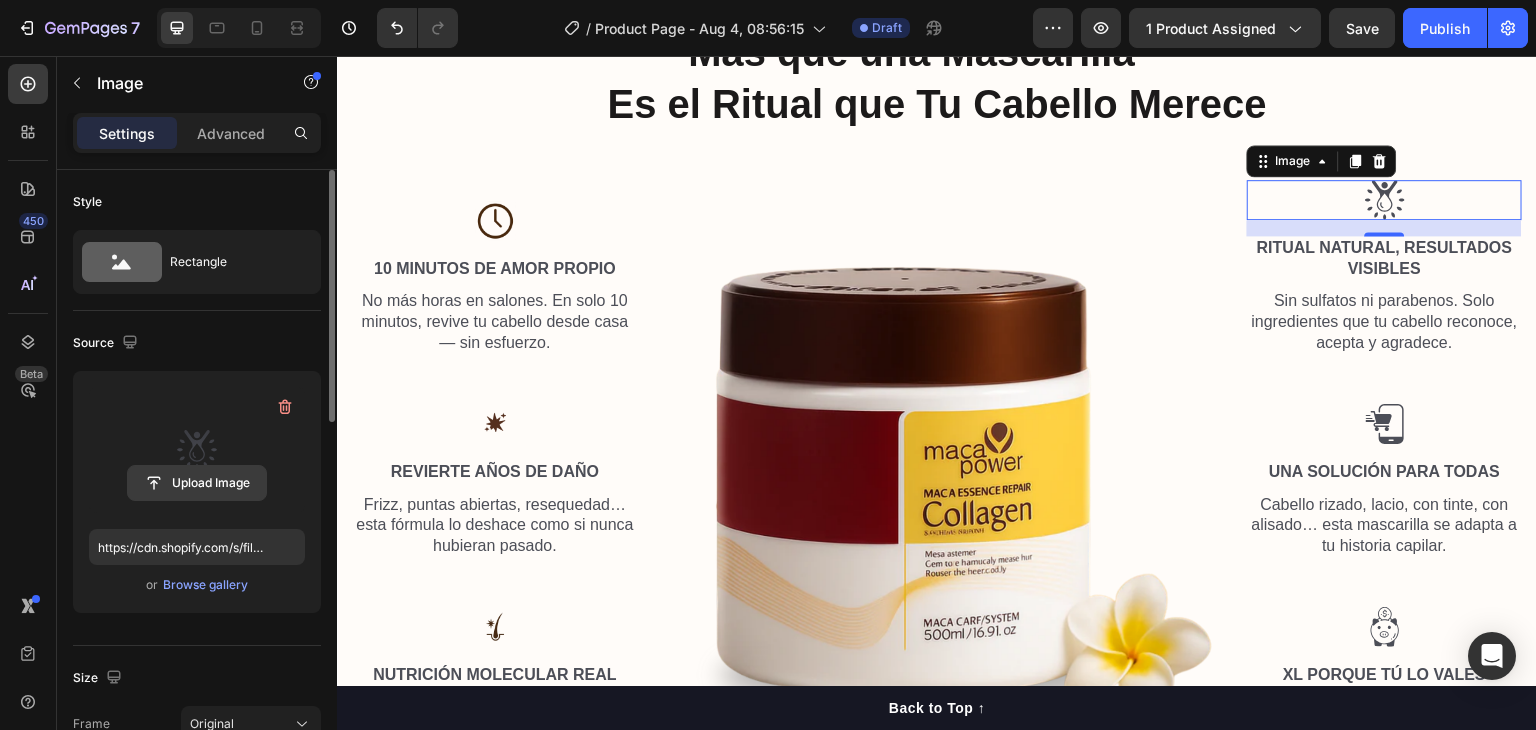 click 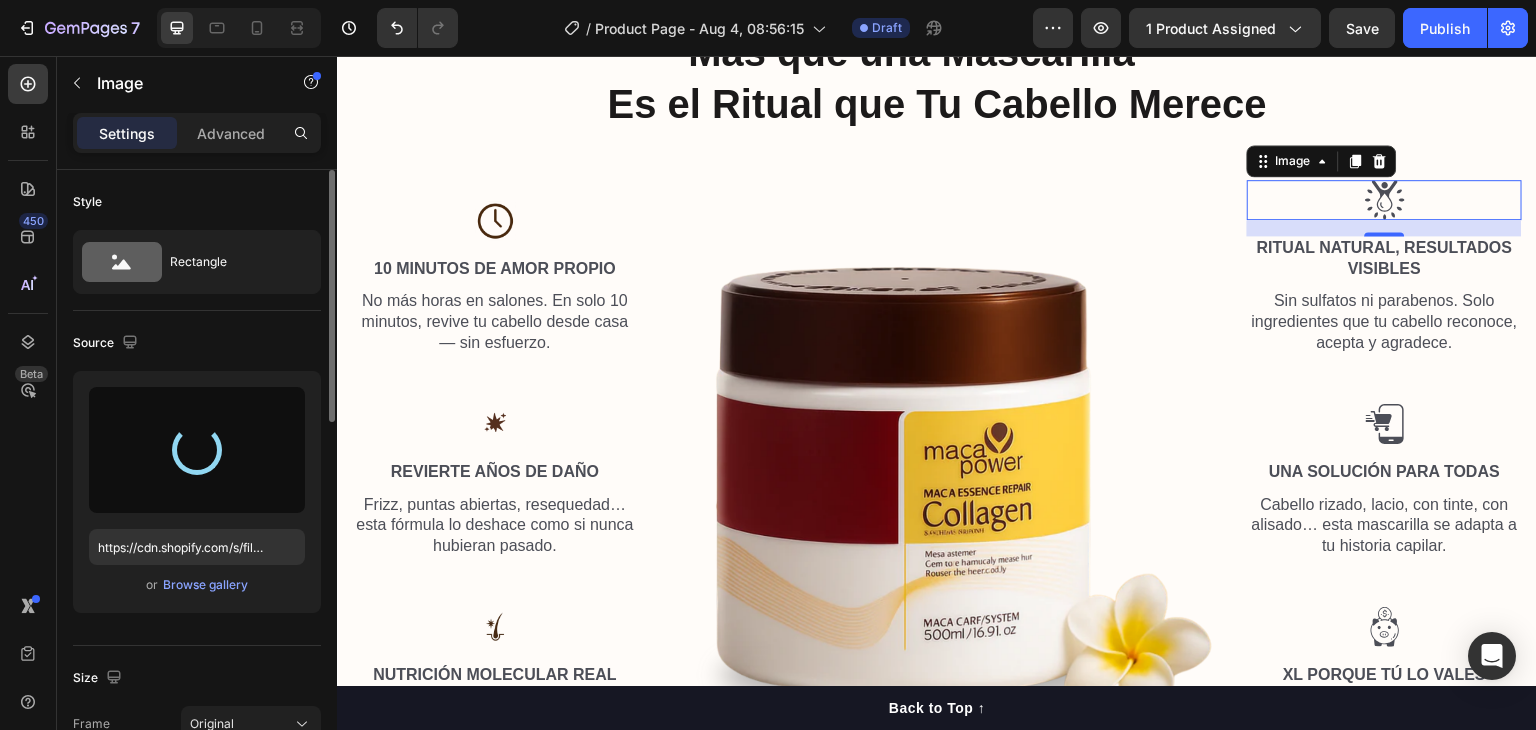 type on "https://cdn.shopify.com/s/files/1/0942/9106/7229/files/gempages_571795456183501976-39bdd5e7-33af-4be6-8eb5-912b2a170067.png" 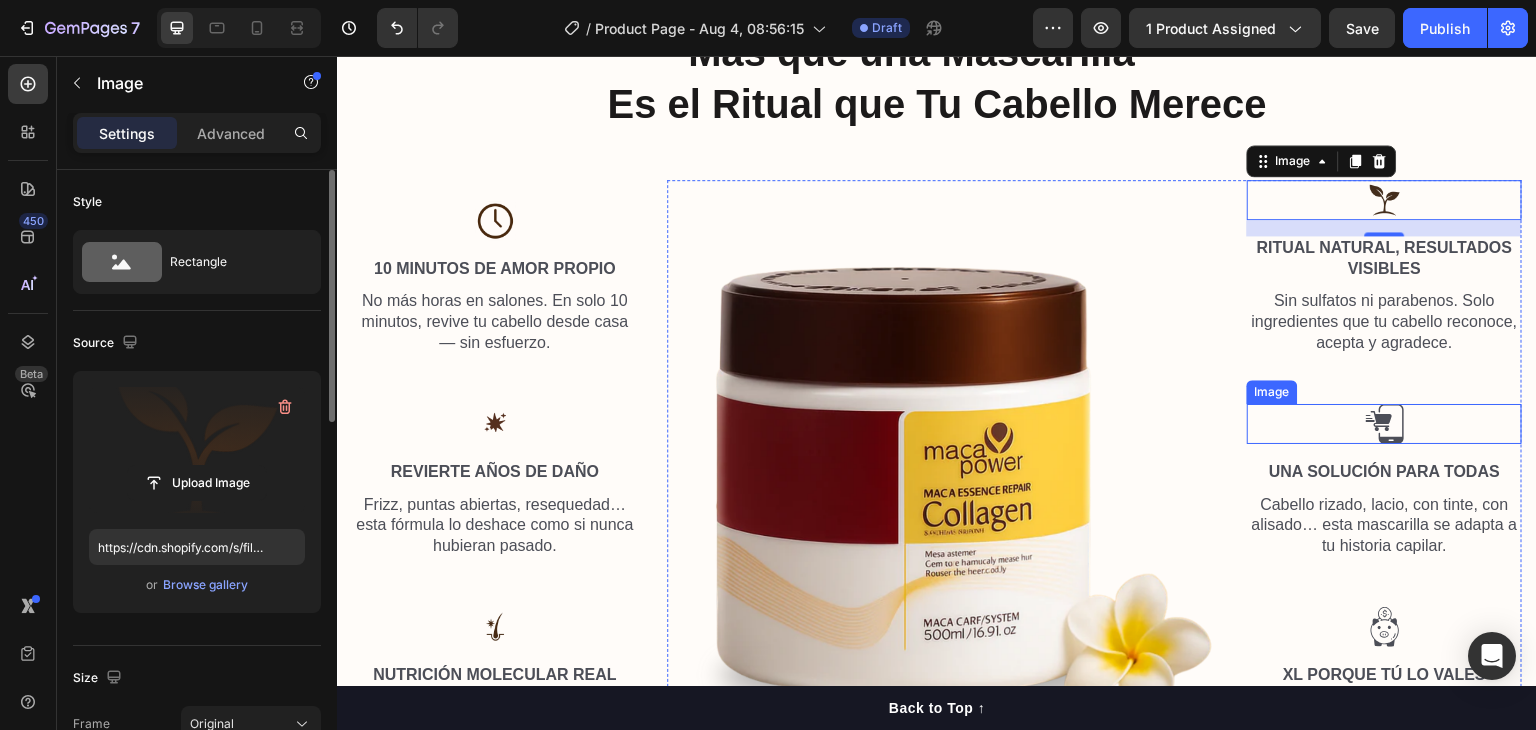 click at bounding box center [1385, 424] 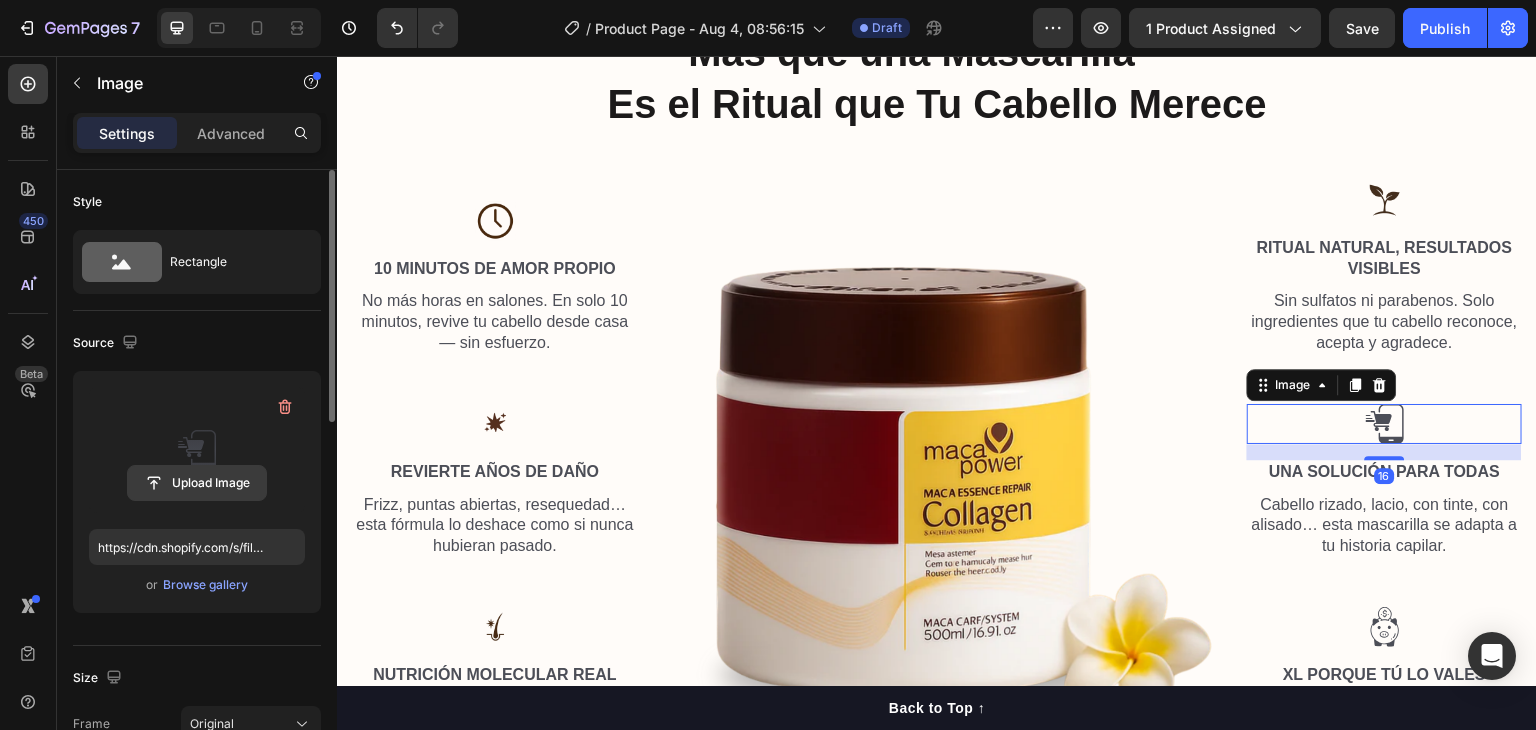 click 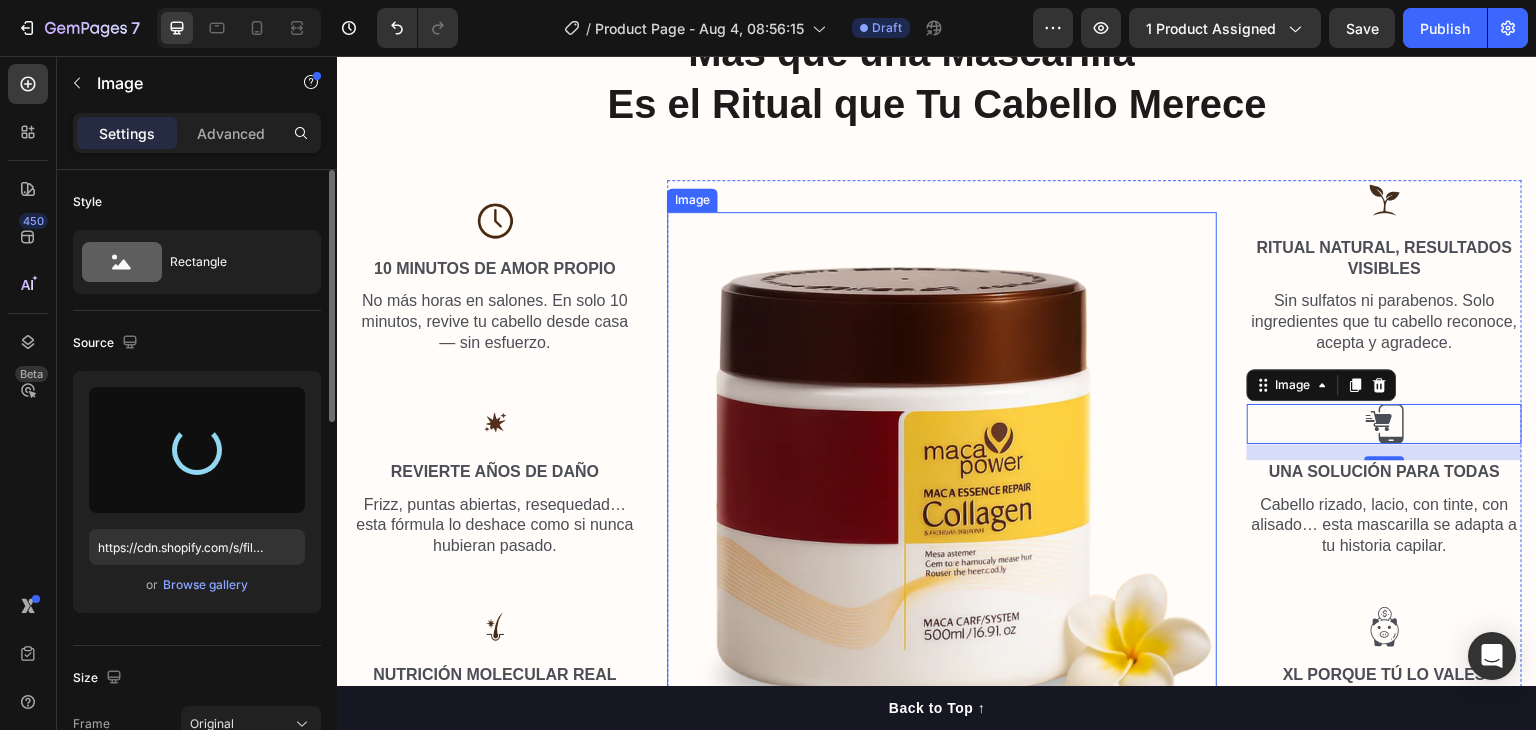 type on "https://cdn.shopify.com/s/files/1/0942/9106/7229/files/gempages_571795456183501976-3efaf27a-c80d-4bd6-bca5-e6e1fcd76ac2.png" 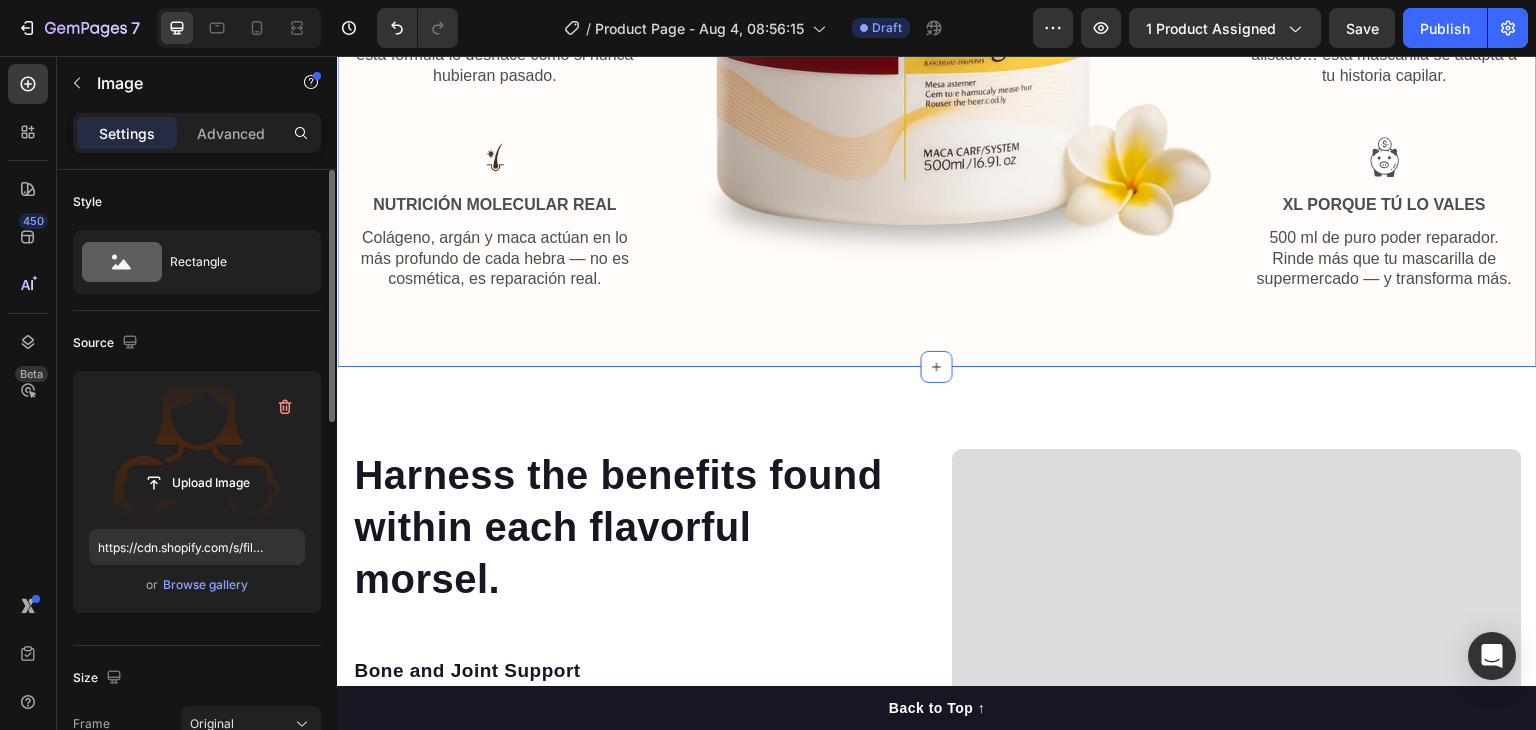 scroll, scrollTop: 2035, scrollLeft: 0, axis: vertical 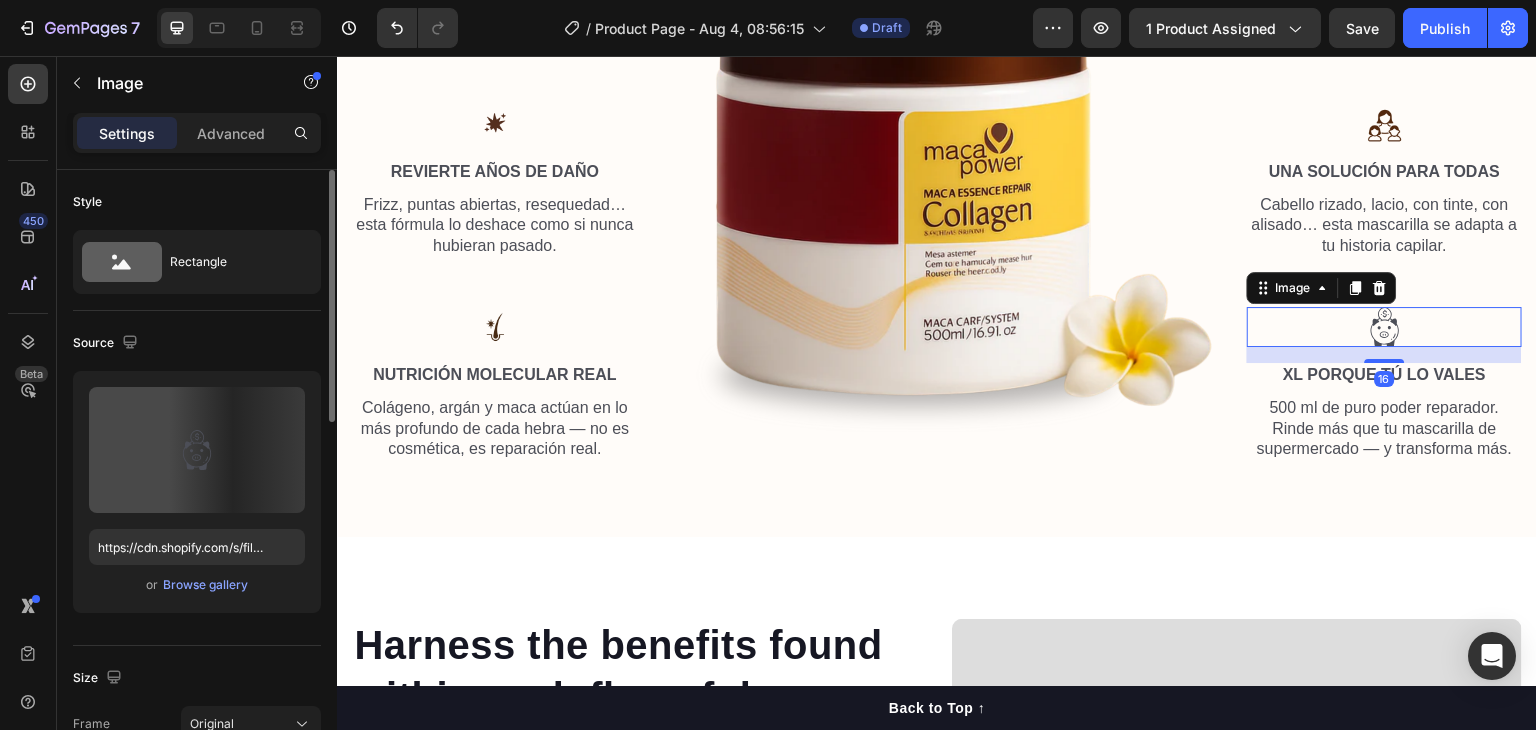 click at bounding box center (1385, 327) 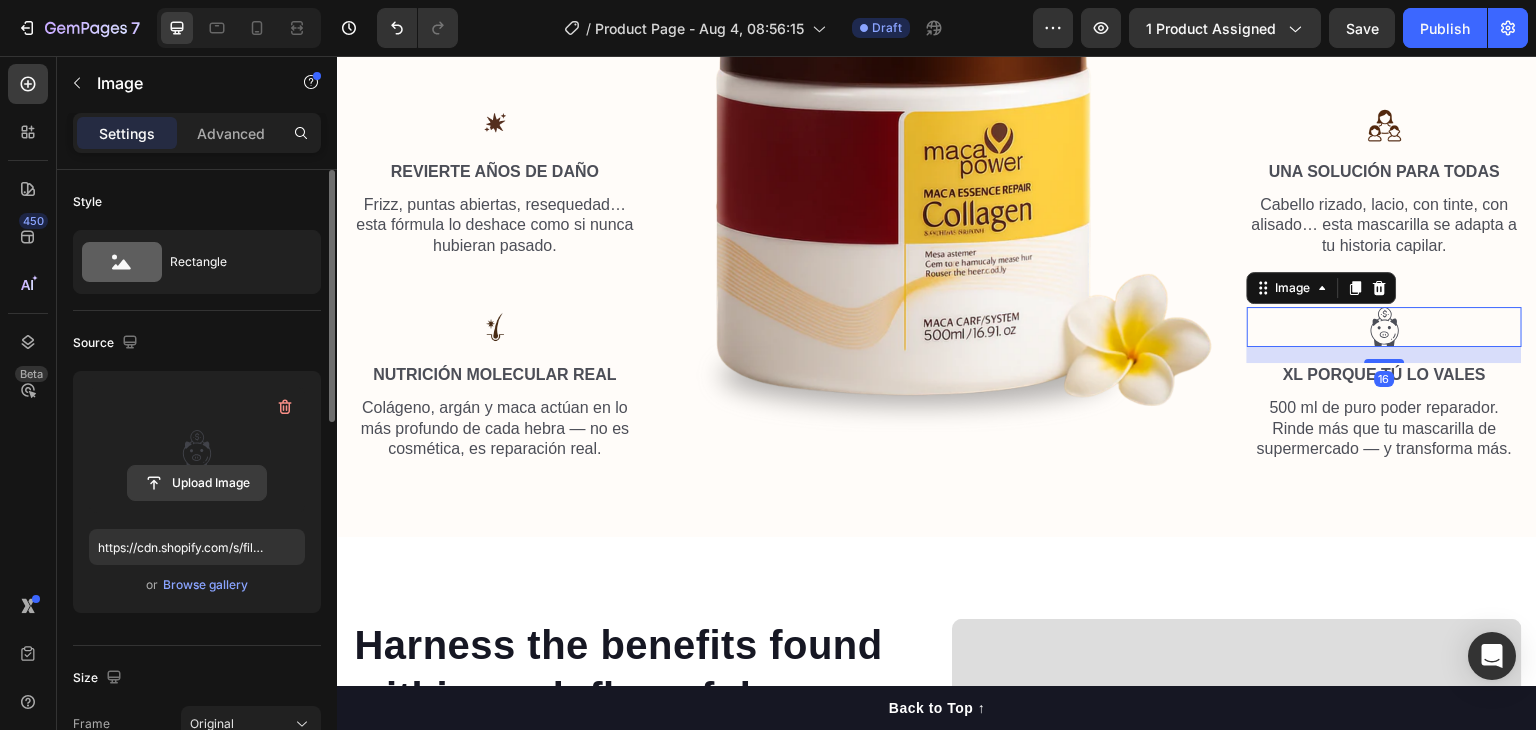 click 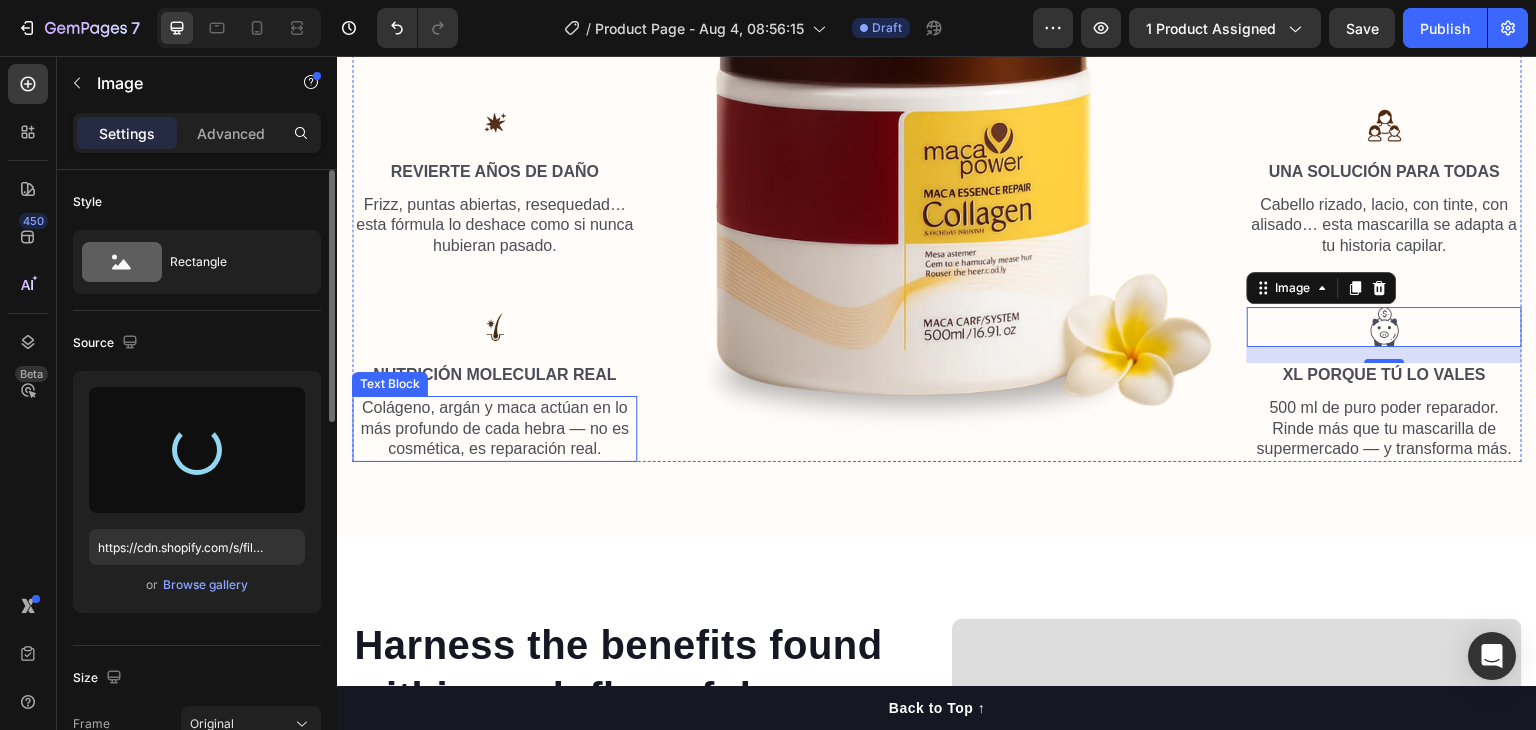 type on "https://cdn.shopify.com/s/files/1/0942/9106/7229/files/gempages_571795456183501976-03e25755-70f6-4e54-9022-55cb79089516.png" 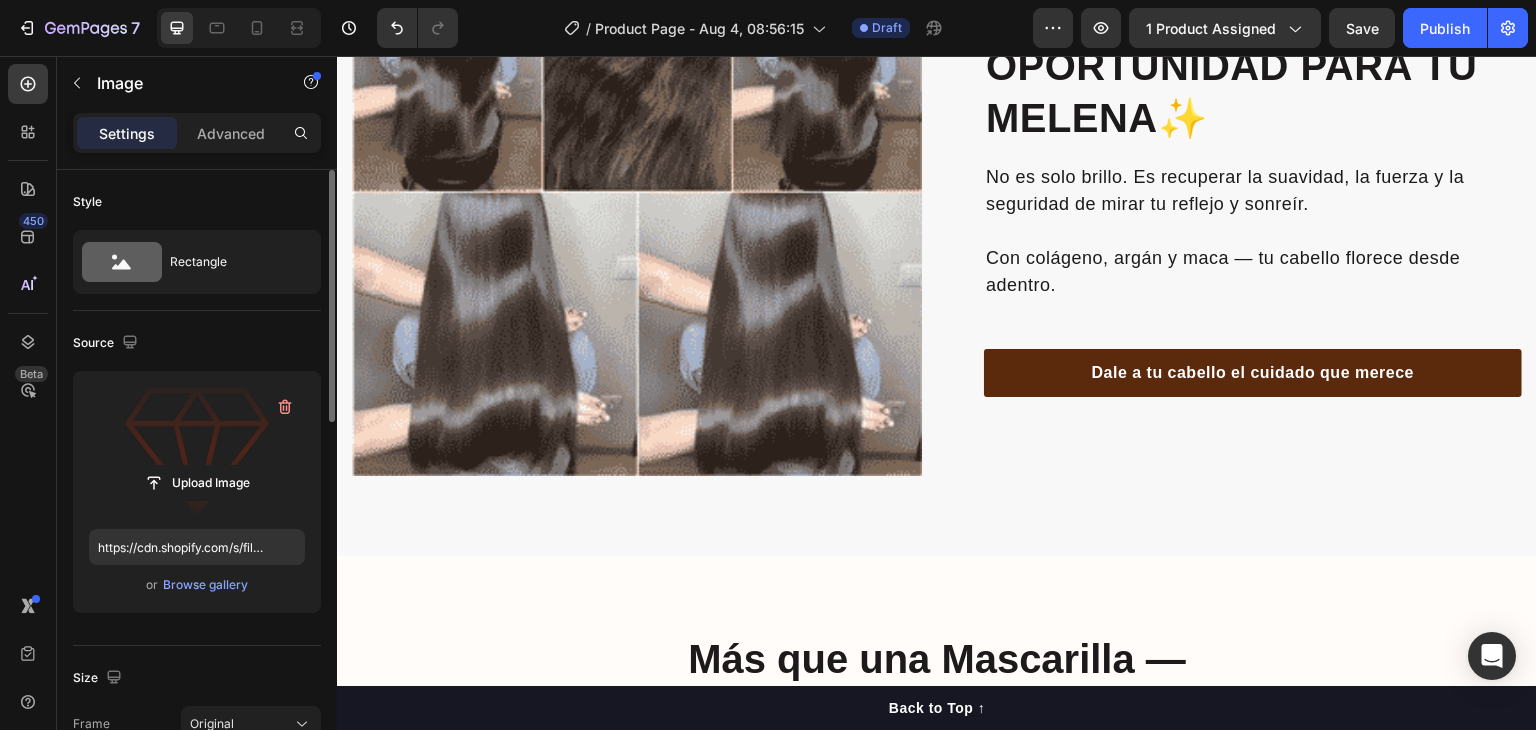 scroll, scrollTop: 935, scrollLeft: 0, axis: vertical 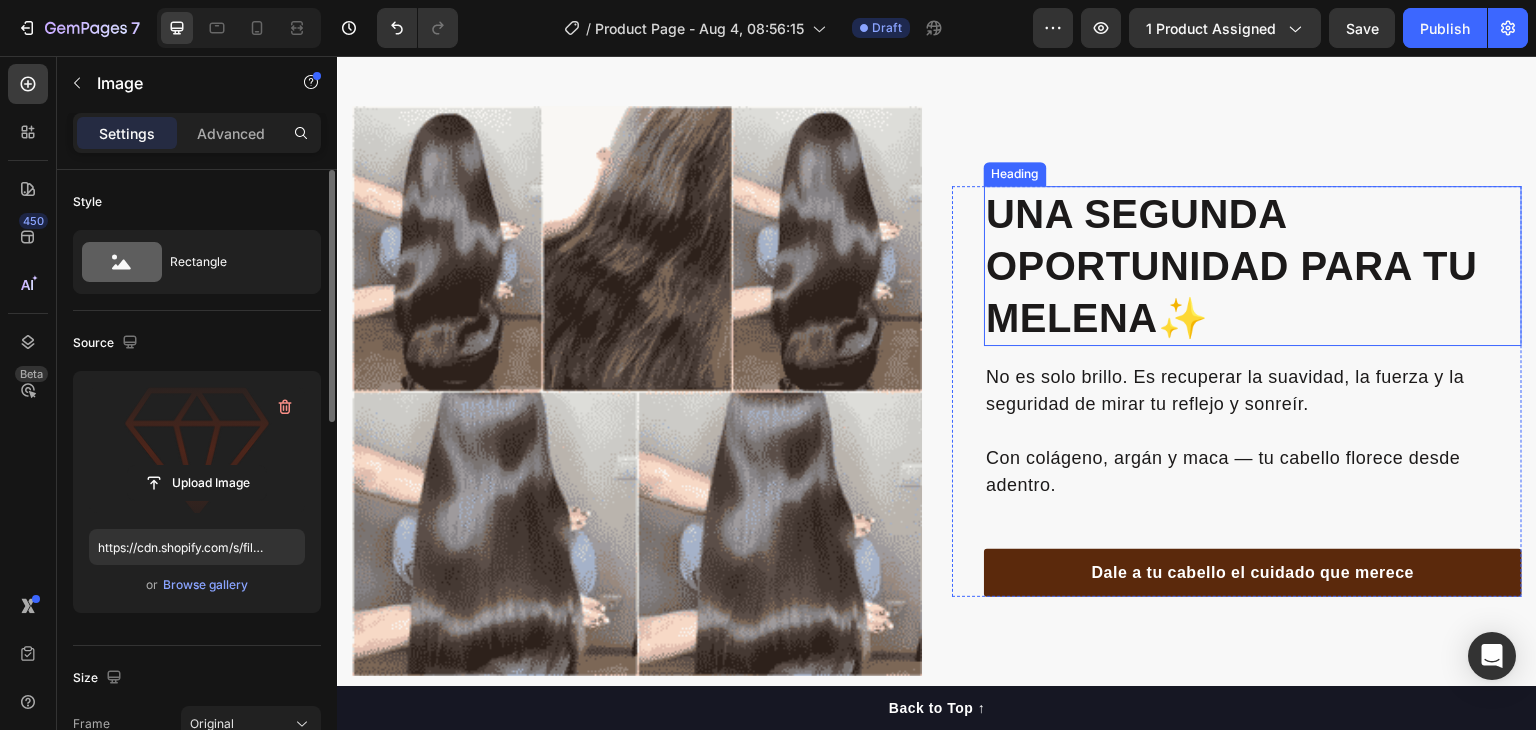 click on "UNA SEGUNDA OPORTUNIDAD PARA TU MELENA  ✨" at bounding box center [1253, 266] 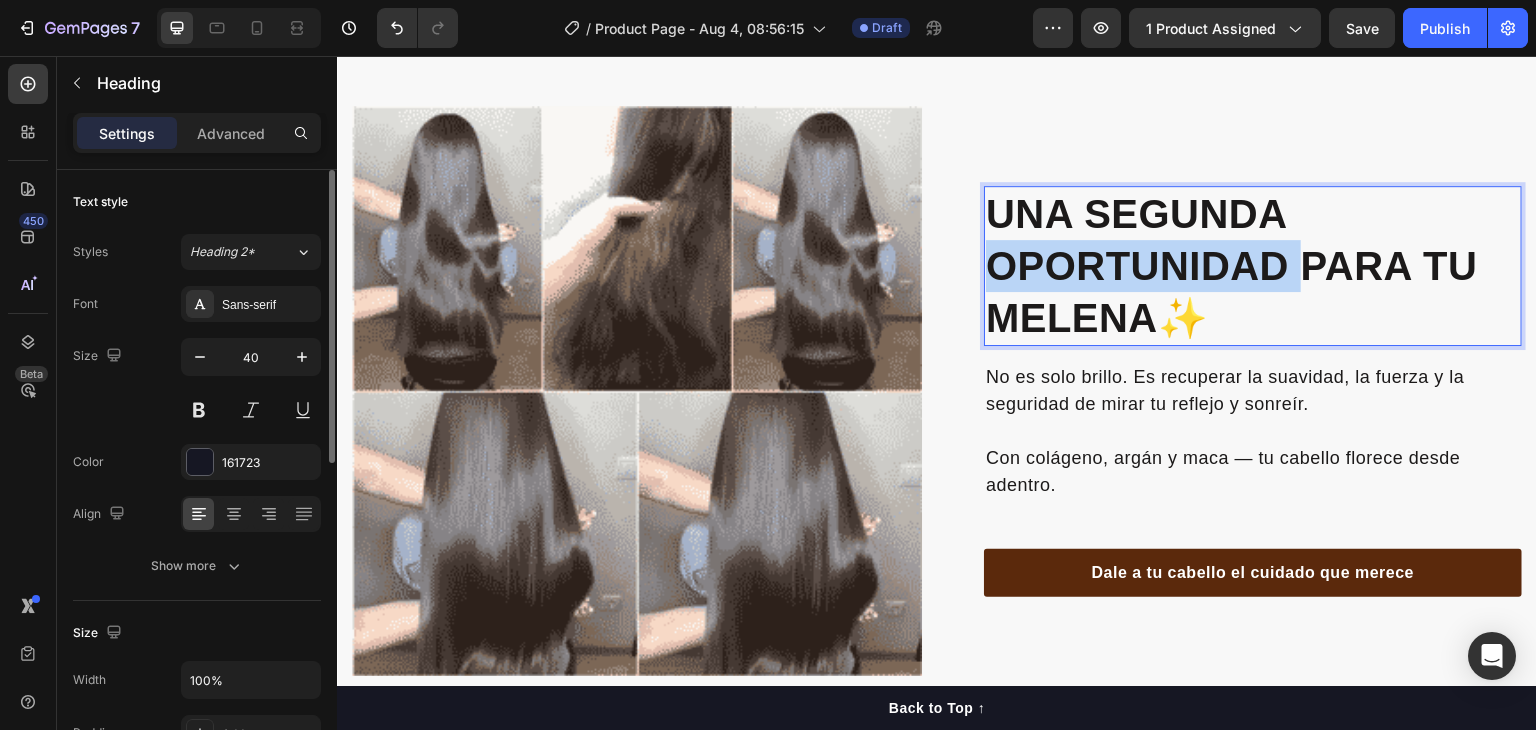 click on "UNA SEGUNDA OPORTUNIDAD PARA TU MELENA" at bounding box center [1232, 266] 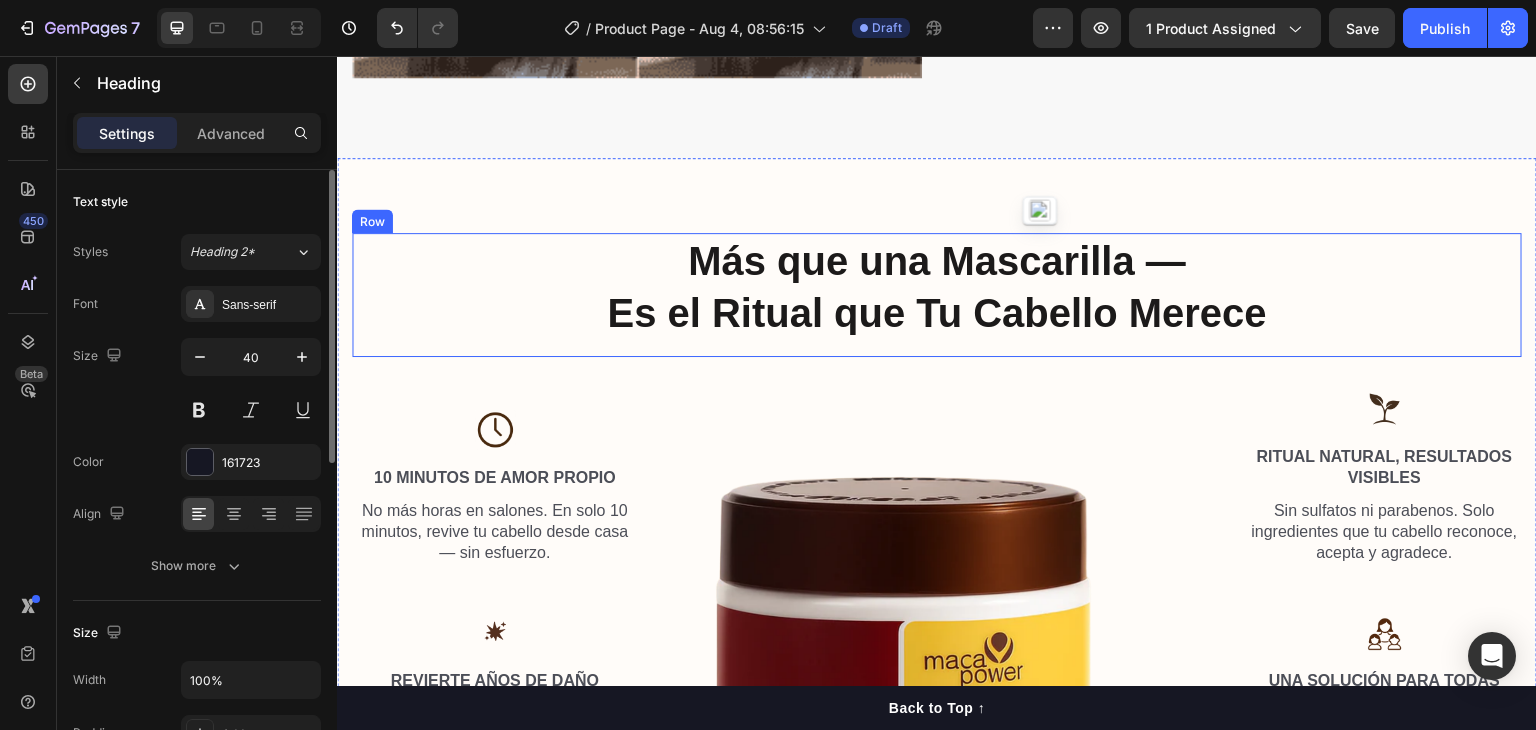 scroll, scrollTop: 1535, scrollLeft: 0, axis: vertical 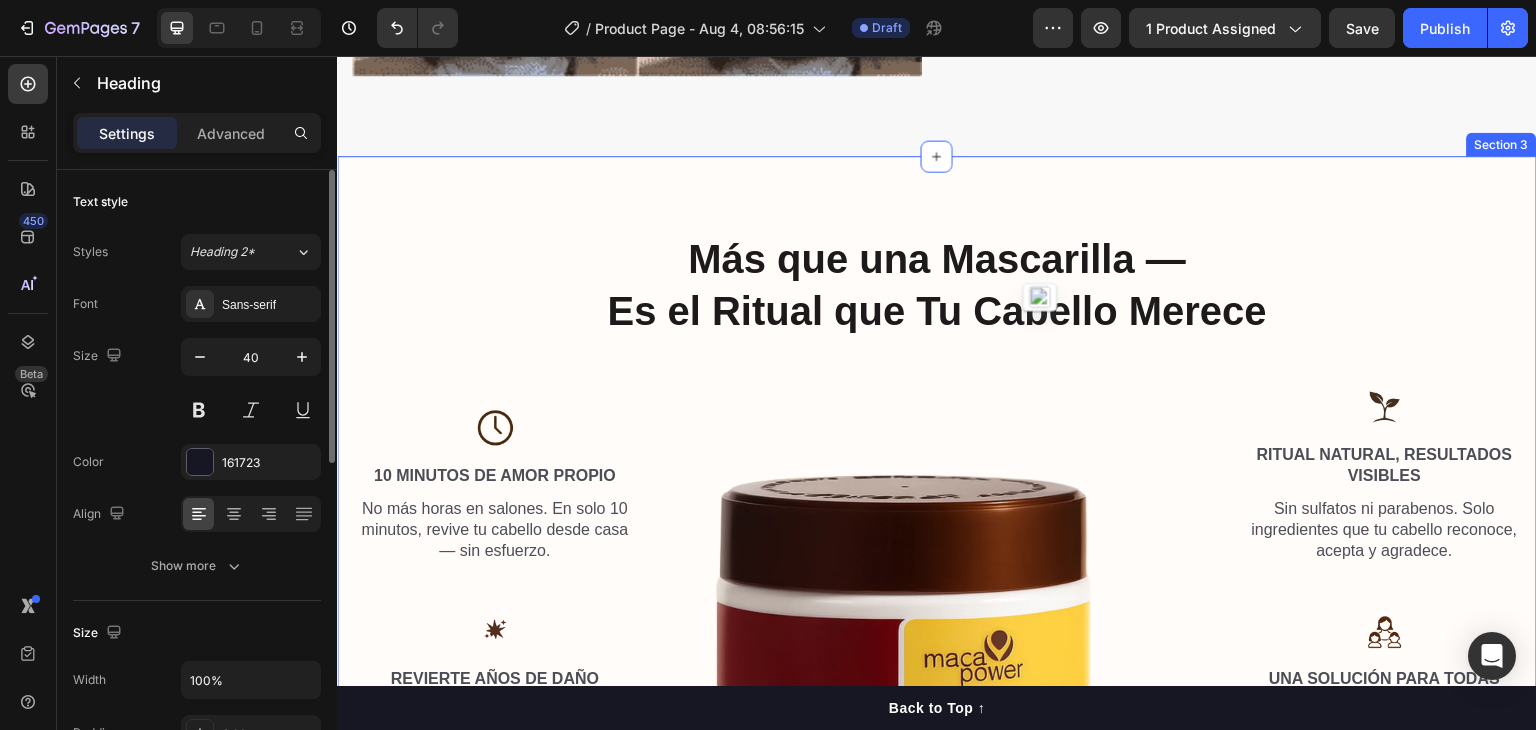 click on "Más que una Mascarilla —" at bounding box center [937, 259] 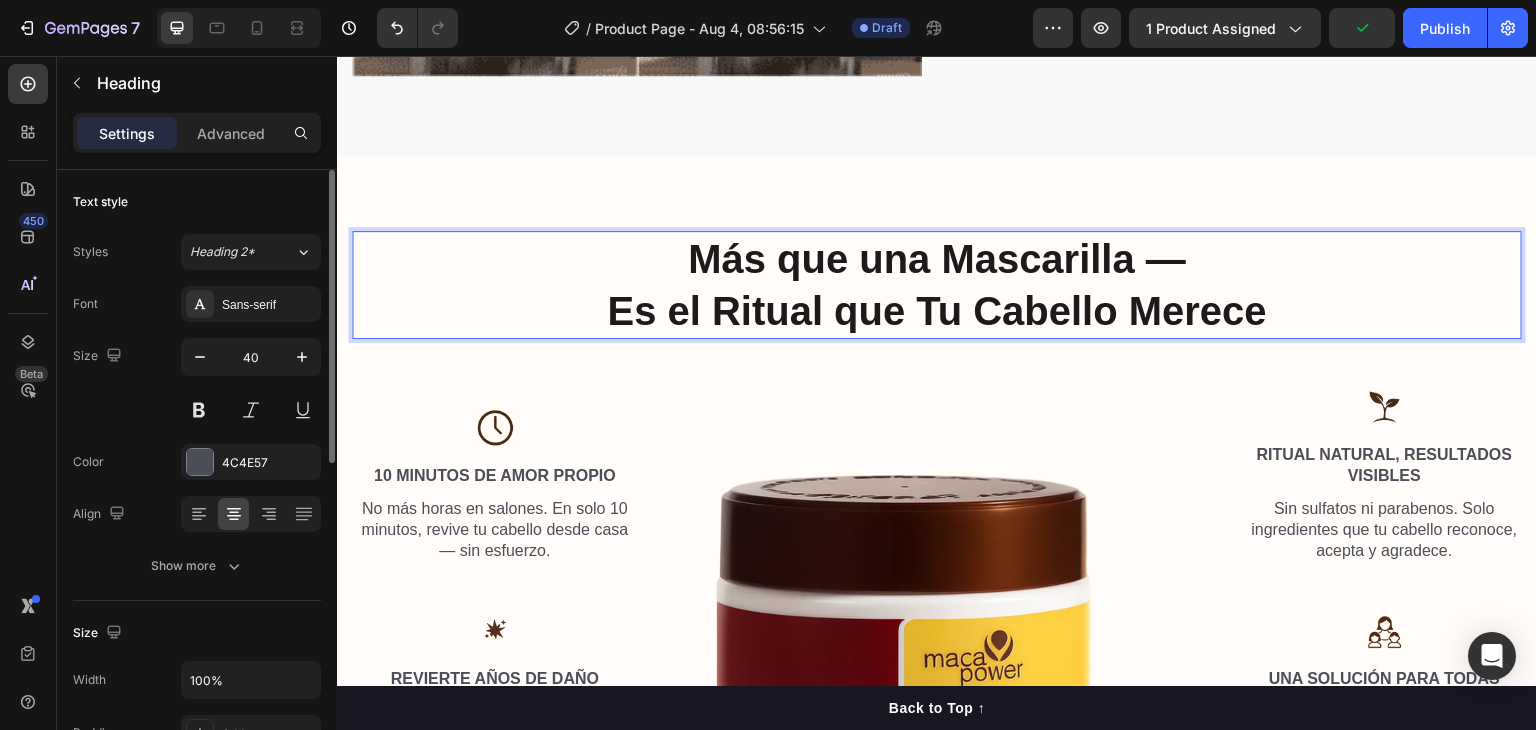 click on "Más que una Mascarilla — Es el Ritual que Tu Cabello Merece" at bounding box center (937, 285) 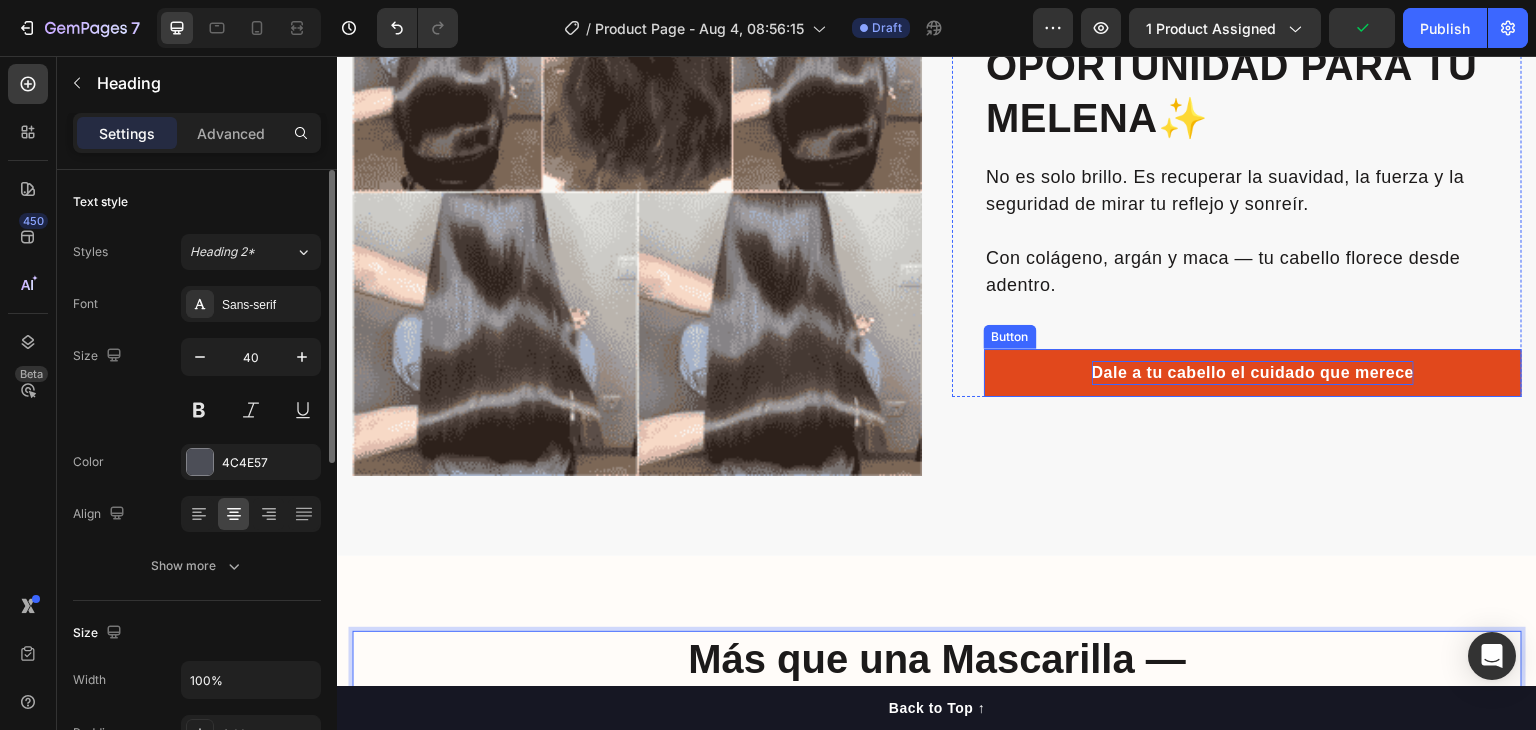 scroll, scrollTop: 993, scrollLeft: 0, axis: vertical 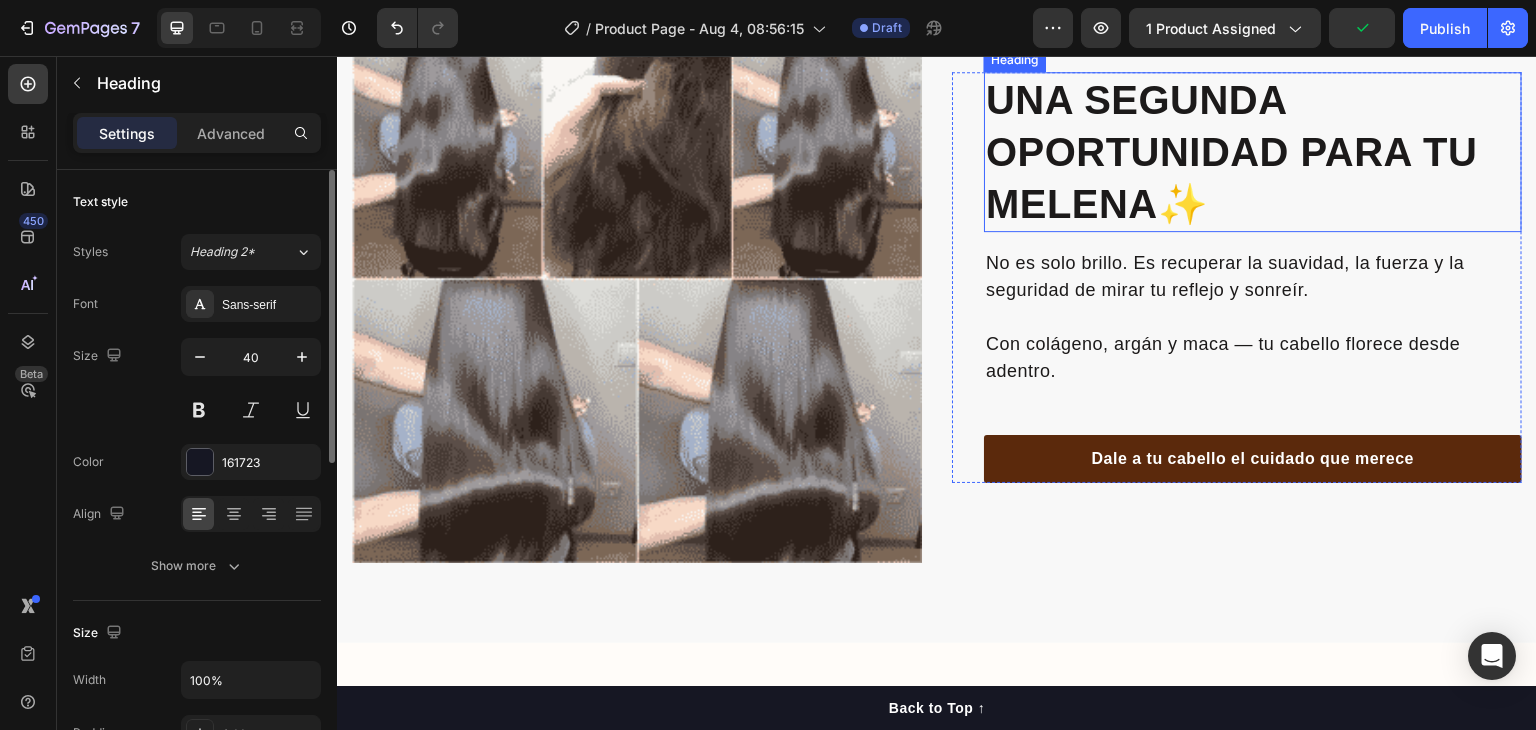 click on "UNA SEGUNDA OPORTUNIDAD PARA TU MELENA" at bounding box center (1232, 152) 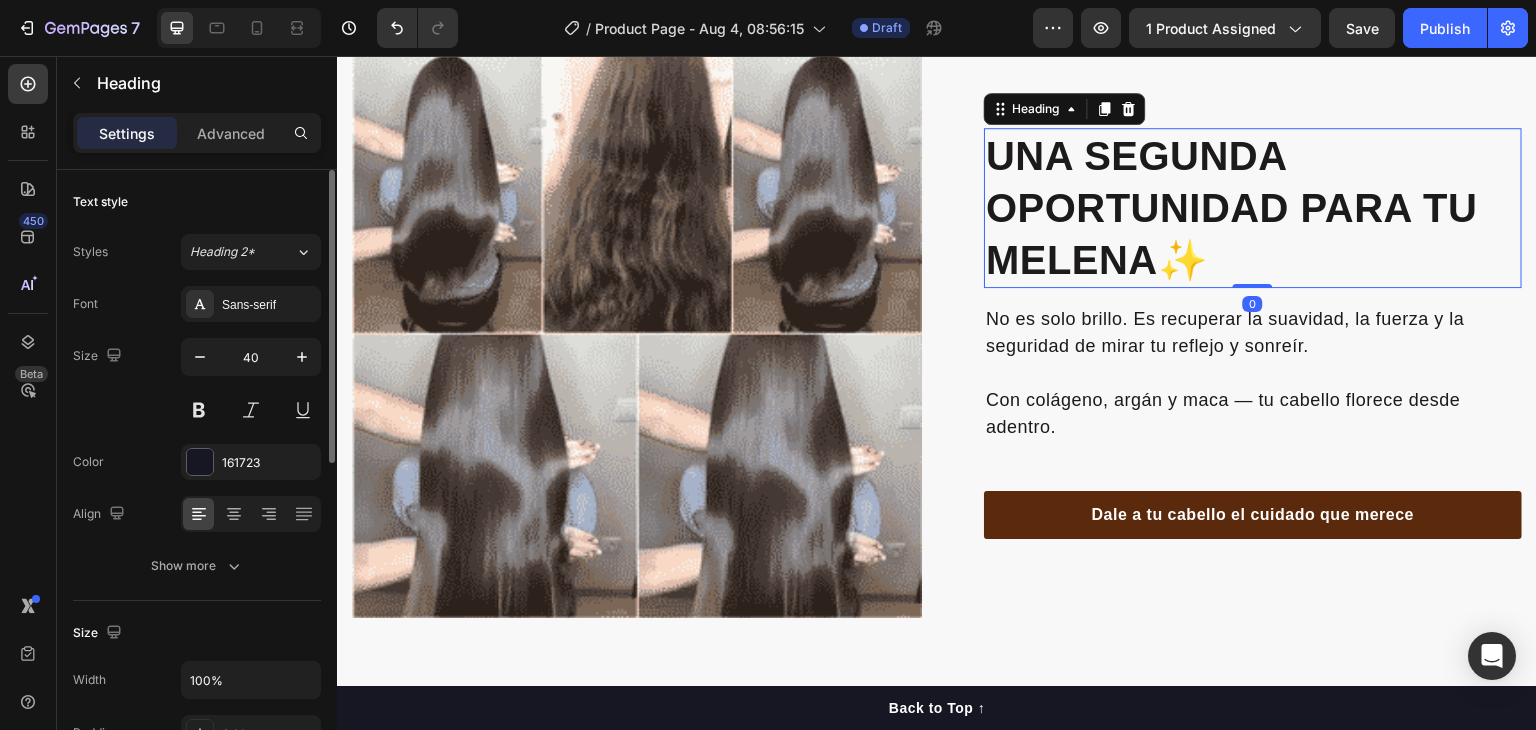 scroll, scrollTop: 835, scrollLeft: 0, axis: vertical 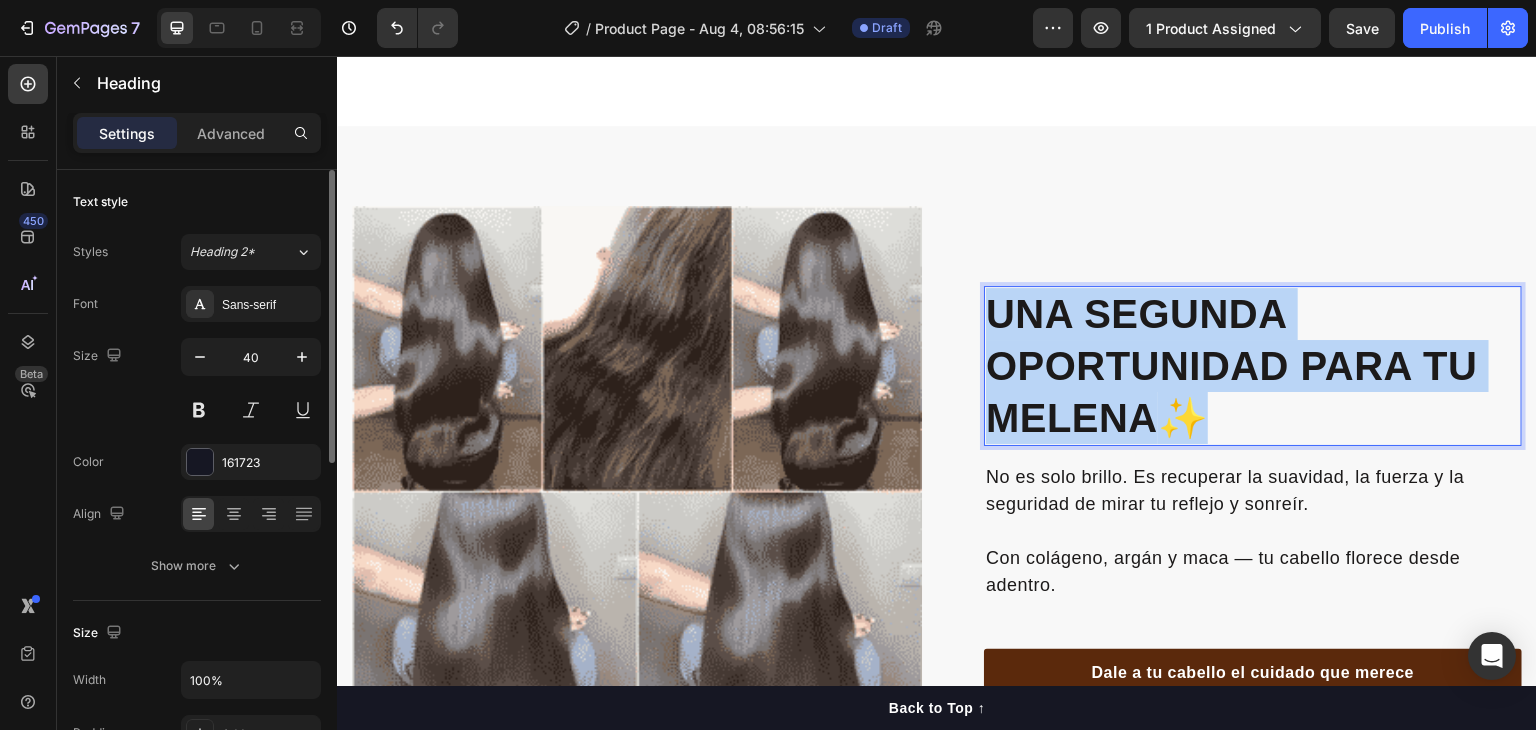 drag, startPoint x: 1006, startPoint y: 315, endPoint x: 1156, endPoint y: 416, distance: 180.83418 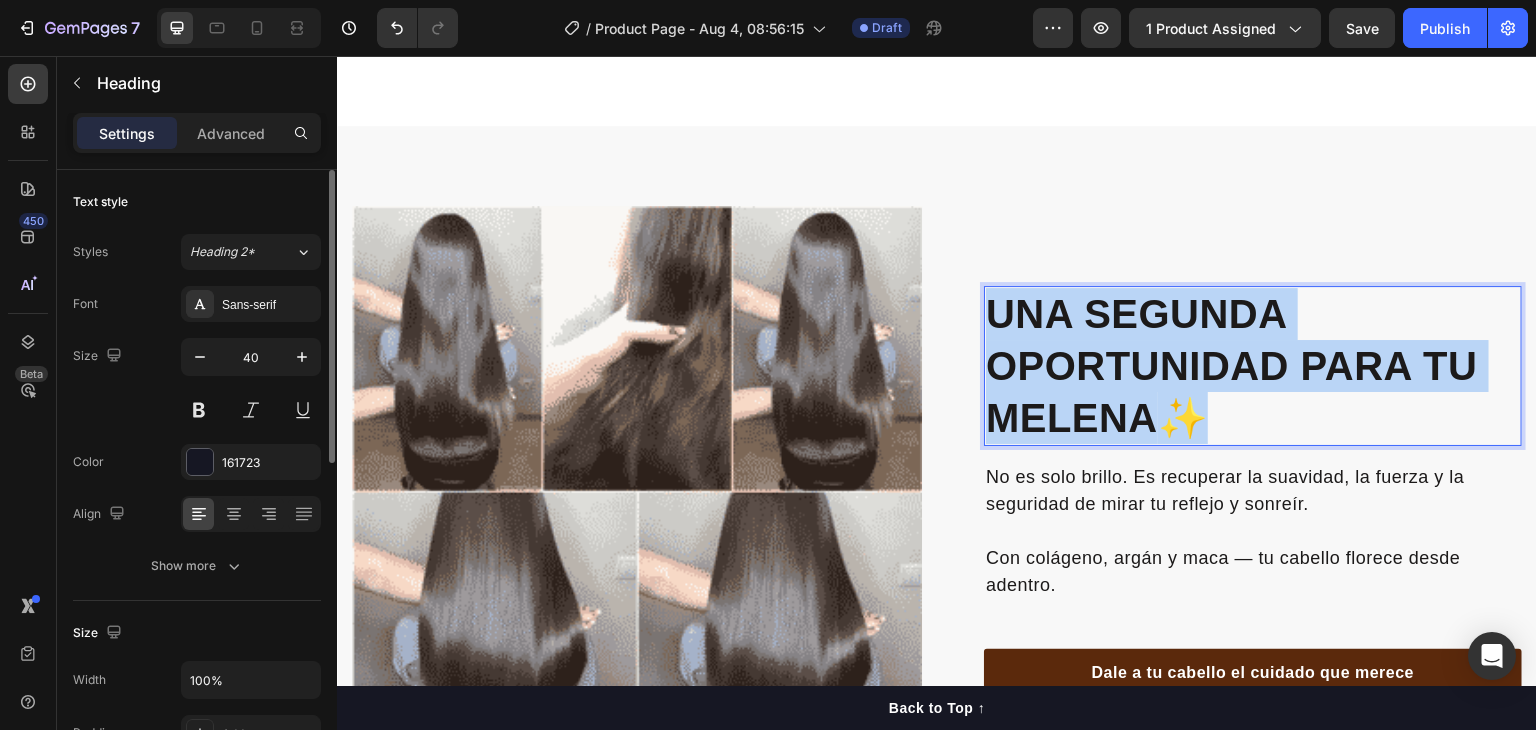 click on "UNA SEGUNDA OPORTUNIDAD PARA TU MELENA  ✨" at bounding box center [1232, 366] 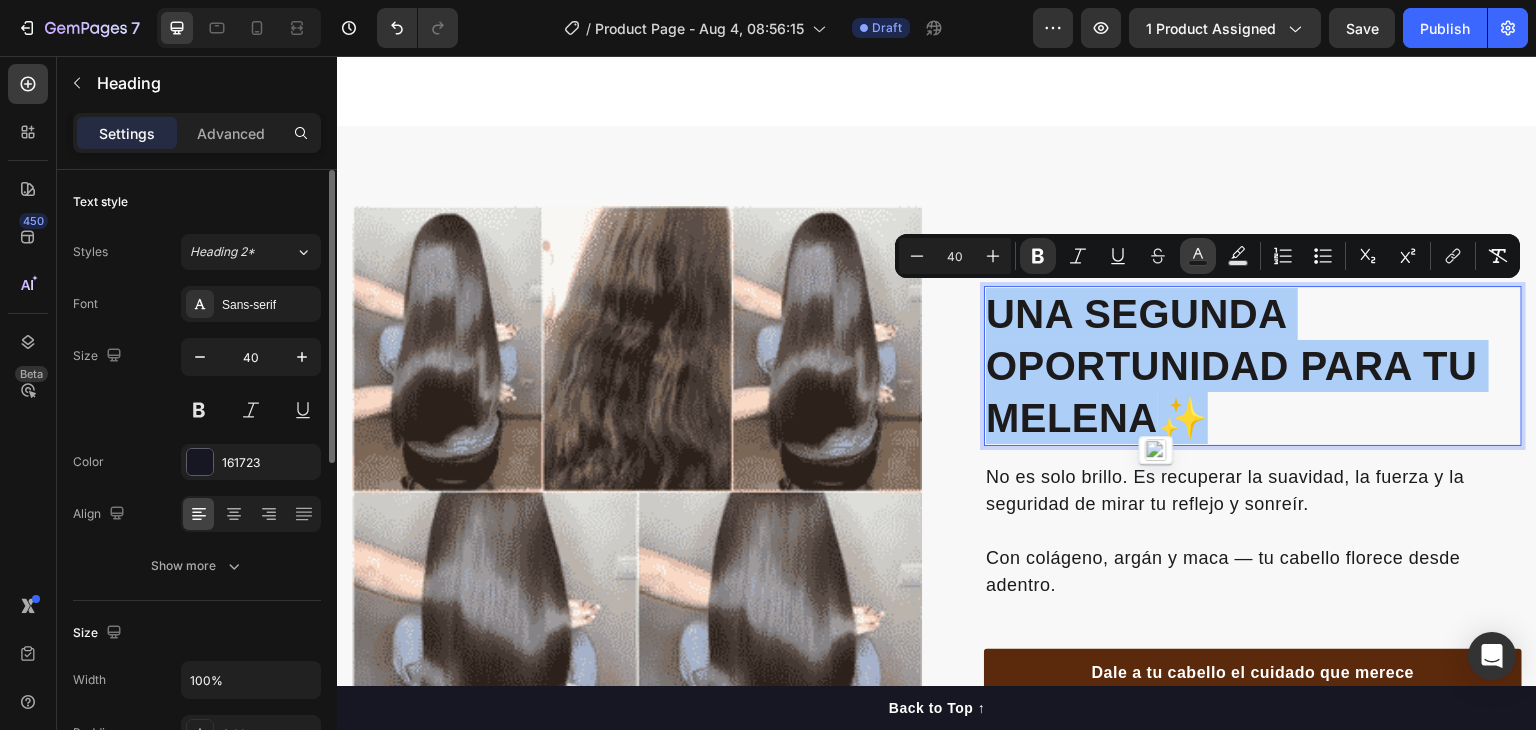 click 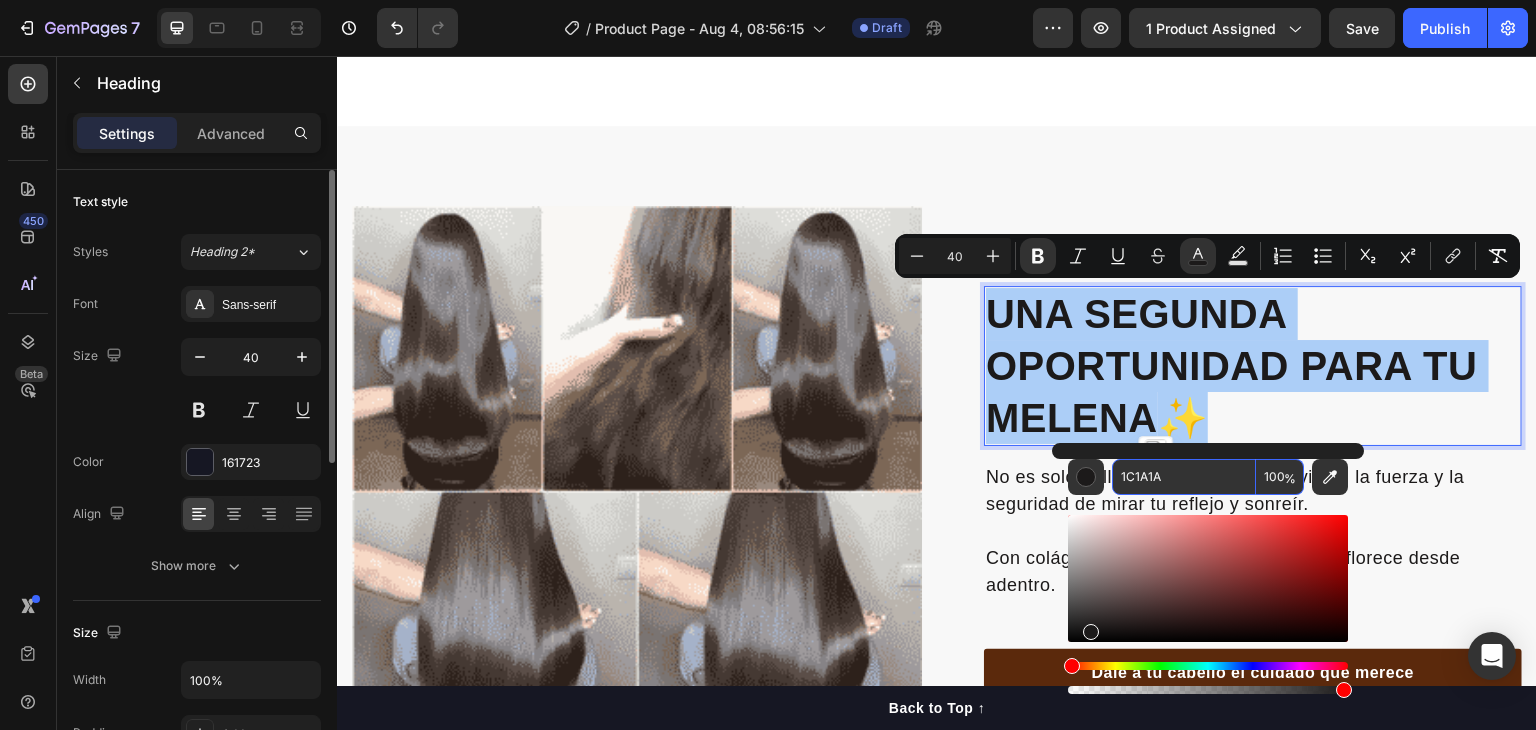 click on "1C1A1A" at bounding box center (1184, 477) 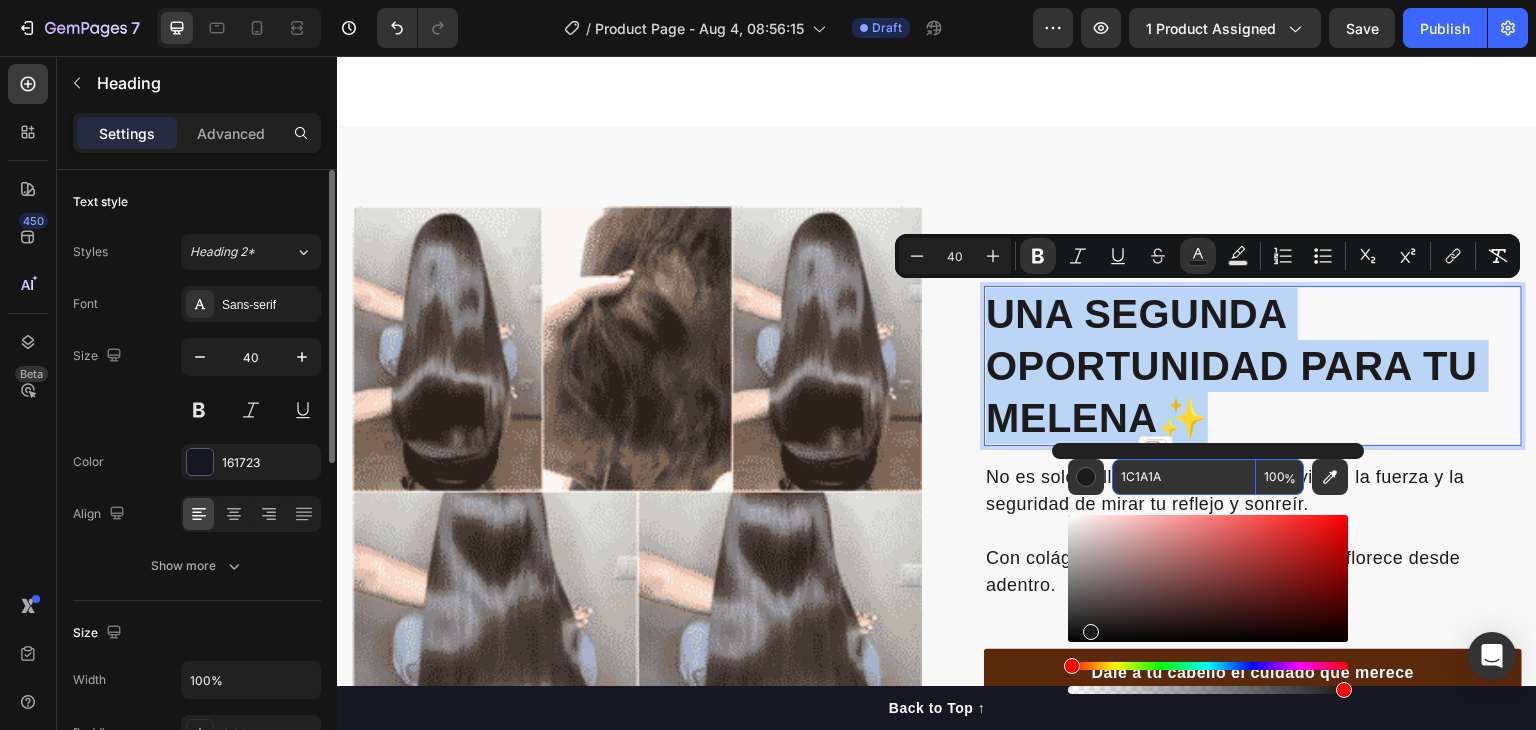 click on "UNA SEGUNDA OPORTUNIDAD PARA TU MELENA" at bounding box center [1232, 366] 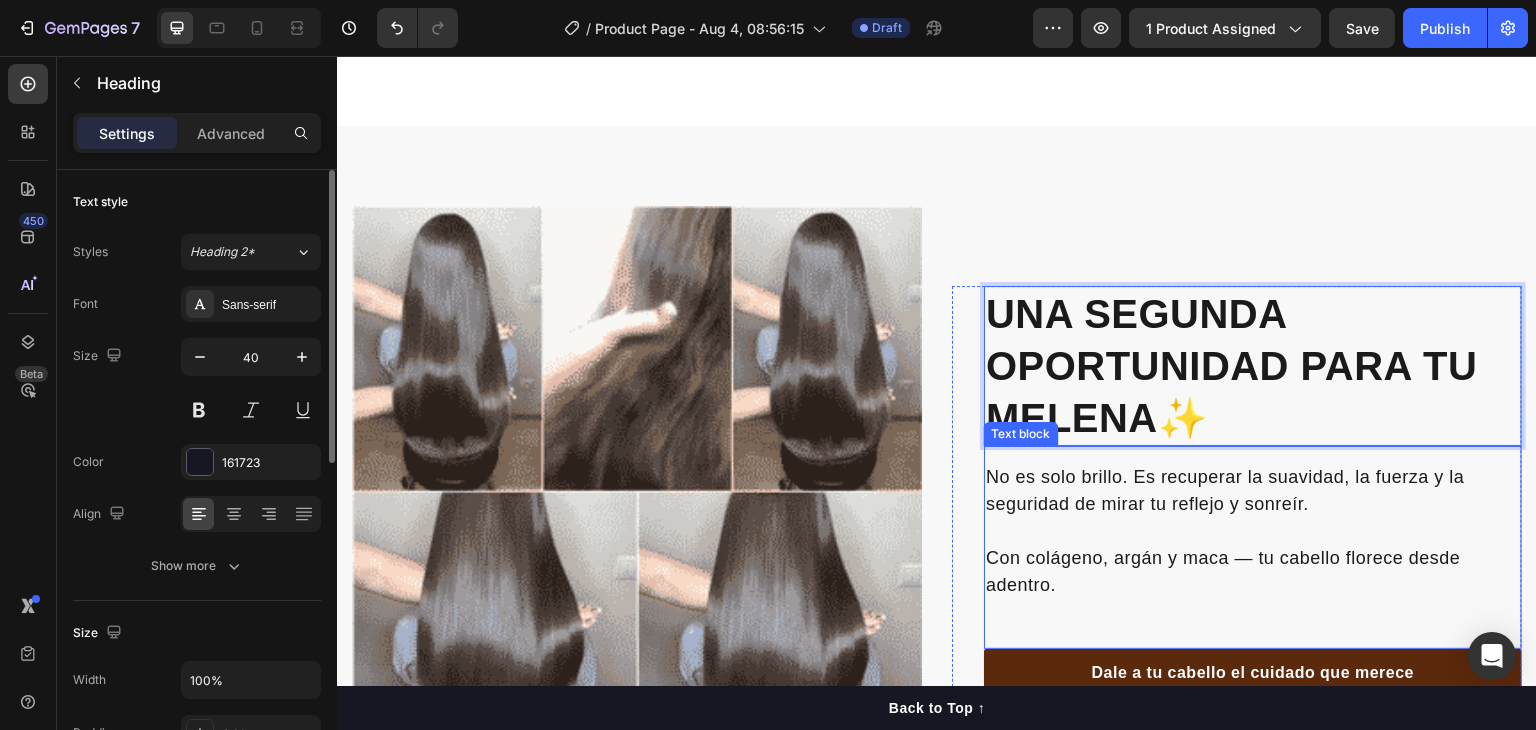 click on "No es solo brillo. Es recuperar la suavidad, la fuerza y la seguridad de mirar tu reflejo y sonreír." at bounding box center [1253, 491] 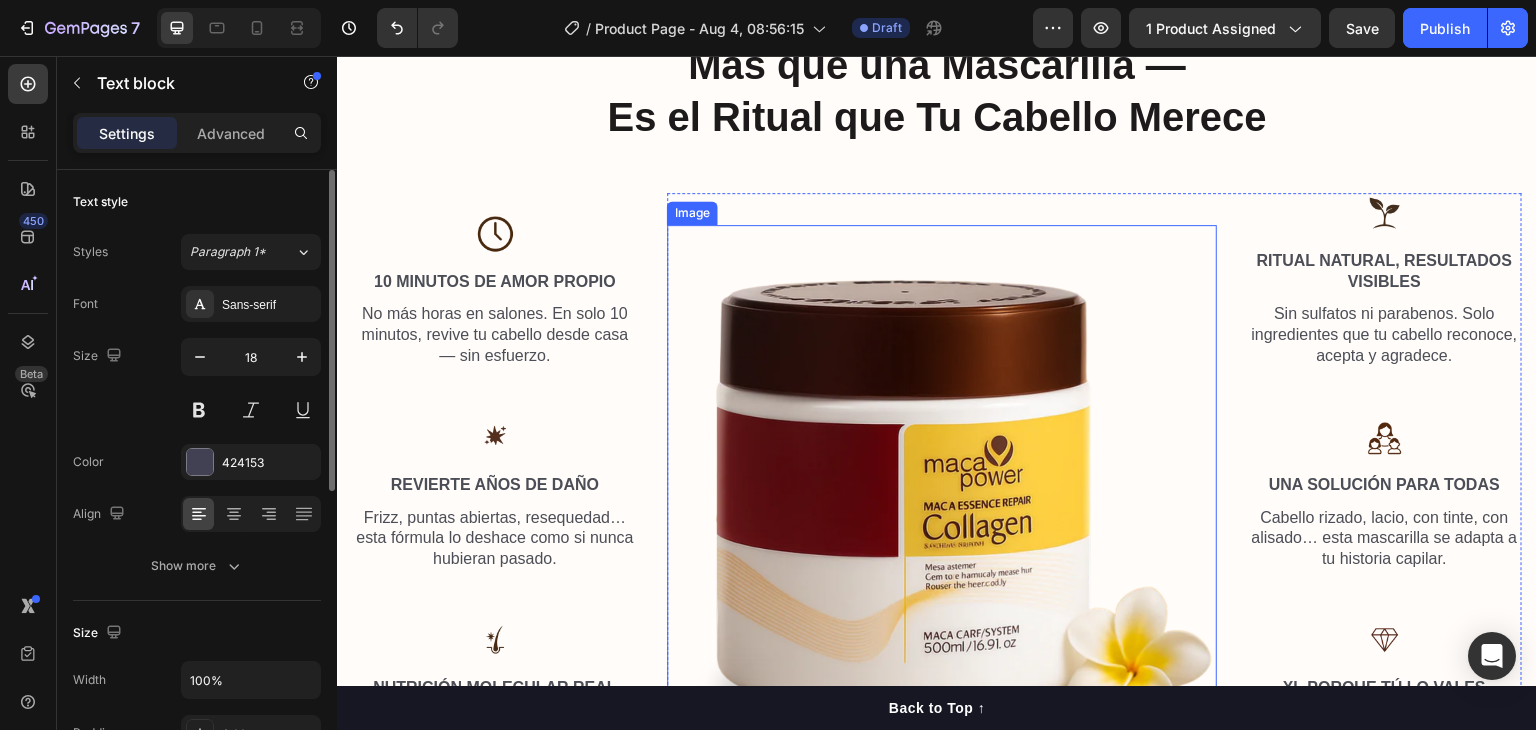 scroll, scrollTop: 1635, scrollLeft: 0, axis: vertical 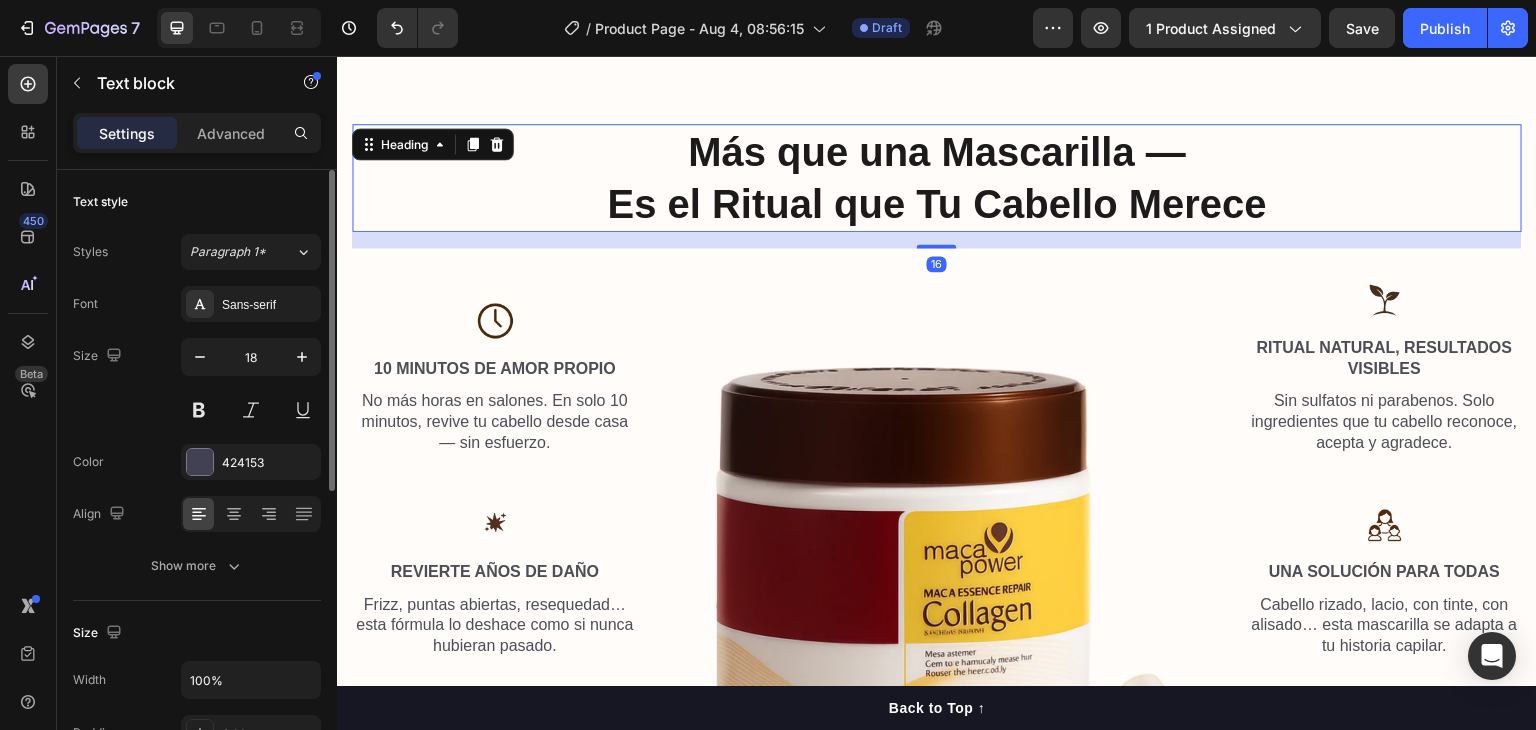 click on "Más que una Mascarilla —" at bounding box center [937, 152] 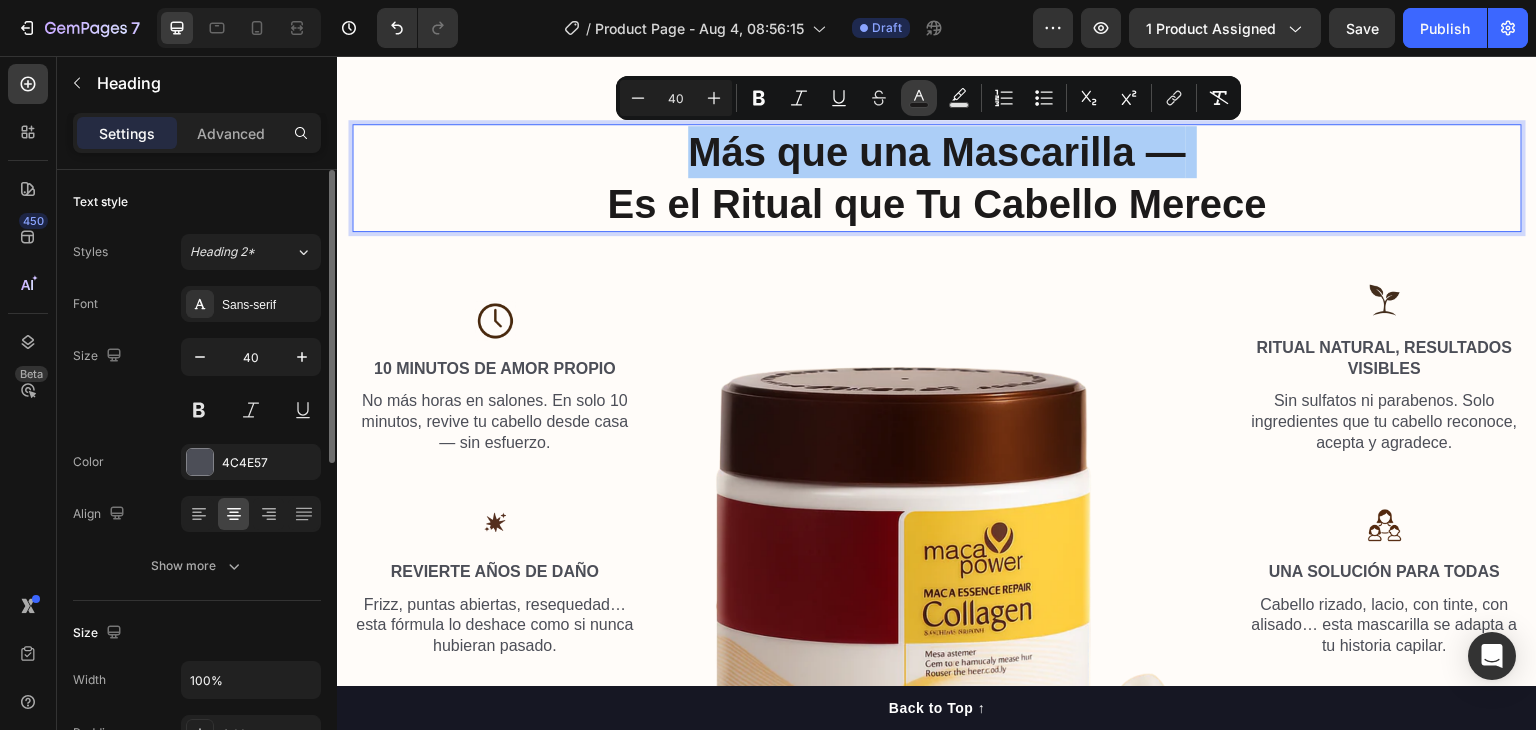 click 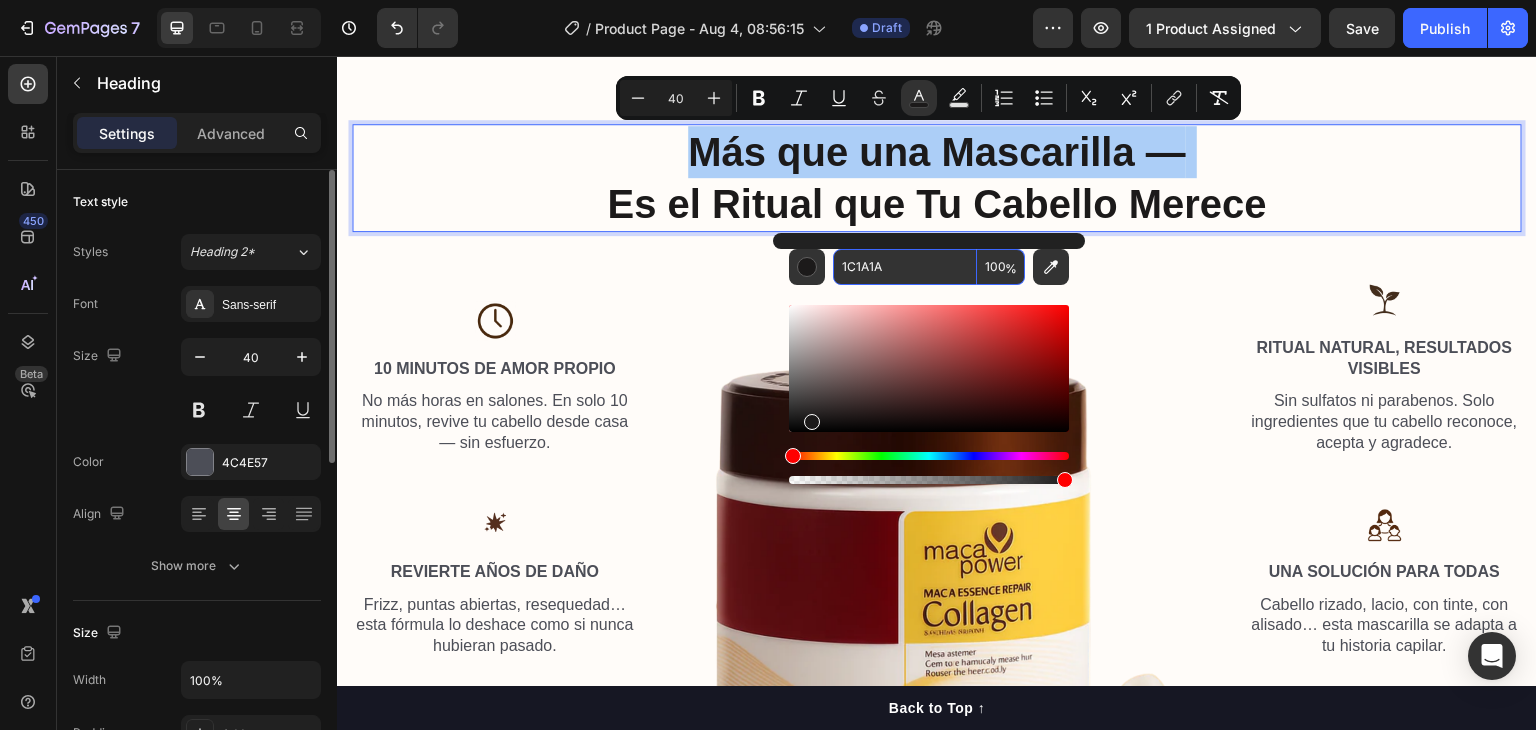 click on "1C1A1A" at bounding box center [905, 267] 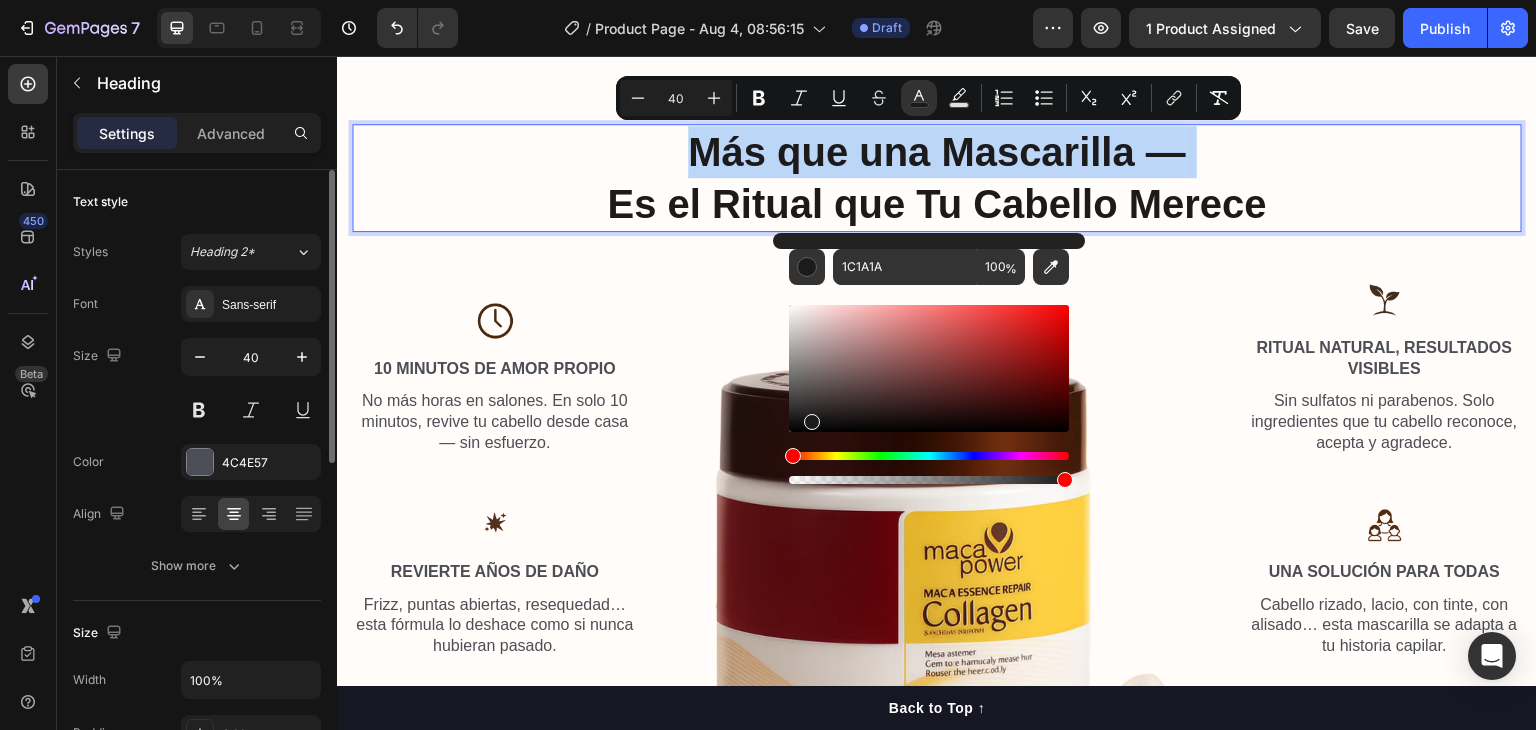 click on "Más que una Mascarilla — Es el Ritual que Tu Cabello Merece" at bounding box center [937, 178] 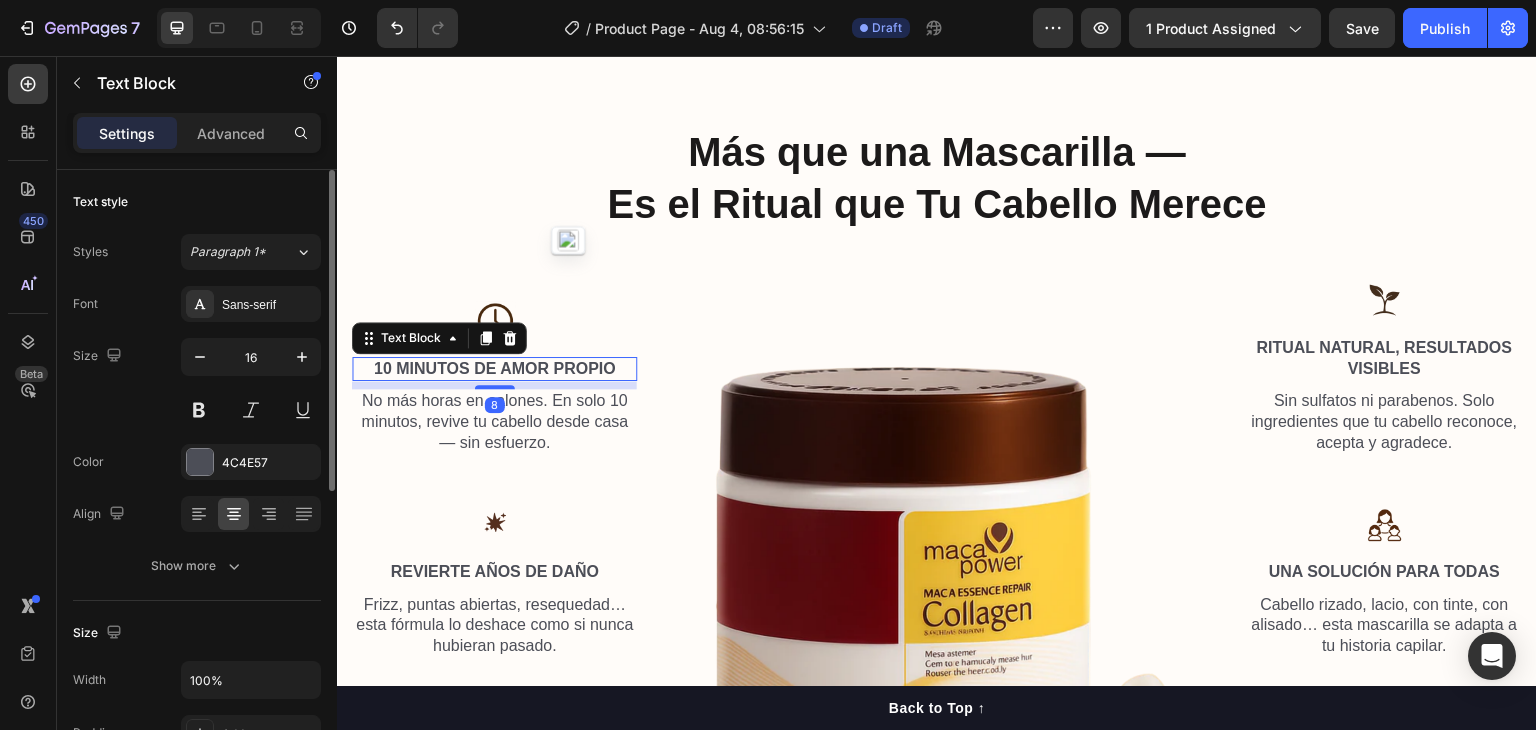 click on "10 Minutos de Amor Propio" at bounding box center (494, 369) 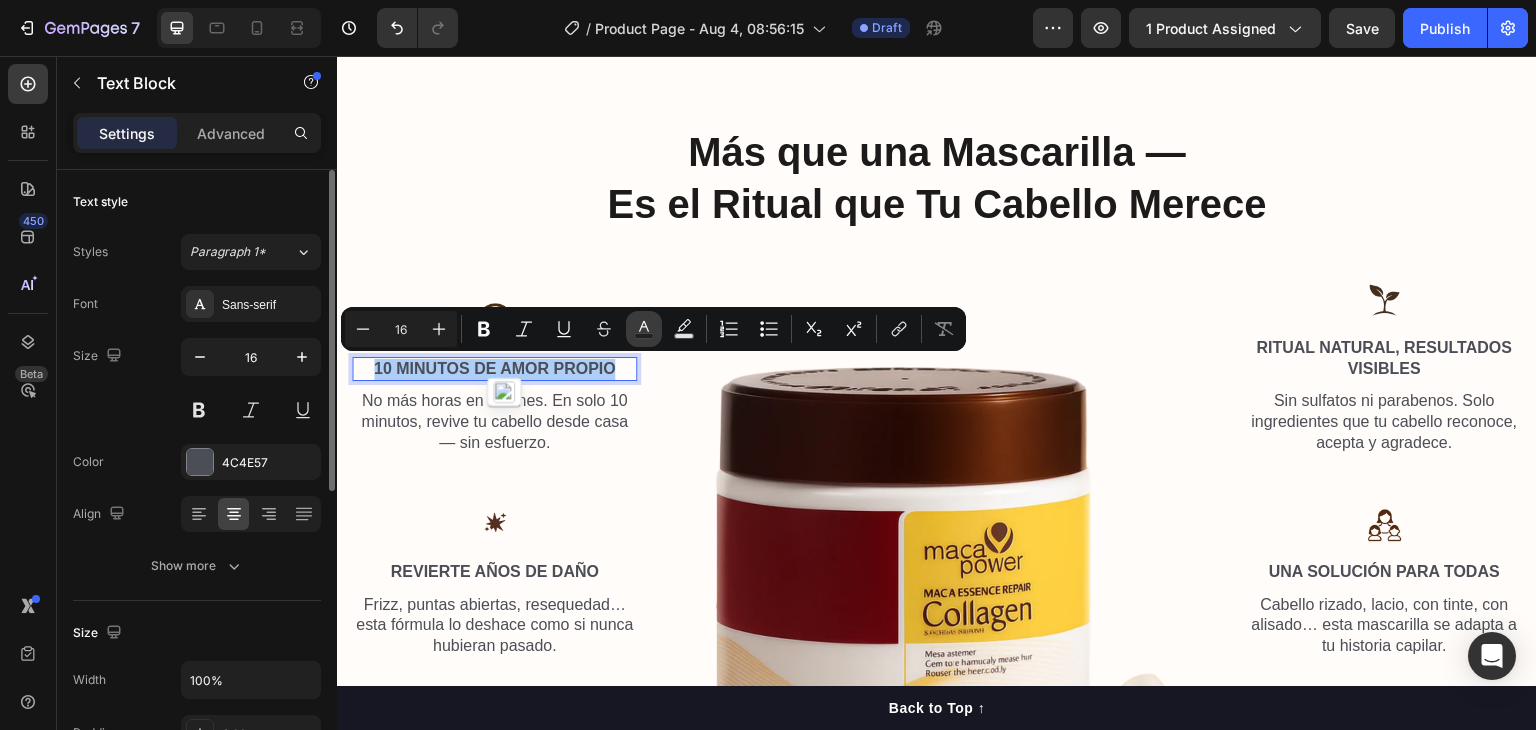 click 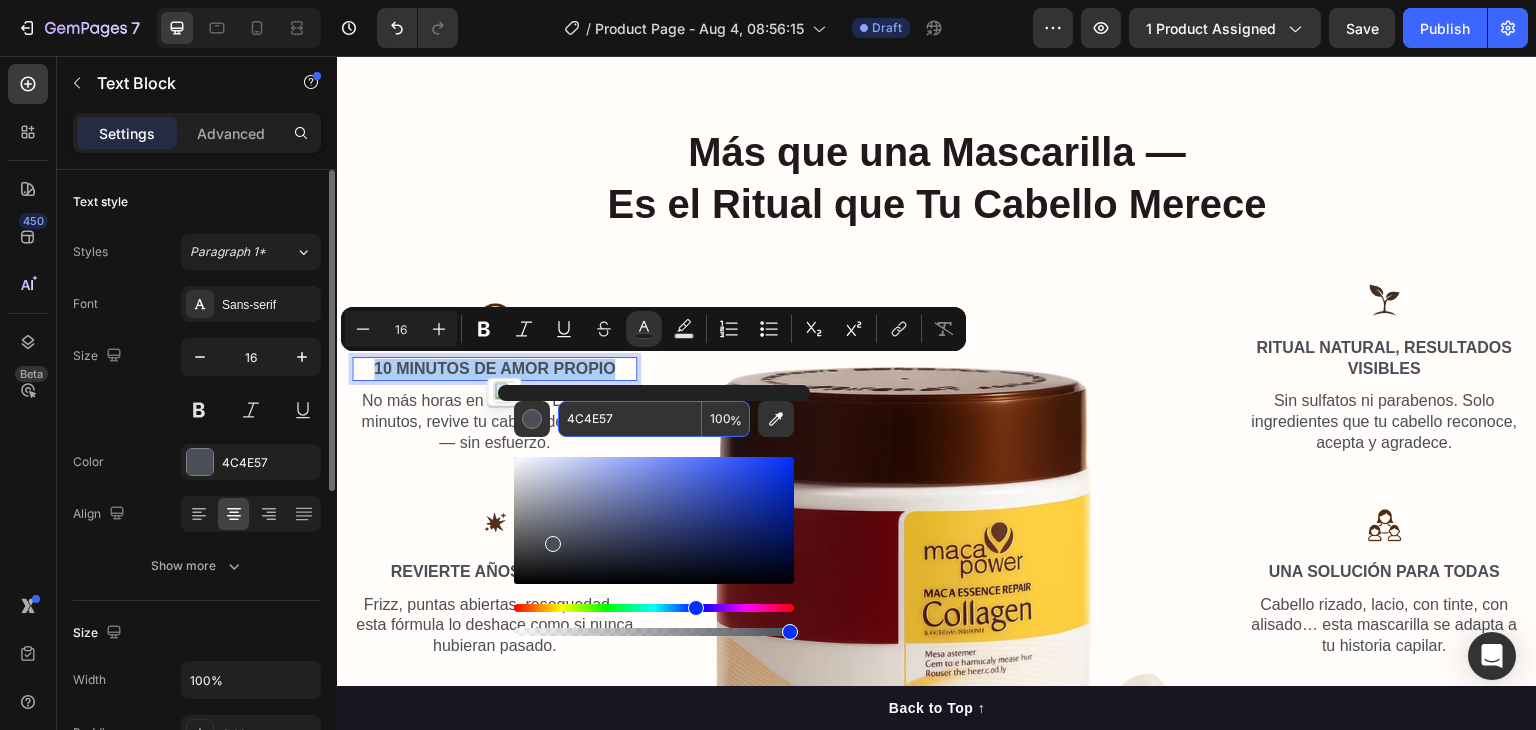 drag, startPoint x: 624, startPoint y: 401, endPoint x: 615, endPoint y: 414, distance: 15.811388 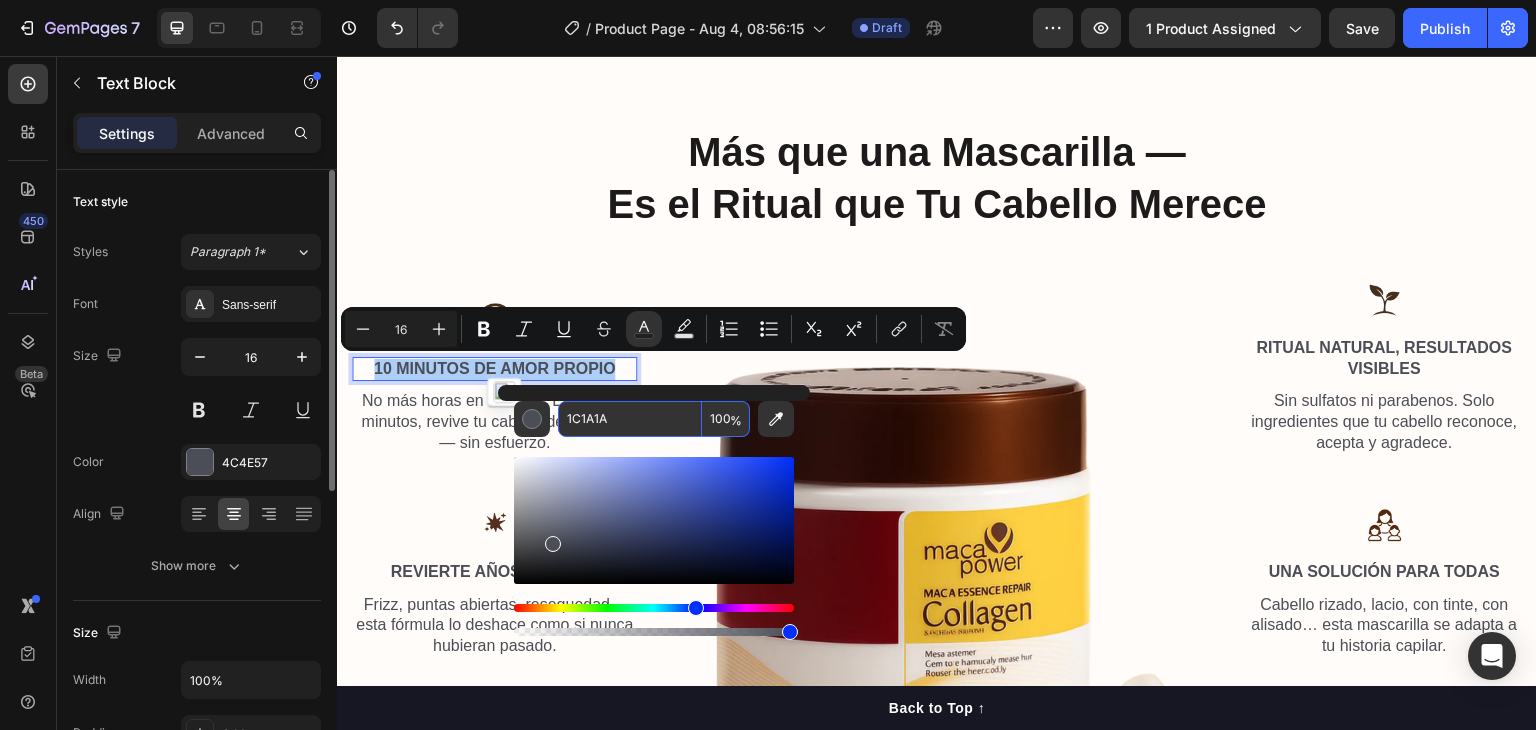 type on "1C1A1A" 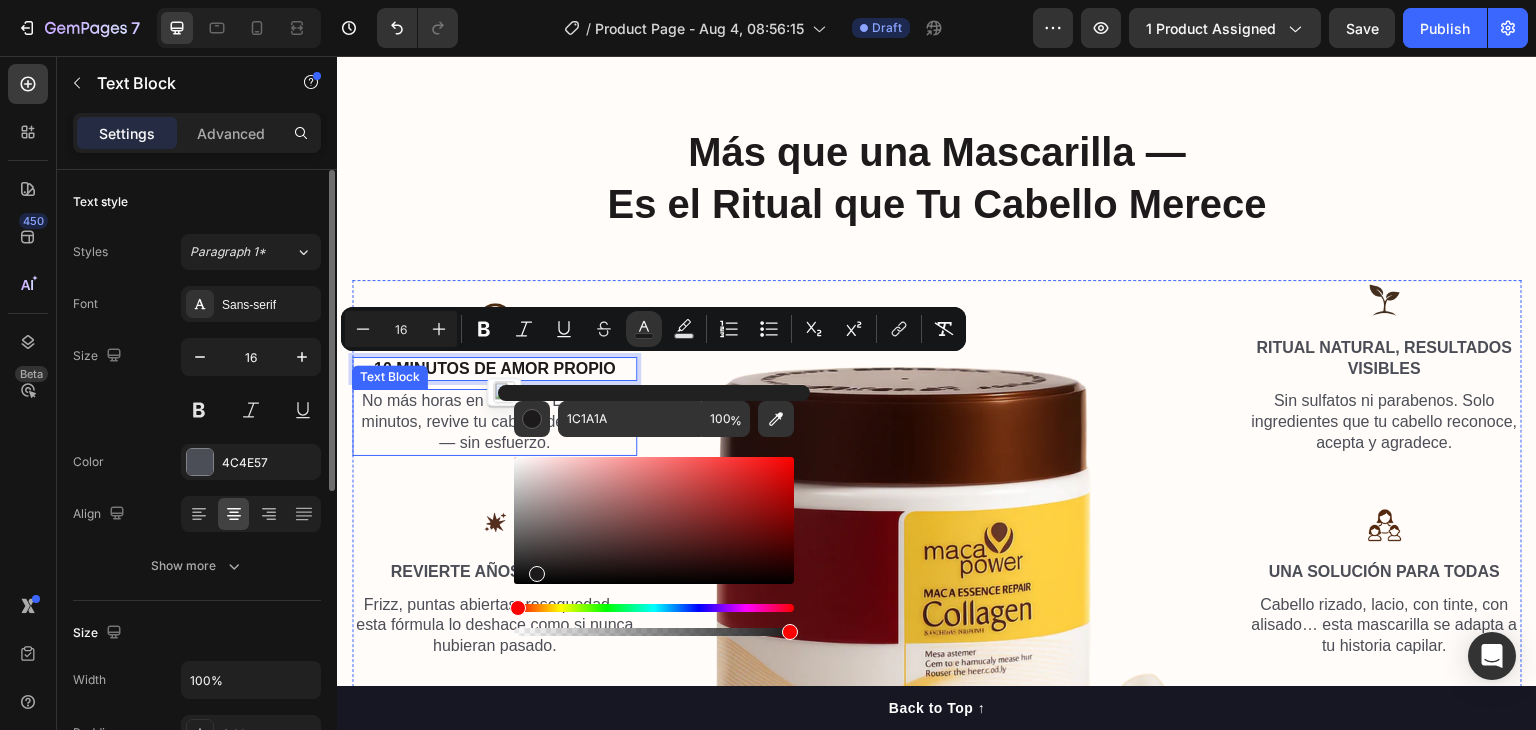 click on "No más horas en salones. En solo 10 minutos, revive tu cabello desde casa — sin esfuerzo." at bounding box center (494, 422) 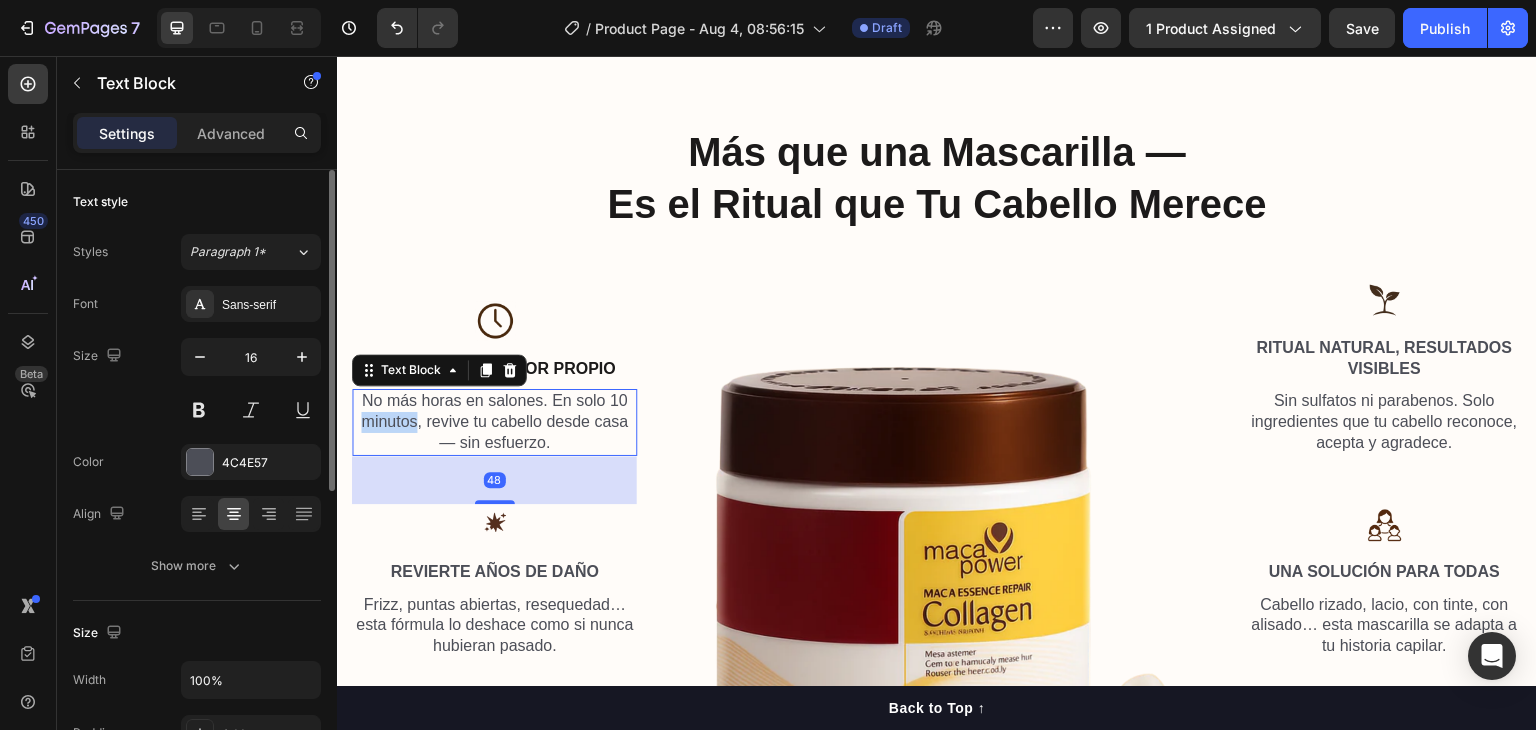 click on "No más horas en salones. En solo 10 minutos, revive tu cabello desde casa — sin esfuerzo." at bounding box center (494, 422) 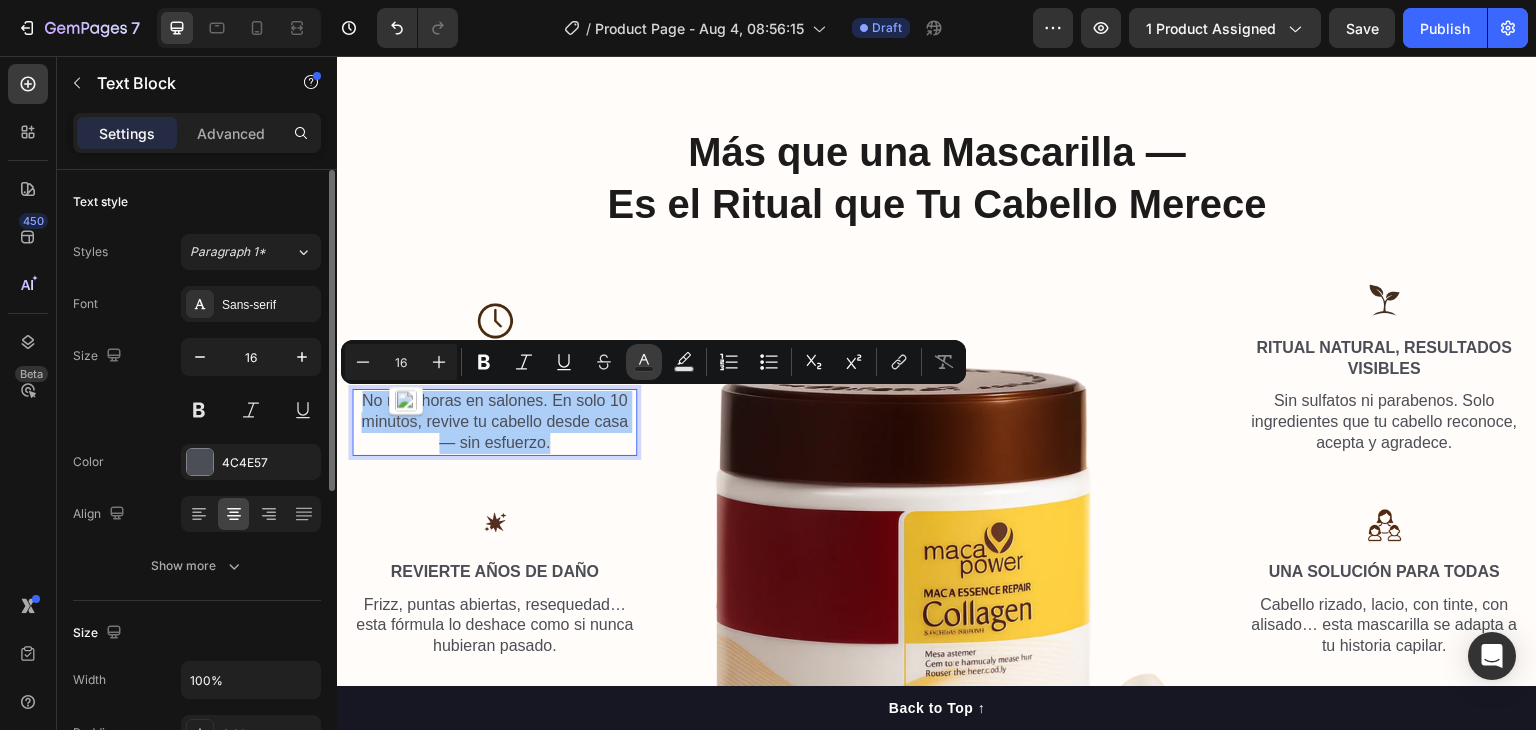 click 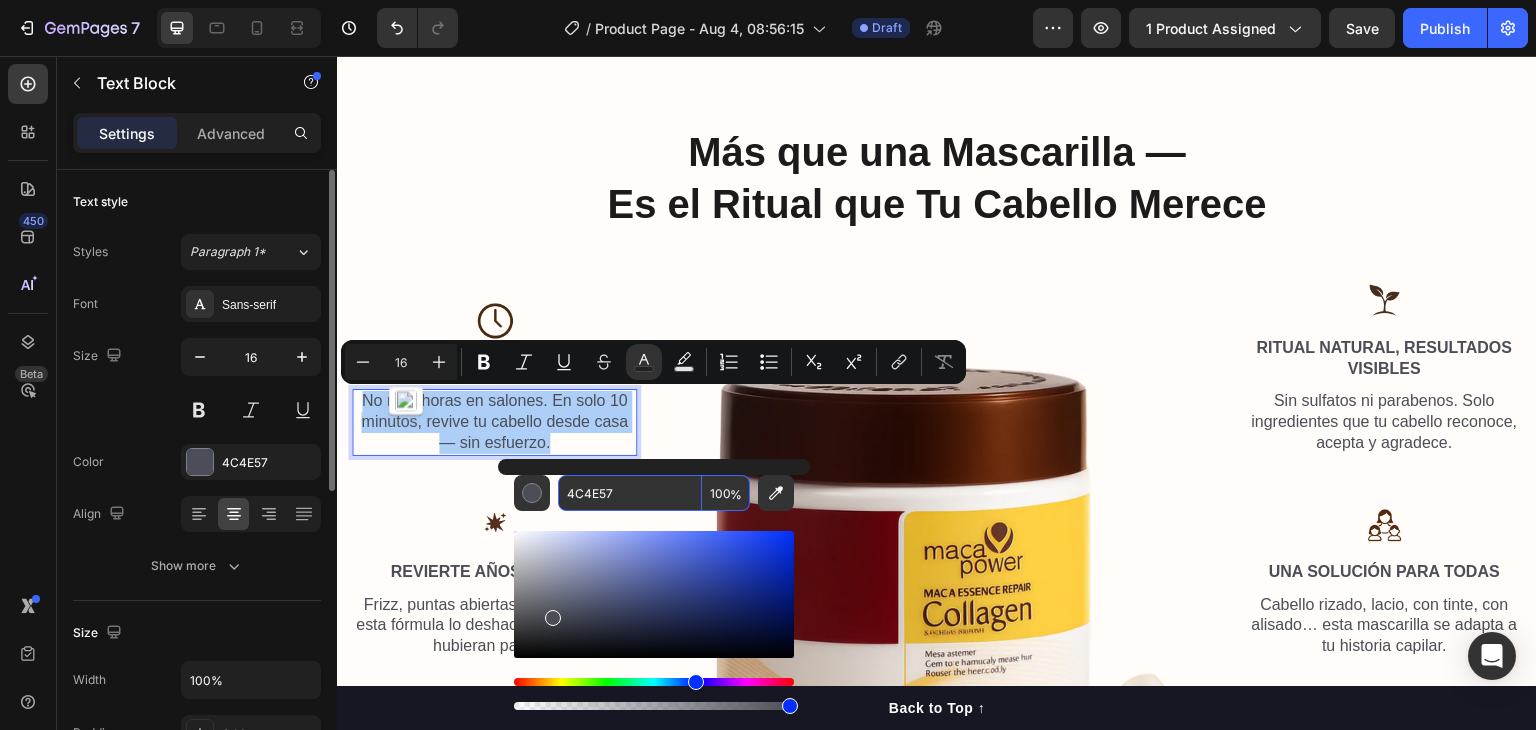 click on "4C4E57" at bounding box center (630, 493) 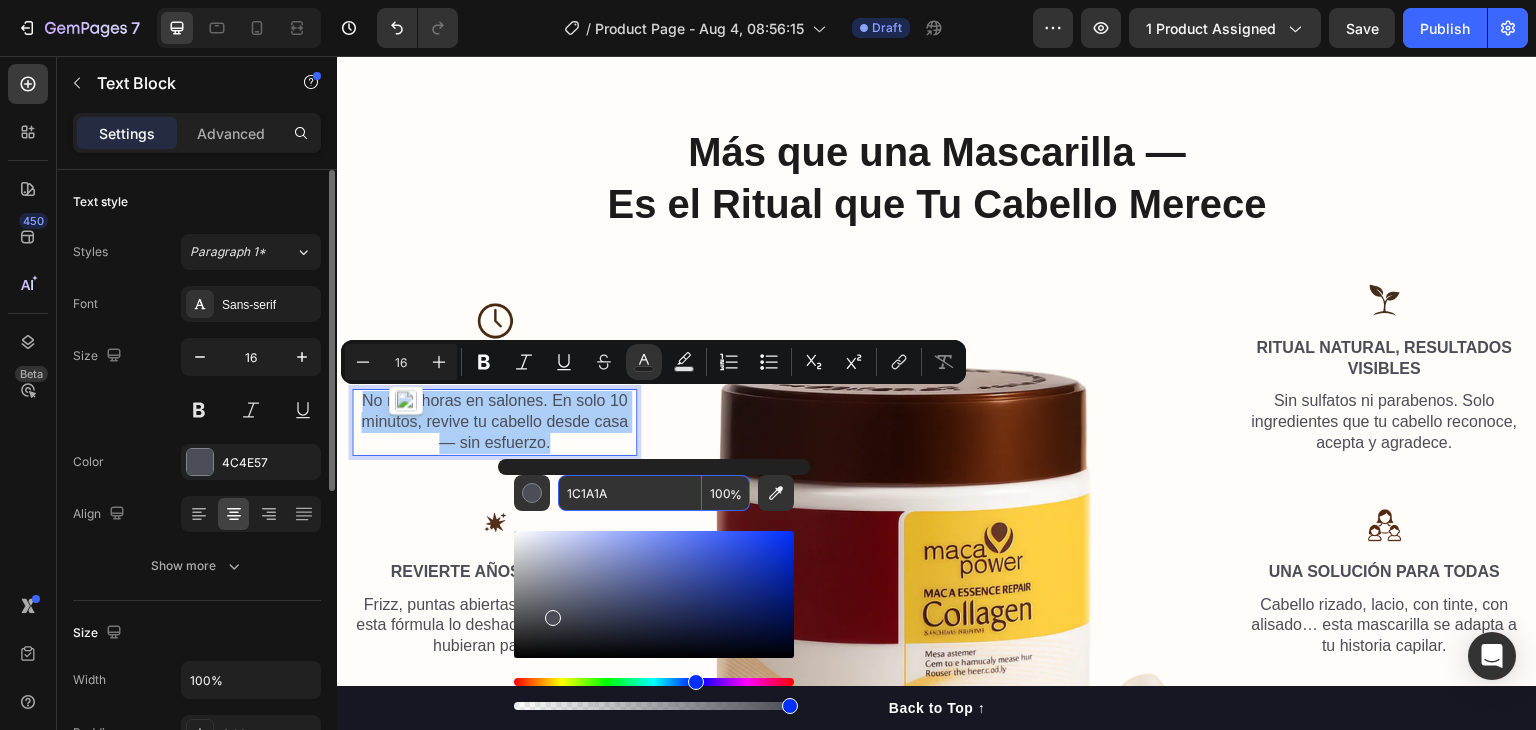 type on "1C1A1A" 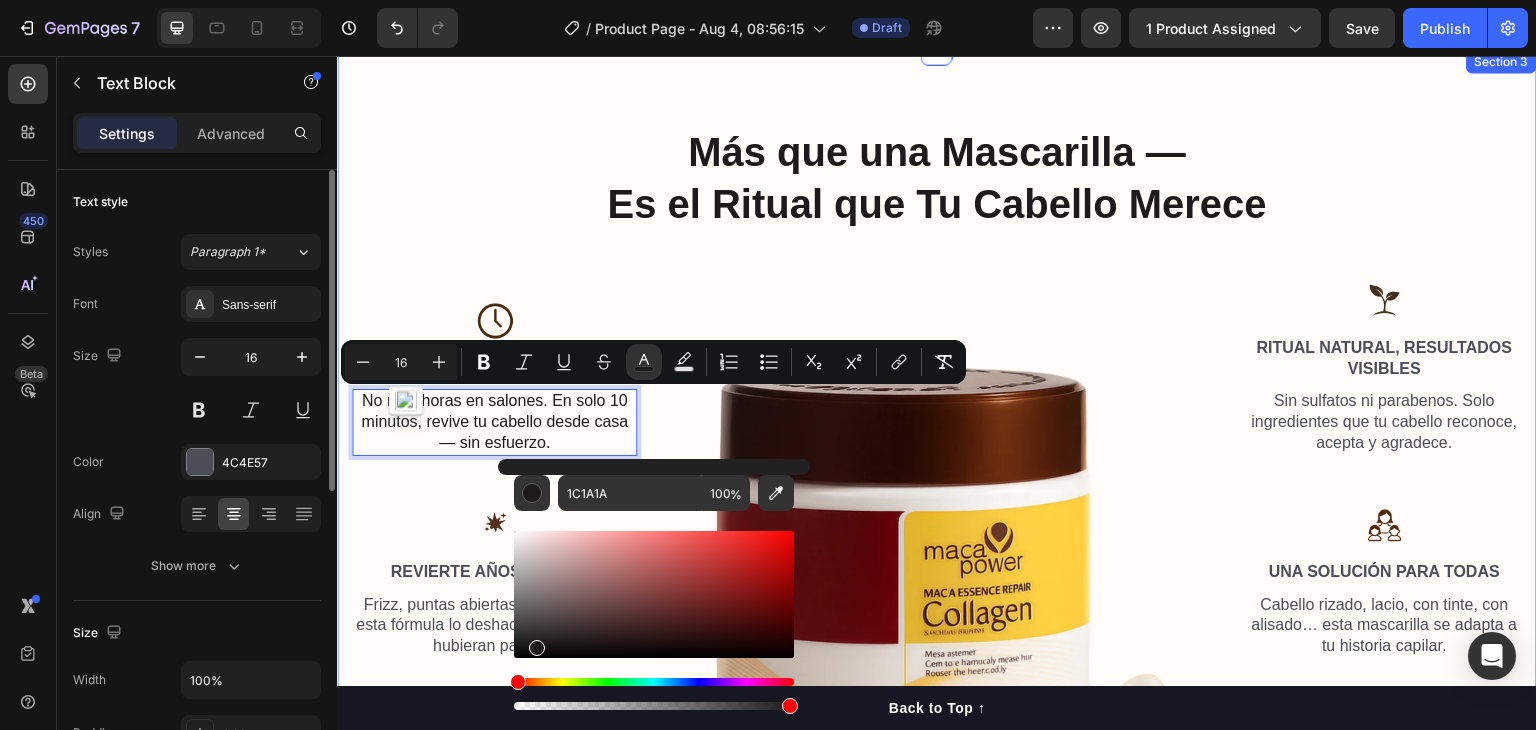 click on "⁠⁠⁠⁠⁠⁠⁠ Más que una Mascarilla — Es el Ritual que Tu Cabello Merece Heading Row Image 10 Minutos de Amor Propio Text Block No más horas en salones. En solo 10 minutos, revive tu cabello desde casa — sin esfuerzo. Text Block   48 Image Revierte Años de Daño Text Block Frizz, puntas abiertas, resequedad… esta fórmula lo deshace como si nunca hubieran pasado. Text Block Image Nutrición Molecular Real Text Block Colágeno, argán y maca actúan en lo más profundo de cada hebra — no es cosmética, es reparación real. Text Block Image Image Ritual Natural, Resultados Visibles Text Block Sin sulfatos ni parabenos. Solo ingredientes que tu cabello reconoce, acepta y agradece. Text Block Image Una Solución para Todas Text Block Cabello rizado, lacio, con tinte, con alisado… esta mascarilla se adapta a tu historia capilar. Text Block Image XL porque Tú lo Vales Text Block 500 ml de puro poder reparador. Rinde más que tu mascarilla de supermercado — y transforma más. Text Block Row" at bounding box center [937, 501] 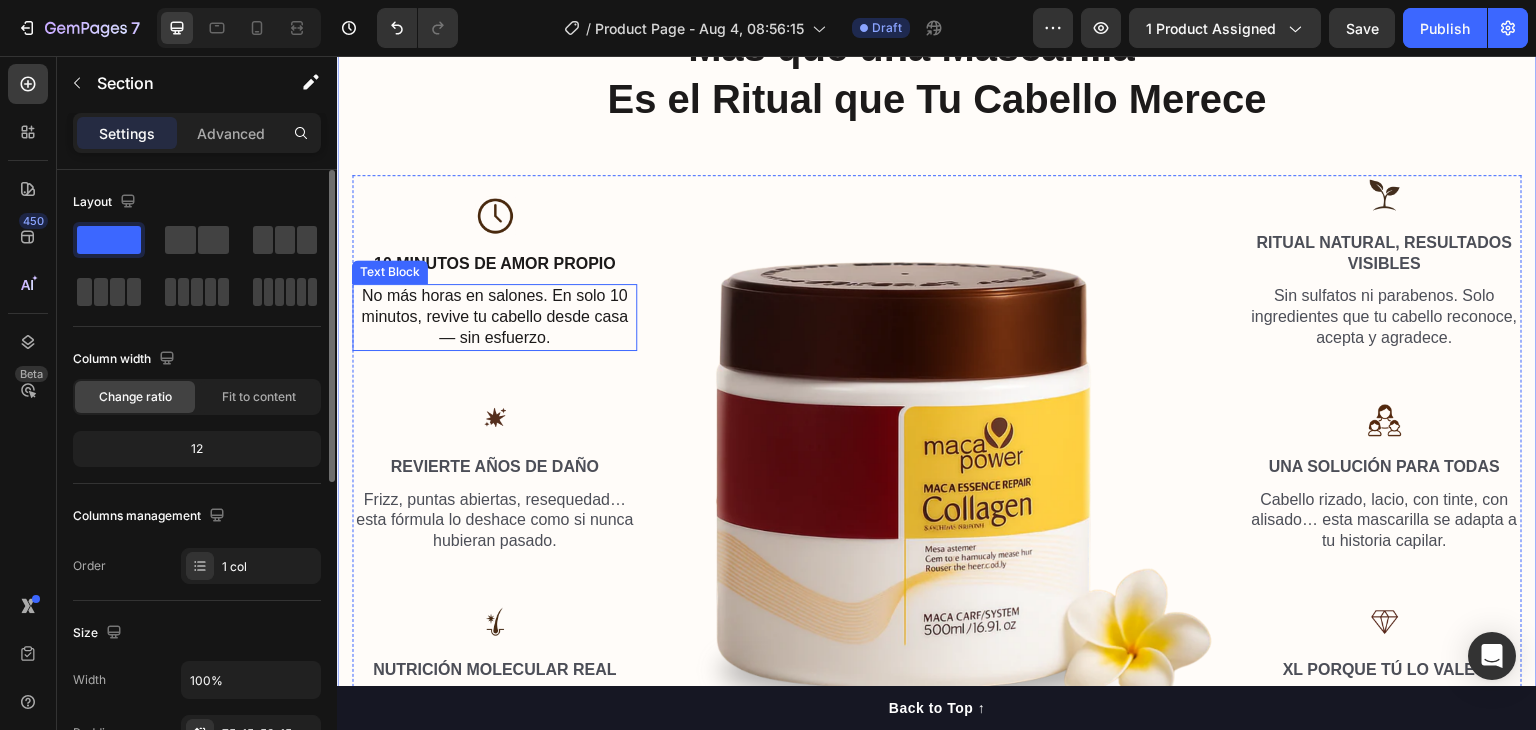 scroll, scrollTop: 1835, scrollLeft: 0, axis: vertical 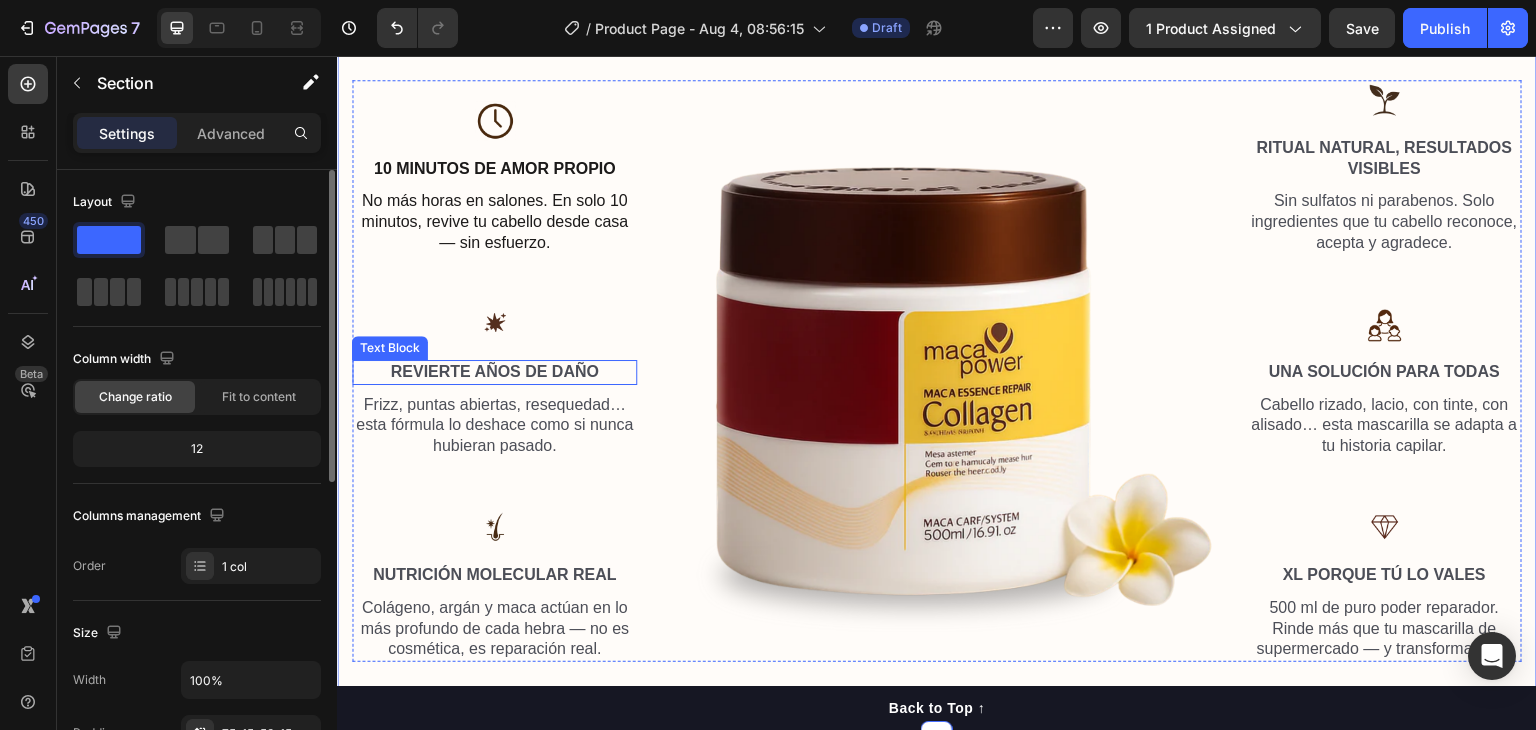 click on "Revierte Años de Daño" at bounding box center (494, 372) 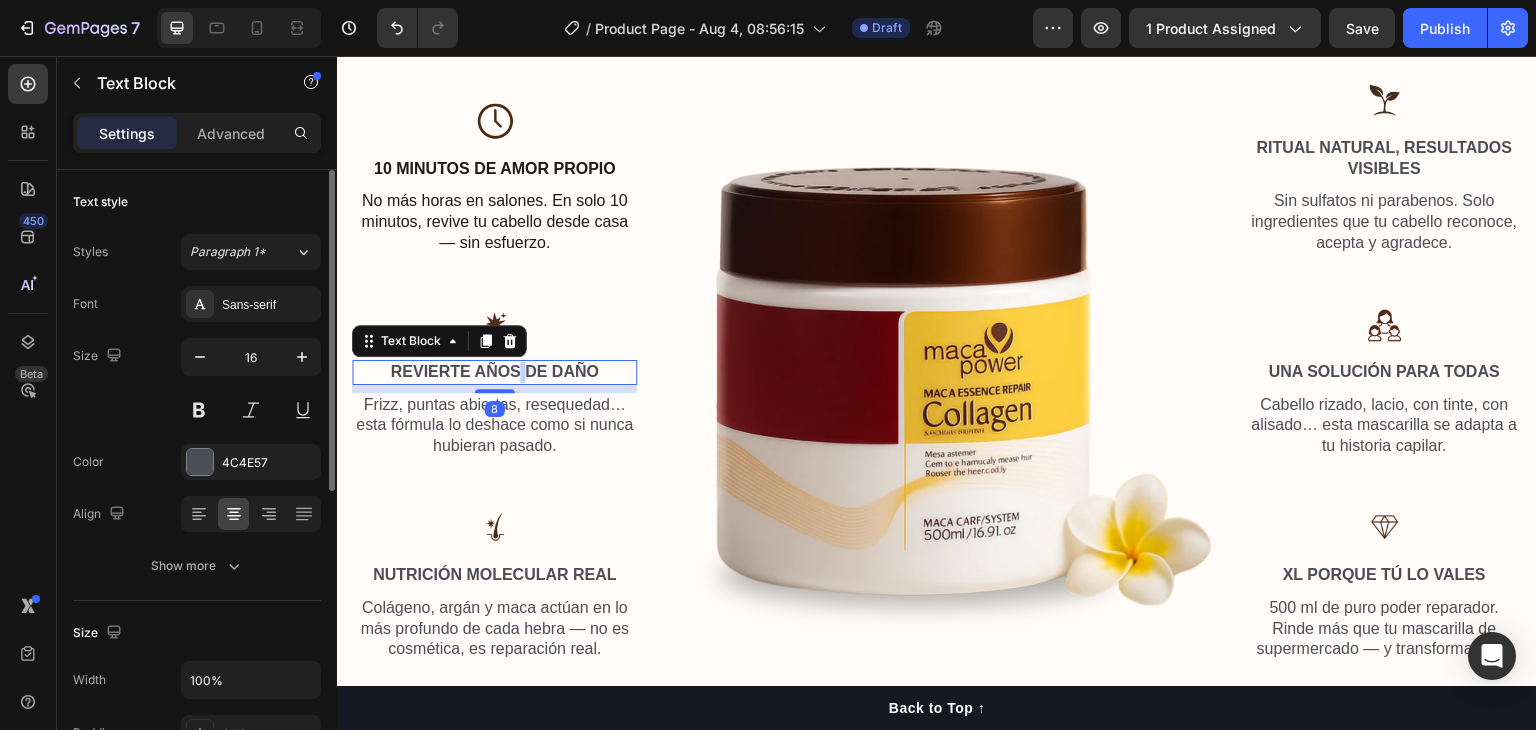 click on "Revierte Años de Daño" at bounding box center (494, 372) 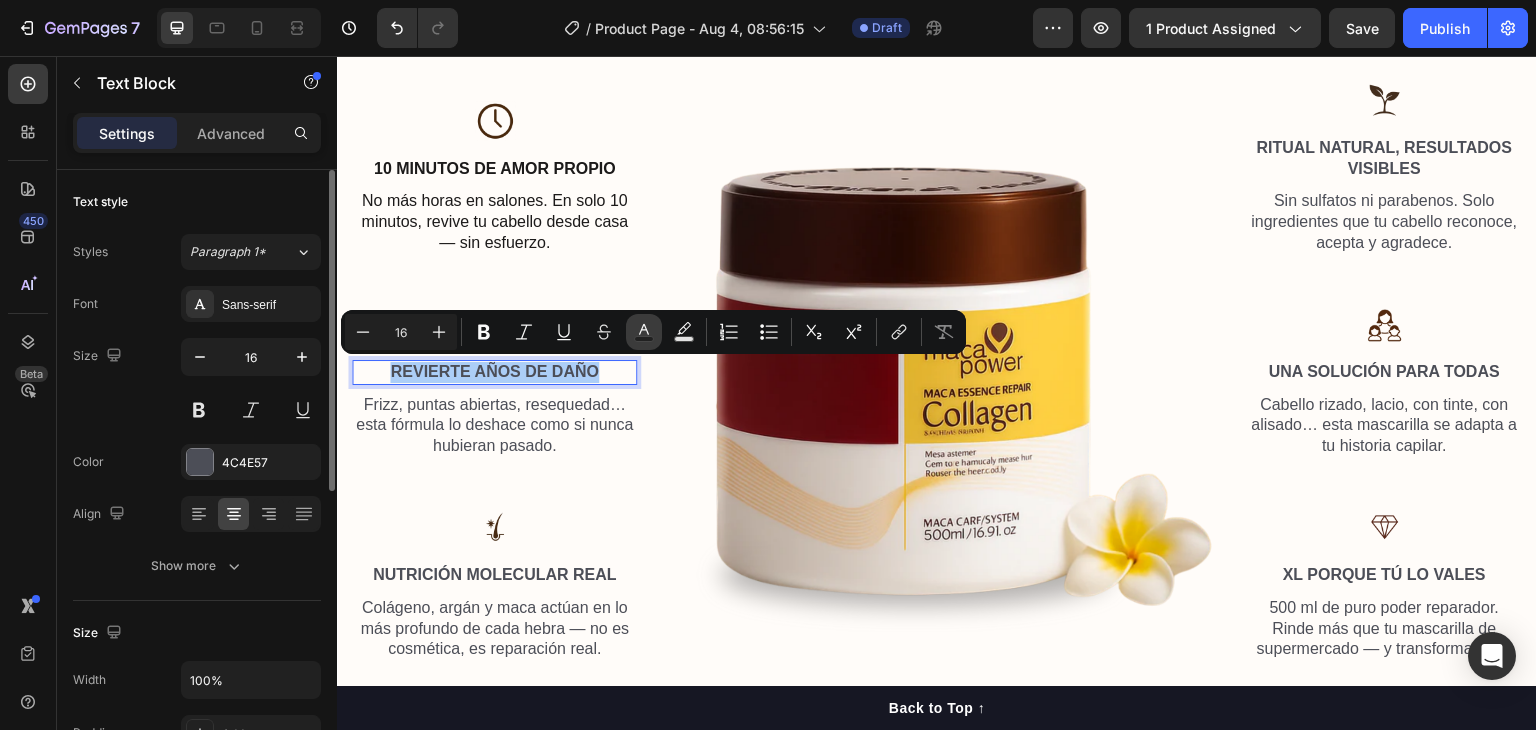 click 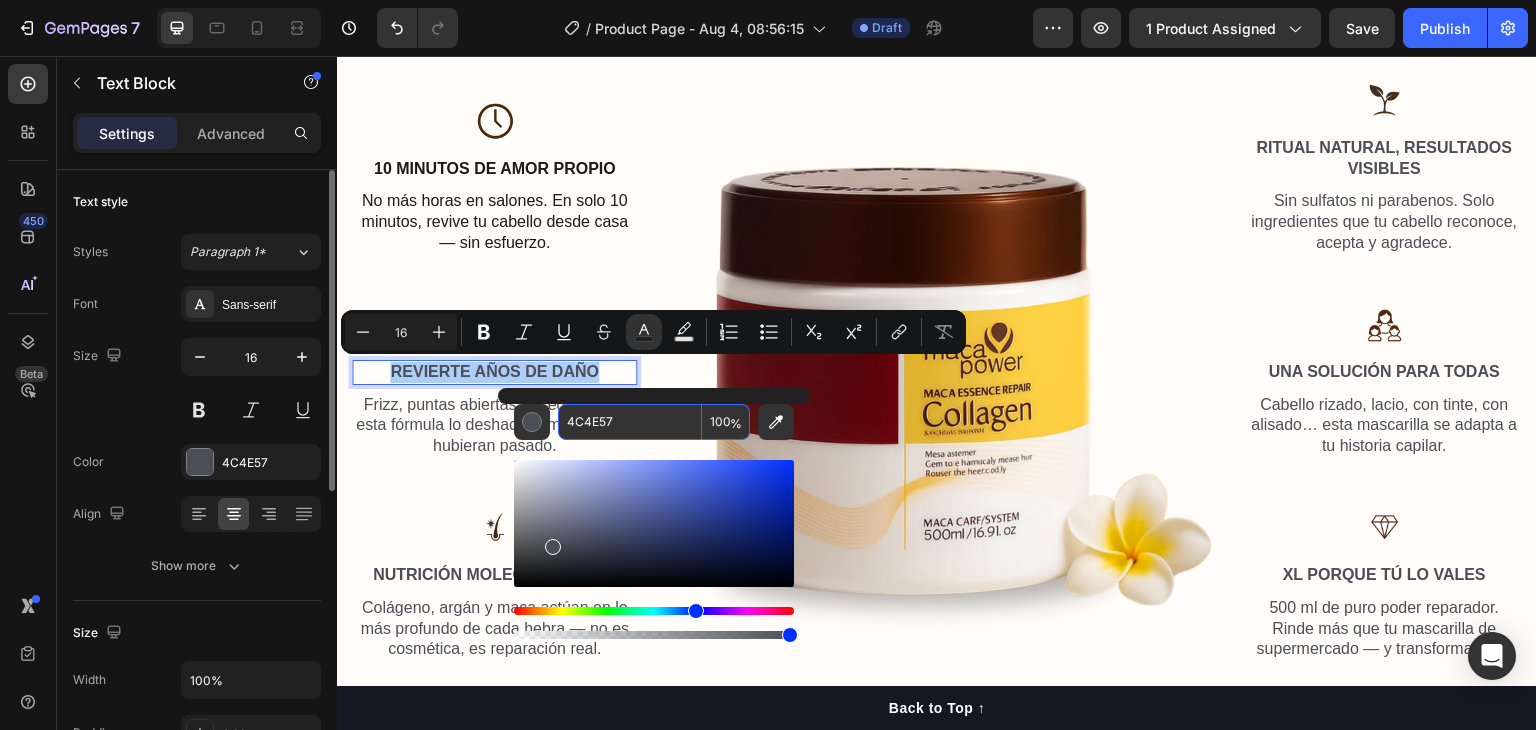 click on "4C4E57" at bounding box center (630, 422) 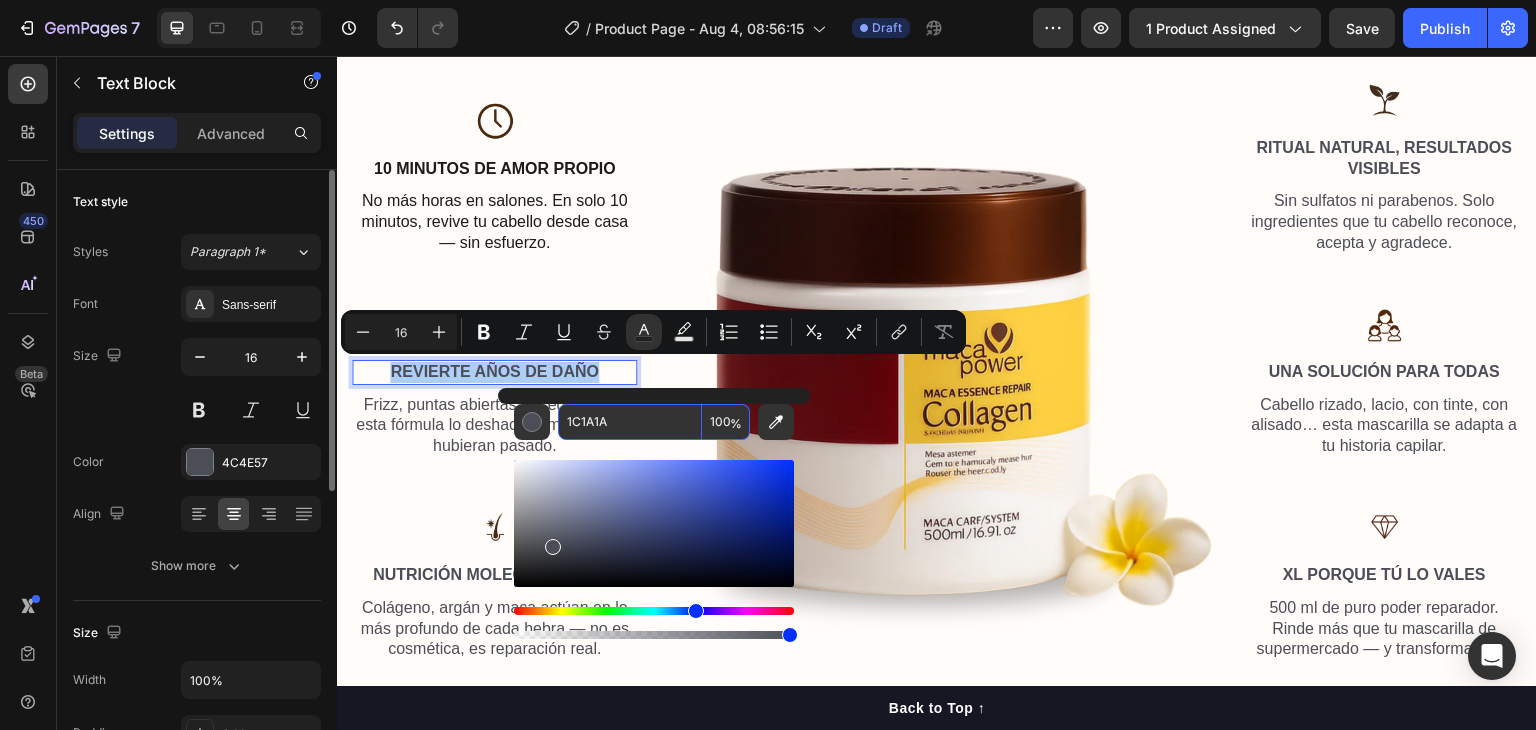 type on "1C1A1A" 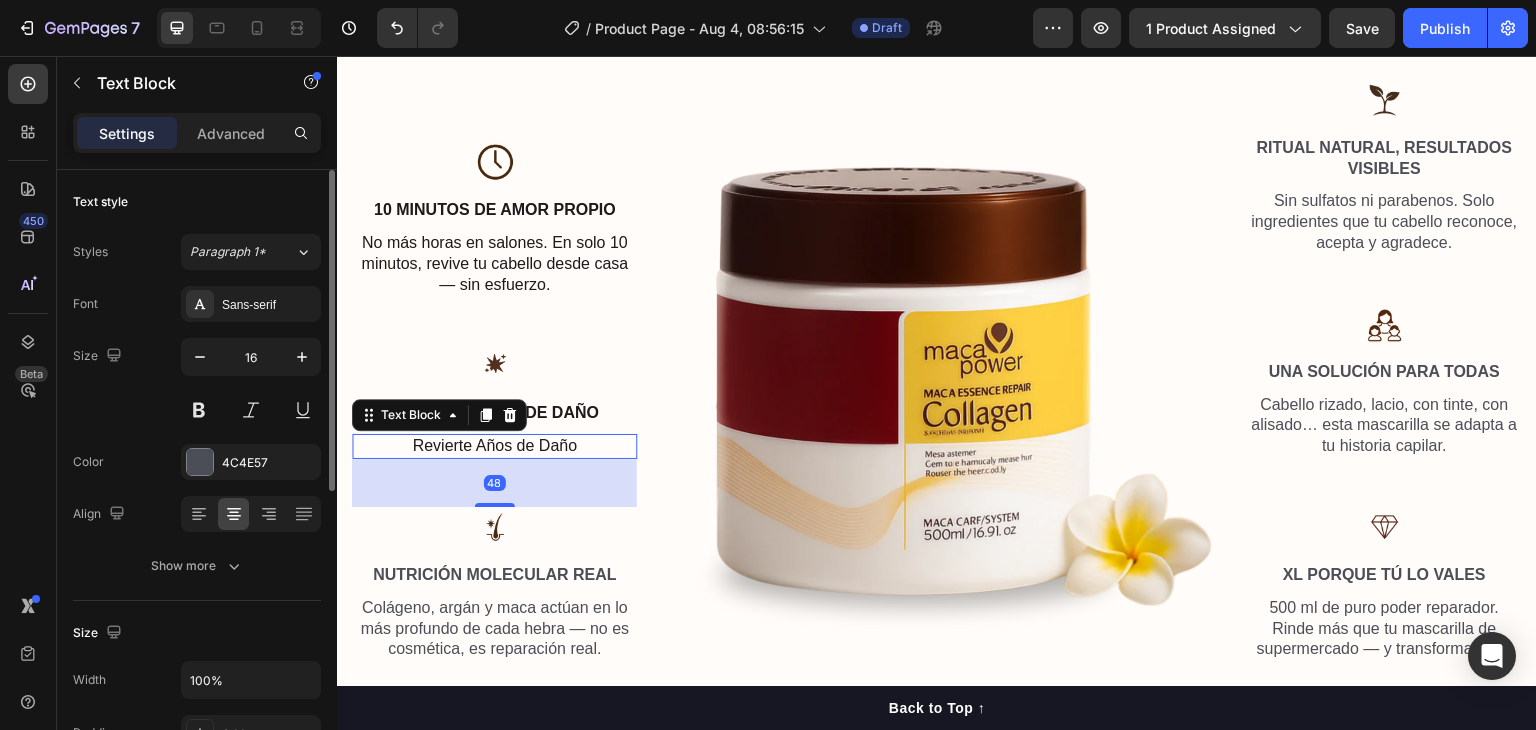 click on "Text Block" at bounding box center (439, 415) 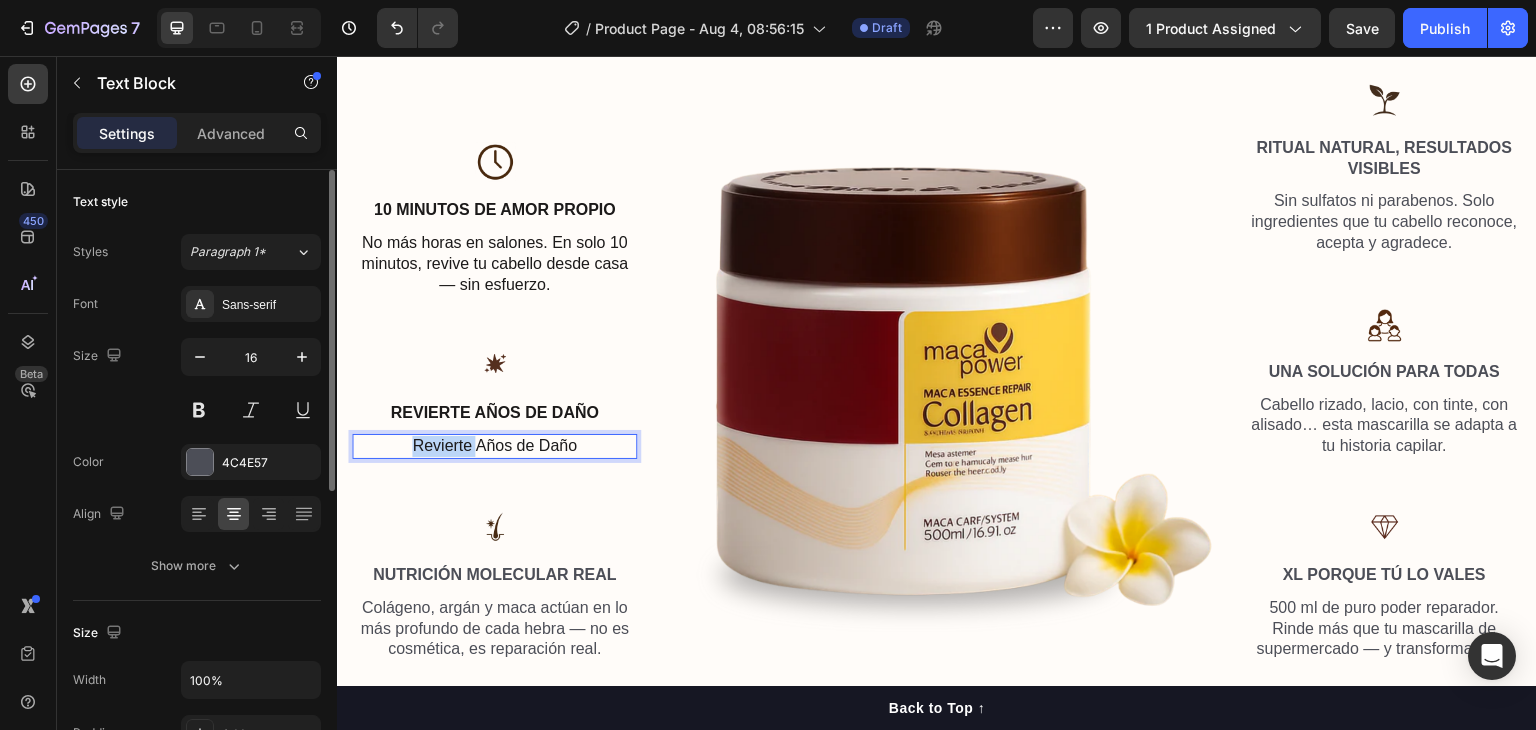 click on "Revierte Años de Daño" at bounding box center (494, 446) 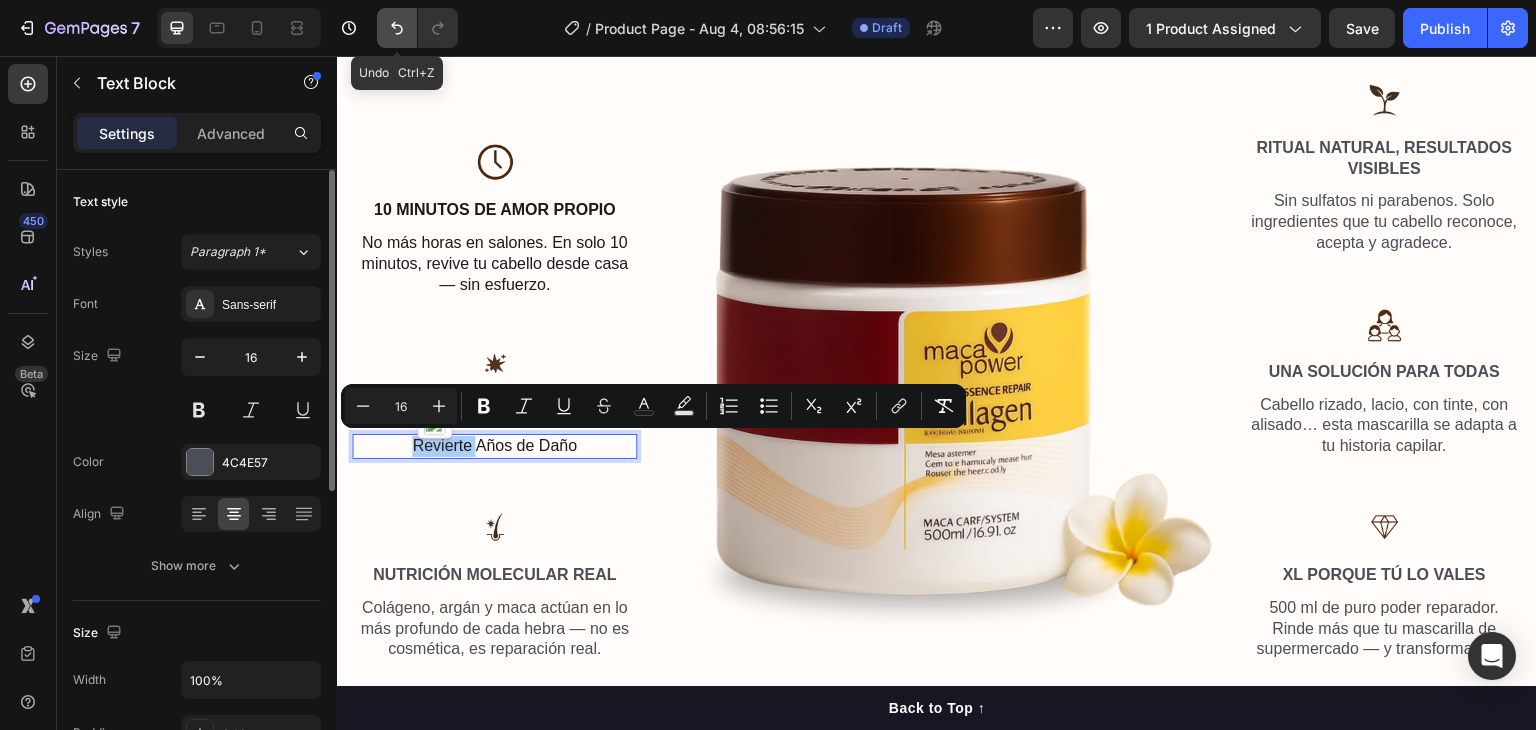 click 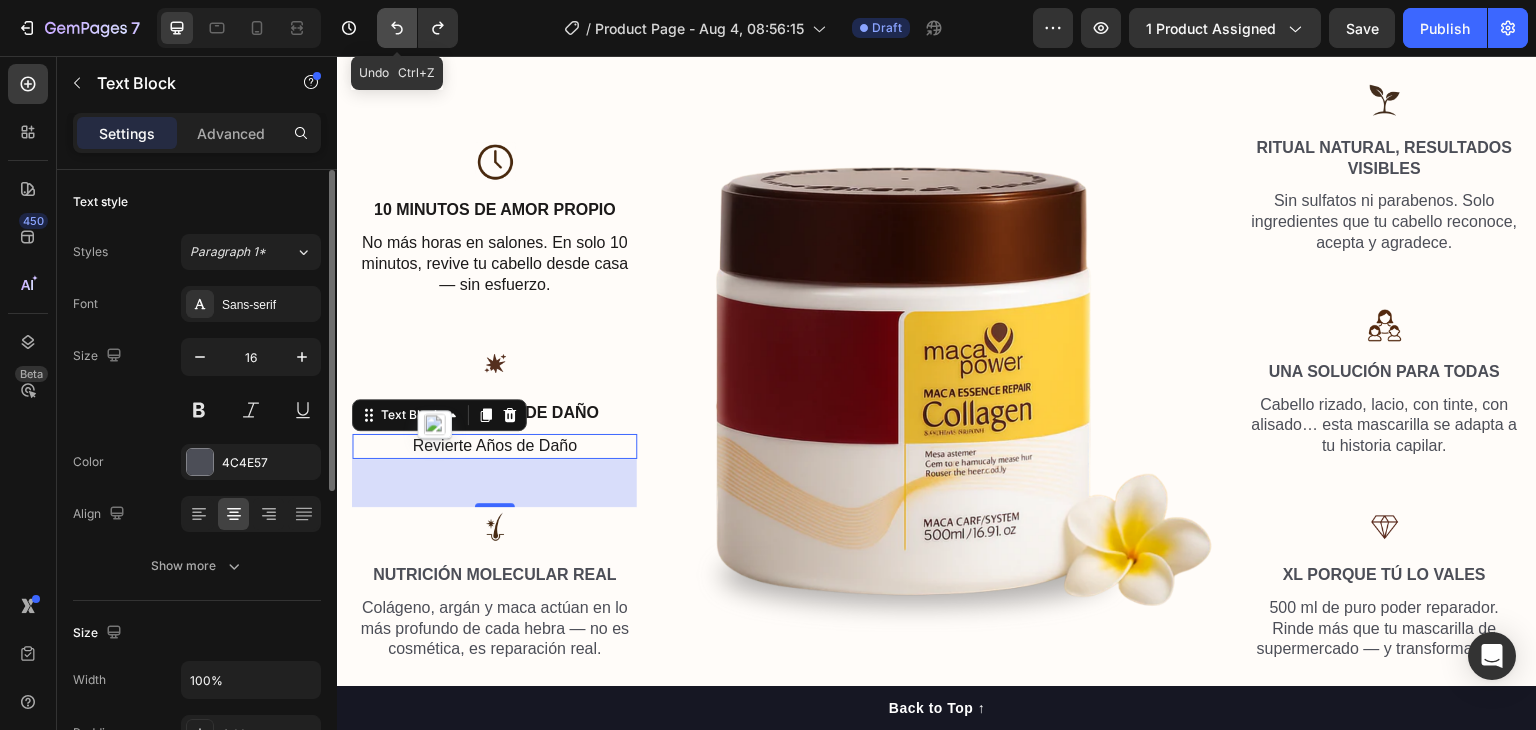 click 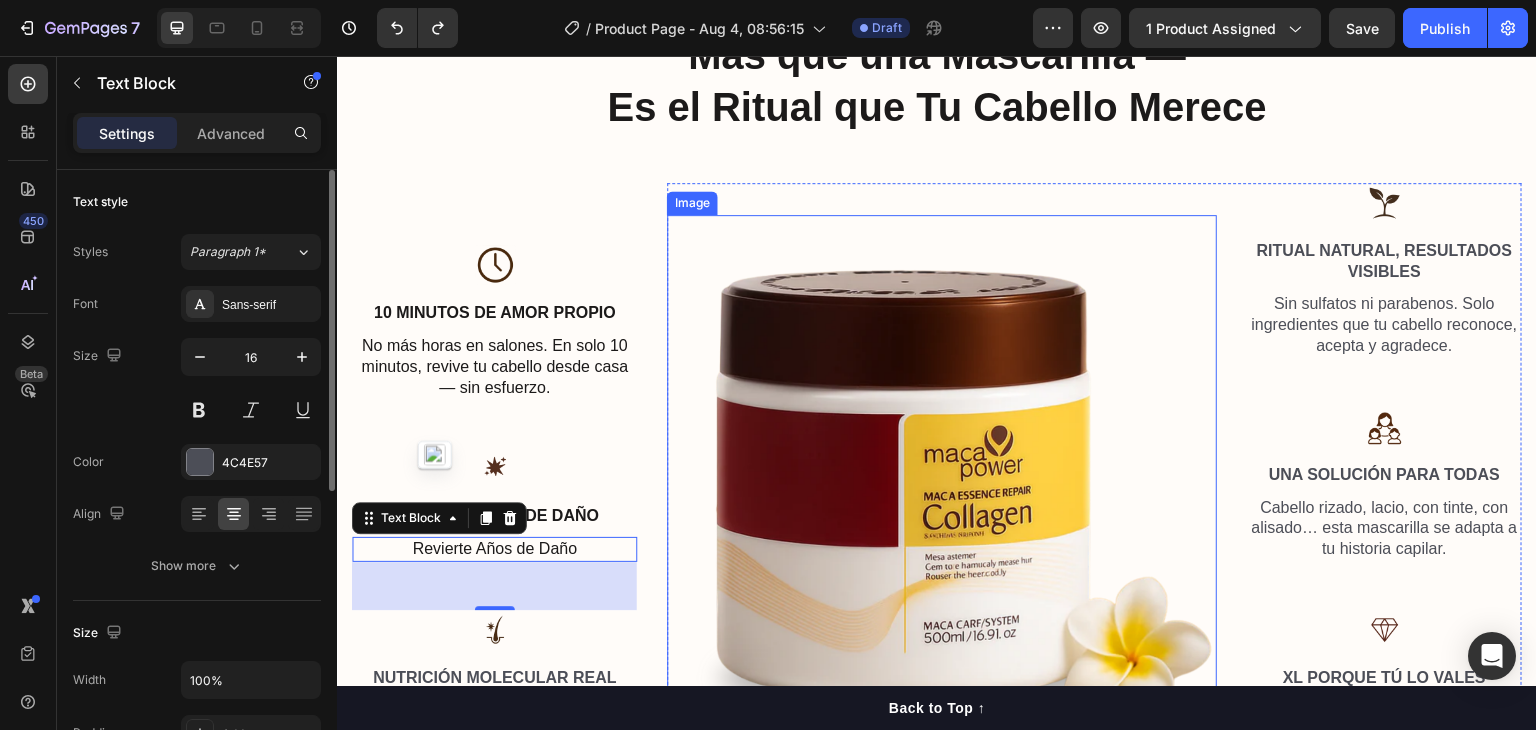scroll, scrollTop: 1635, scrollLeft: 0, axis: vertical 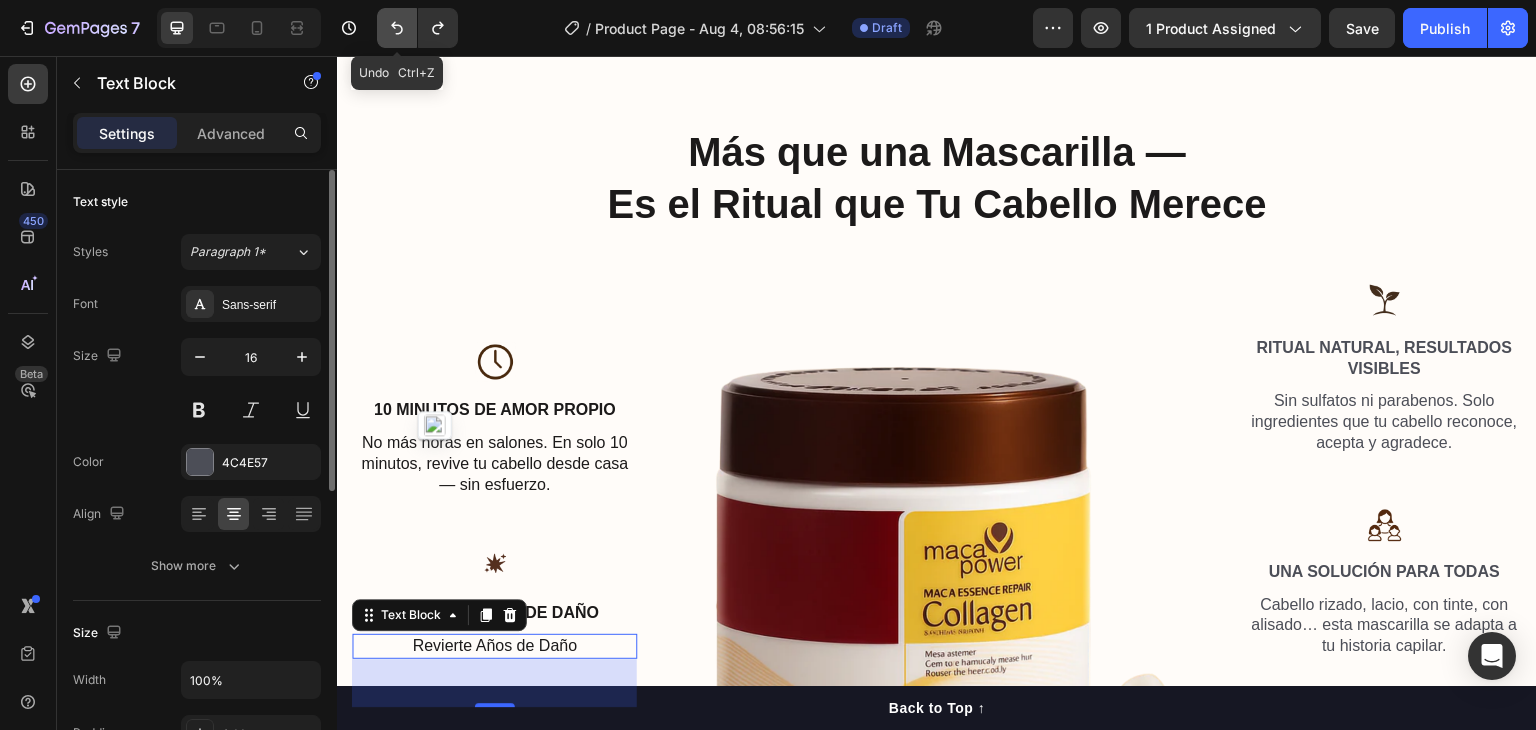 click 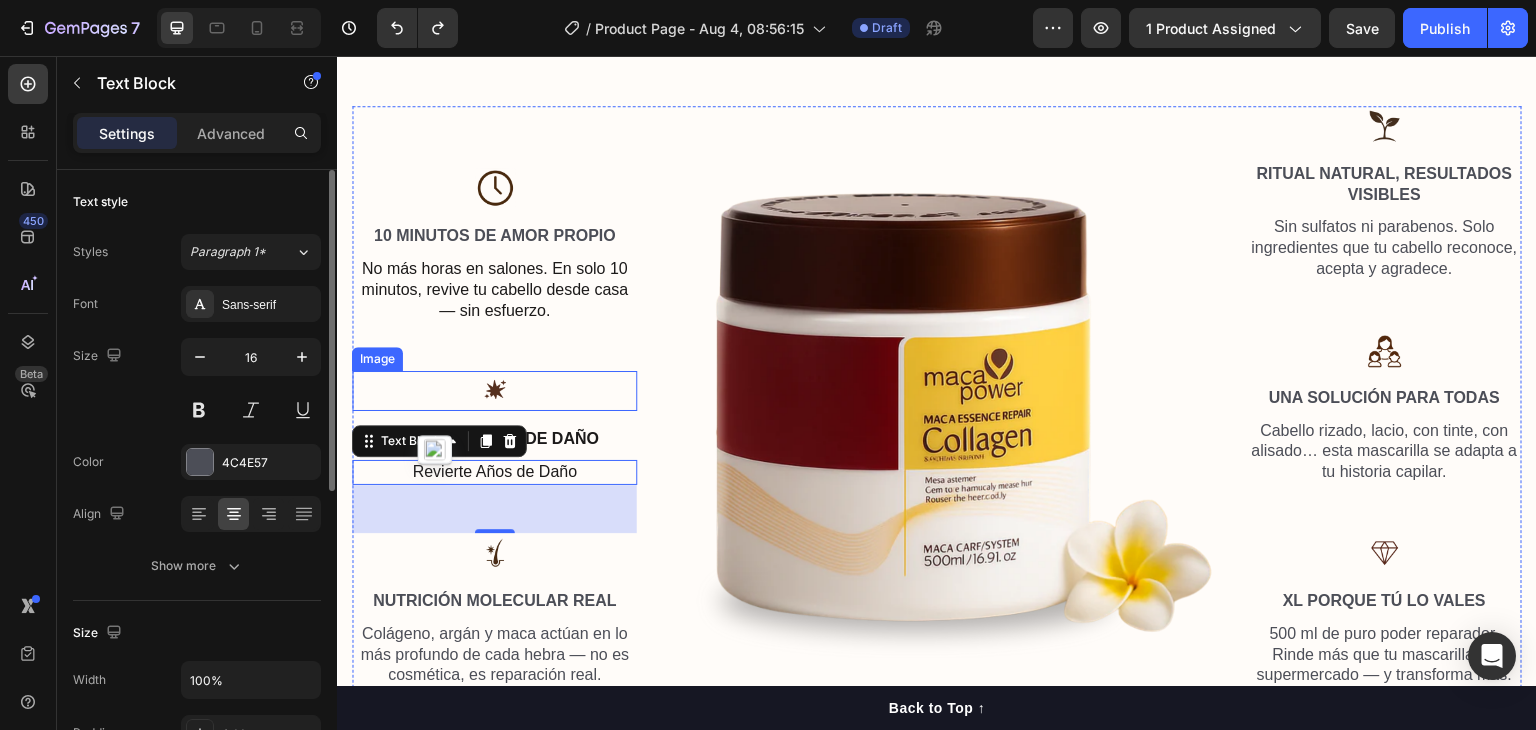 scroll, scrollTop: 1835, scrollLeft: 0, axis: vertical 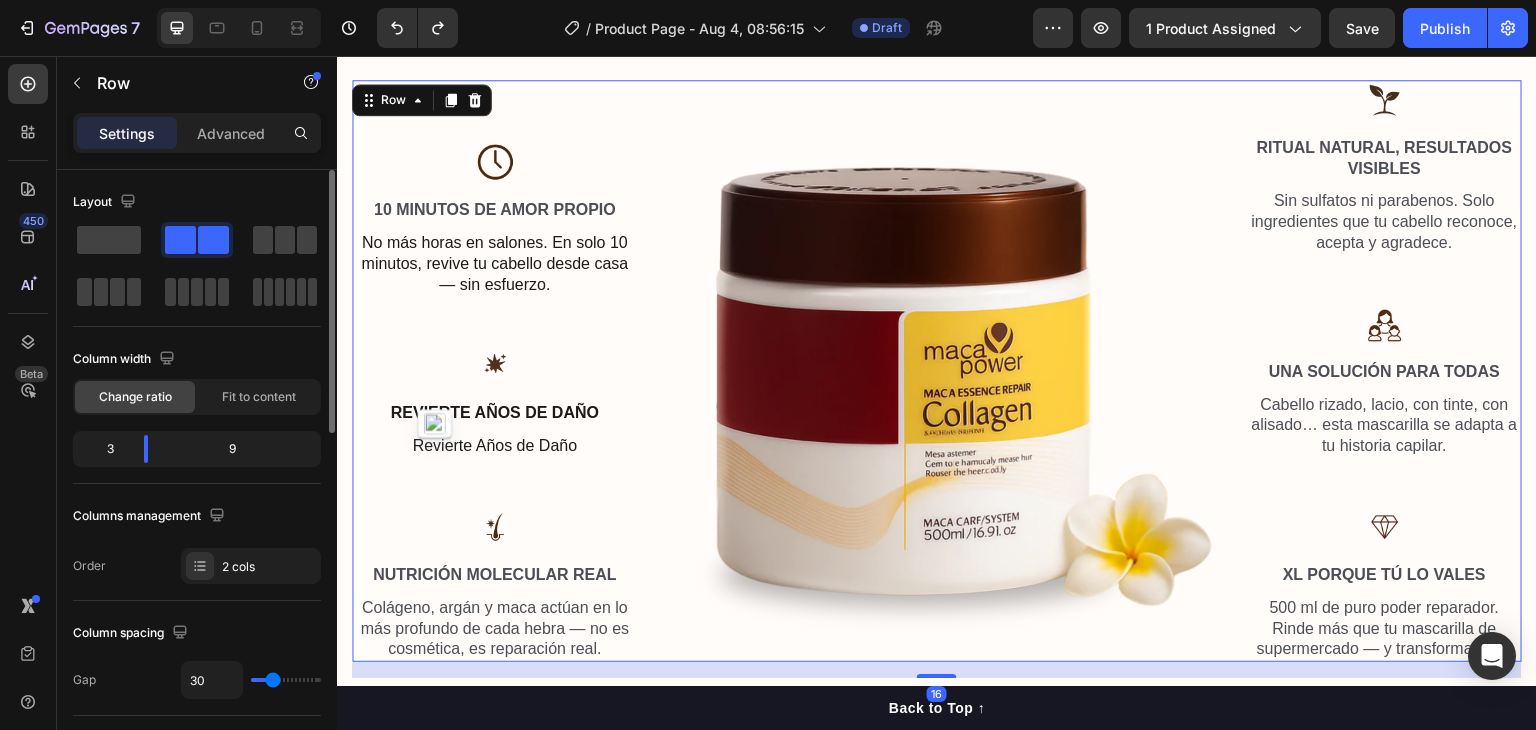 click on "Image 10 Minutos de Amor Propio Text Block No más horas en salones. En solo 10 minutos, revive tu cabello desde casa — sin esfuerzo. Text Block Image Revierte Años de Daño Text Block Revierte Años de Daño Text Block Image Nutrición Molecular Real Text Block Colágeno, argán y maca actúan en lo más profundo de cada hebra — no es cosmética, es reparación real. Text Block" at bounding box center (494, 371) 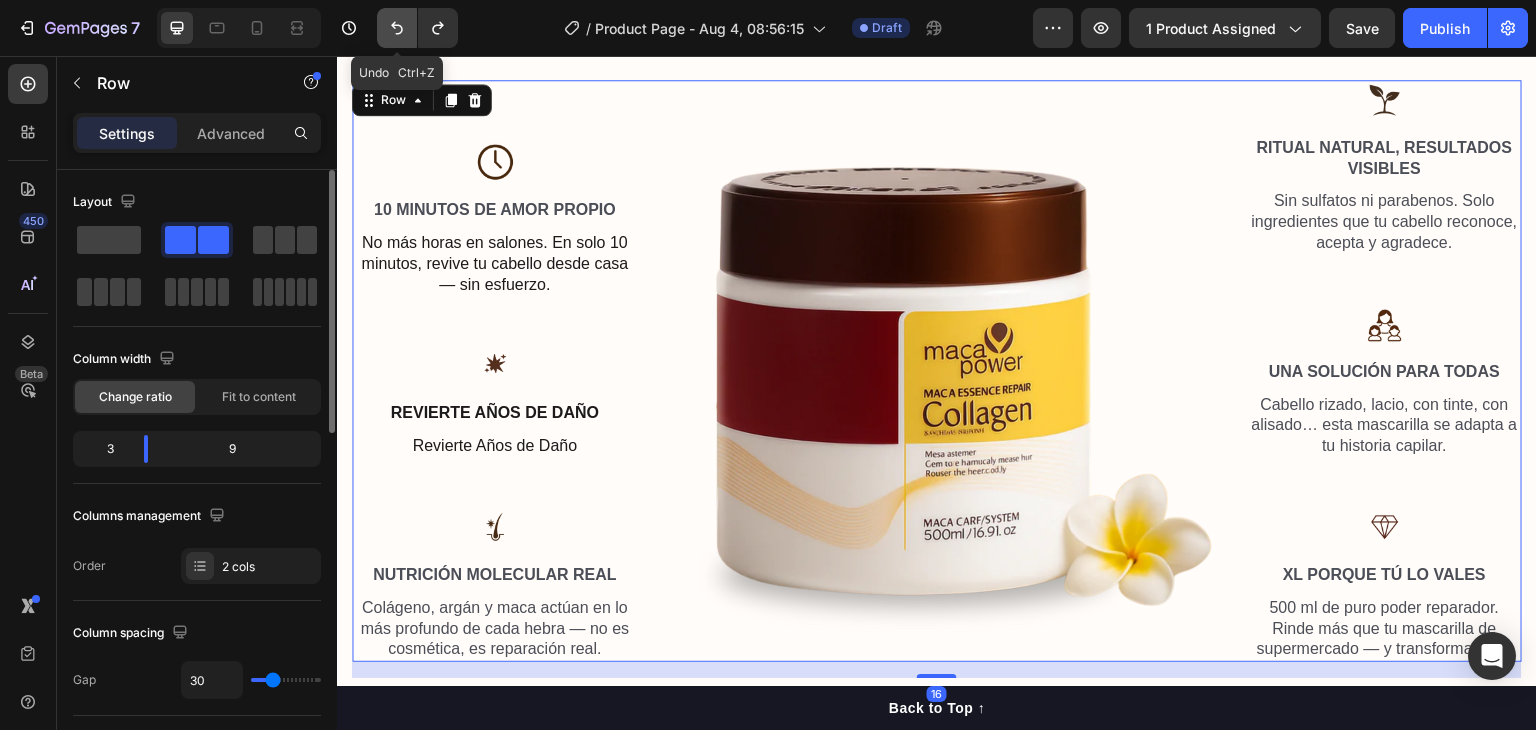 click 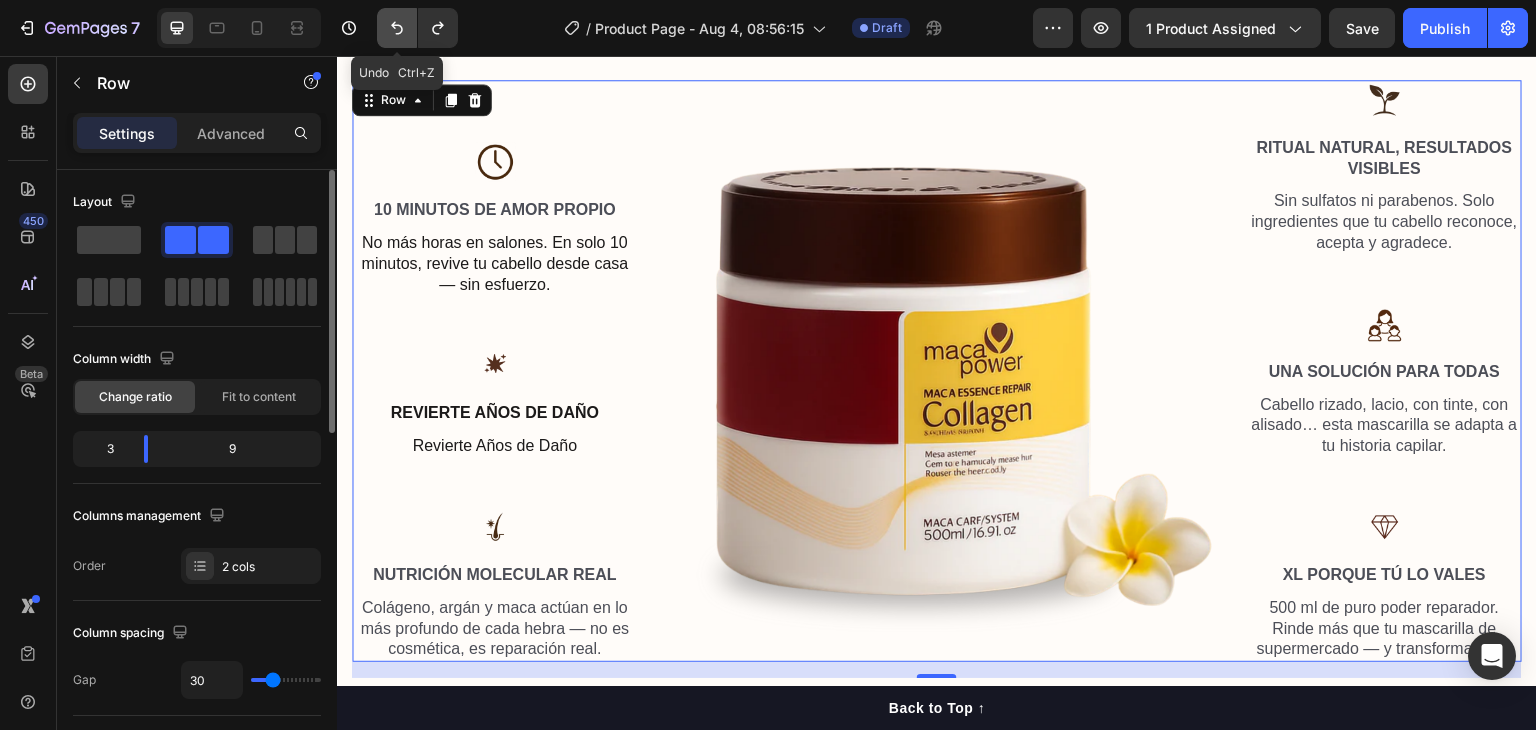 click 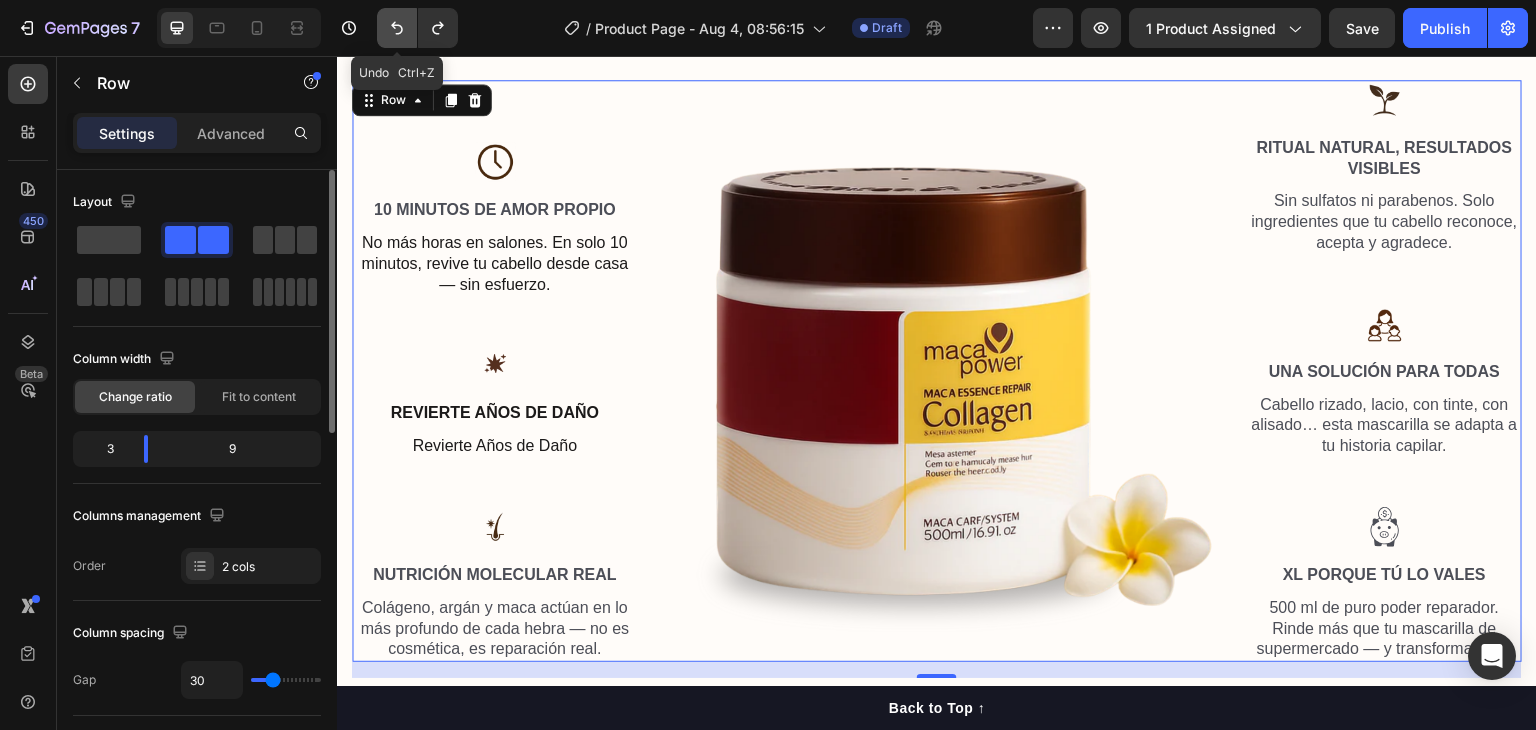 click 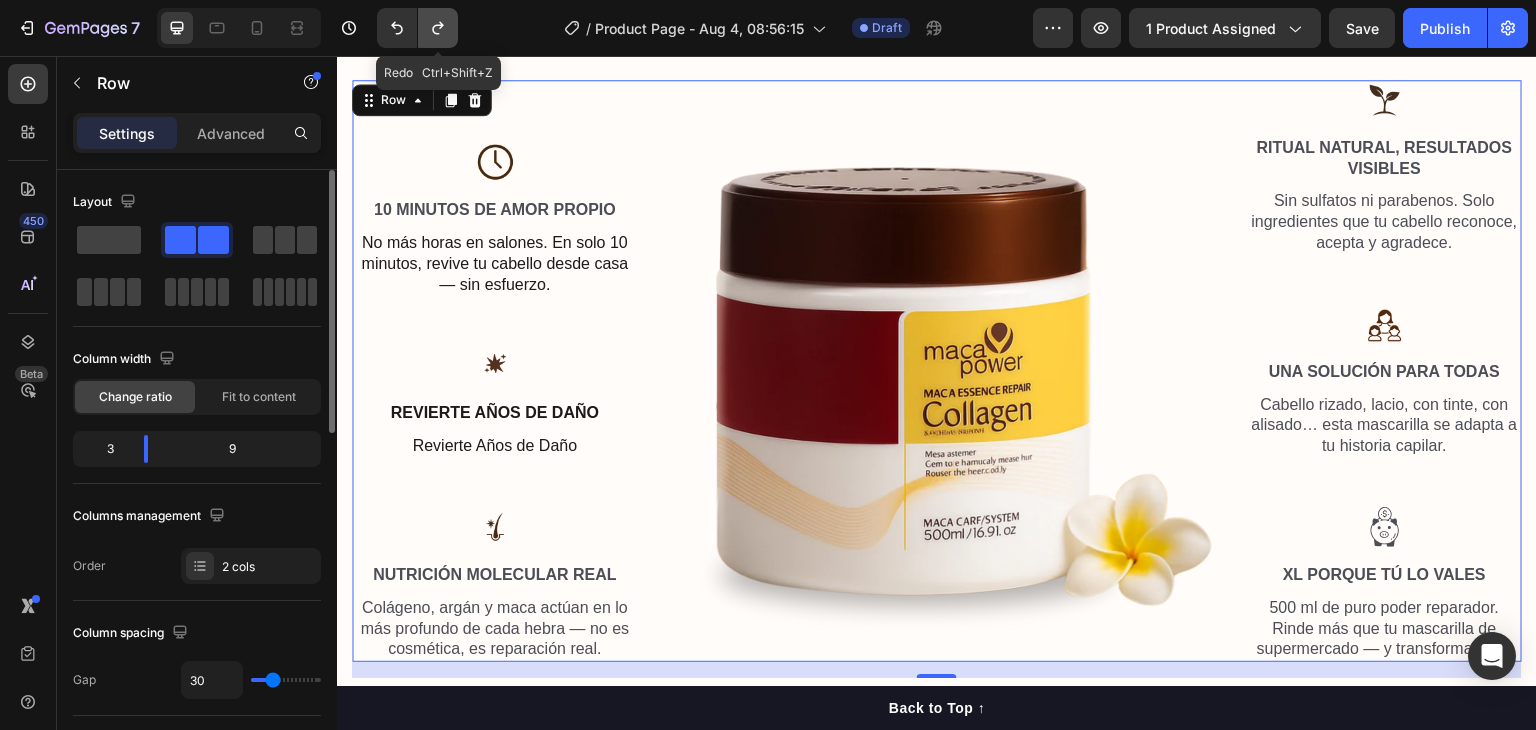 click 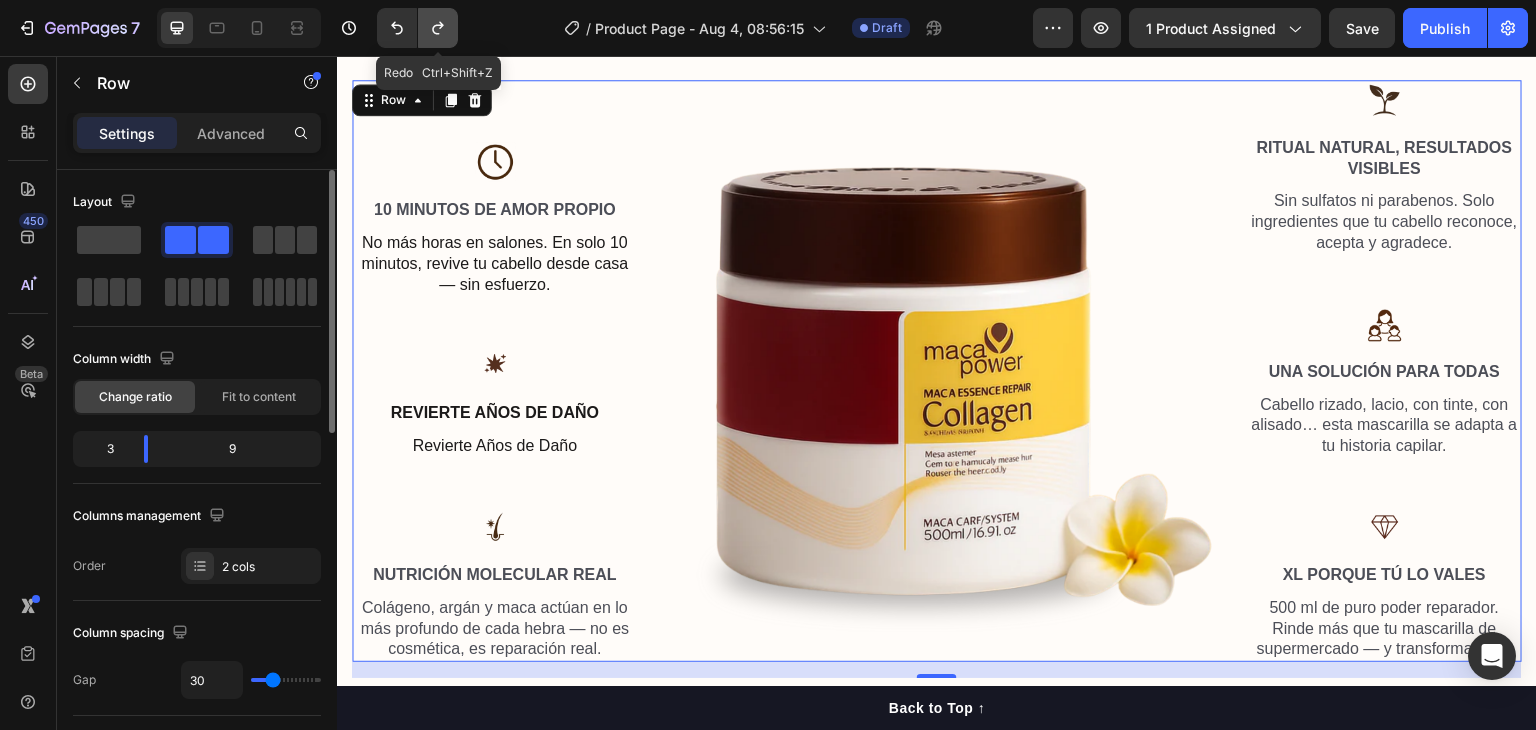 click 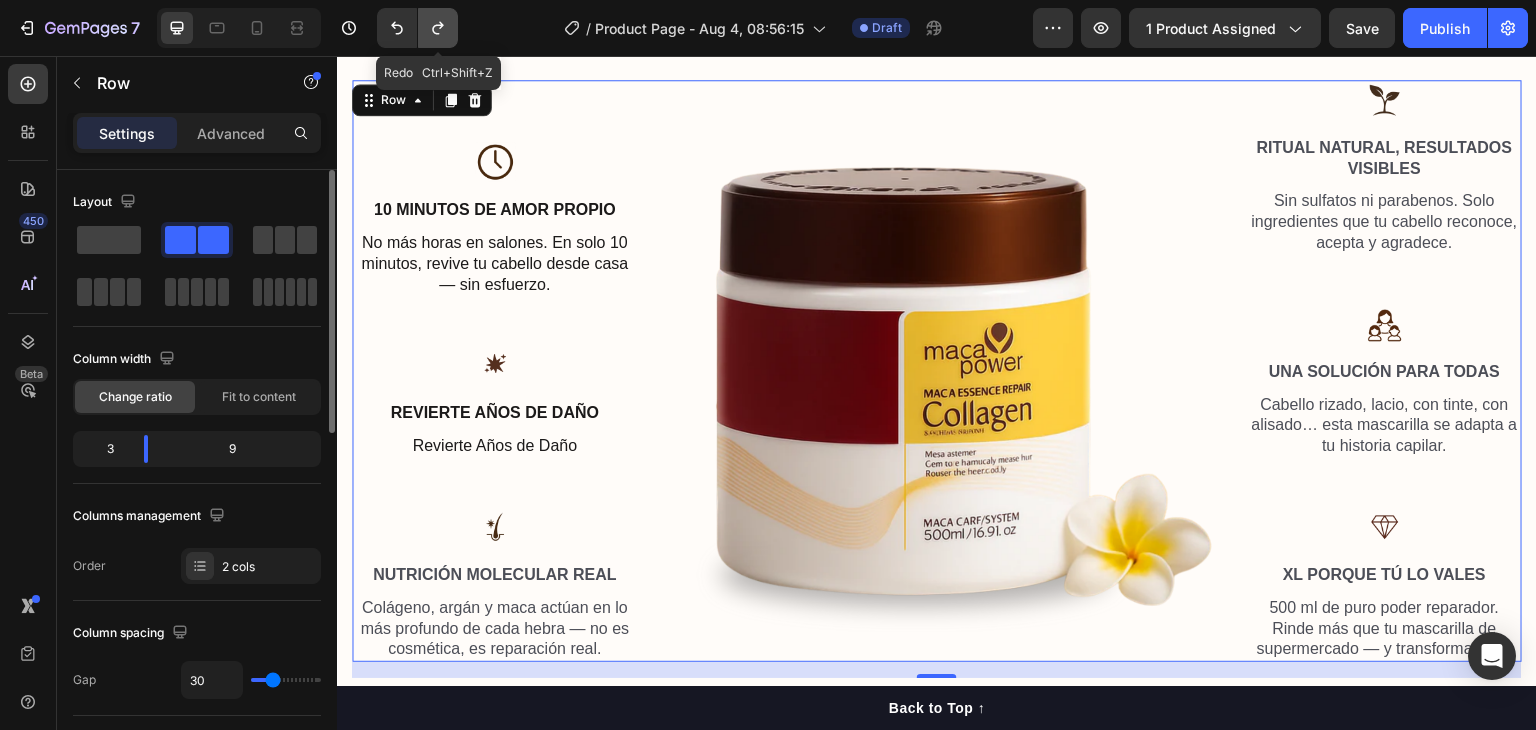 click 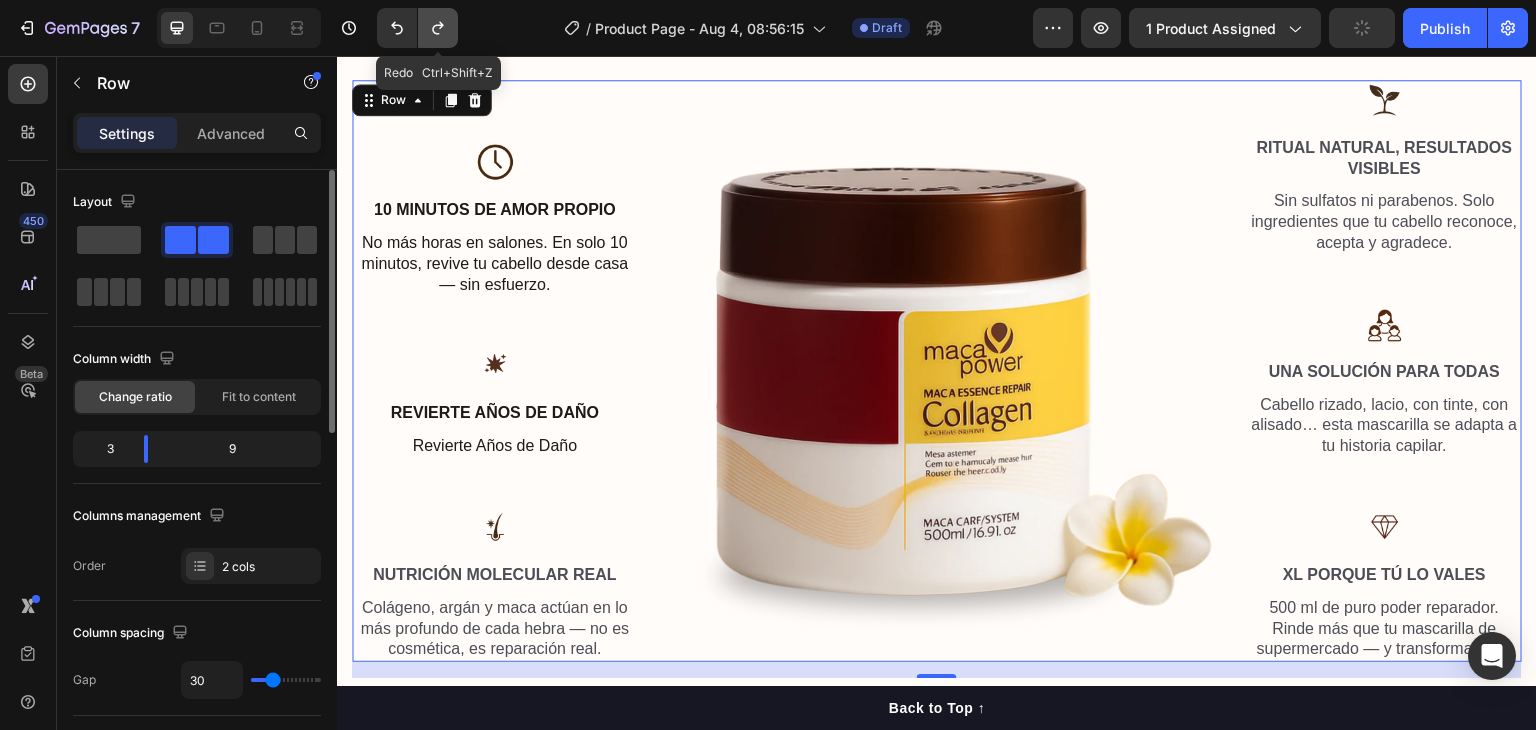 click 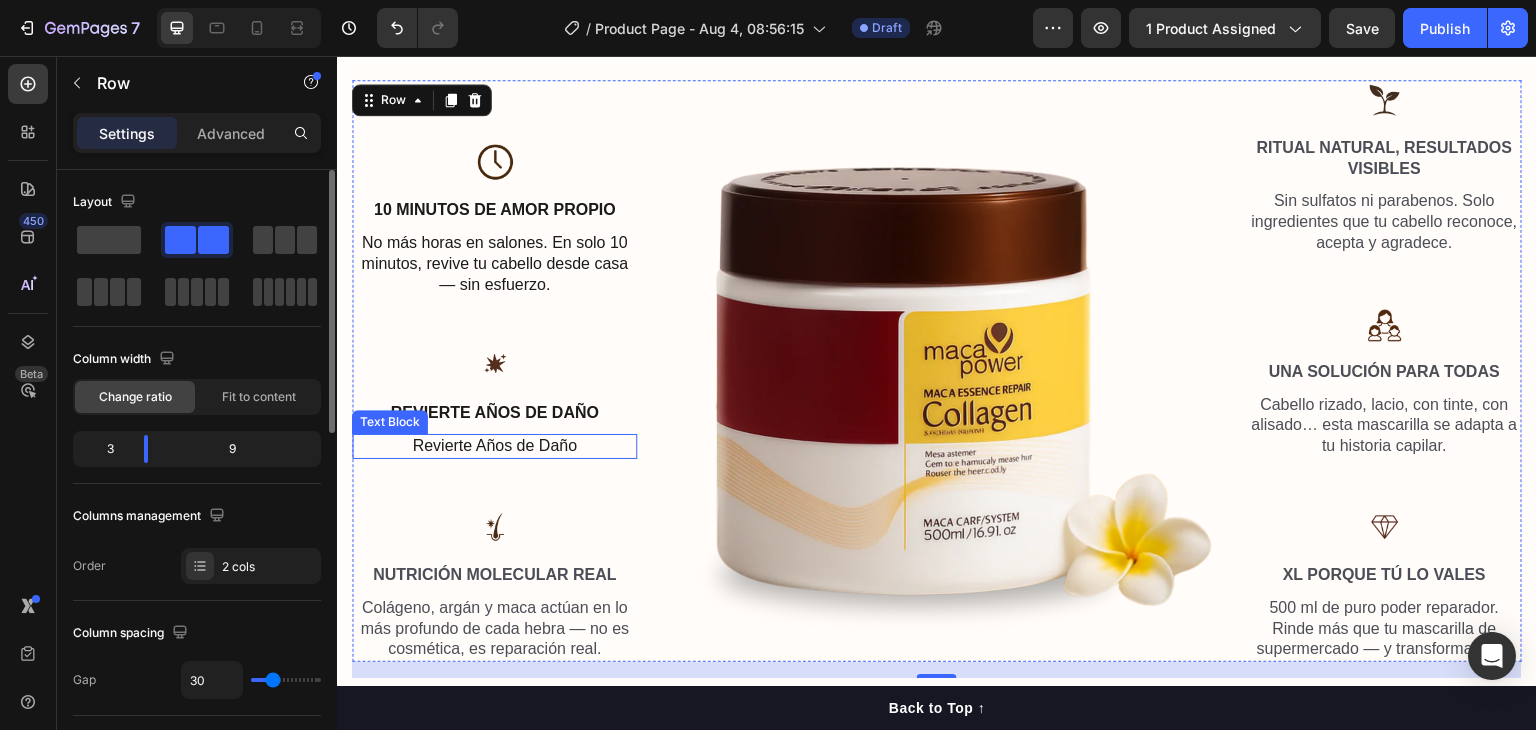 click on "Revierte Años de Daño" at bounding box center (494, 445) 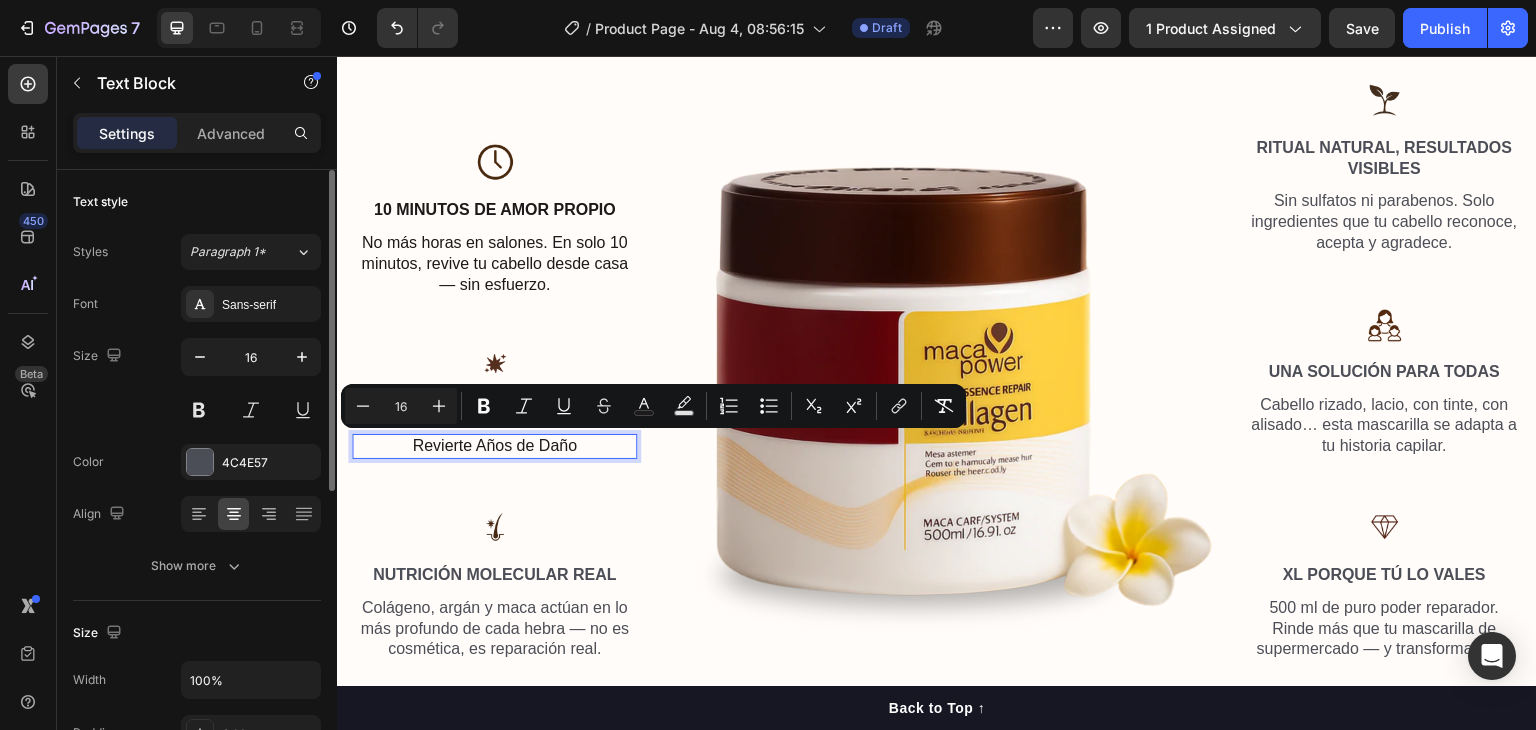 scroll, scrollTop: 1793, scrollLeft: 0, axis: vertical 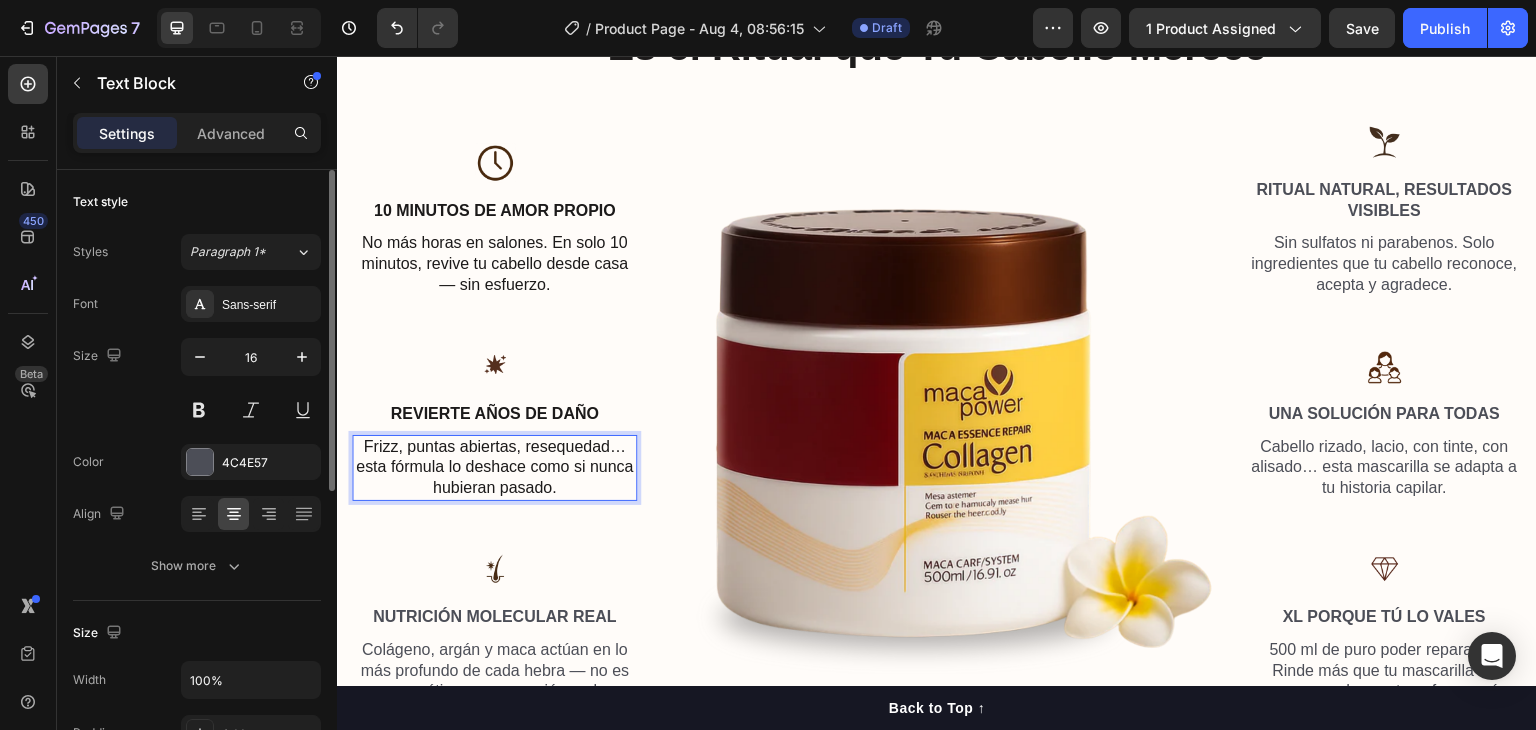 click on "Frizz, puntas abiertas, resequedad… esta fórmula lo deshace como si nunca hubieran pasado." at bounding box center (494, 467) 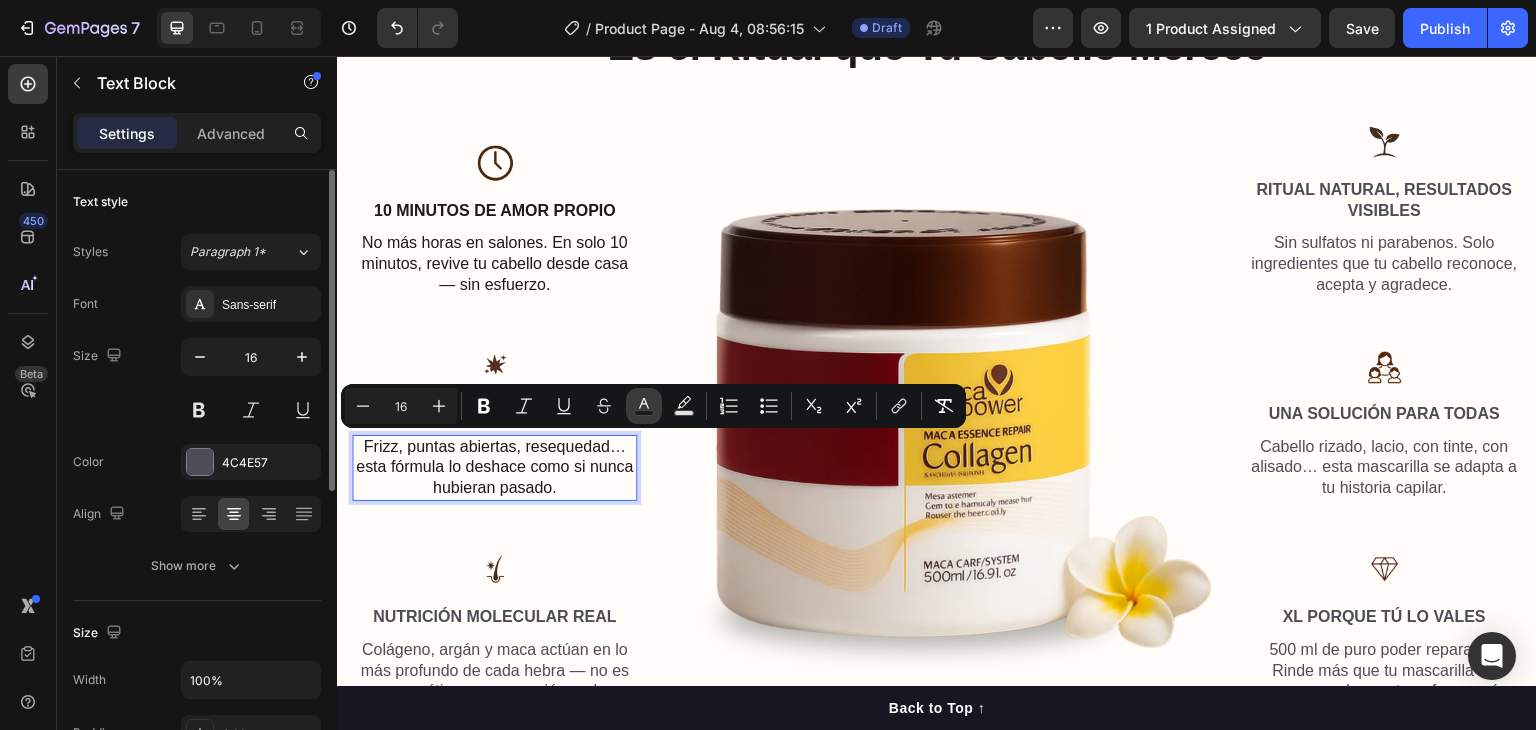 click 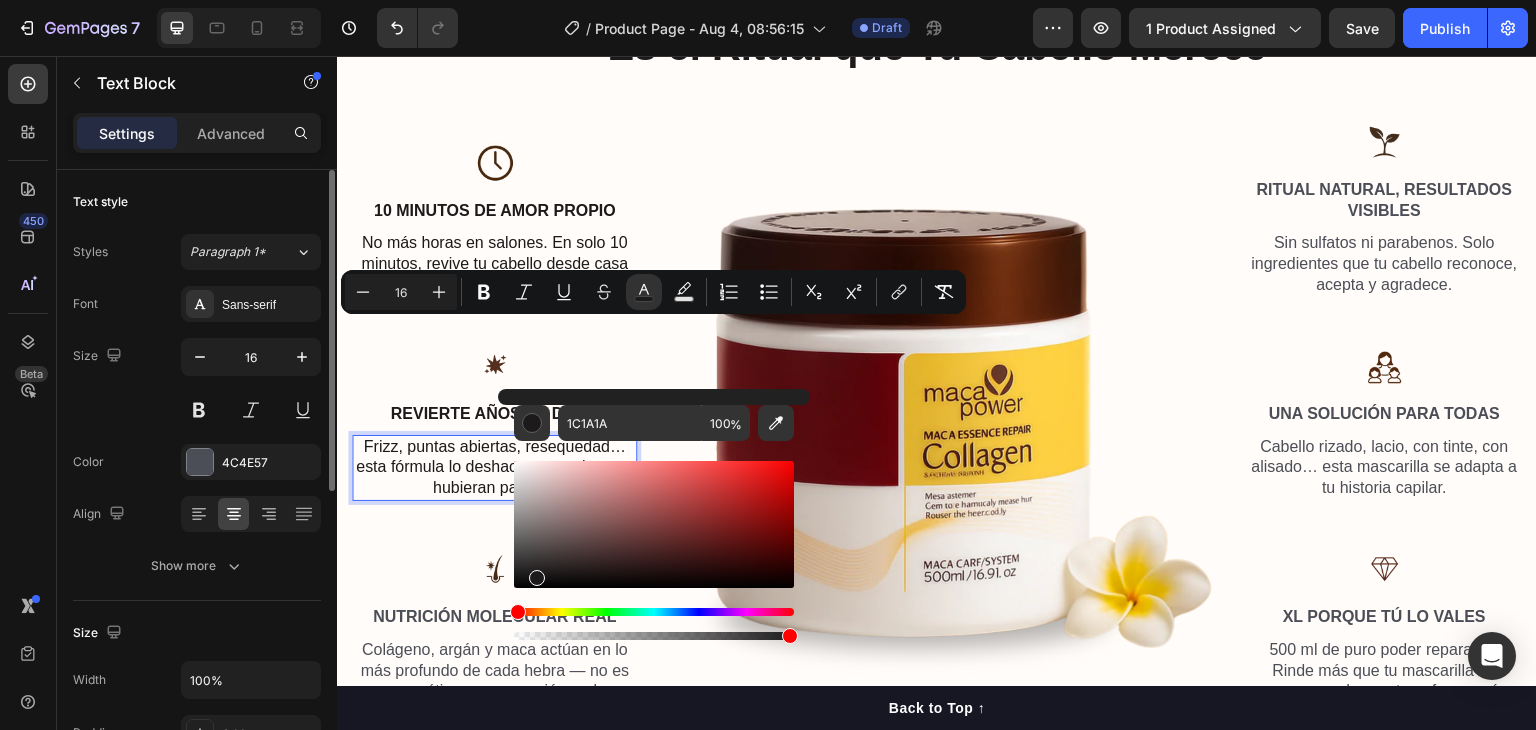 scroll, scrollTop: 2093, scrollLeft: 0, axis: vertical 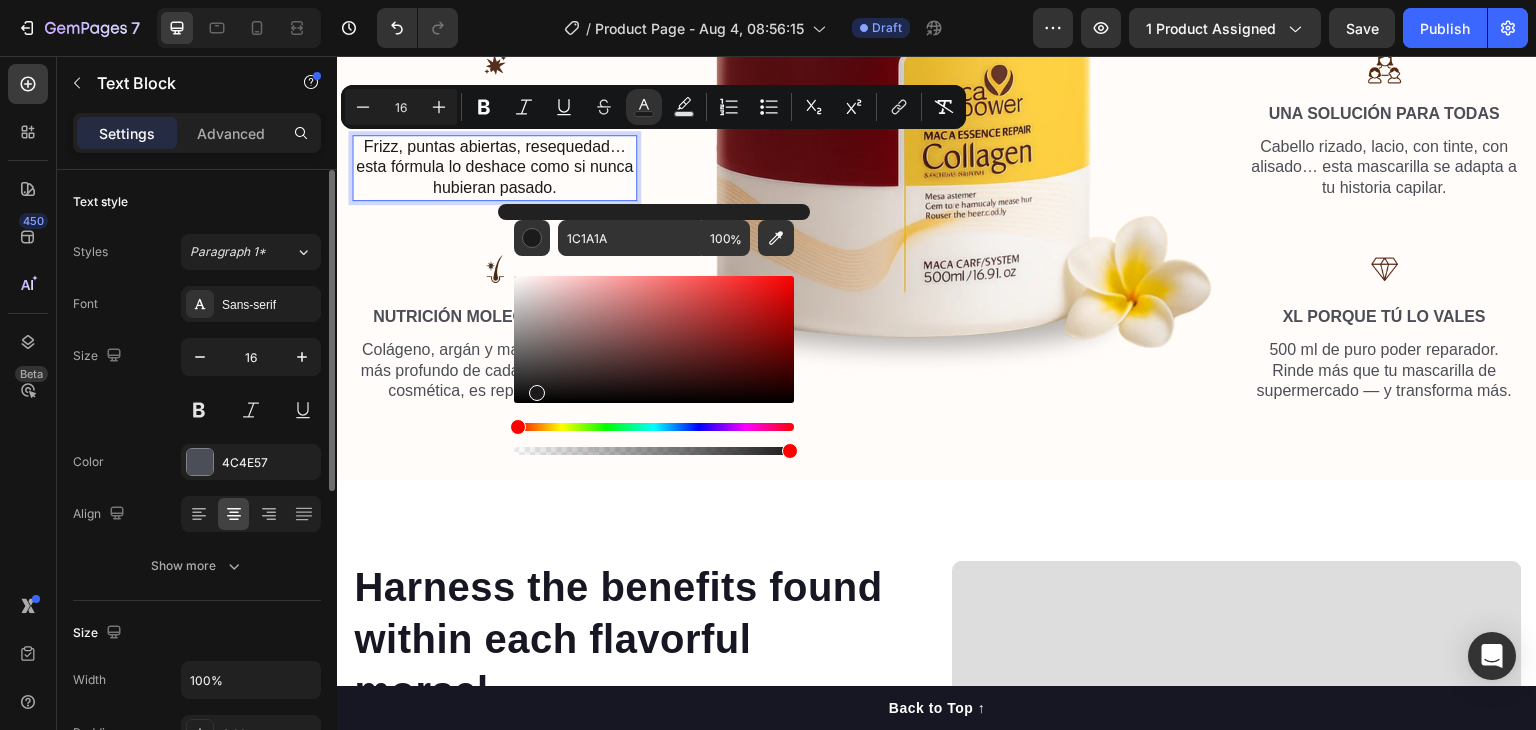 click on "Frizz, puntas abiertas, resequedad… esta fórmula lo deshace como si nunca hubieran pasado." at bounding box center [494, 167] 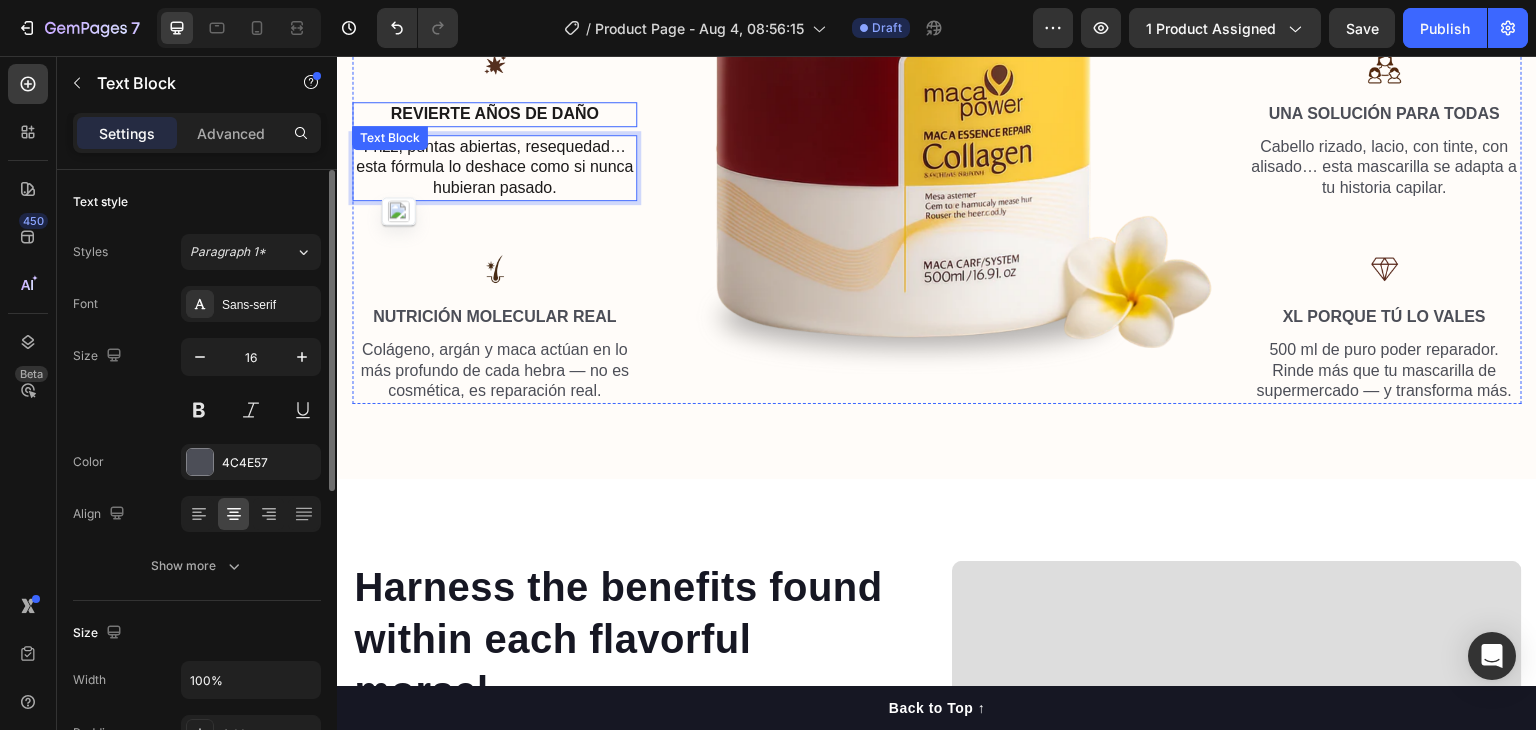 click on "Revierte Años de Daño" at bounding box center (494, 113) 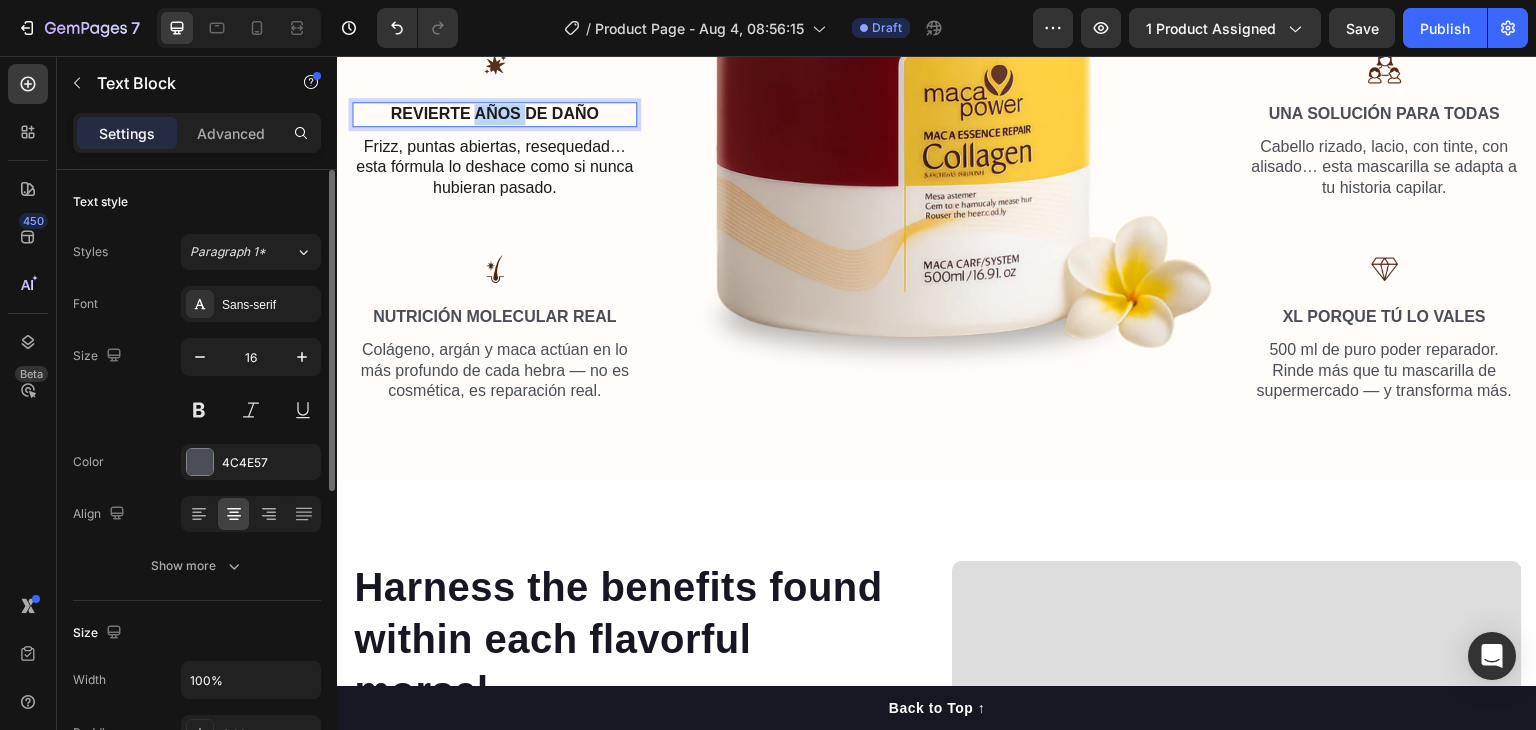 click on "Revierte Años de Daño" at bounding box center [494, 113] 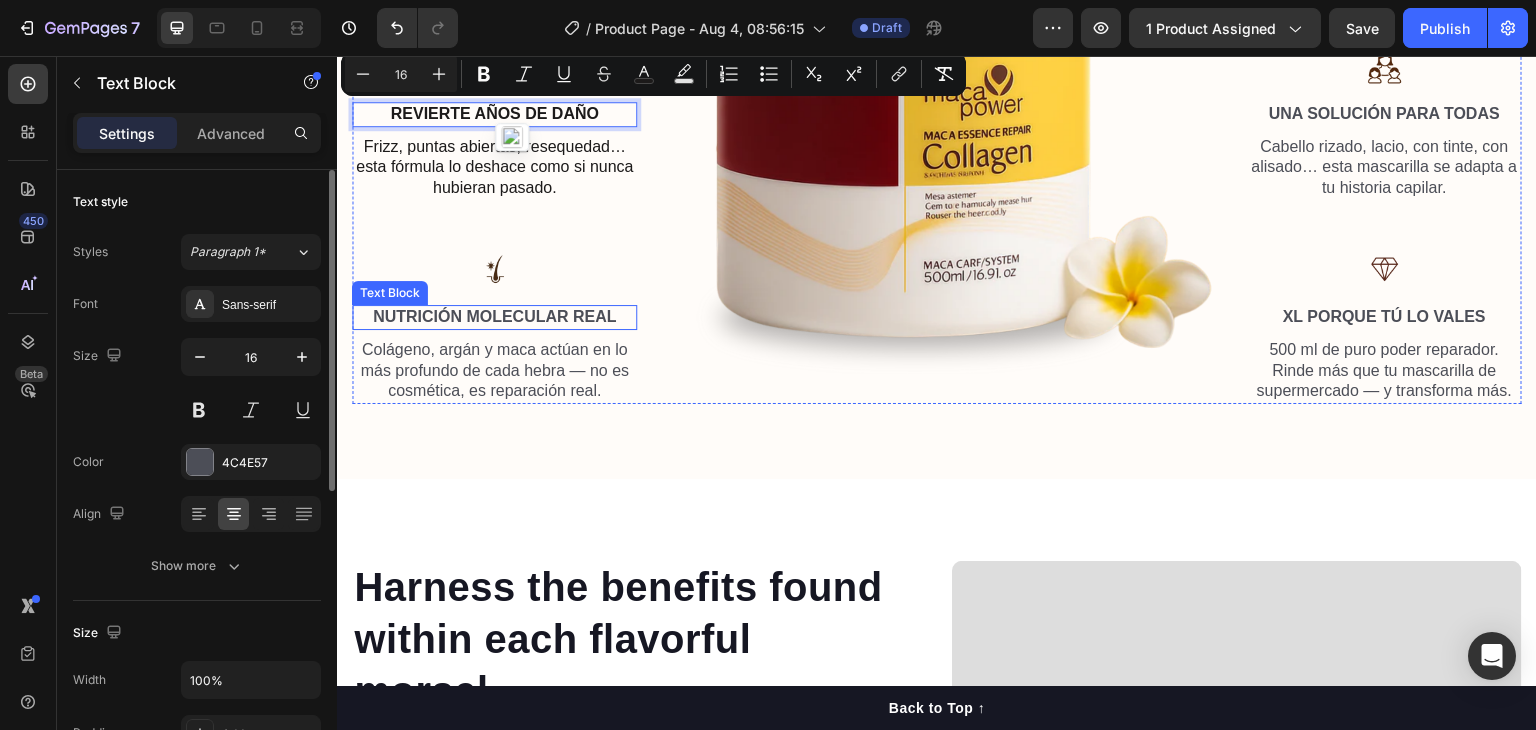 click on "Nutrición Molecular Real" at bounding box center [494, 317] 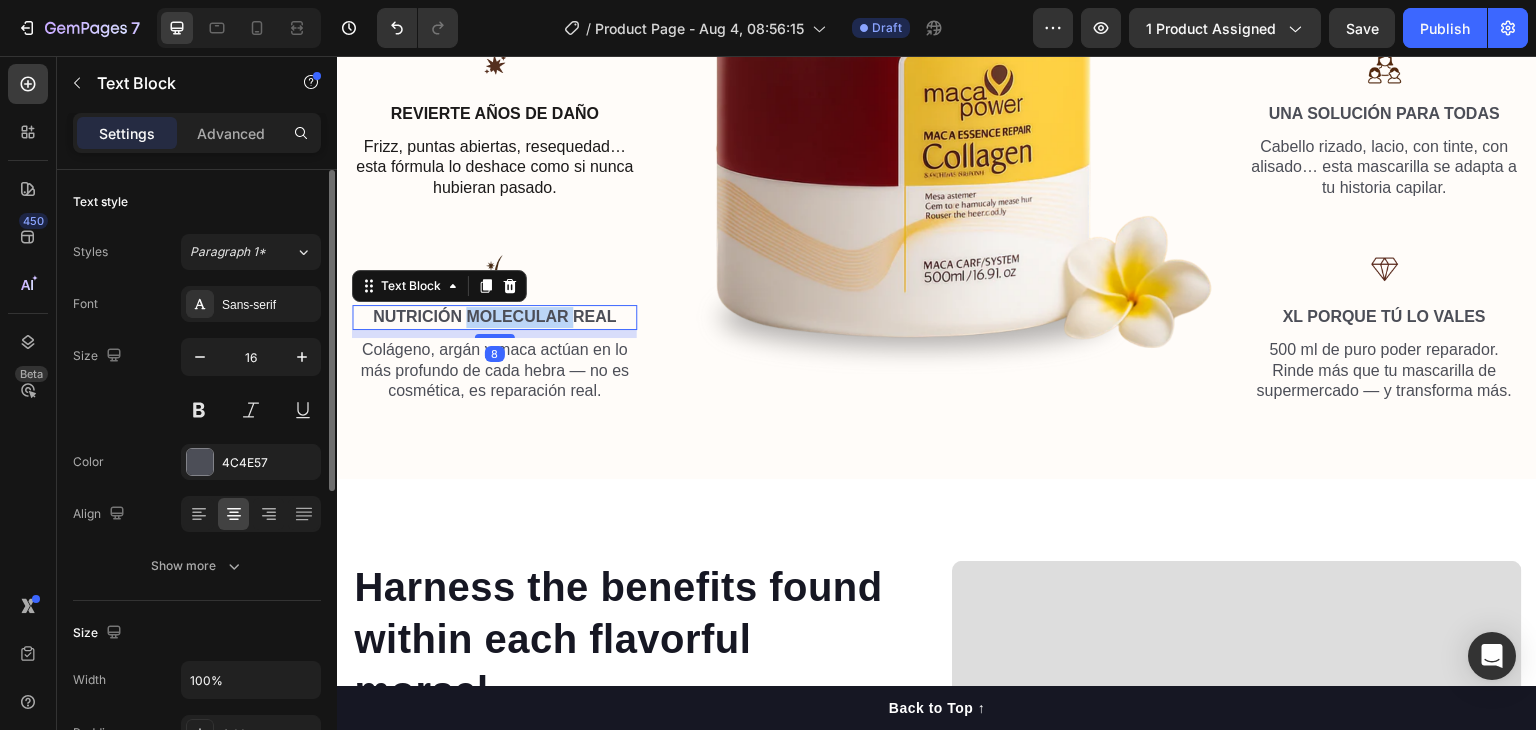 click on "Nutrición Molecular Real" at bounding box center [494, 317] 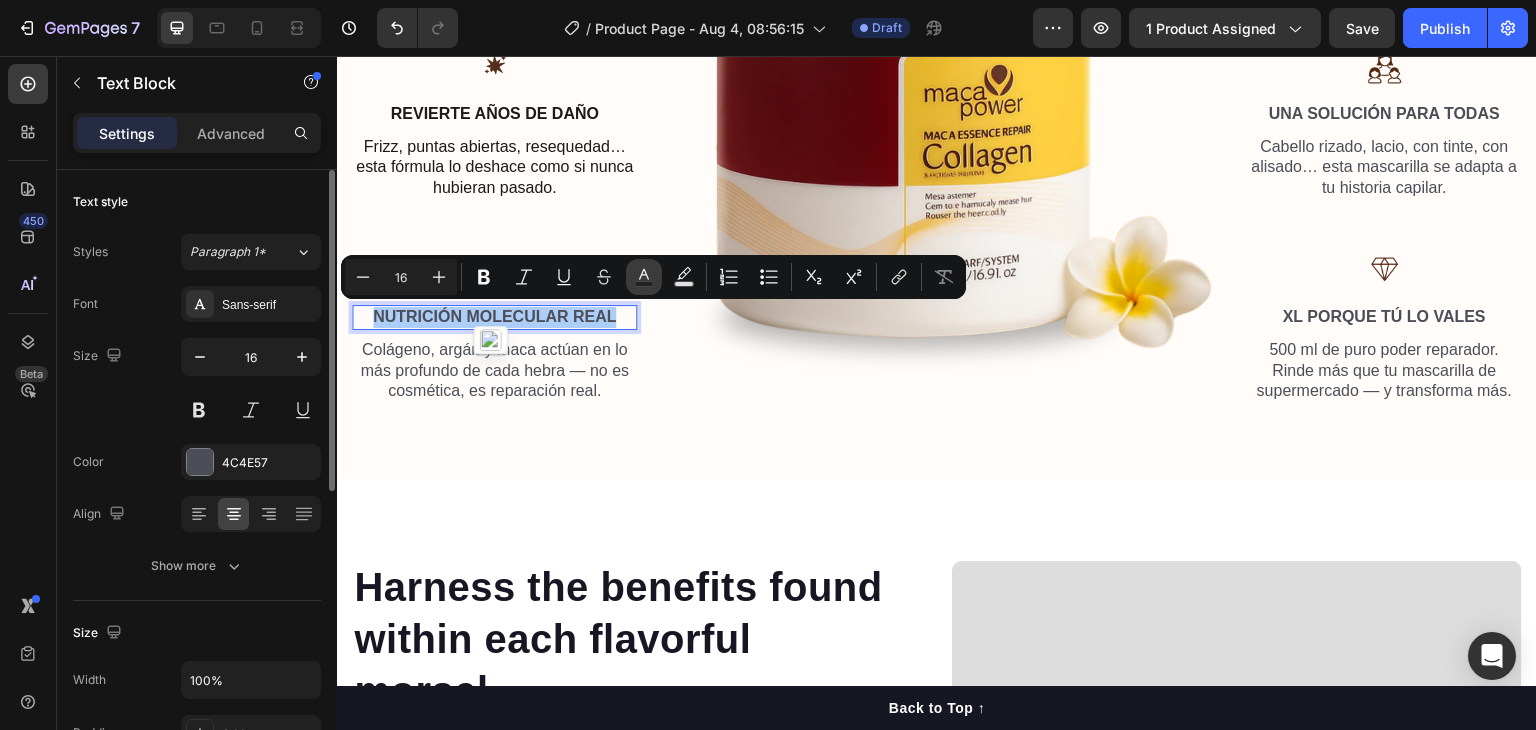 click 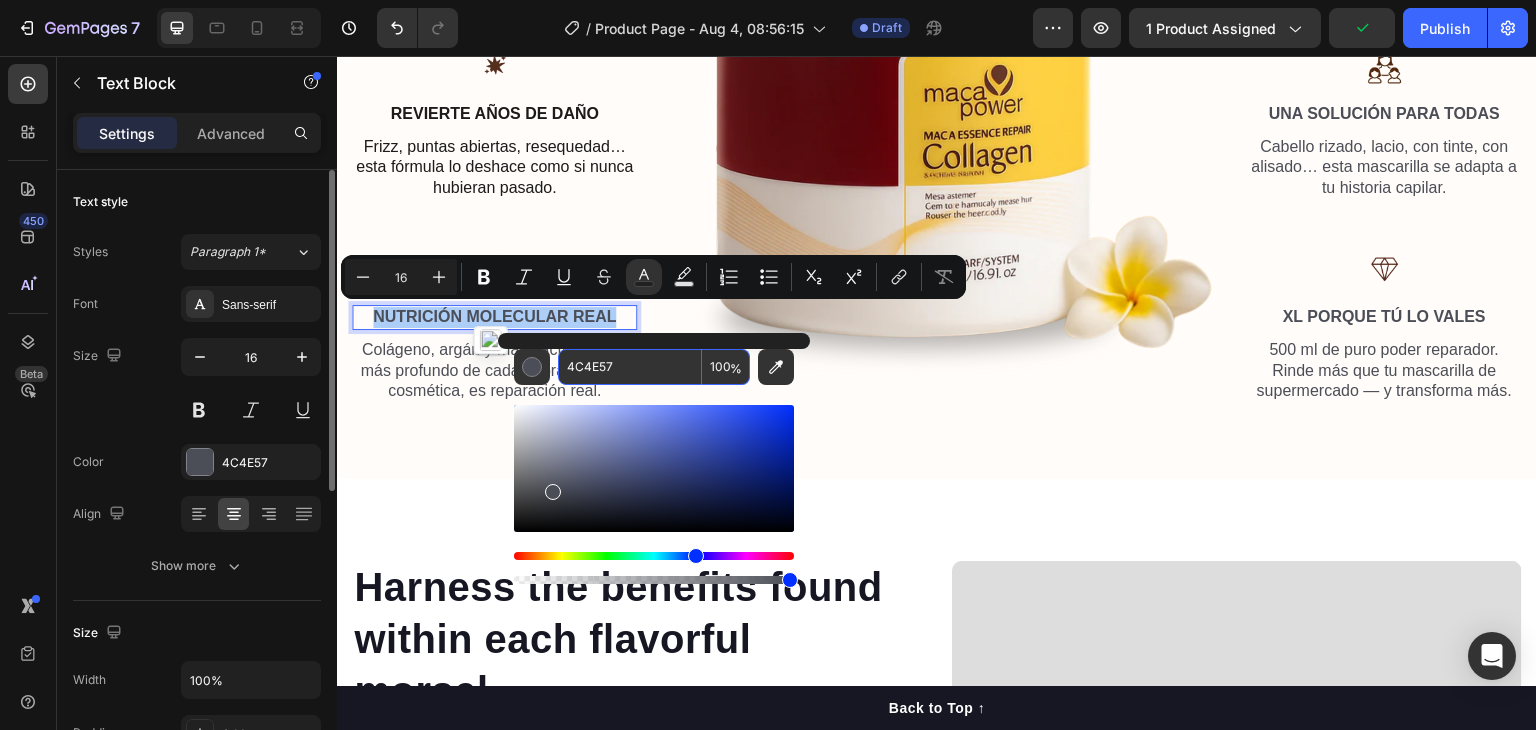 click on "4C4E57" at bounding box center [630, 367] 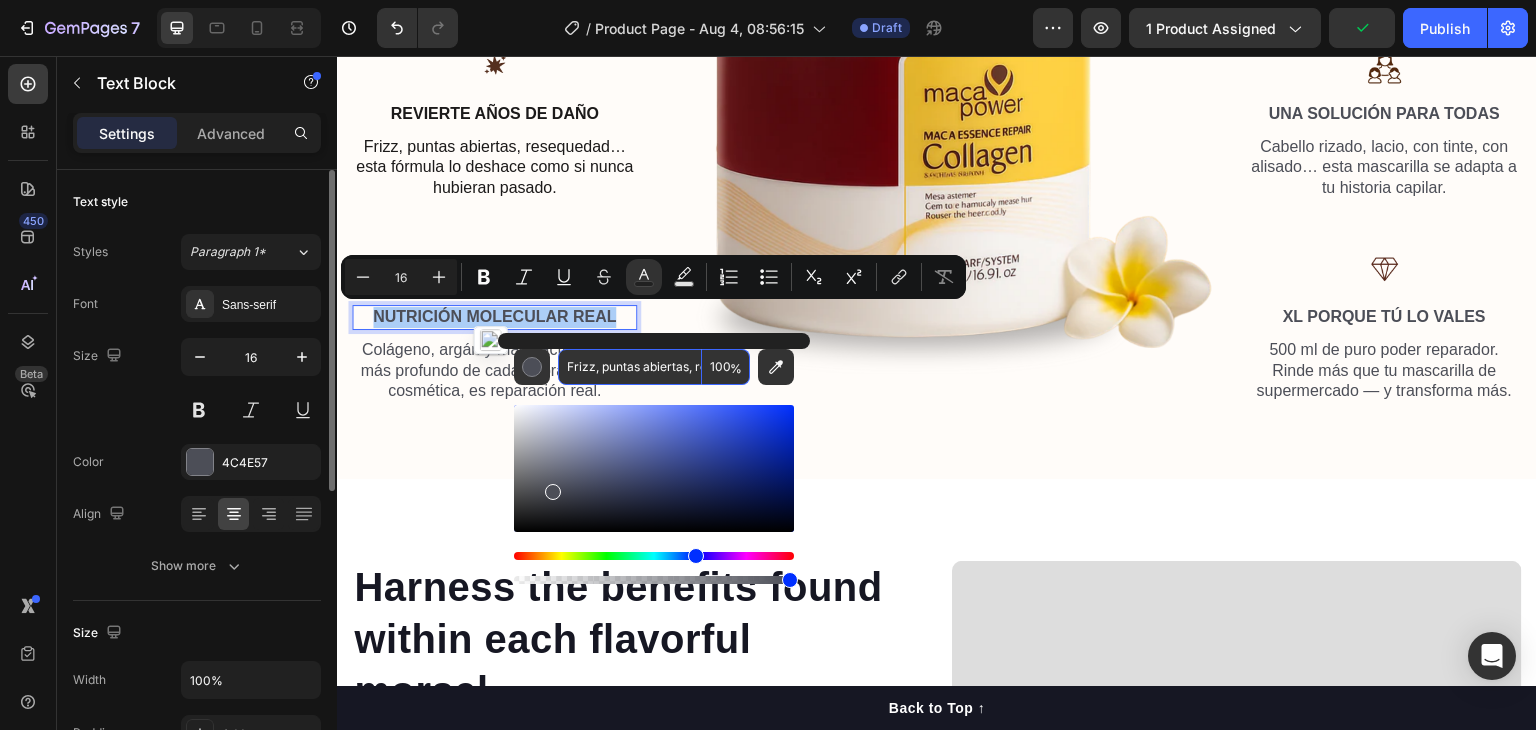 scroll, scrollTop: 0, scrollLeft: 399, axis: horizontal 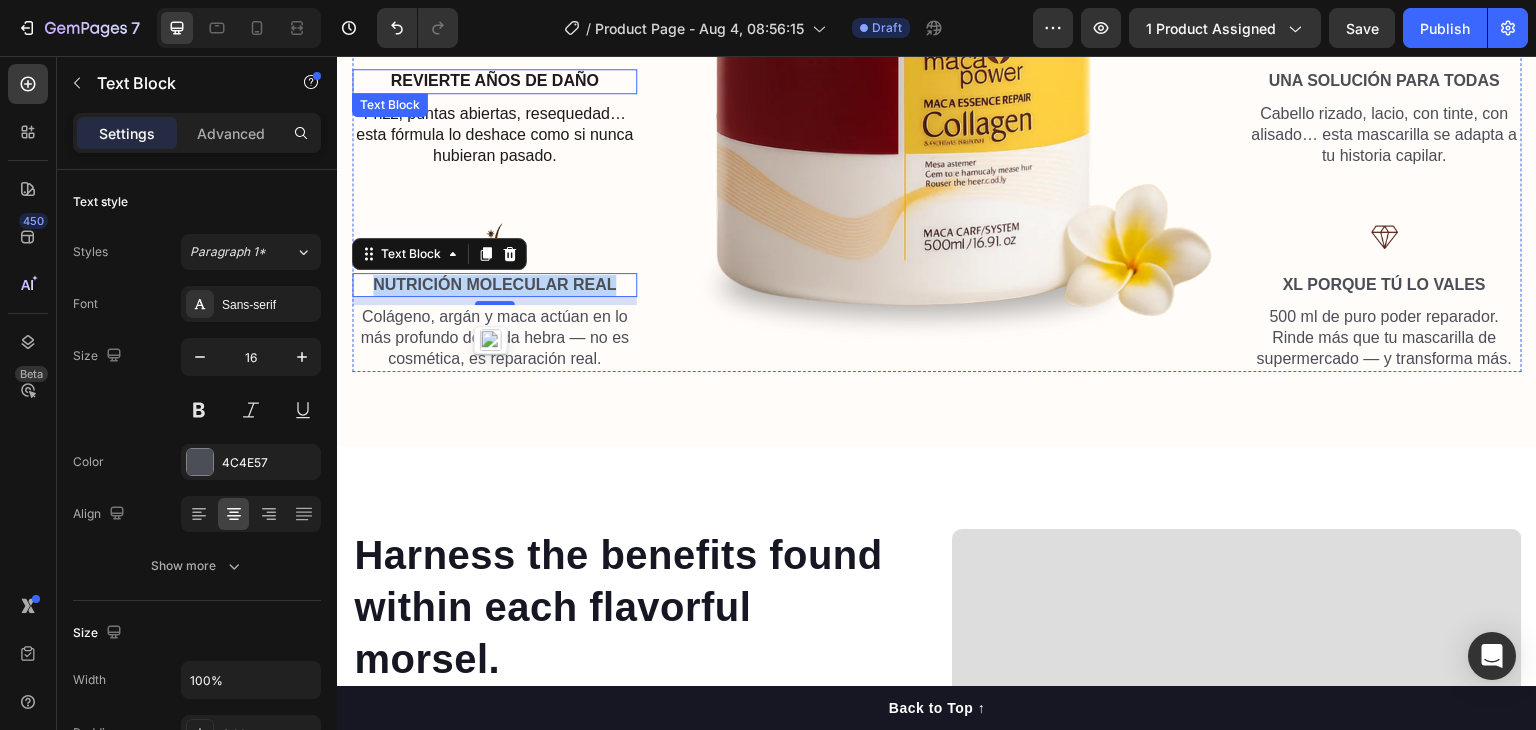 click on "Revierte Años de Daño" at bounding box center [494, 80] 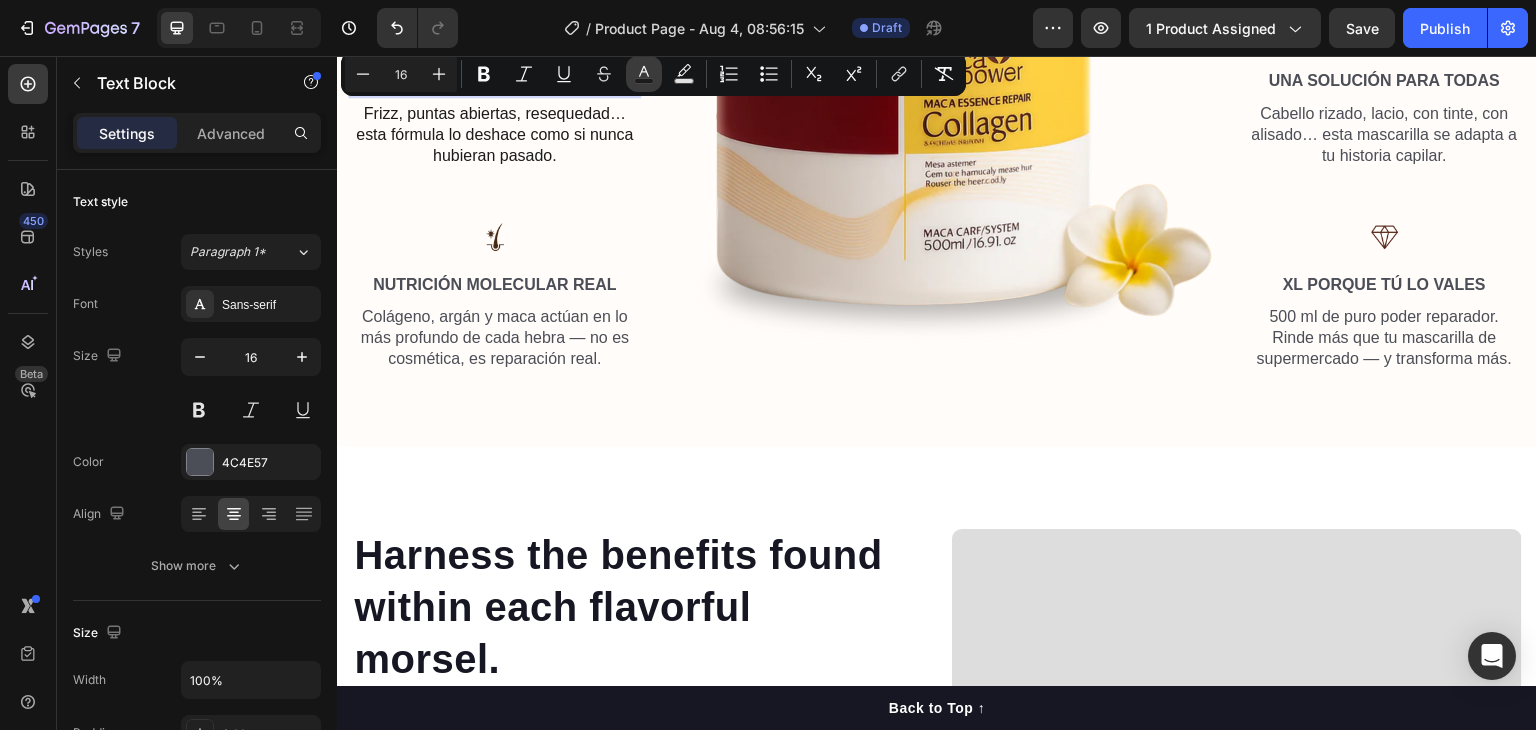 click 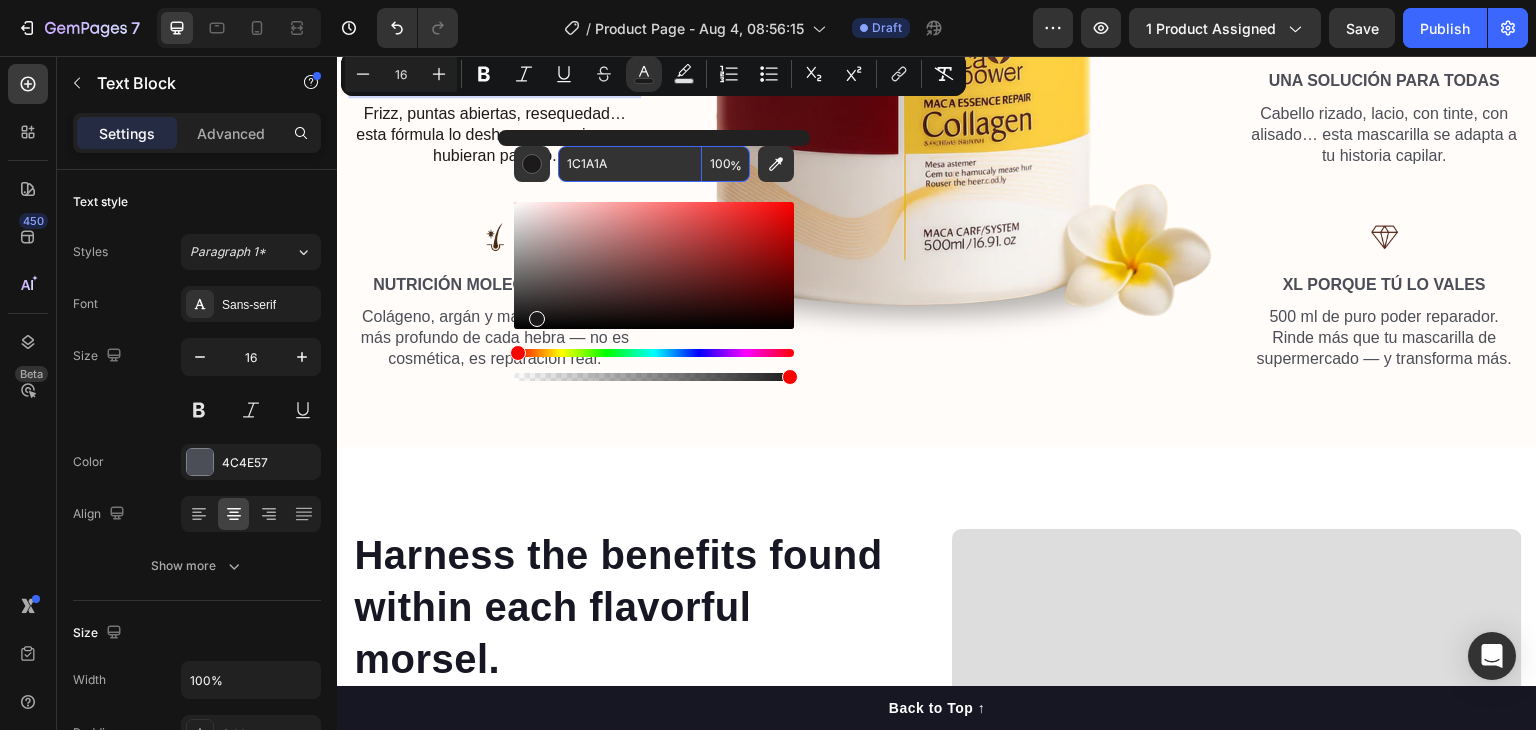 click on "1C1A1A" at bounding box center (630, 164) 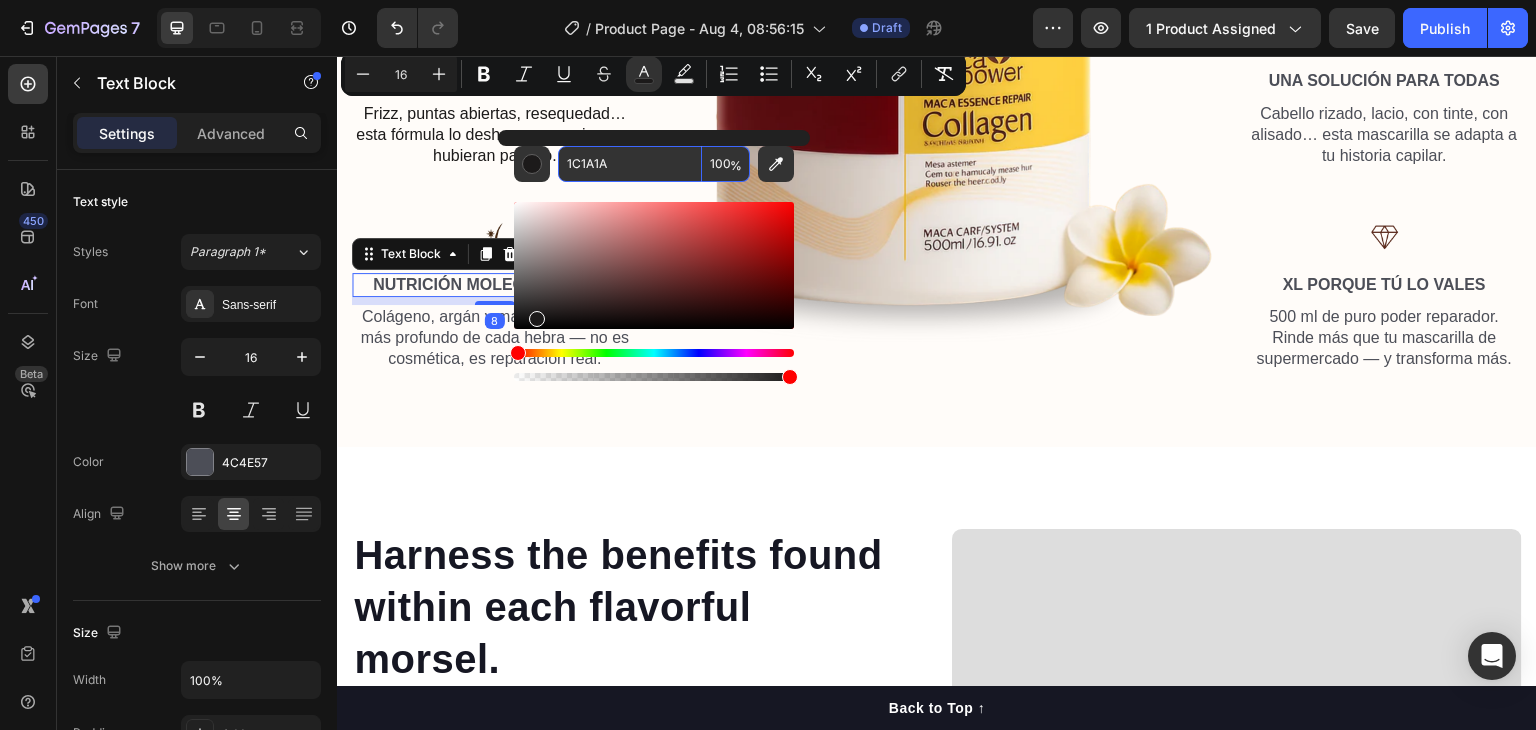 click on "Nutrición Molecular Real" at bounding box center [494, 285] 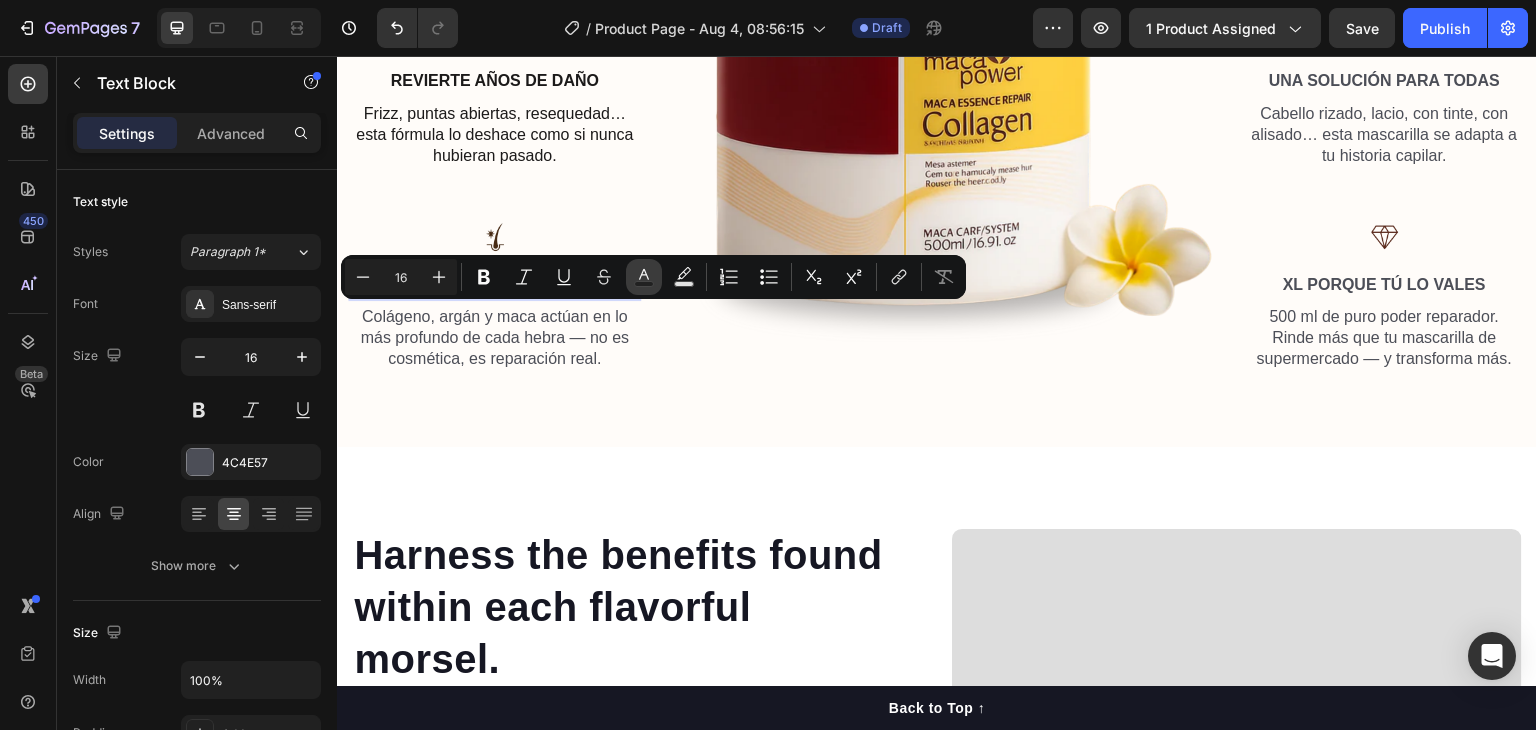 click 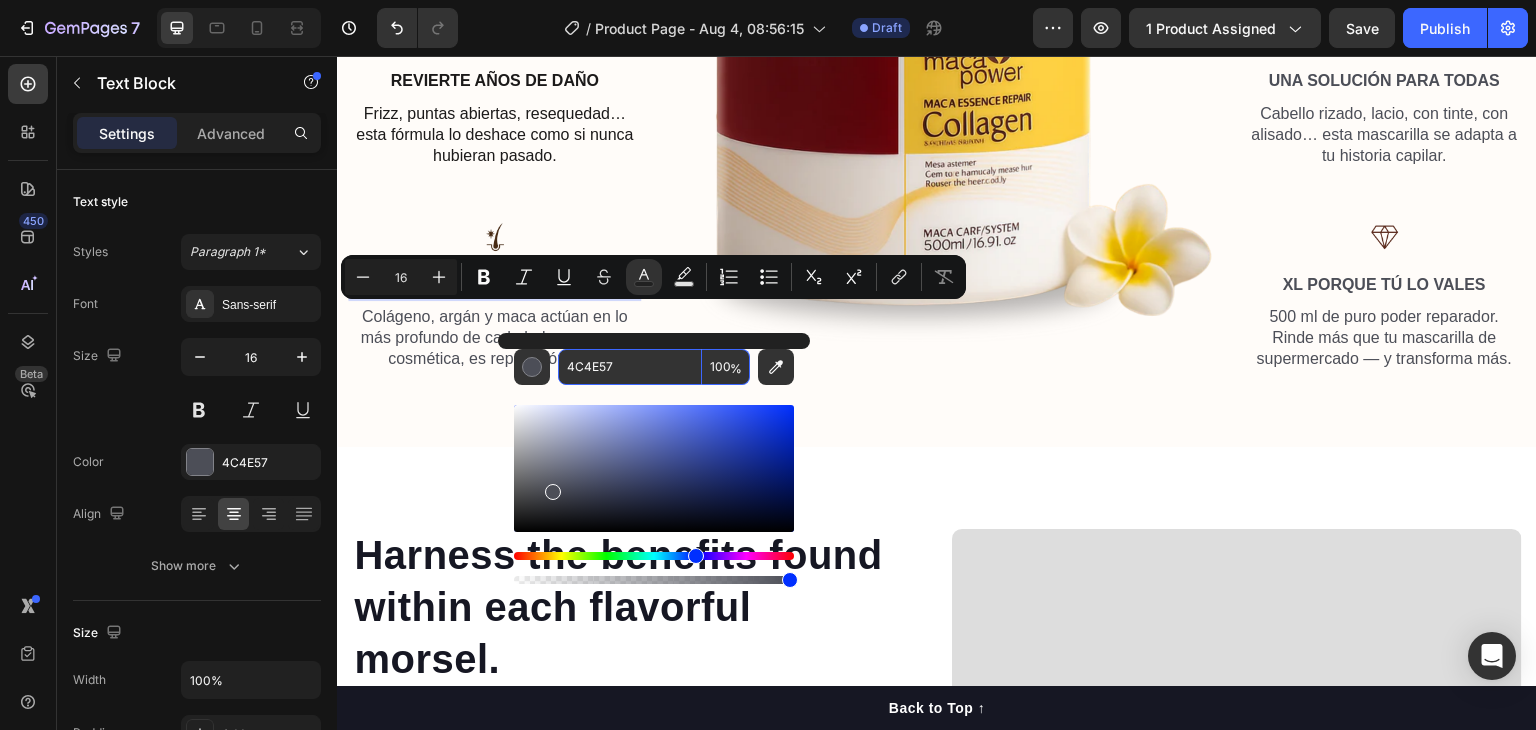 click on "4C4E57" at bounding box center [630, 367] 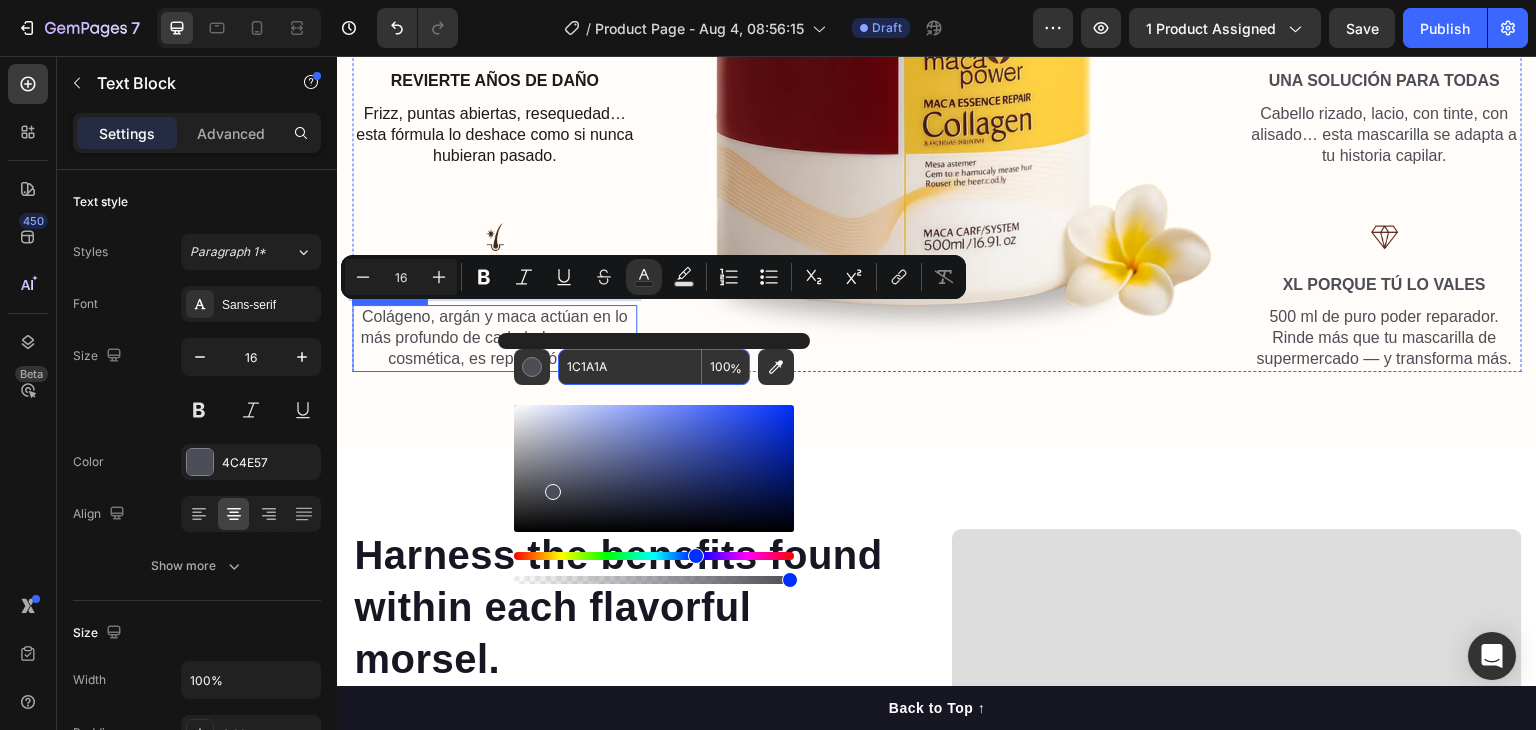 type on "1C1A1A" 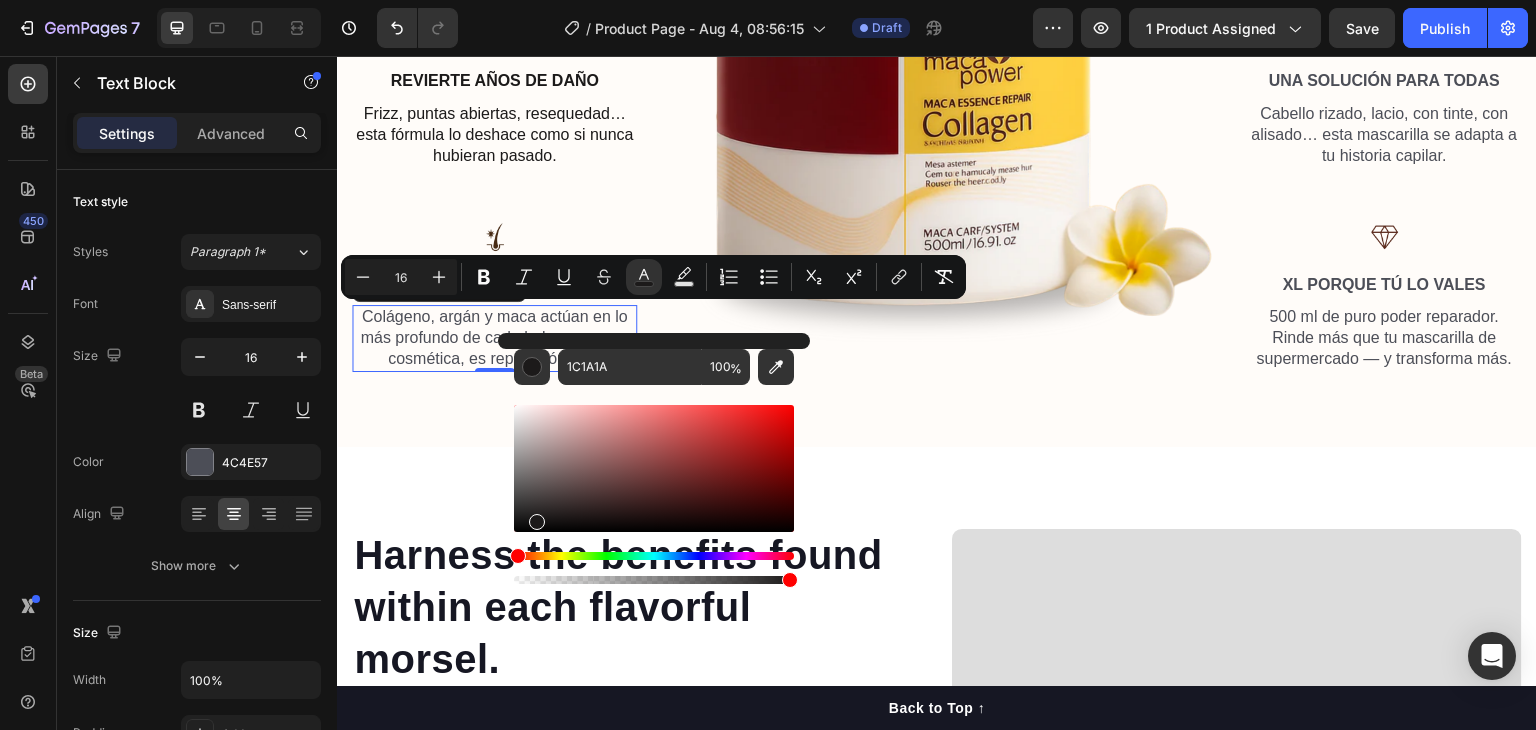 click on "Colágeno, argán y maca actúan en lo más profundo de cada hebra — no es cosmética, es reparación real." at bounding box center [494, 338] 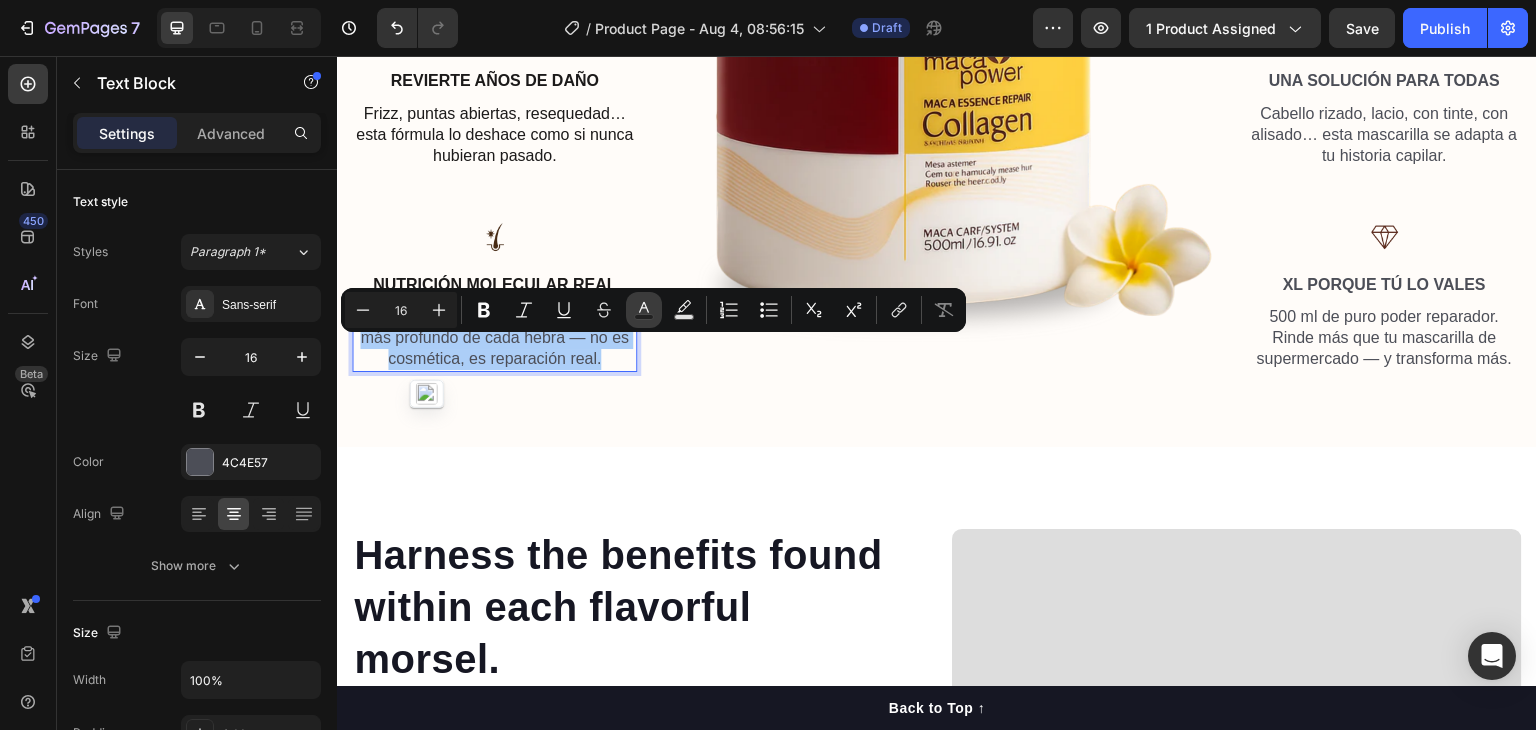 click 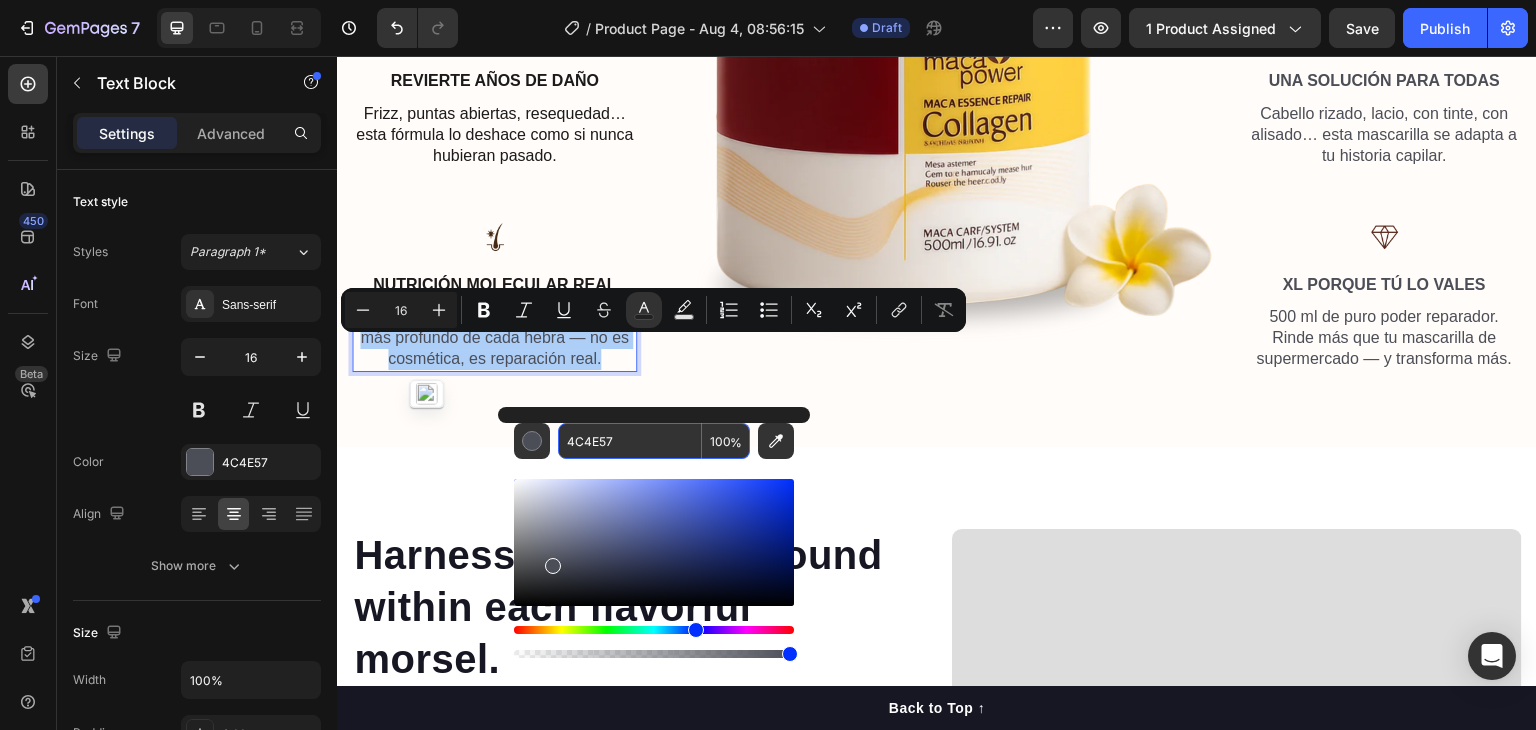 click on "4C4E57" at bounding box center (630, 441) 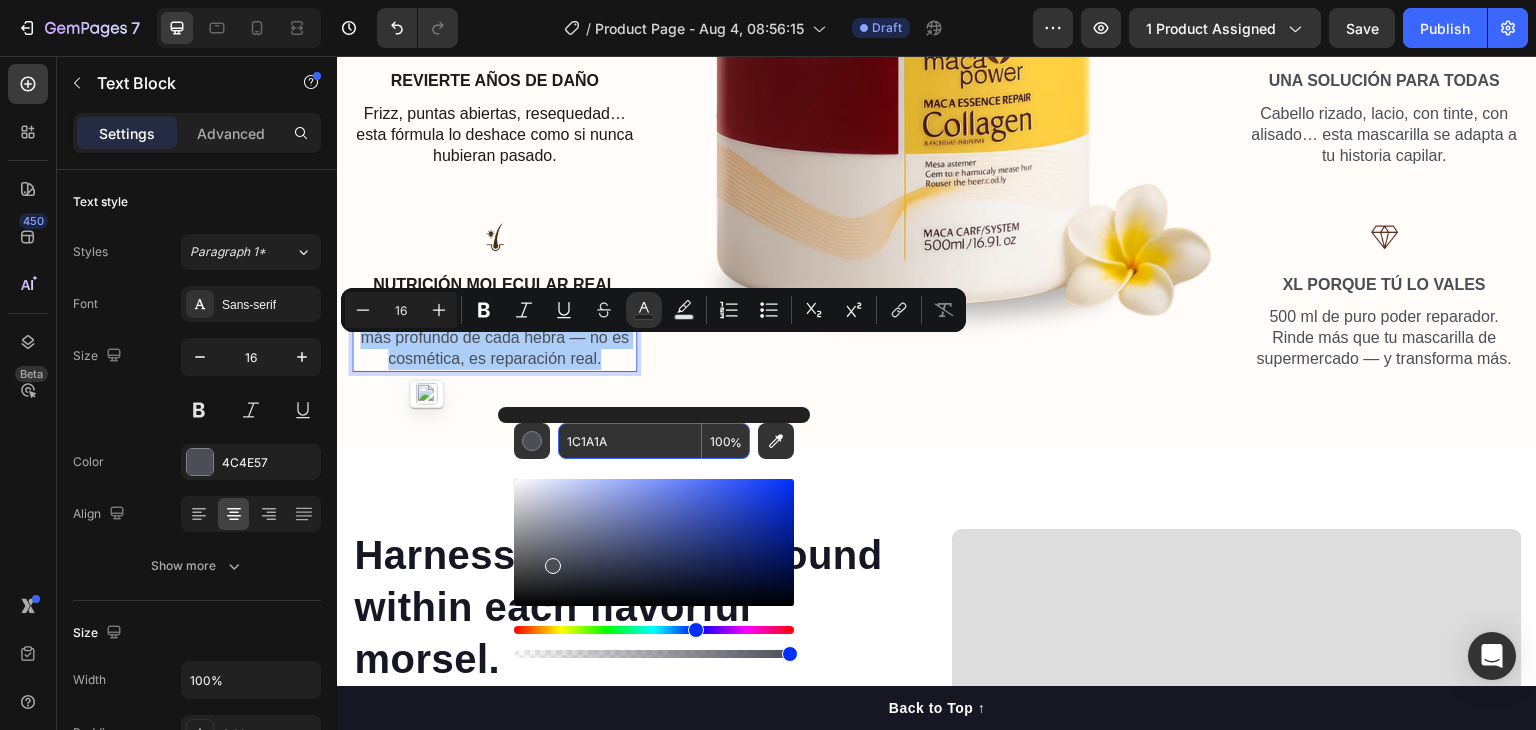type on "1C1A1A" 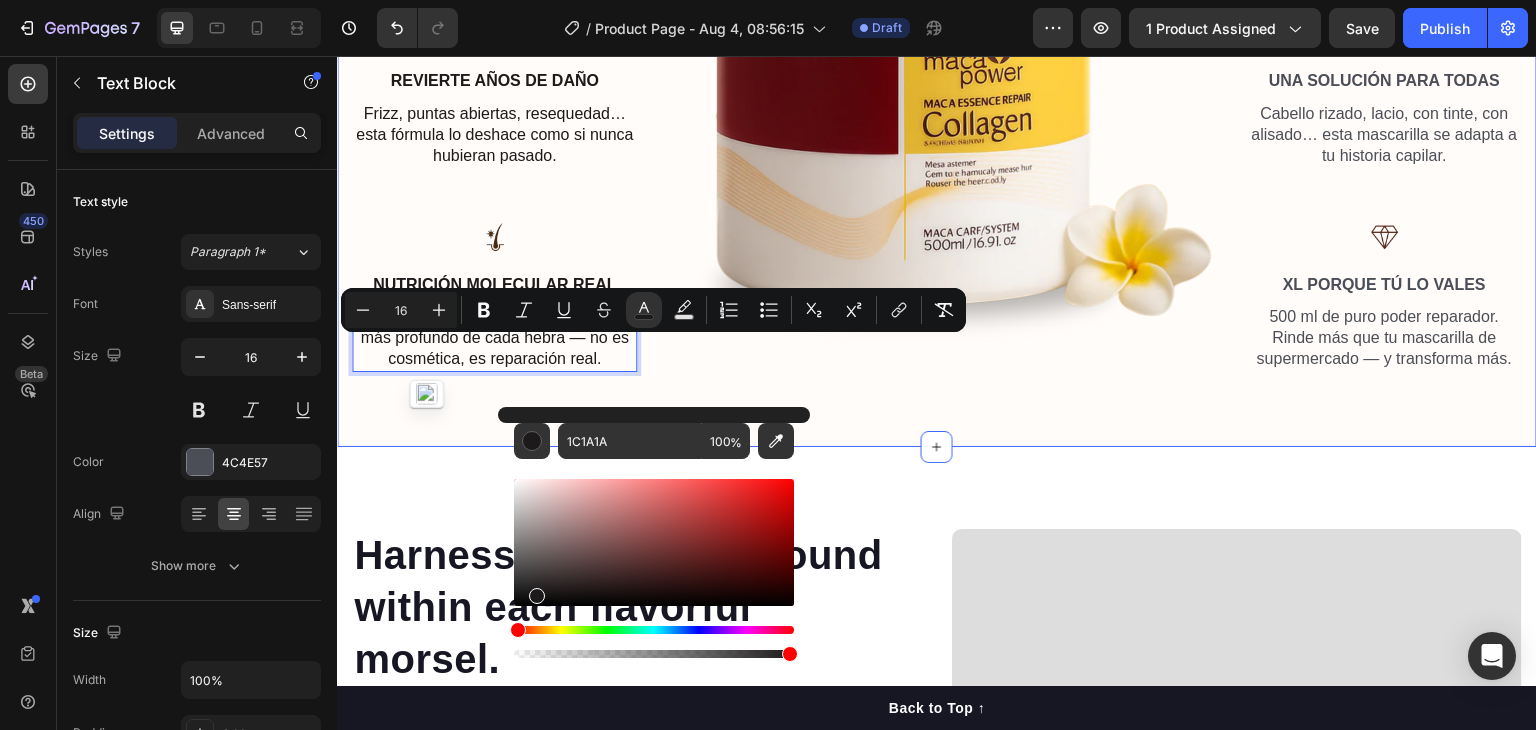 click on "⁠⁠⁠⁠⁠⁠⁠ Más que una Mascarilla — Es el Ritual que Tu Cabello Merece Heading Row Image 10 Minutos de Amor Propio Text Block No más horas en salones. En solo 10 minutos, revive tu cabello desde casa — sin esfuerzo. Text Block Image Revierte Años de Daño Text Block Frizz, puntas abiertas, resequedad… esta fórmula lo deshace como si nunca hubieran pasado. Text Block Image Nutrición Molecular Real Text Block Colágeno, argán y maca actúan en lo más profundo de cada hebra — no es cosmética, es reparación real. Text Block   0 Image Image Ritual Natural, Resultados Visibles Text Block Sin sulfatos ni parabenos. Solo ingredientes que tu cabello reconoce, acepta y agradece. Text Block Image Una Solución para Todas Text Block Cabello rizado, lacio, con tinte, con alisado… esta mascarilla se adapta a tu historia capilar. Text Block Image XL porque Tú lo Vales Text Block 500 ml de puro poder reparador. Rinde más que tu mascarilla de supermercado — y transforma más. Text Block Row" at bounding box center (937, 19) 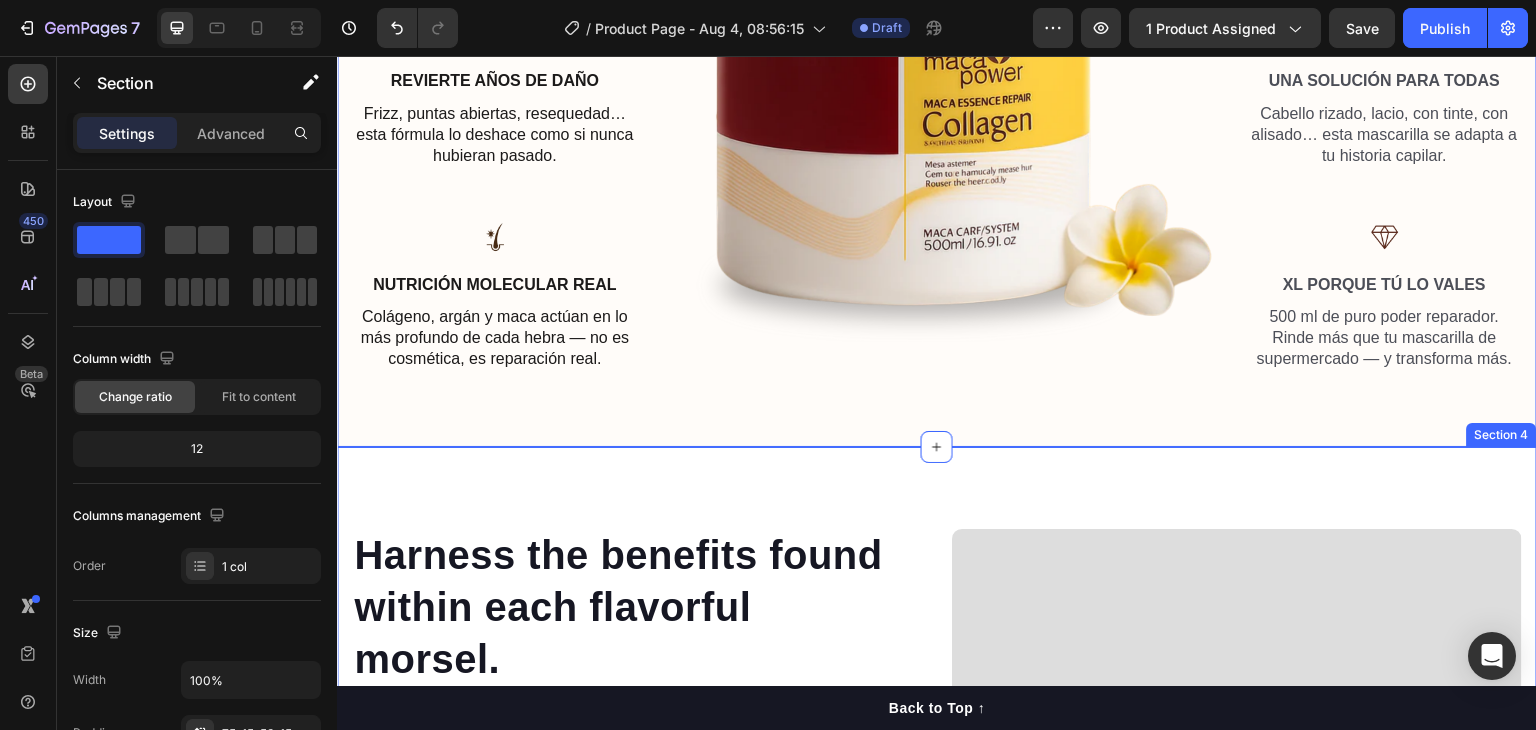 scroll, scrollTop: 1793, scrollLeft: 0, axis: vertical 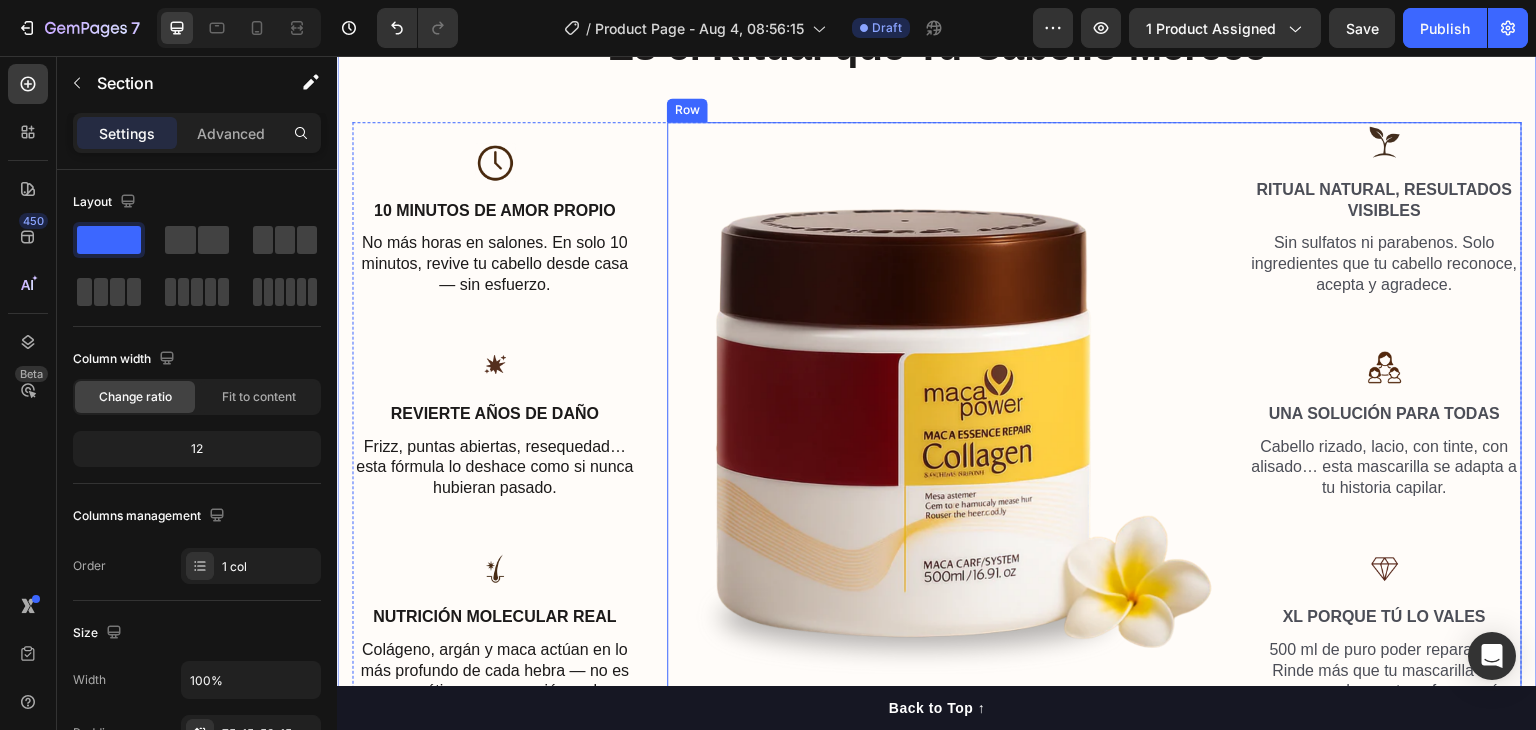 click on "Ritual Natural, Resultados Visibles" at bounding box center (1384, 201) 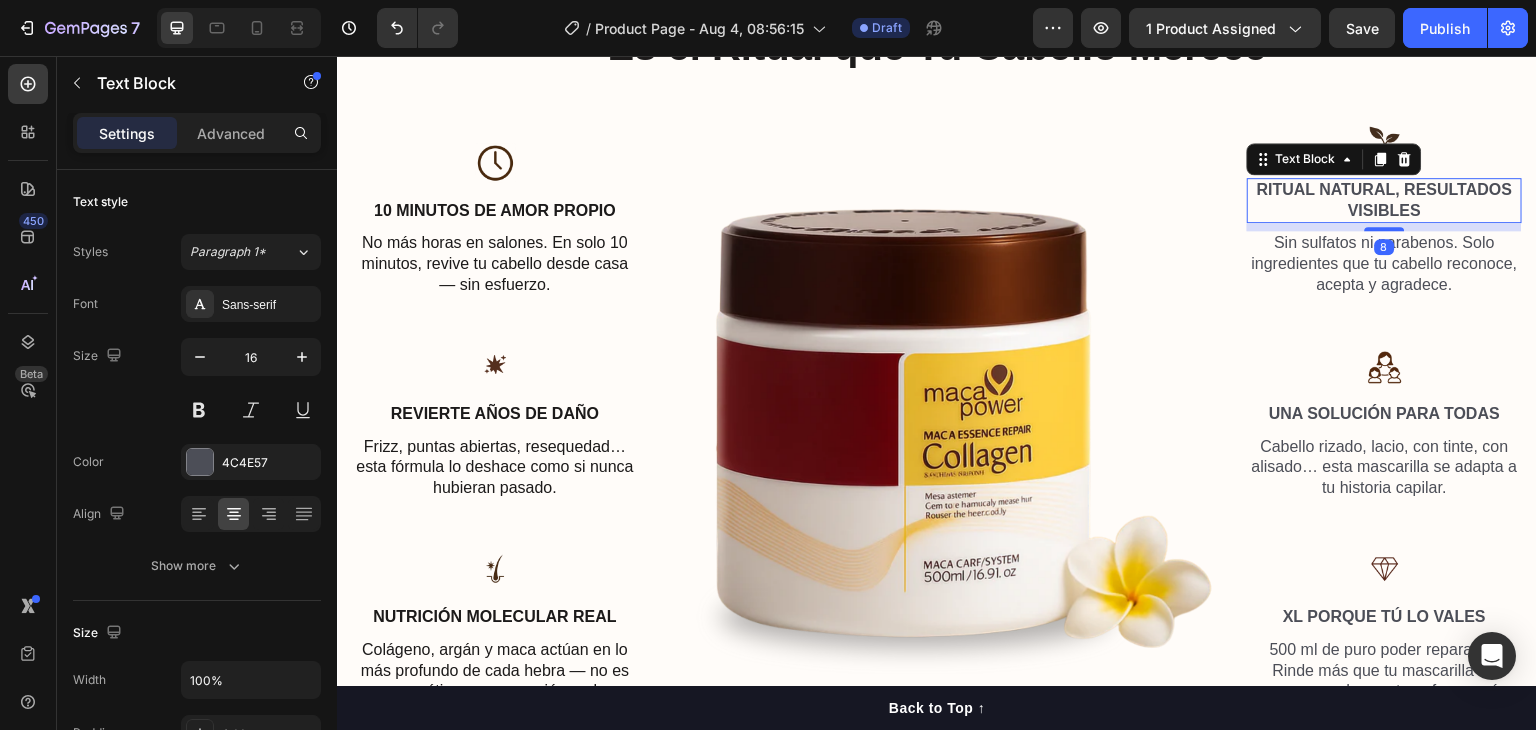 click on "Ritual Natural, Resultados Visibles" at bounding box center [1384, 201] 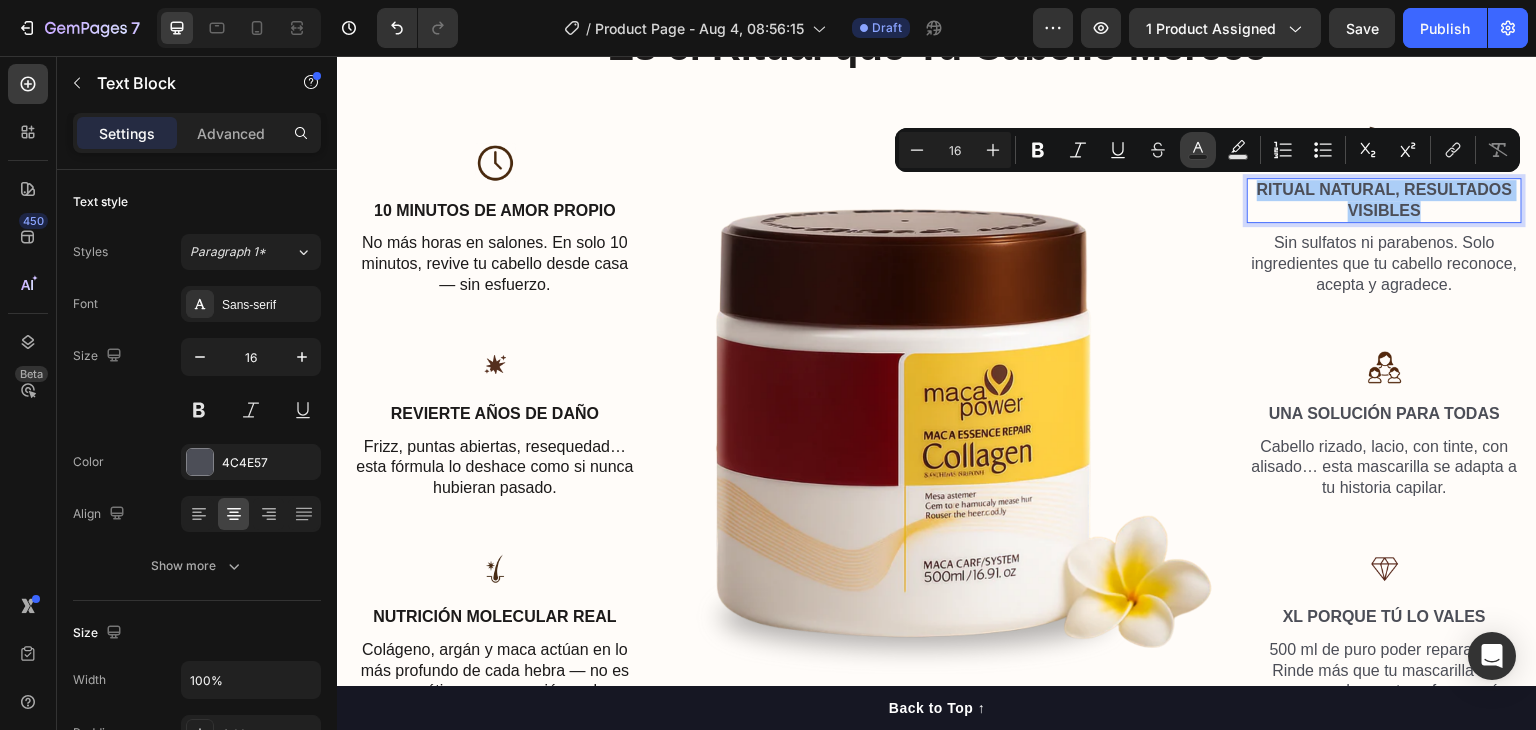 click 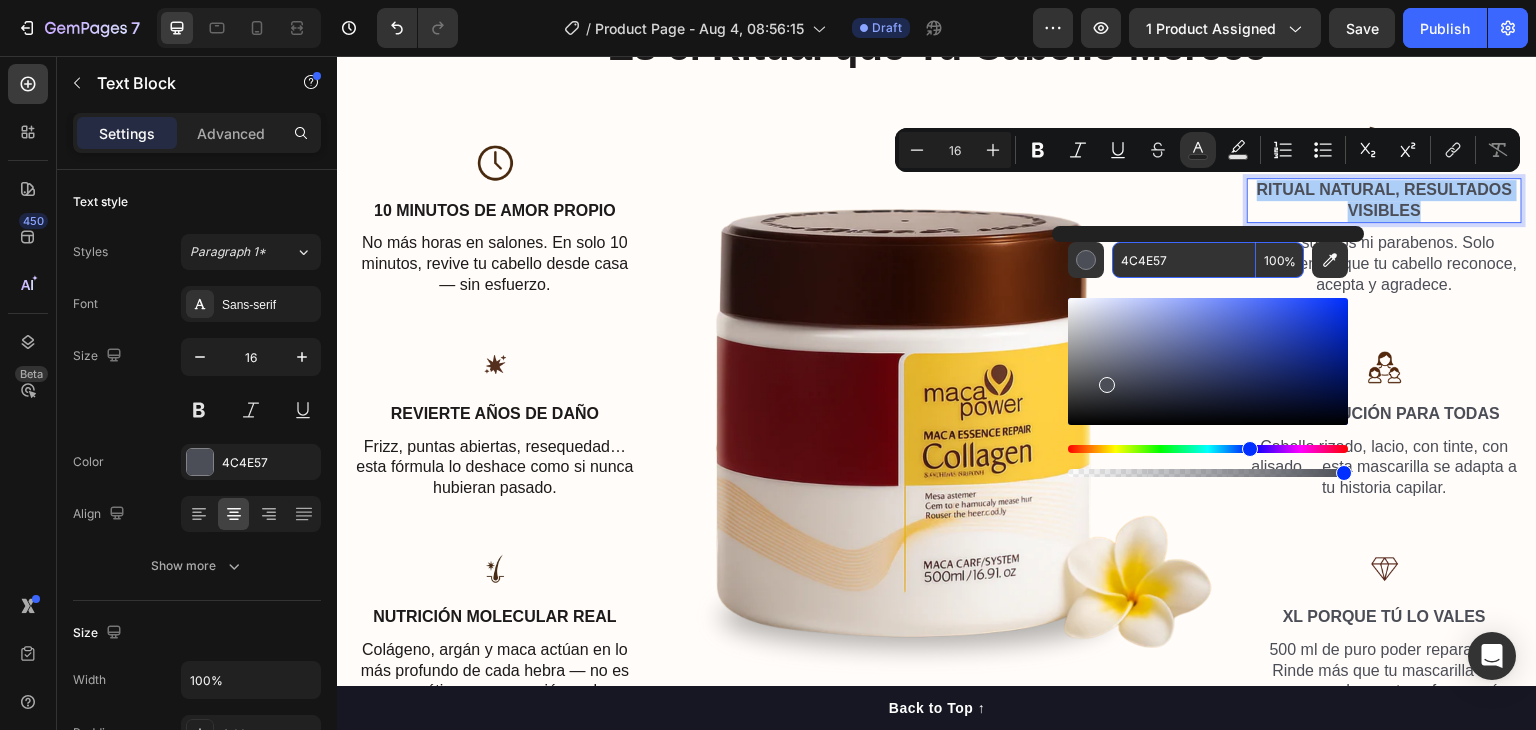 click on "4C4E57" at bounding box center (1184, 260) 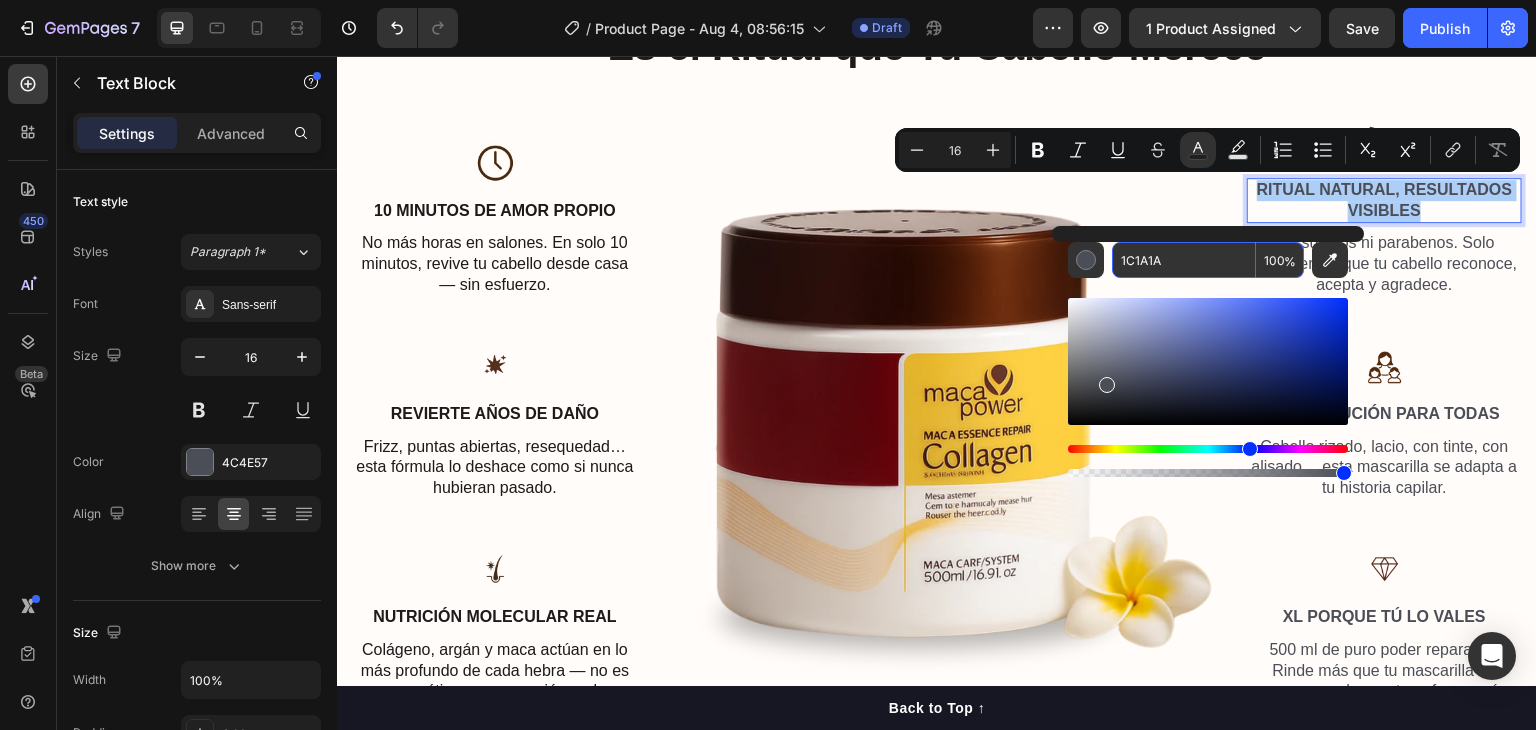 type on "1C1A1A" 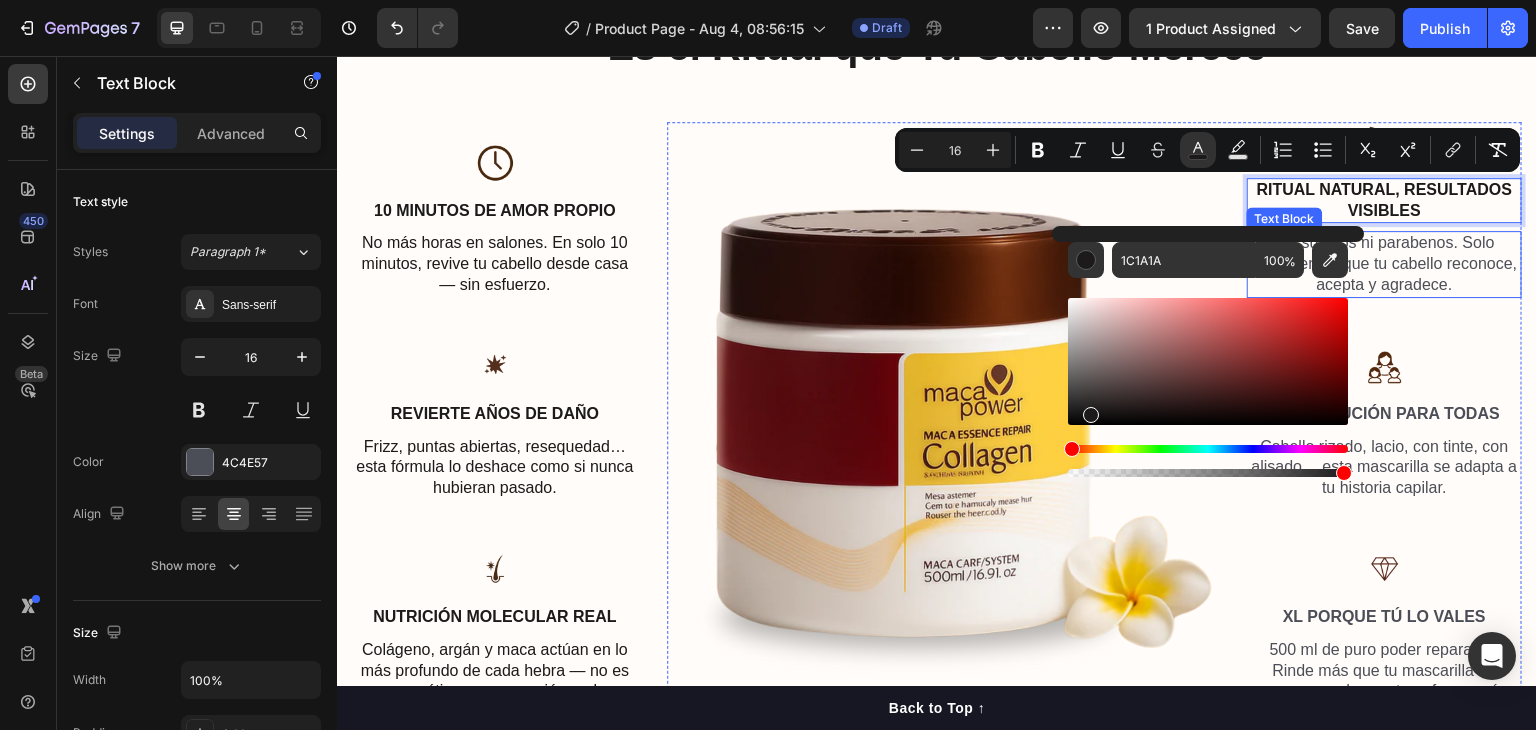 click on "Sin sulfatos ni parabenos. Solo ingredientes que tu cabello reconoce, acepta y agradece." at bounding box center [1384, 264] 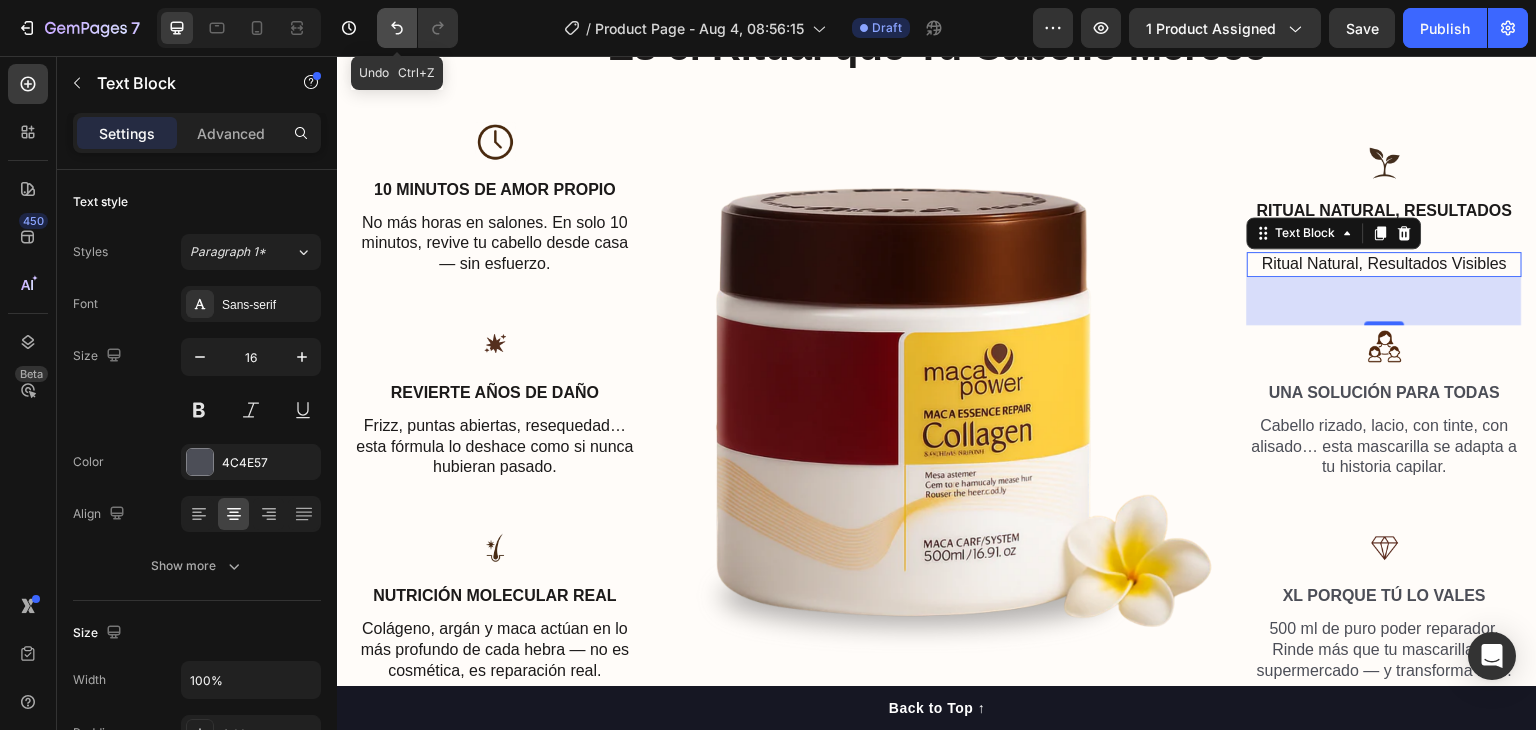 click 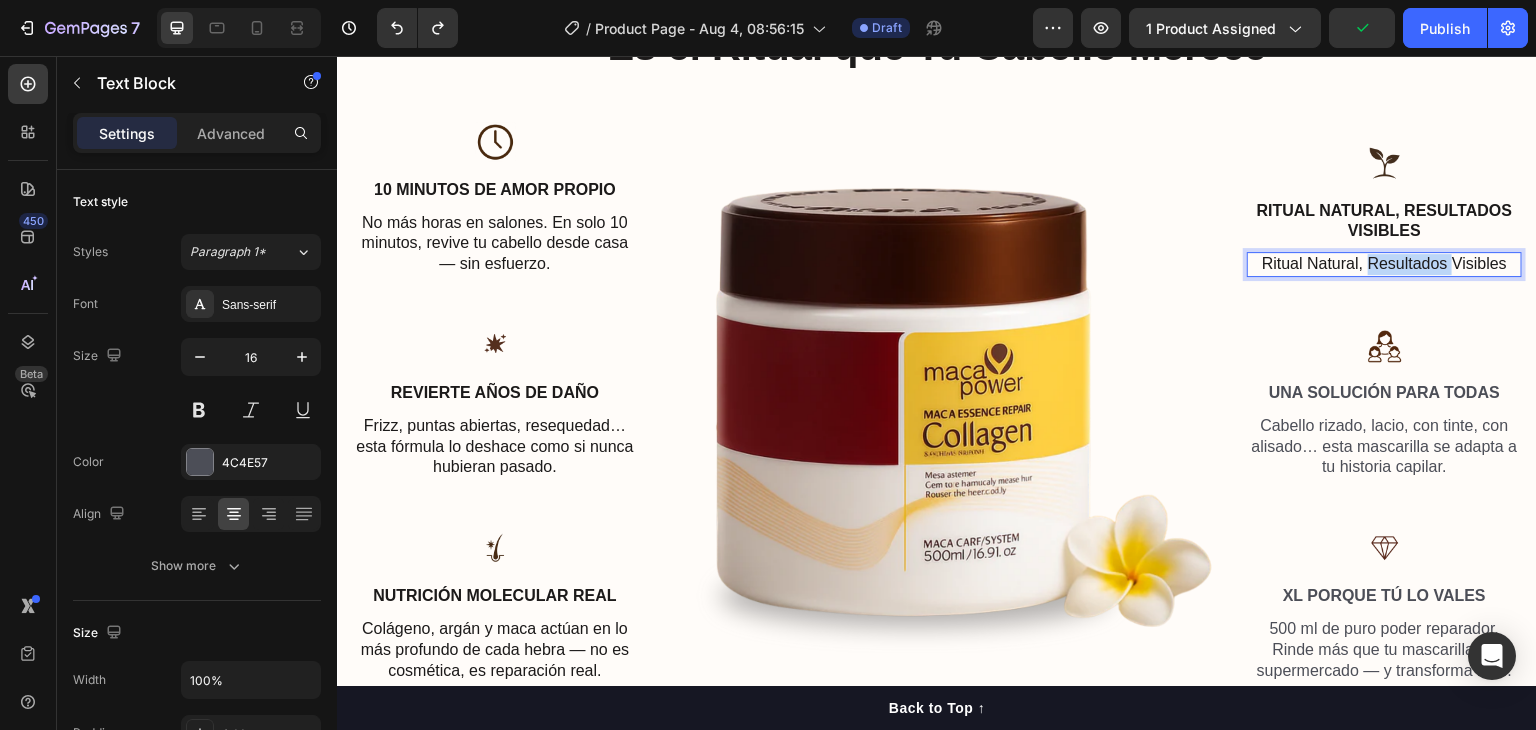 click on "Ritual Natural, Resultados Visibles" at bounding box center (1384, 263) 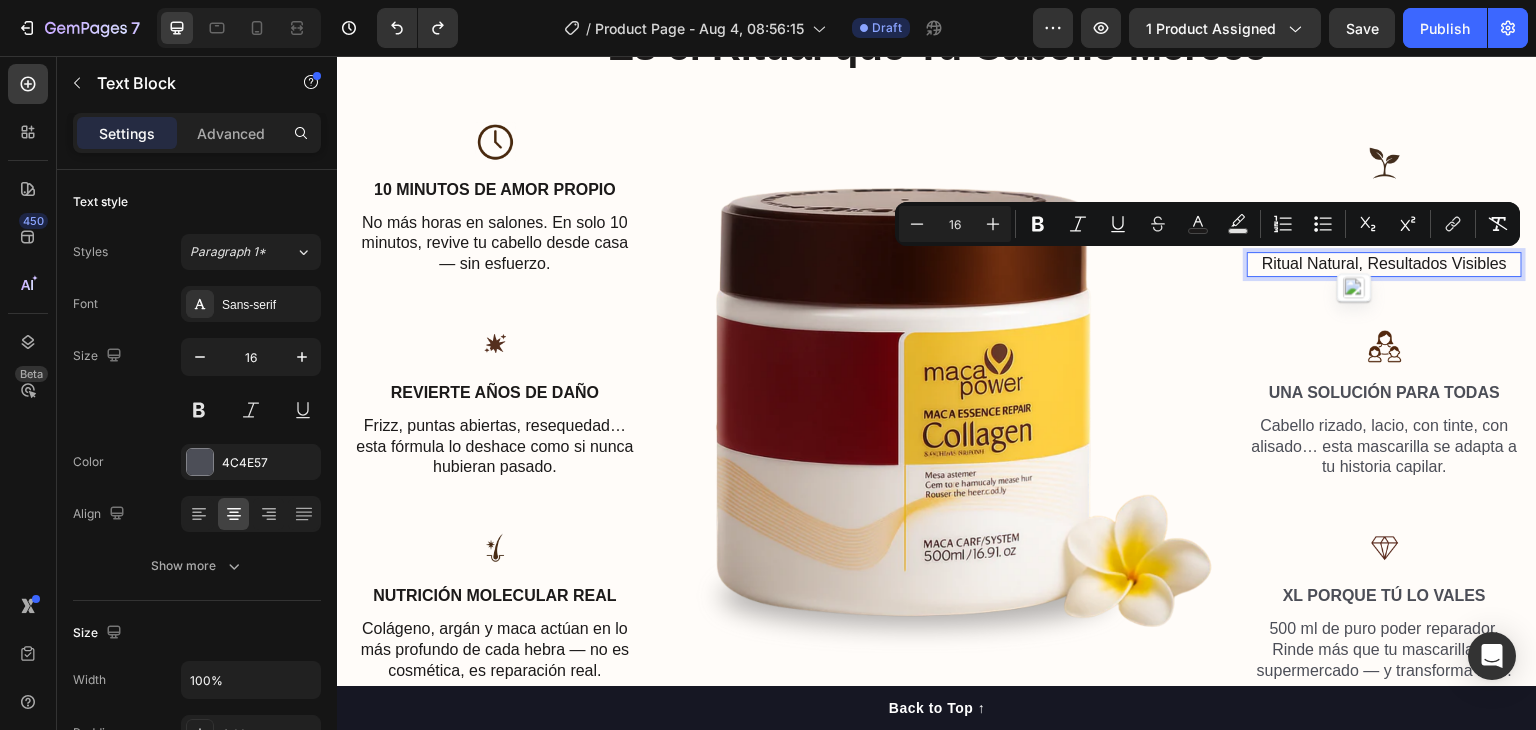 scroll, scrollTop: 1772, scrollLeft: 0, axis: vertical 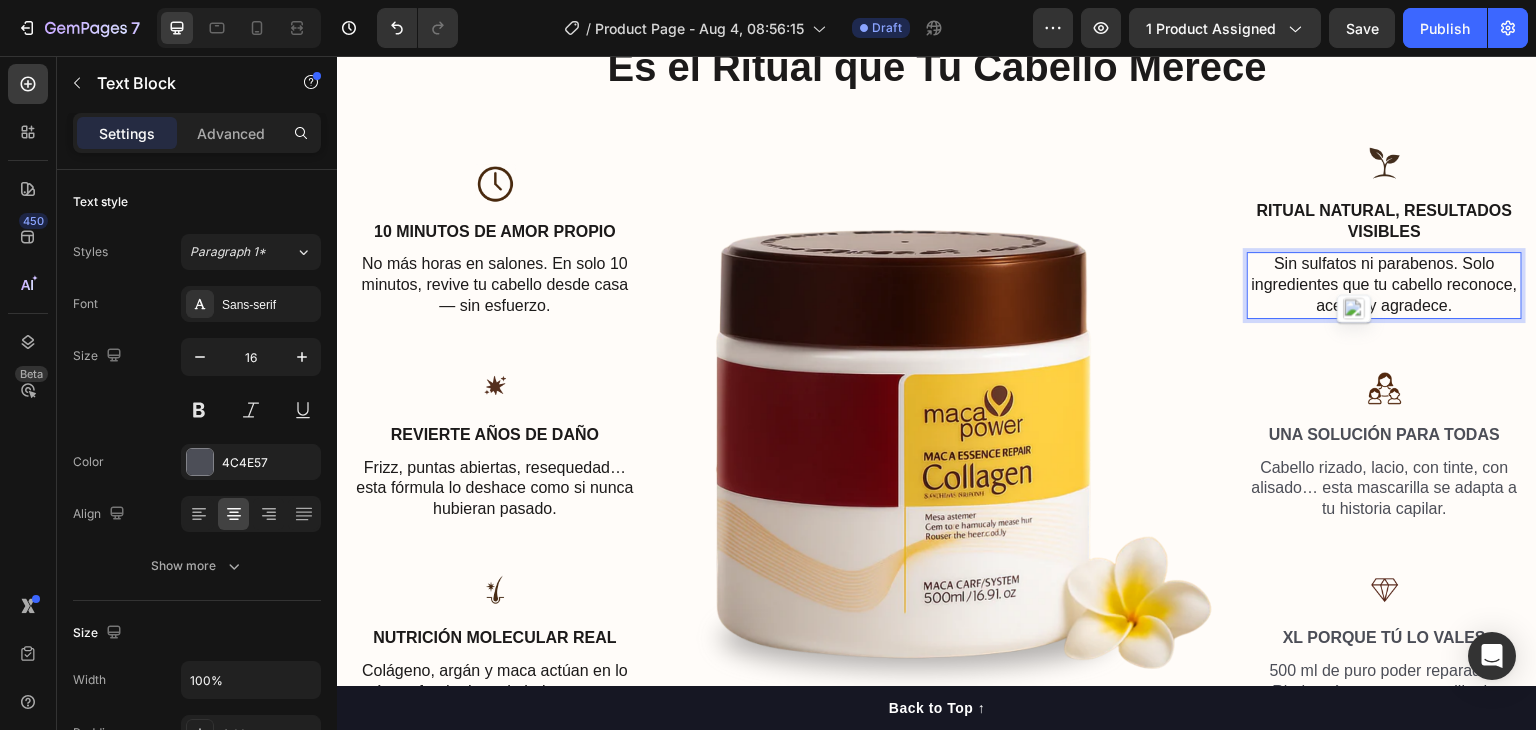 click on "Sin sulfatos ni parabenos. Solo ingredientes que tu cabello reconoce, acepta y agradece." at bounding box center (1384, 285) 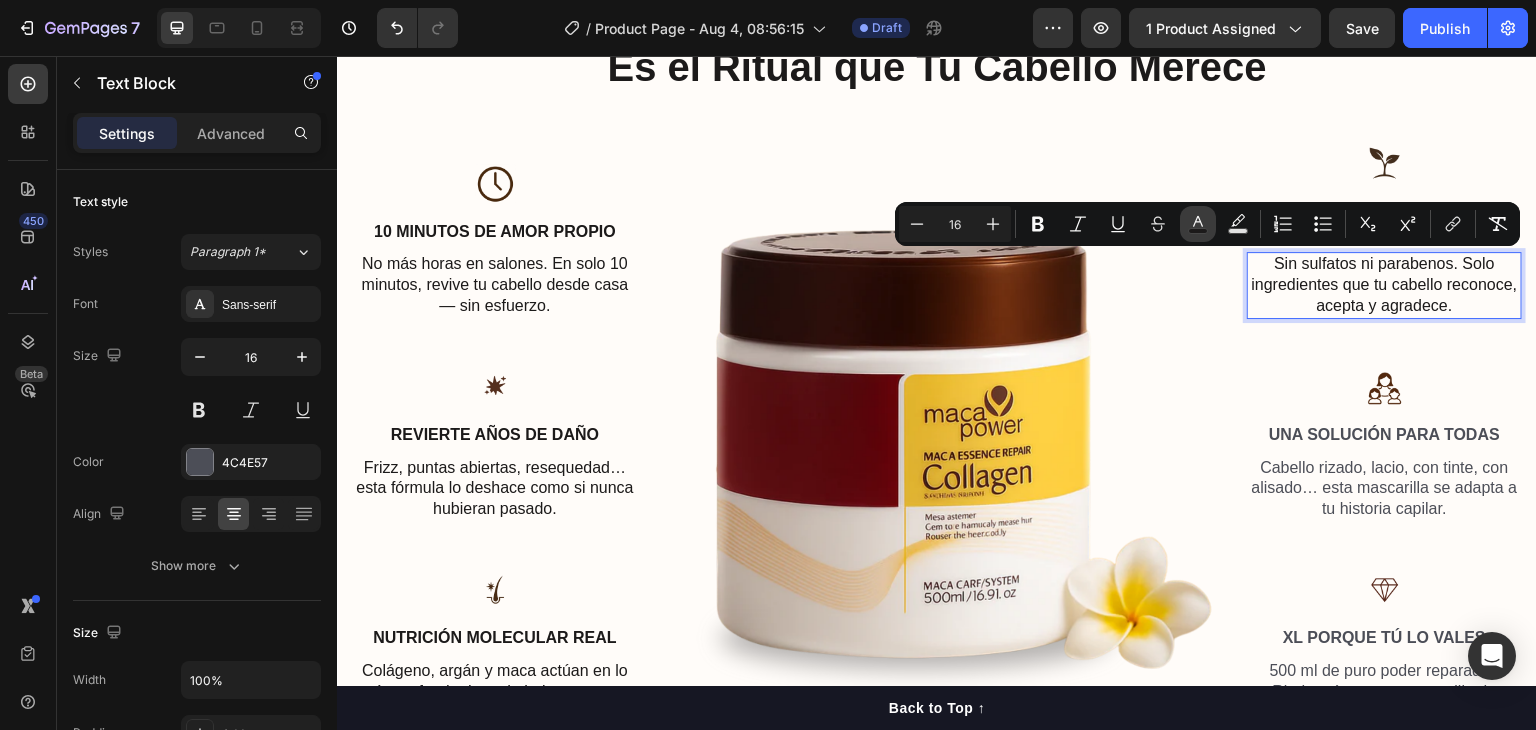 click 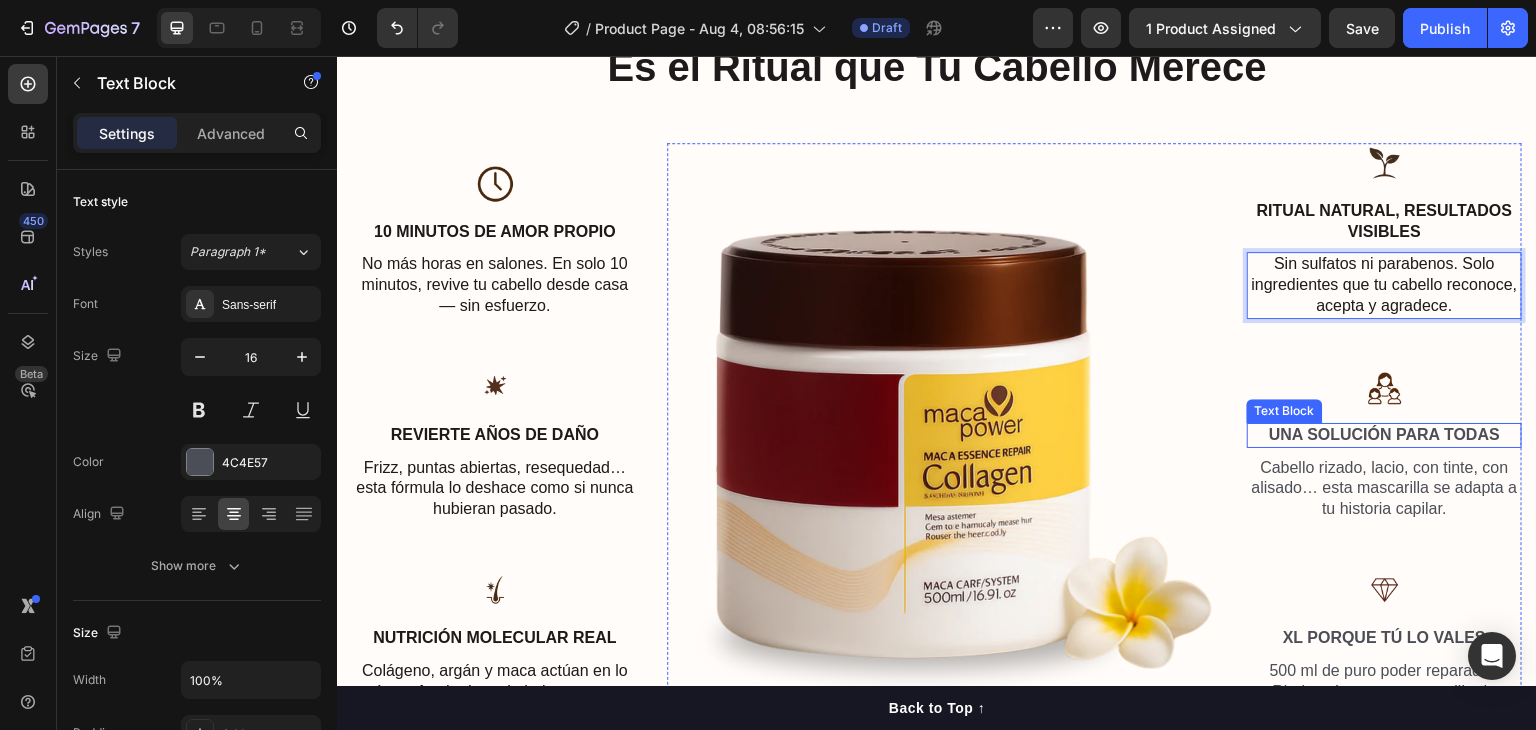 click on "Una Solución para Todas" at bounding box center [1384, 435] 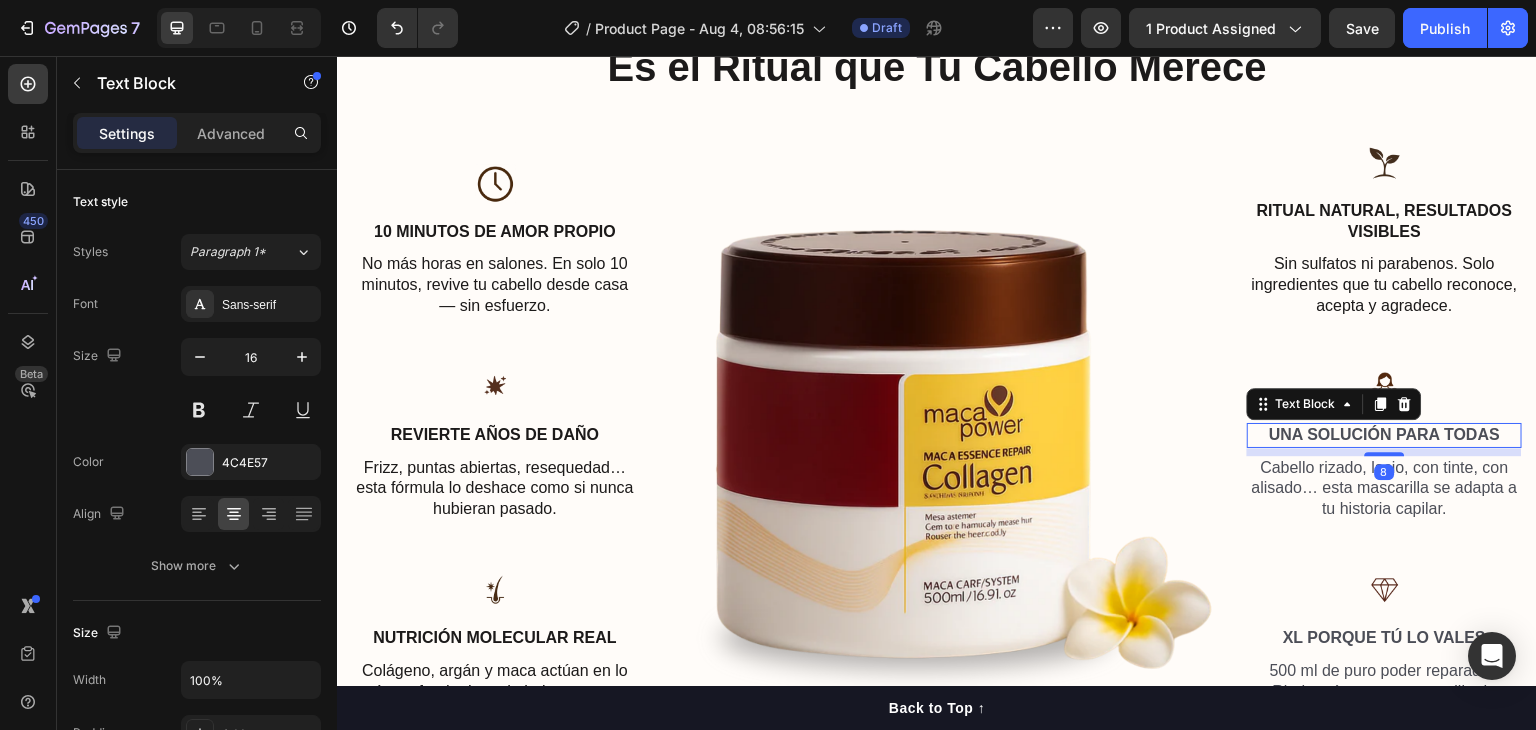 click on "Una Solución para Todas" at bounding box center (1384, 435) 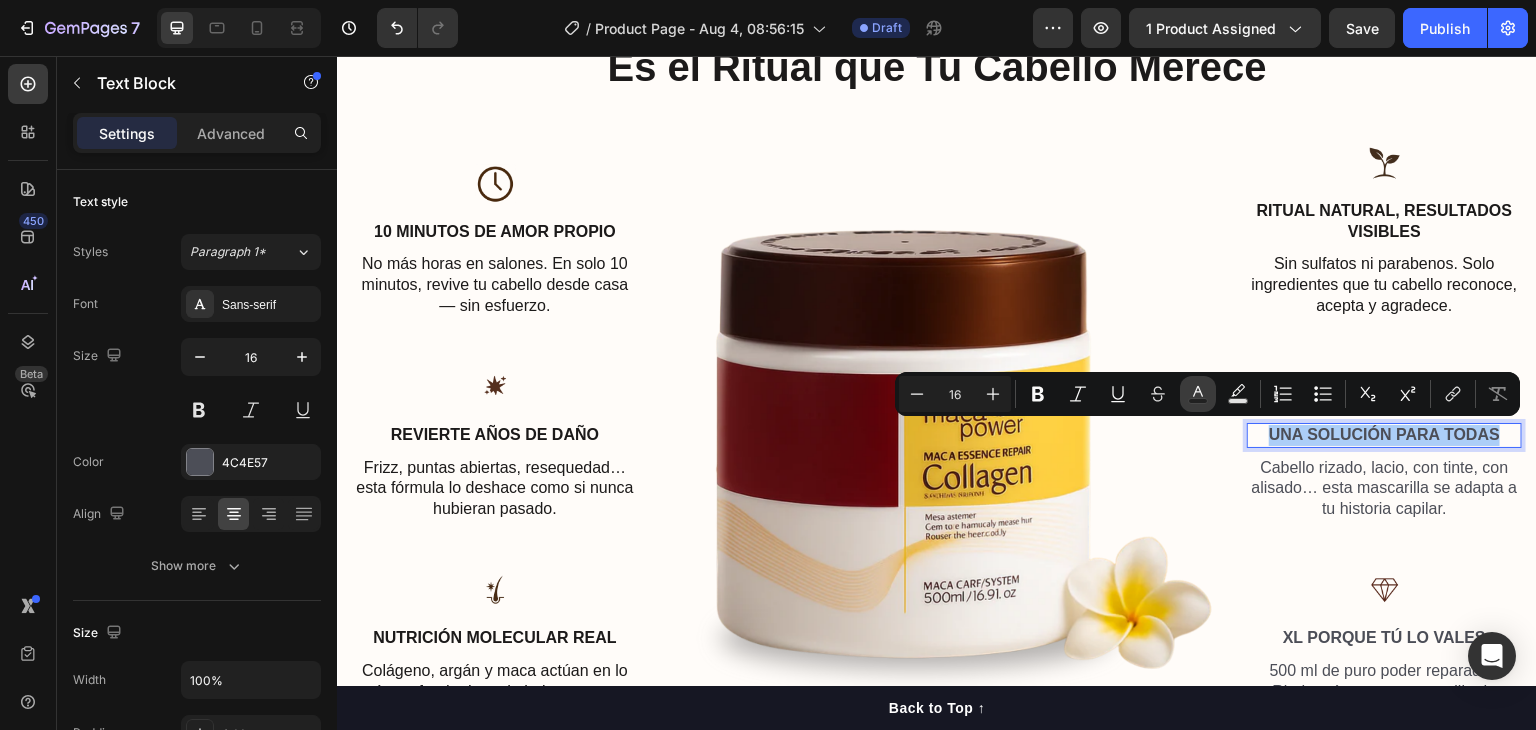 click on "Text Color" at bounding box center [1198, 394] 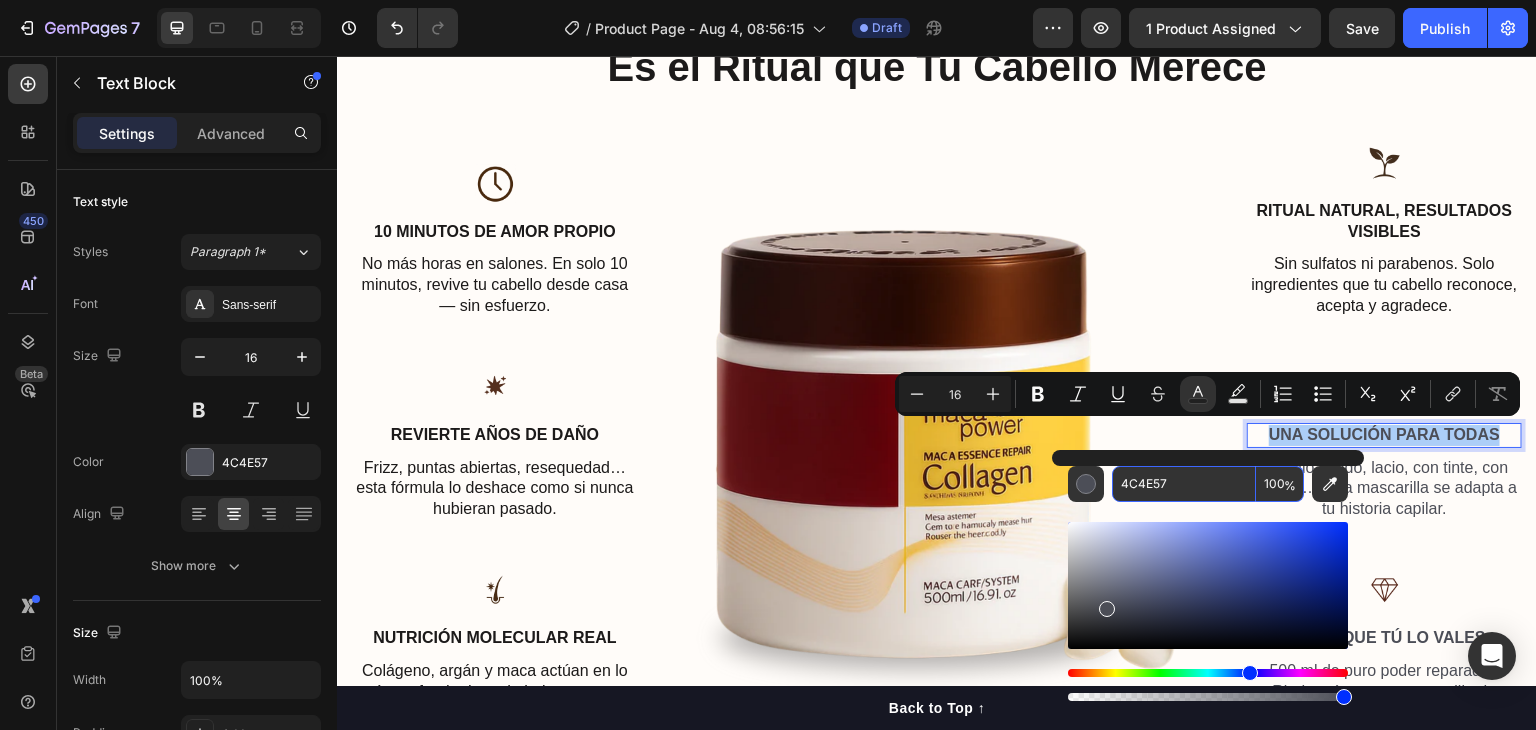 click on "4C4E57" at bounding box center [1184, 484] 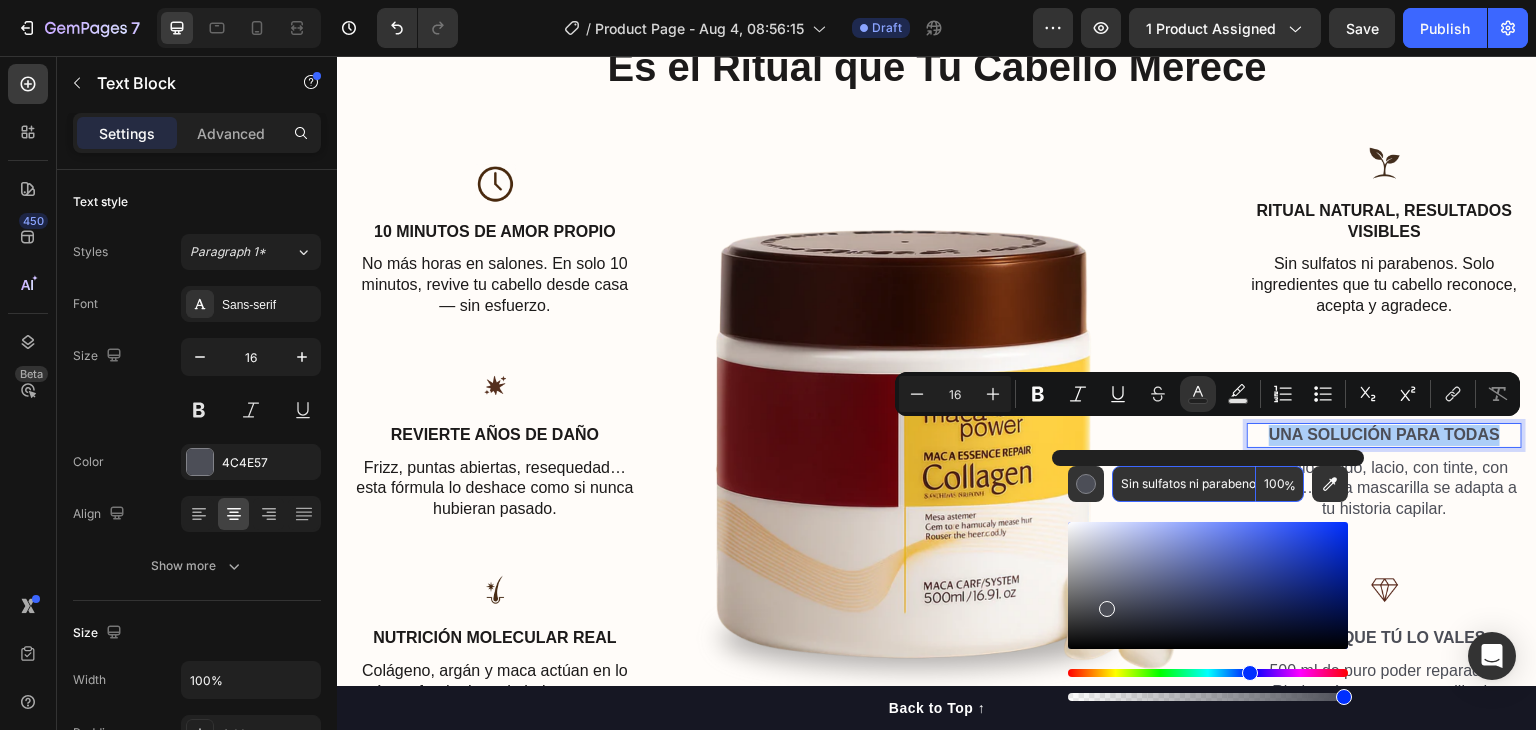 scroll, scrollTop: 0, scrollLeft: 370, axis: horizontal 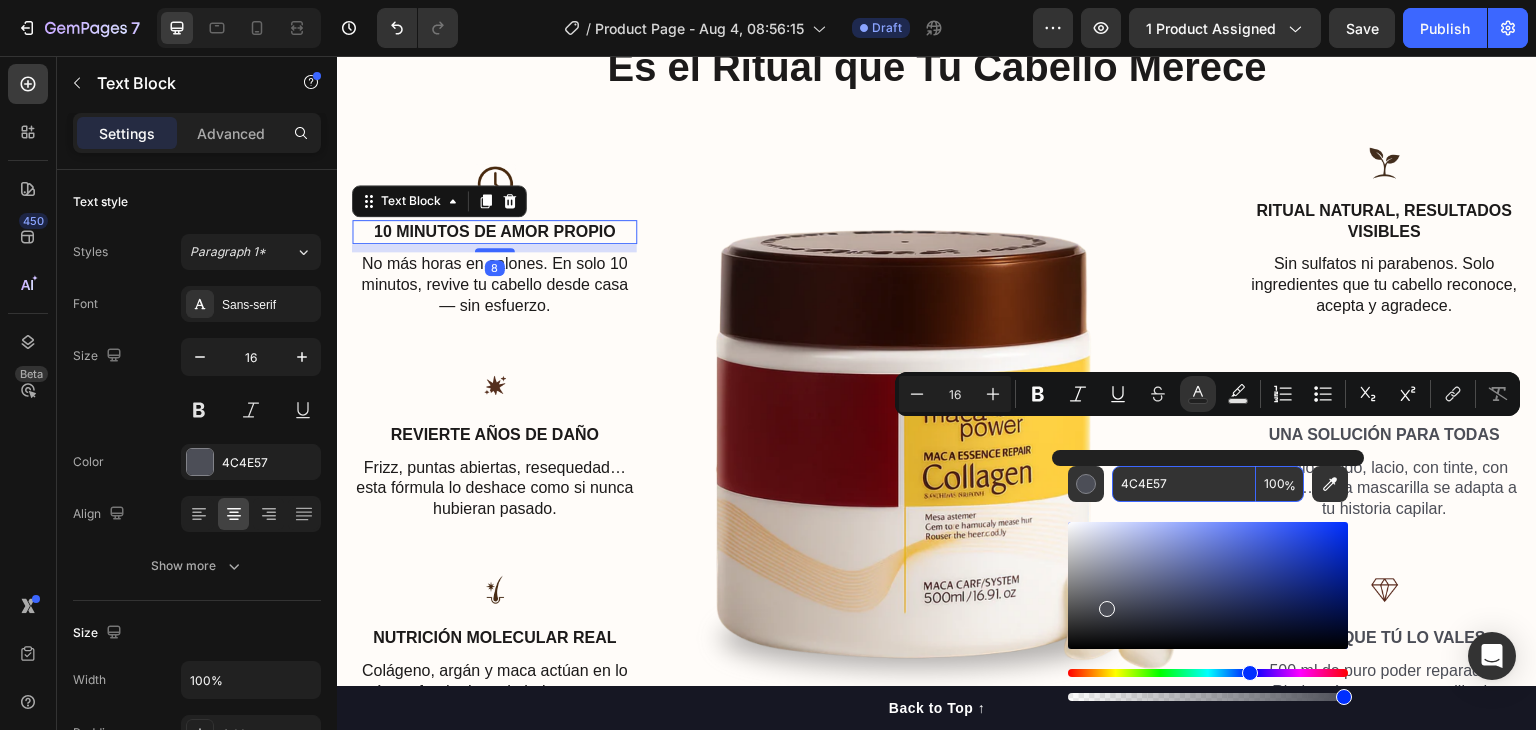click on "10 Minutos de Amor Propio" at bounding box center (495, 231) 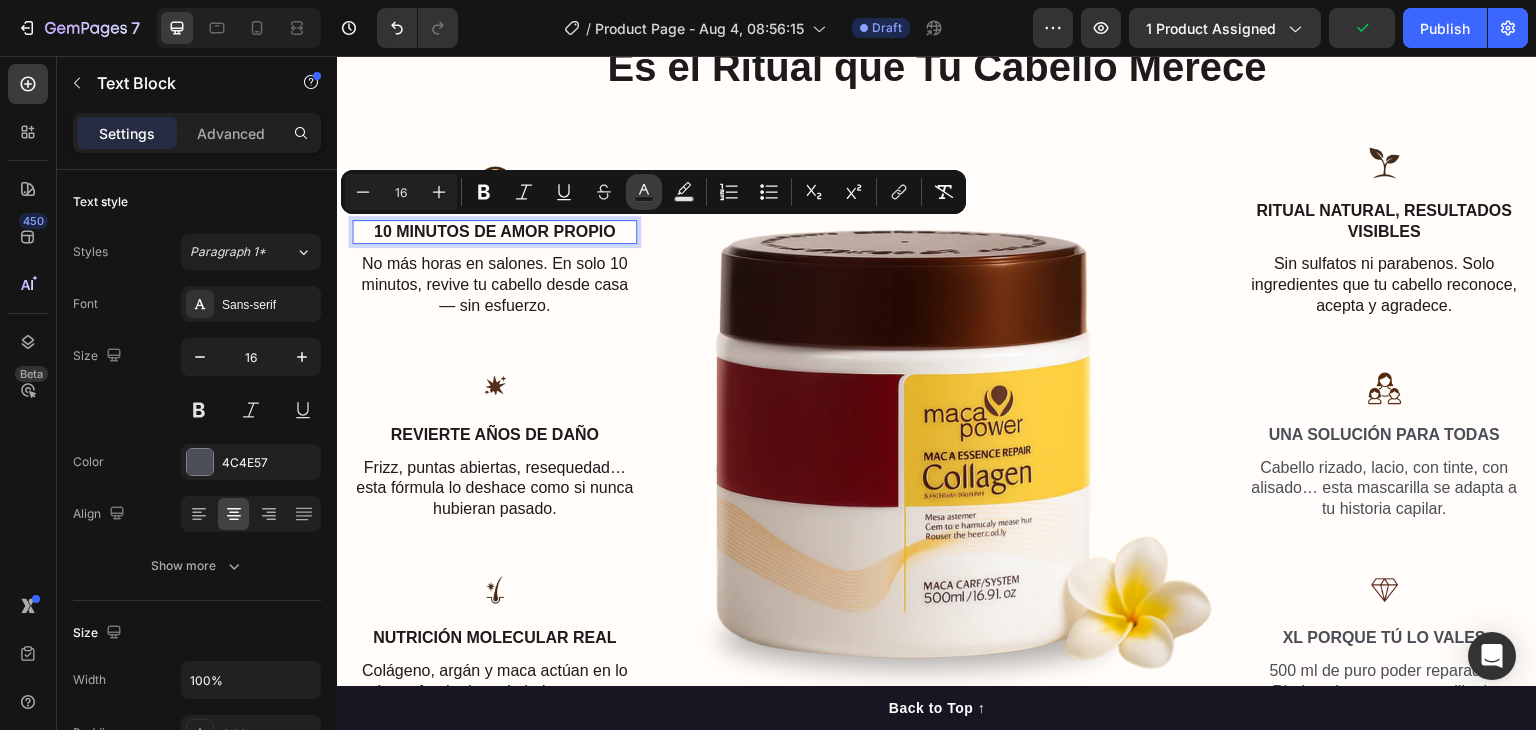 click 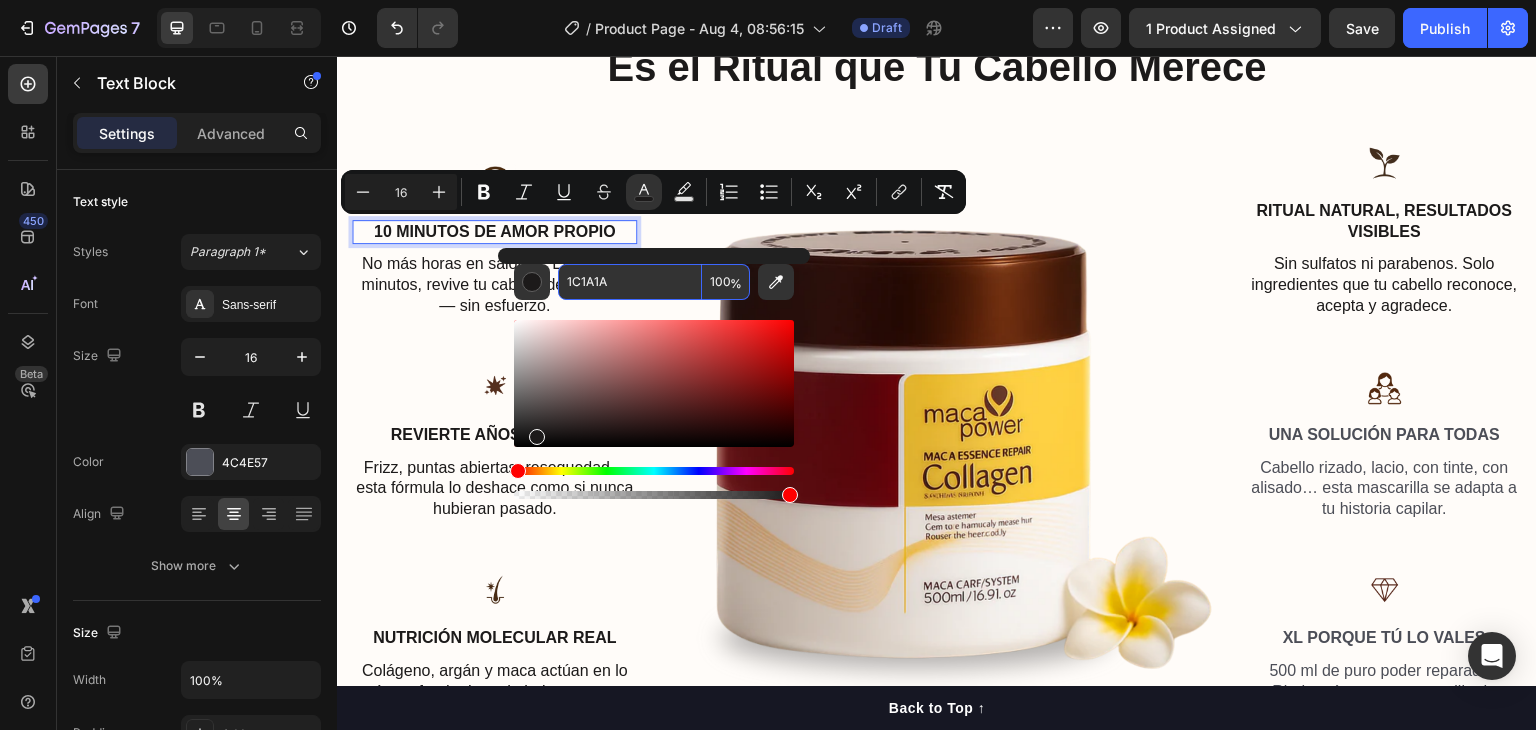 click on "1C1A1A" at bounding box center (630, 282) 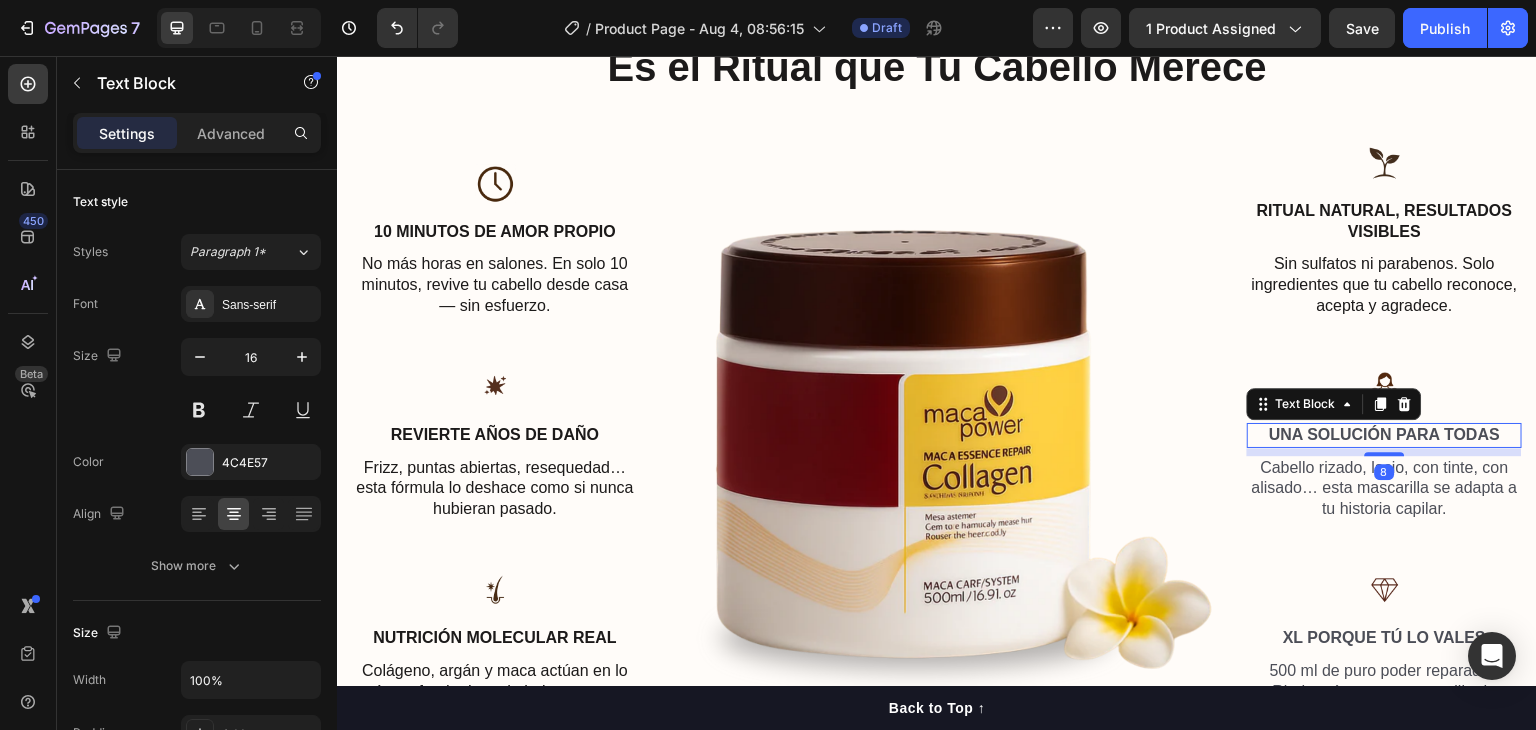 click on "Una Solución para Todas" at bounding box center [1384, 435] 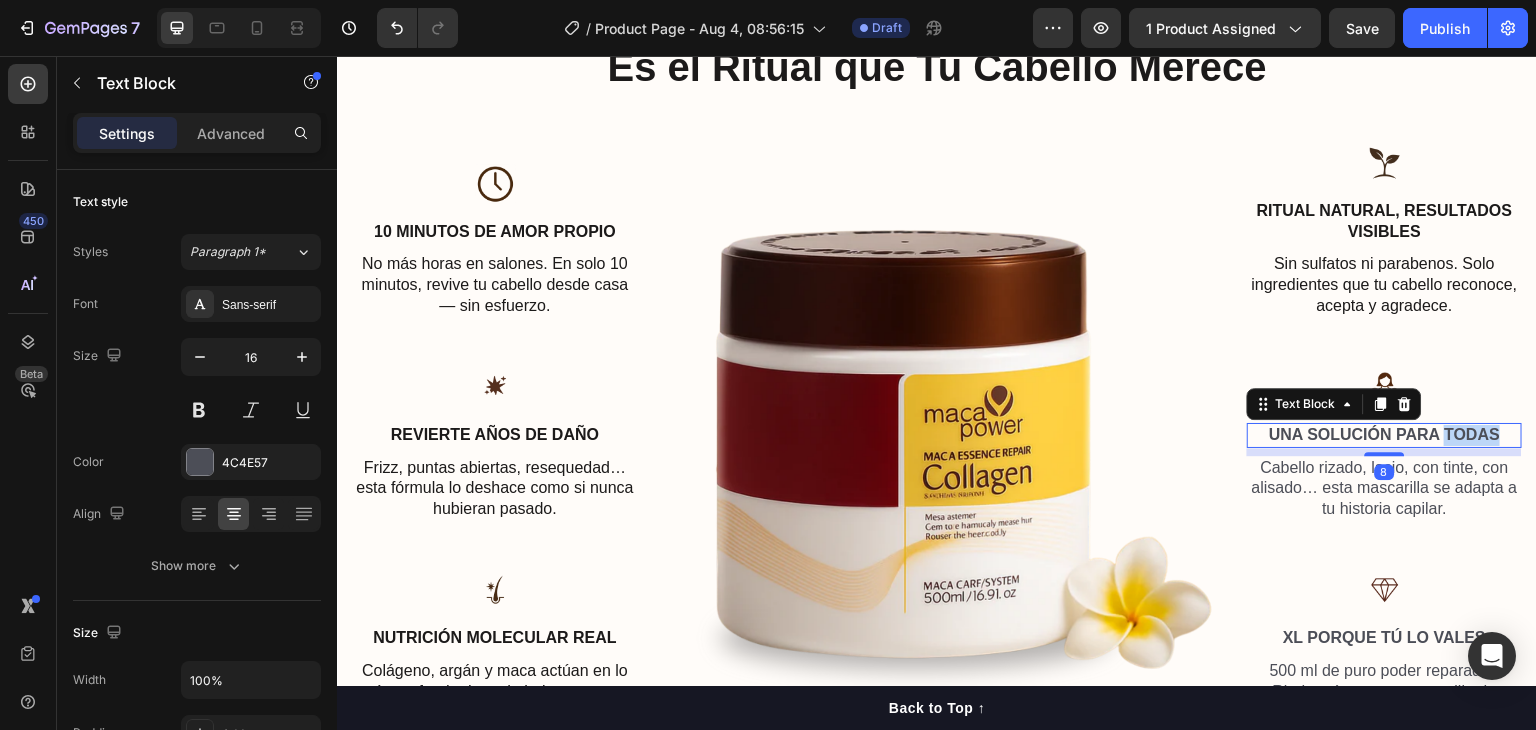 click on "Una Solución para Todas" at bounding box center (1384, 435) 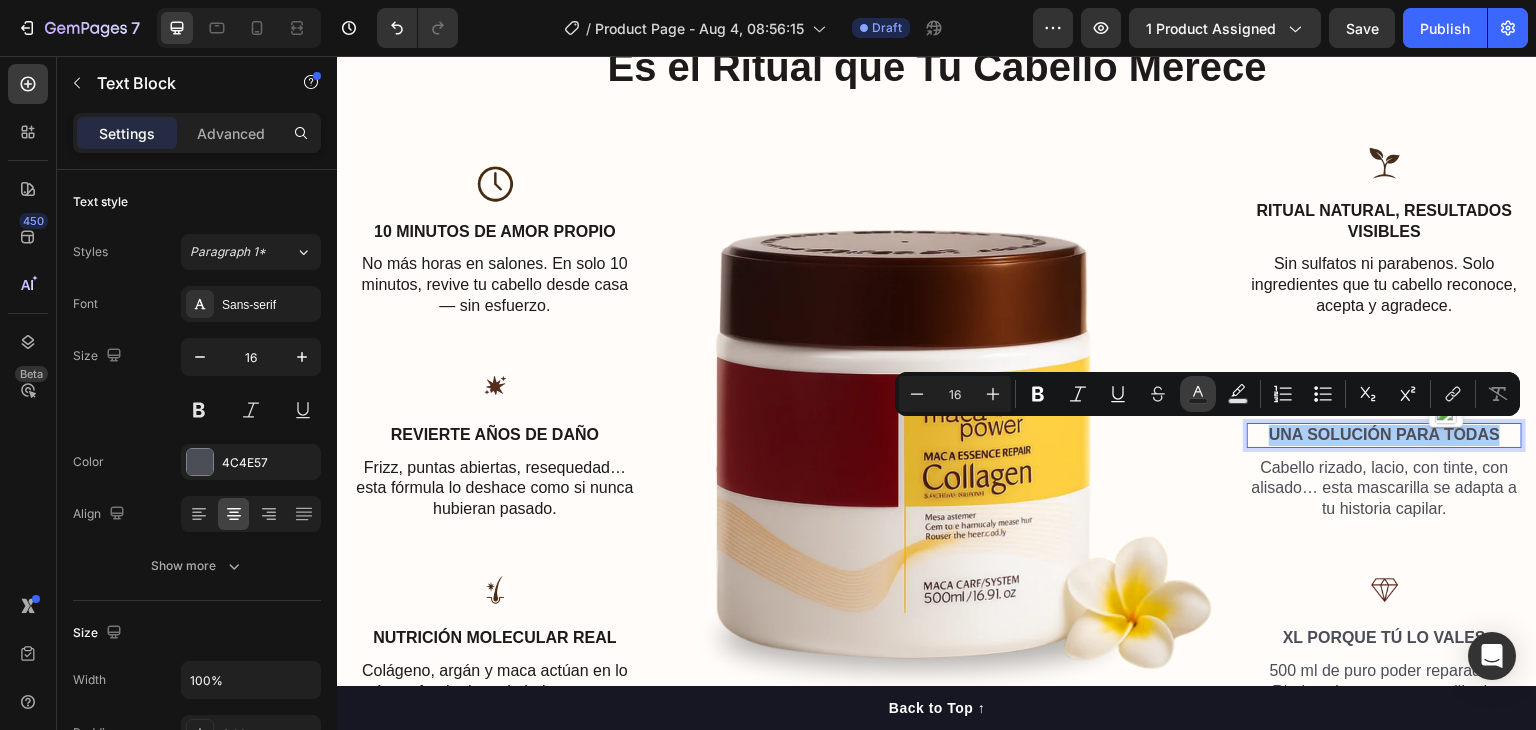 click on "Text Color" at bounding box center (1198, 394) 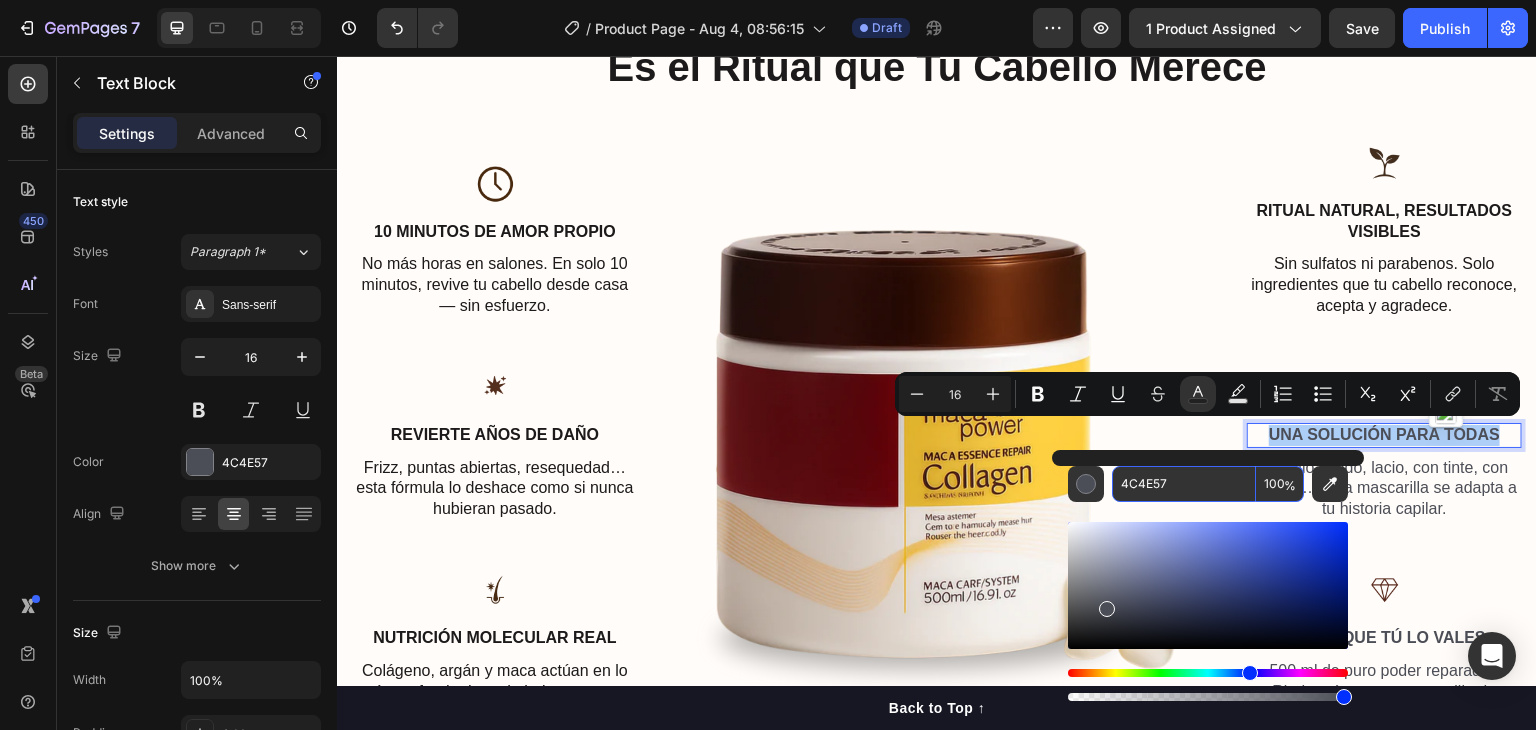 click on "4C4E57" at bounding box center (1184, 484) 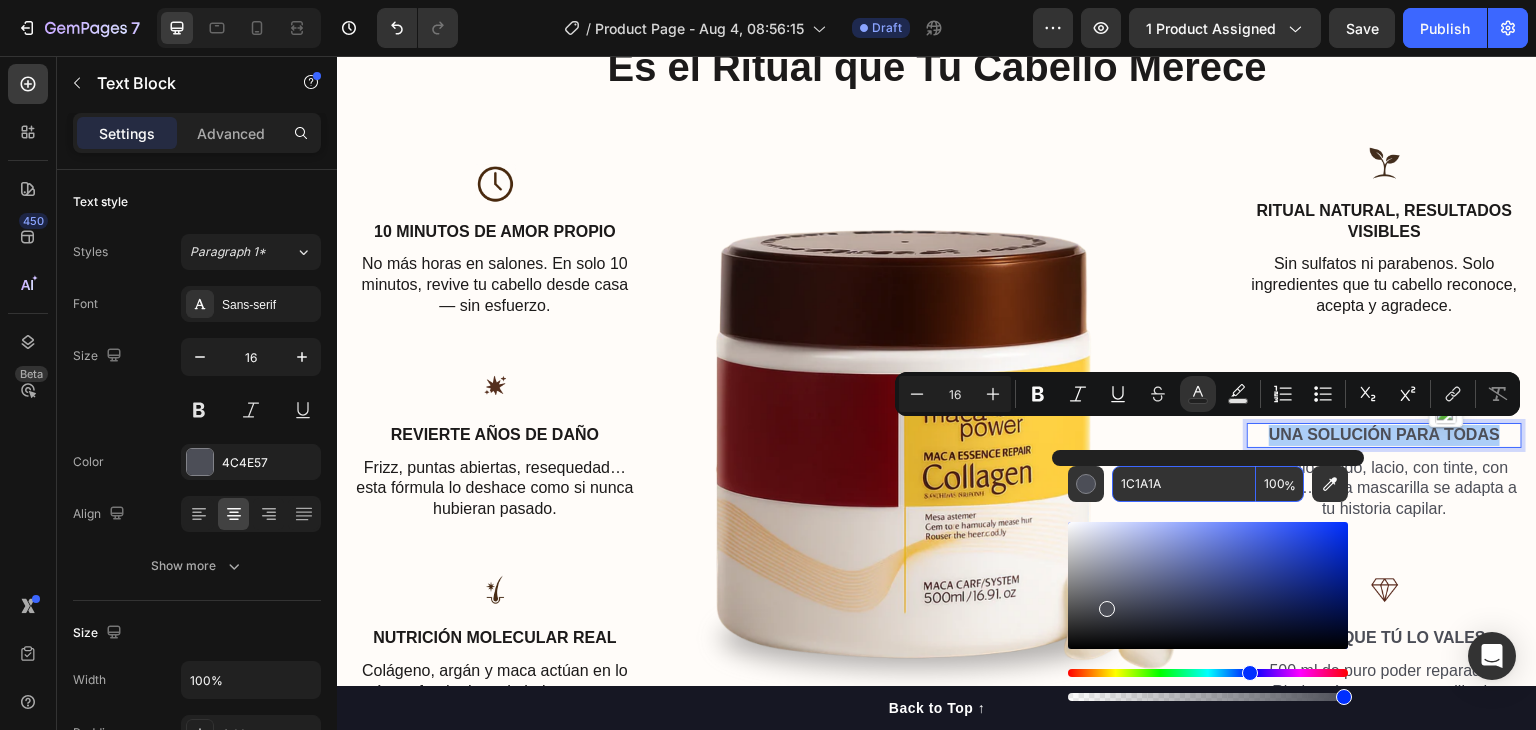 type on "1C1A1A" 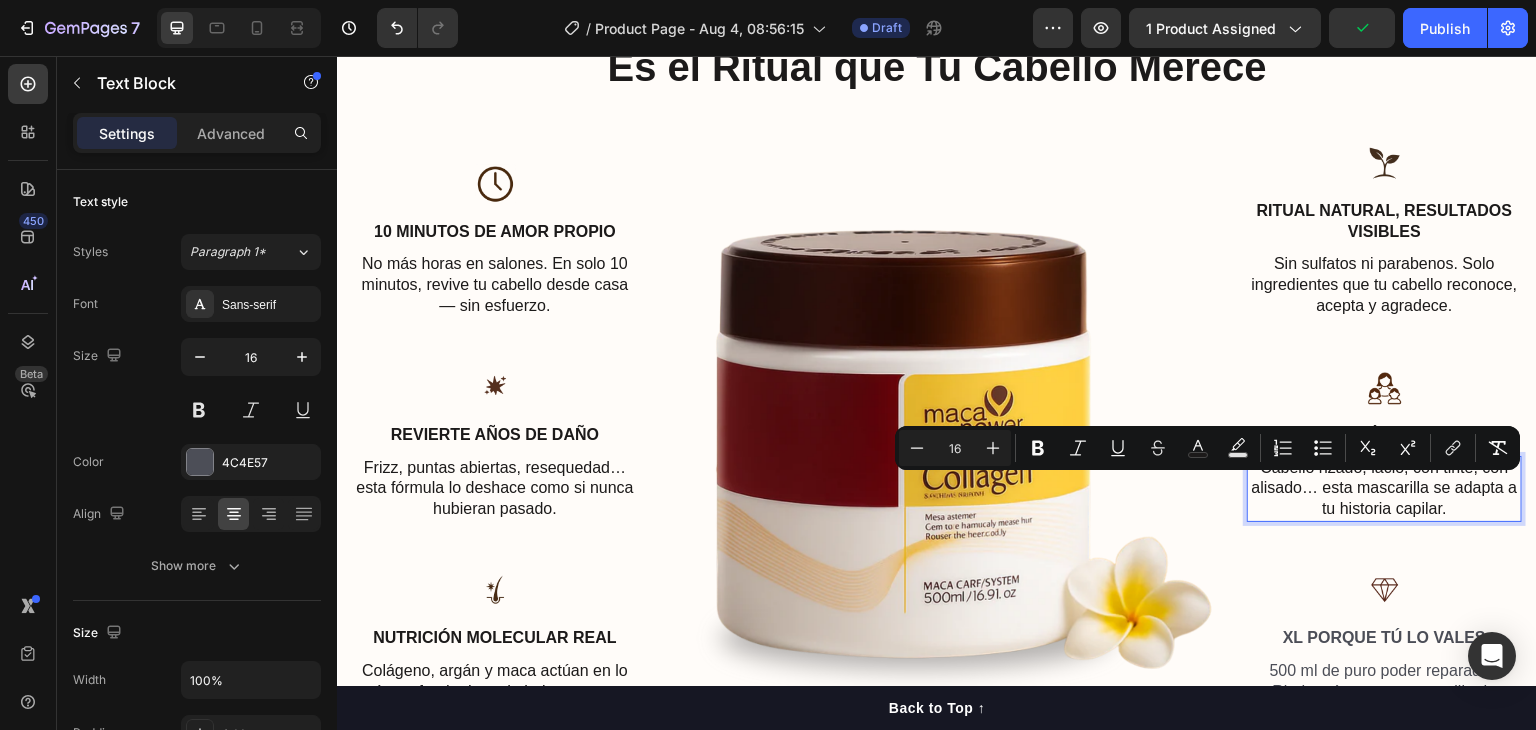 scroll, scrollTop: 1752, scrollLeft: 0, axis: vertical 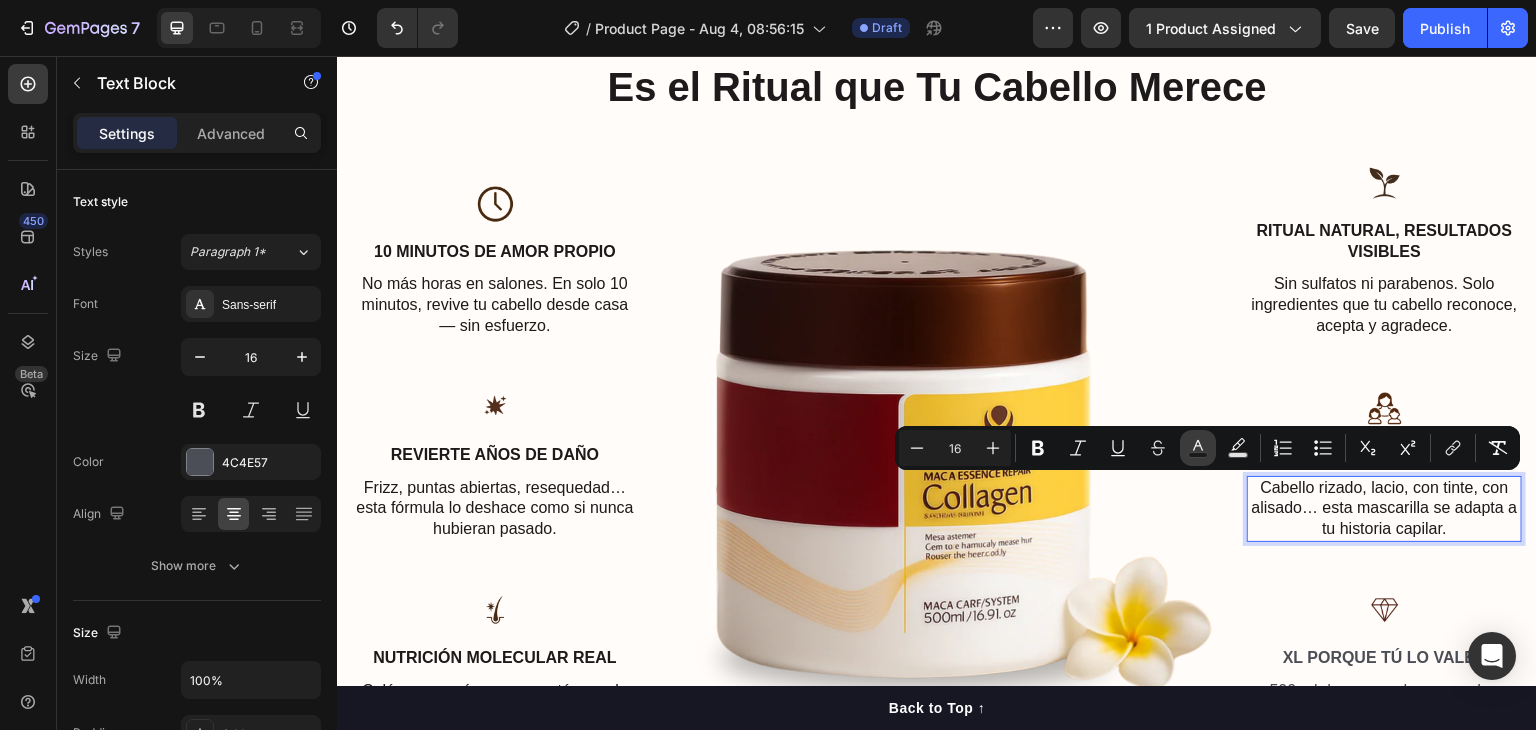 click on "color" at bounding box center (1198, 448) 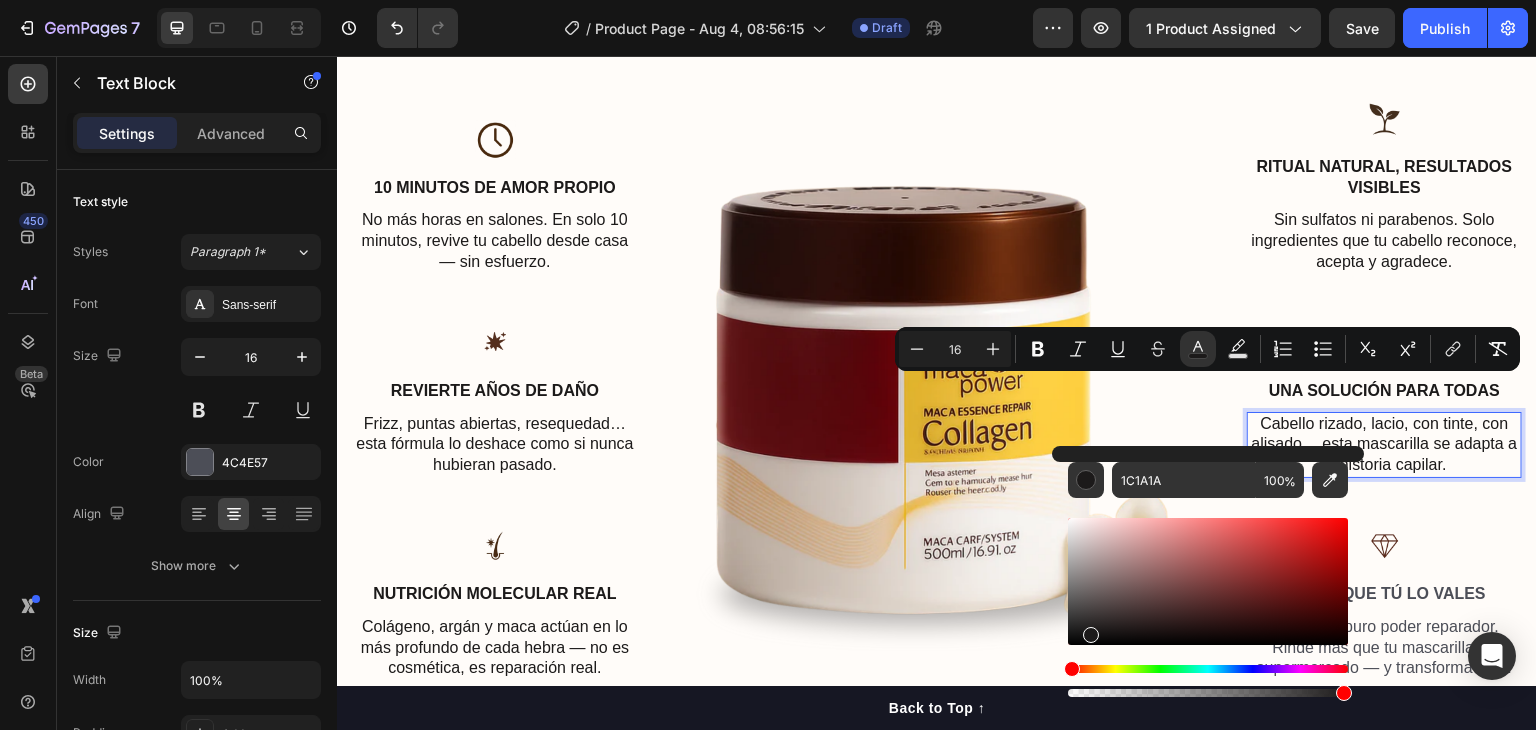 scroll, scrollTop: 1852, scrollLeft: 0, axis: vertical 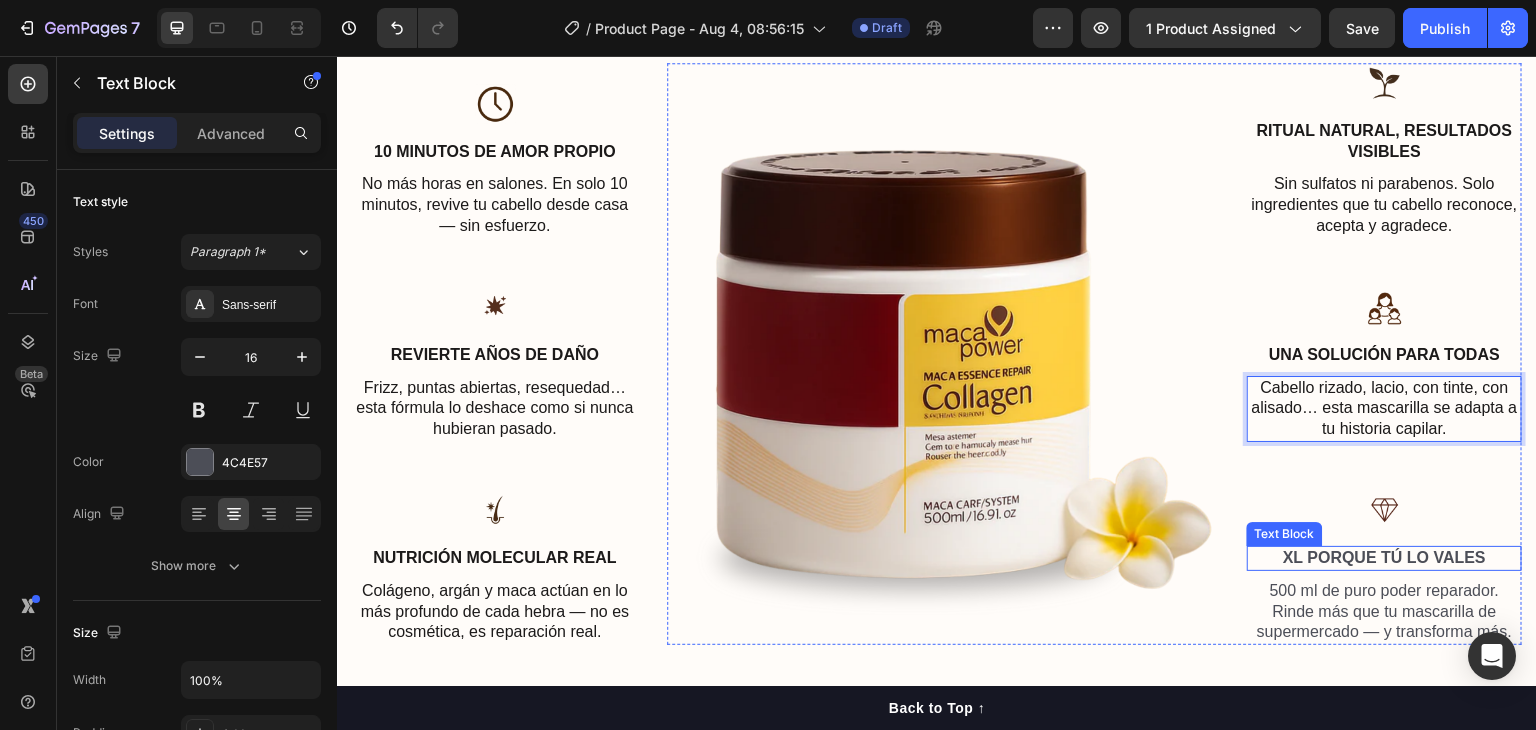 click on "XL porque Tú lo Vales" at bounding box center [1384, 558] 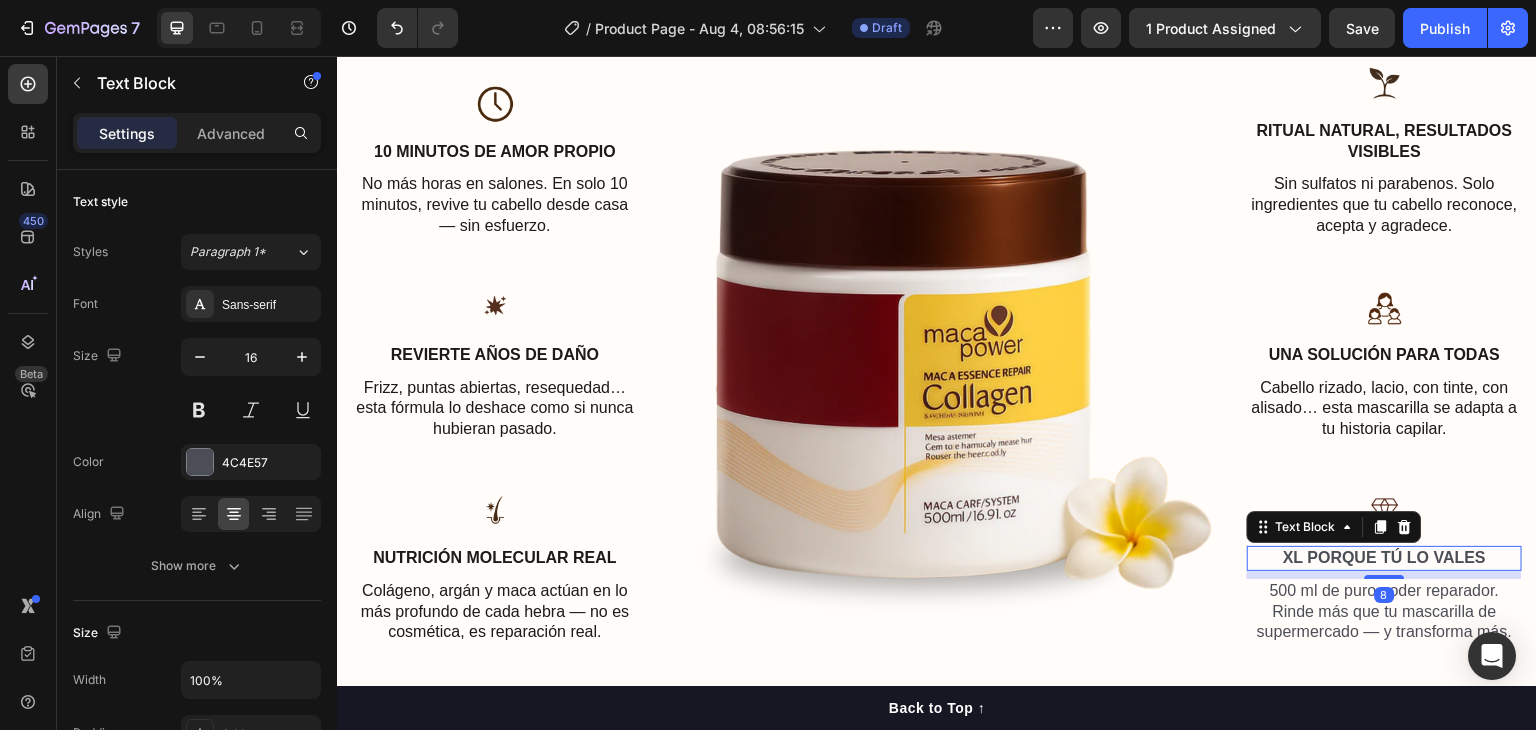 click on "XL porque Tú lo Vales" at bounding box center (1384, 558) 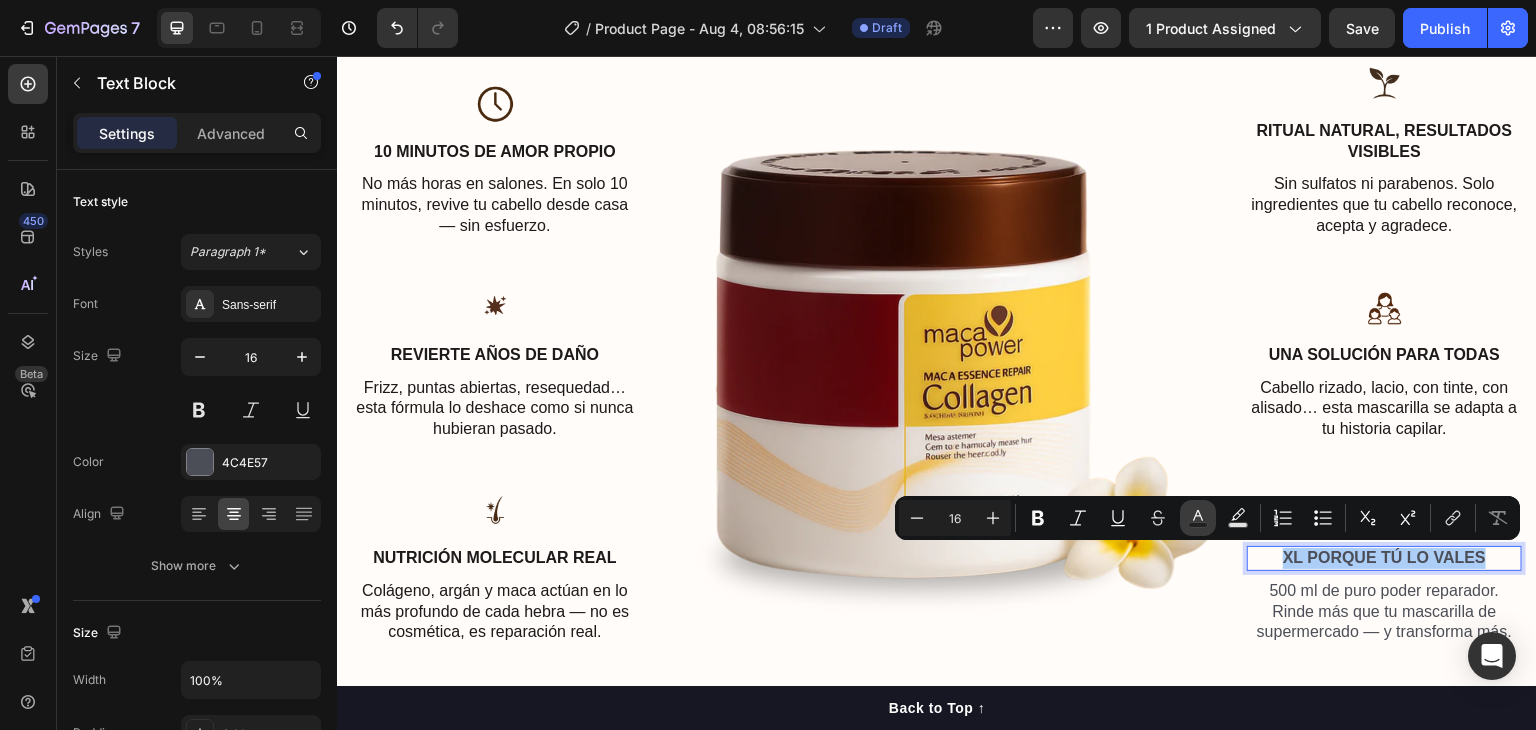 click 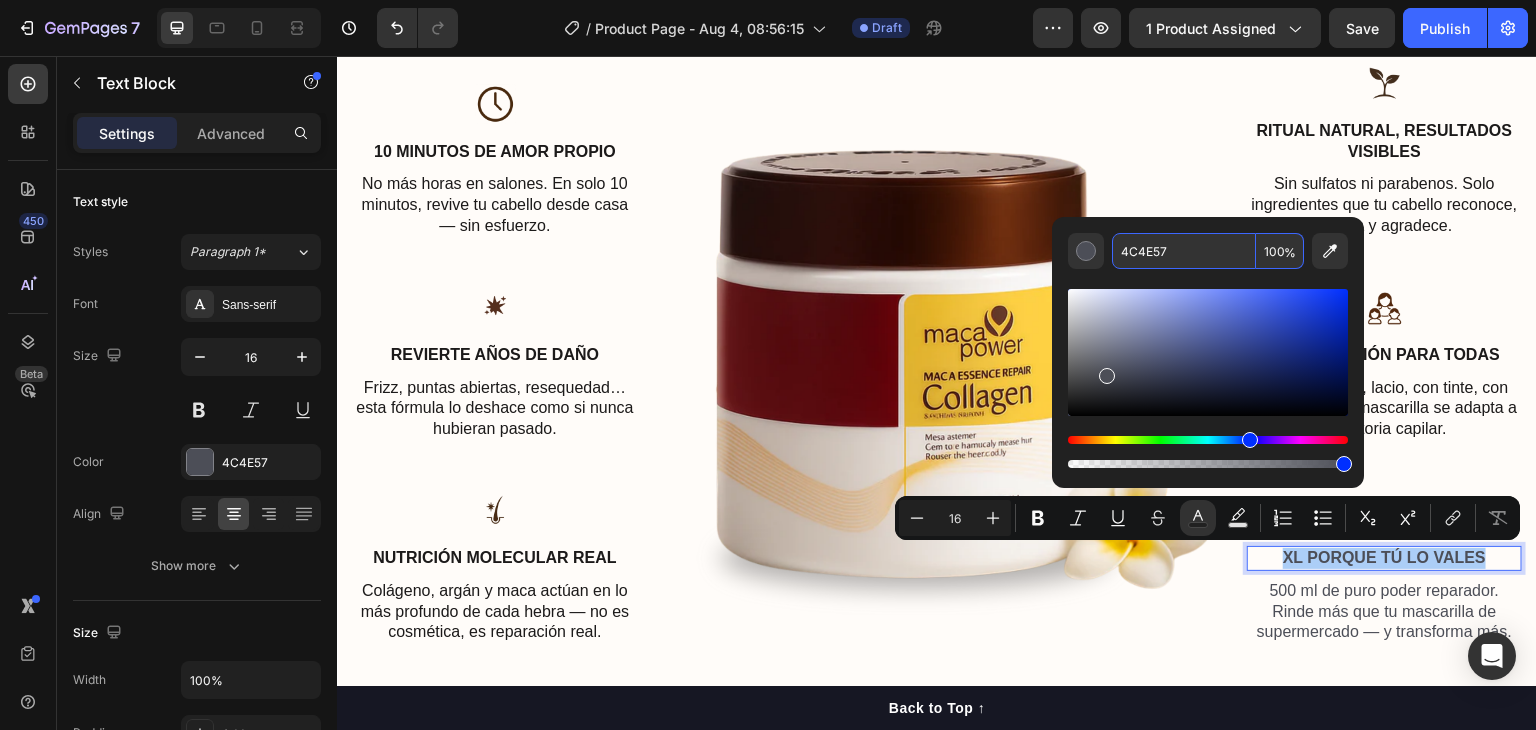 click on "4C4E57" at bounding box center (1184, 251) 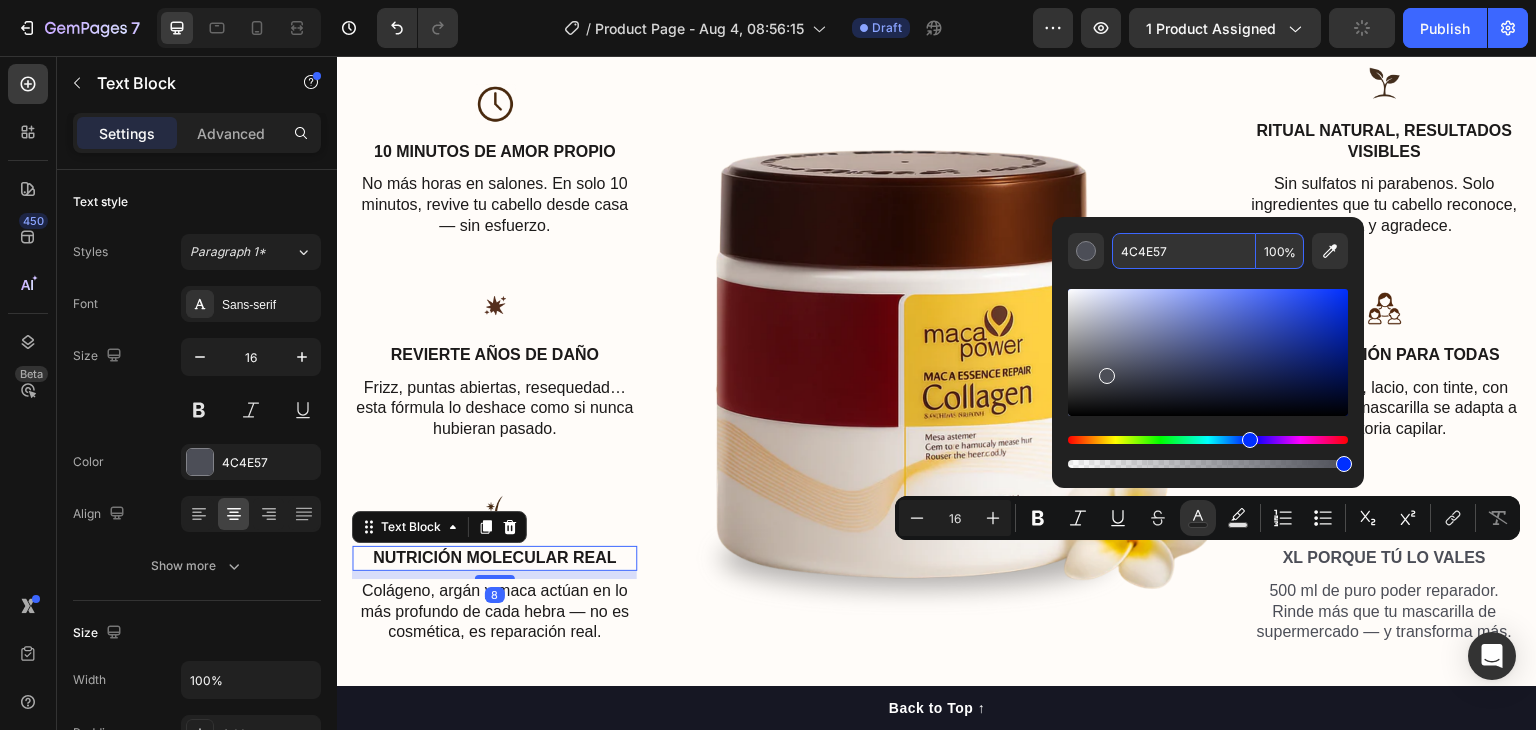 click on "Nutrición Molecular Real" at bounding box center (495, 557) 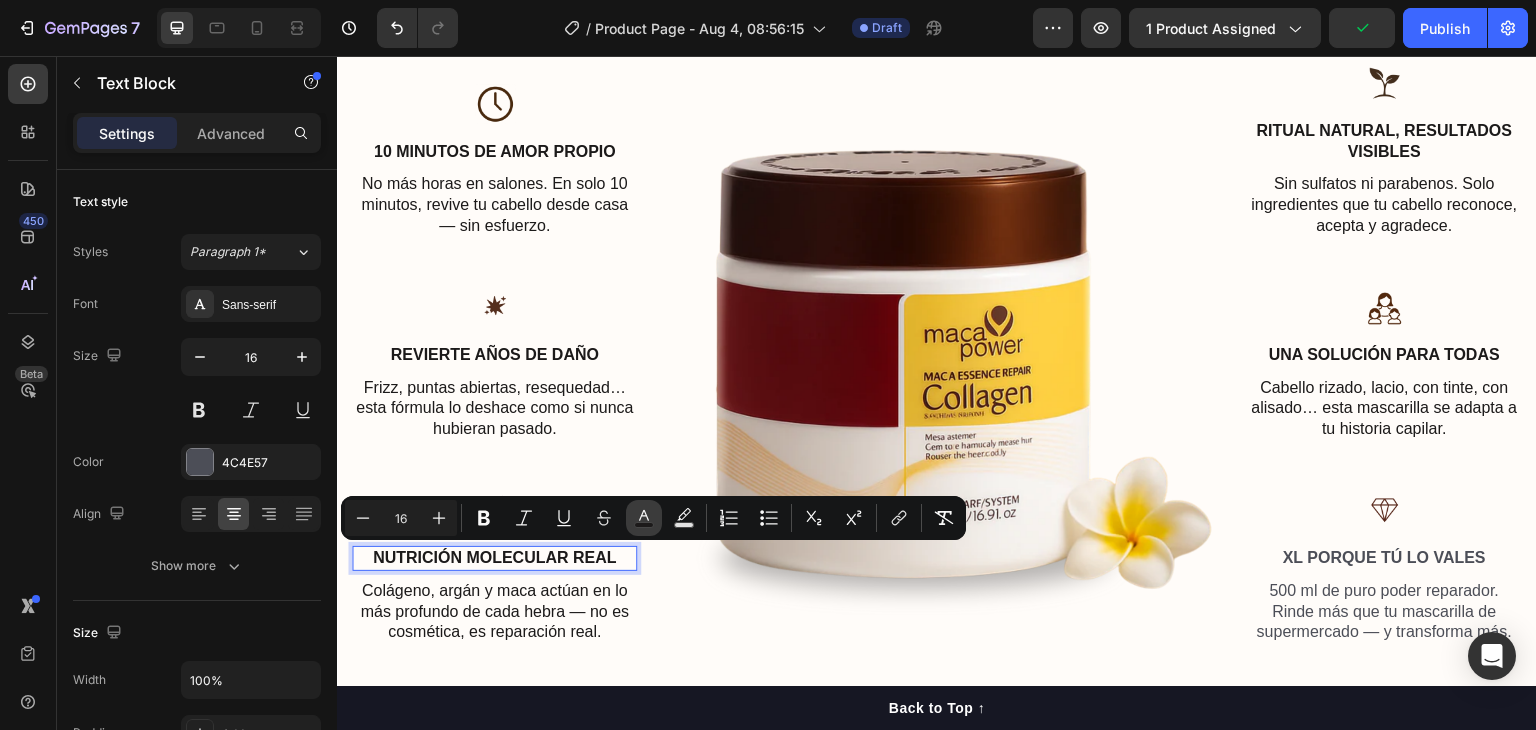 click on "color" at bounding box center [644, 518] 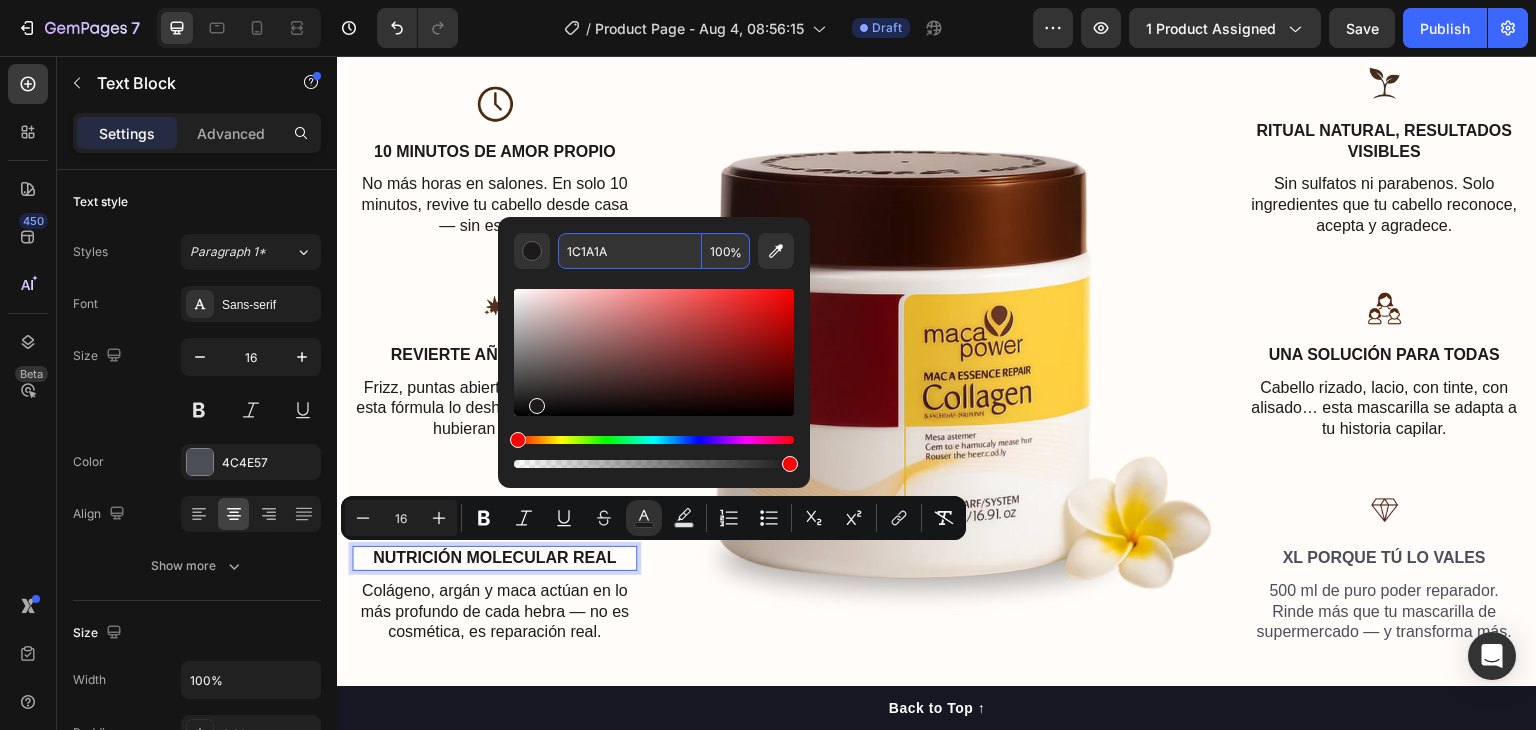 click on "1C1A1A" at bounding box center (630, 251) 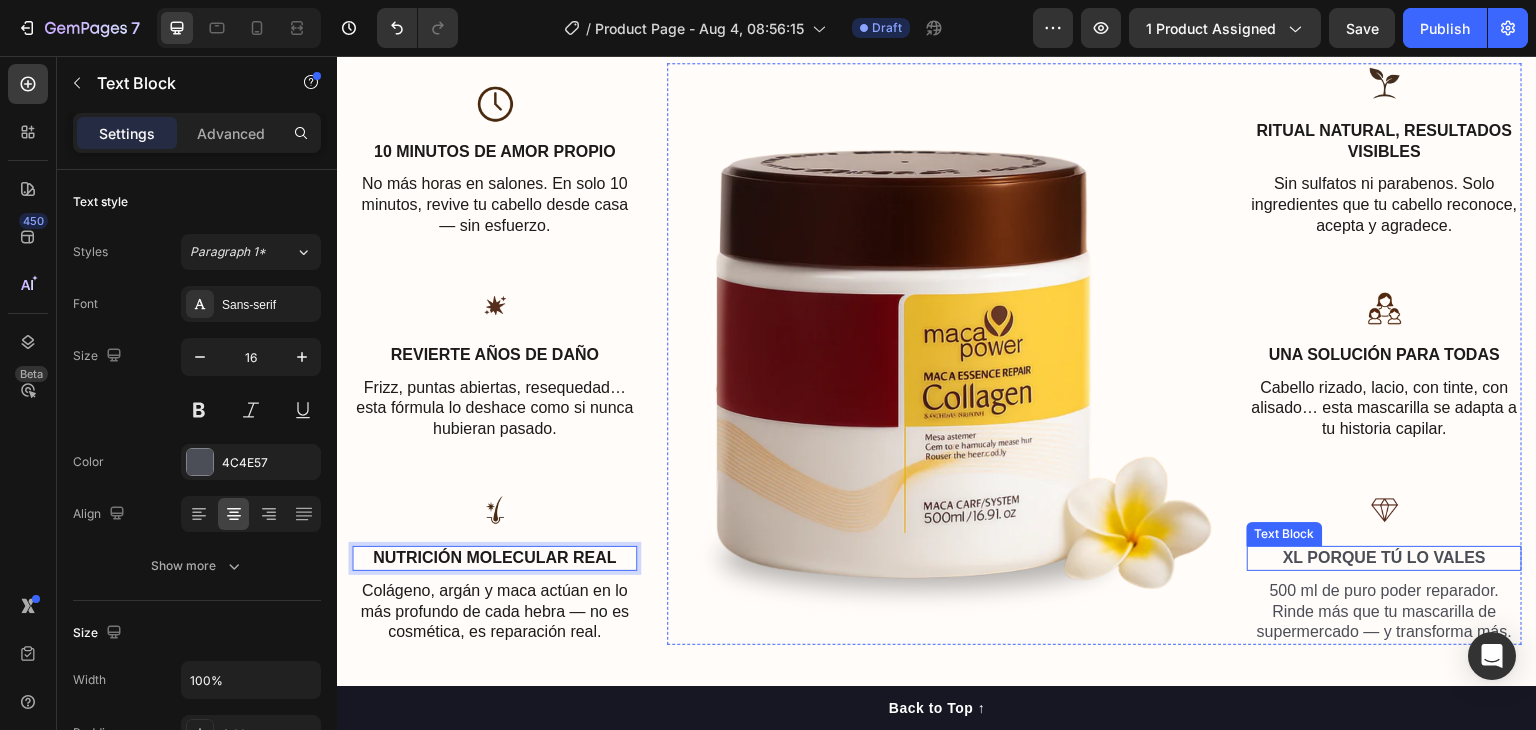 click on "XL porque Tú lo Vales" at bounding box center [1384, 558] 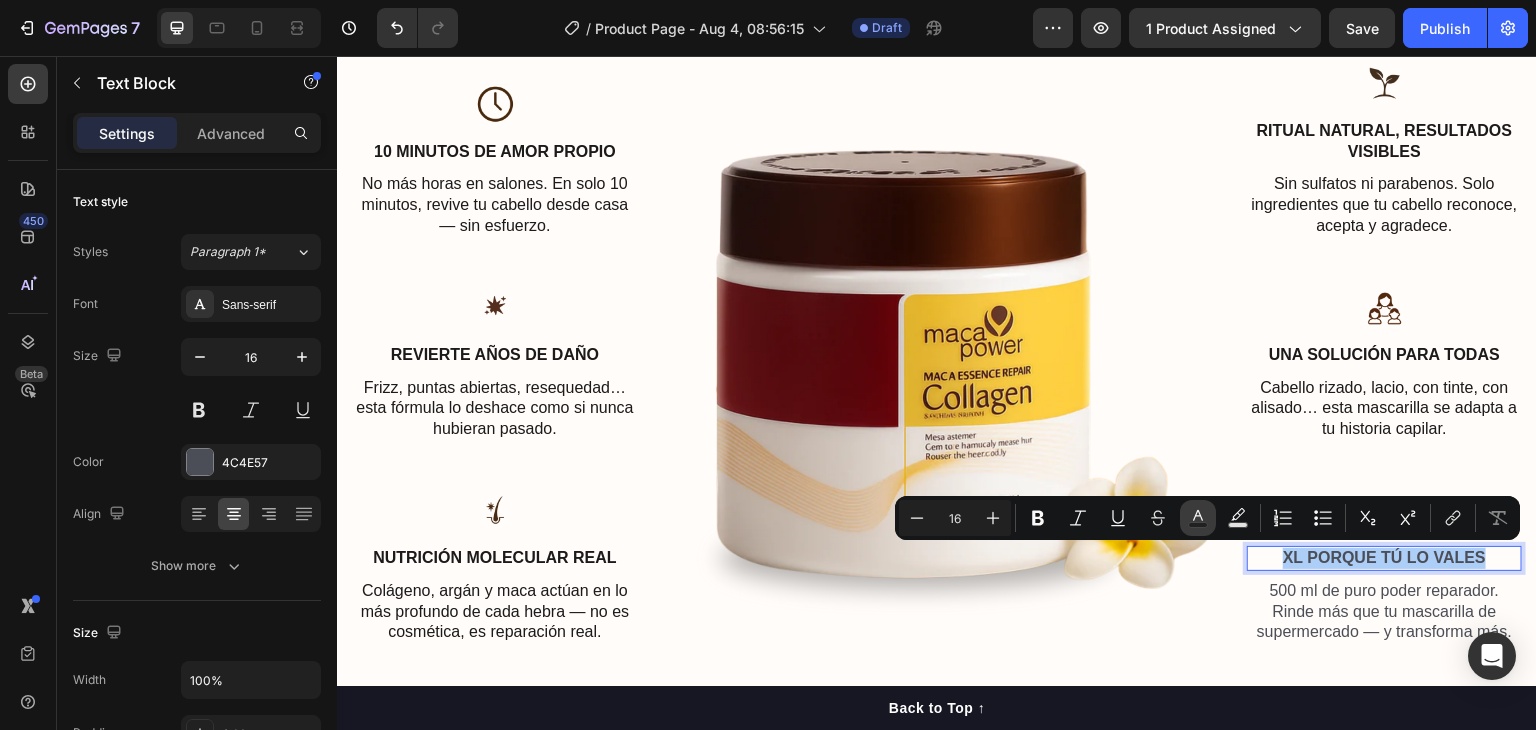 click 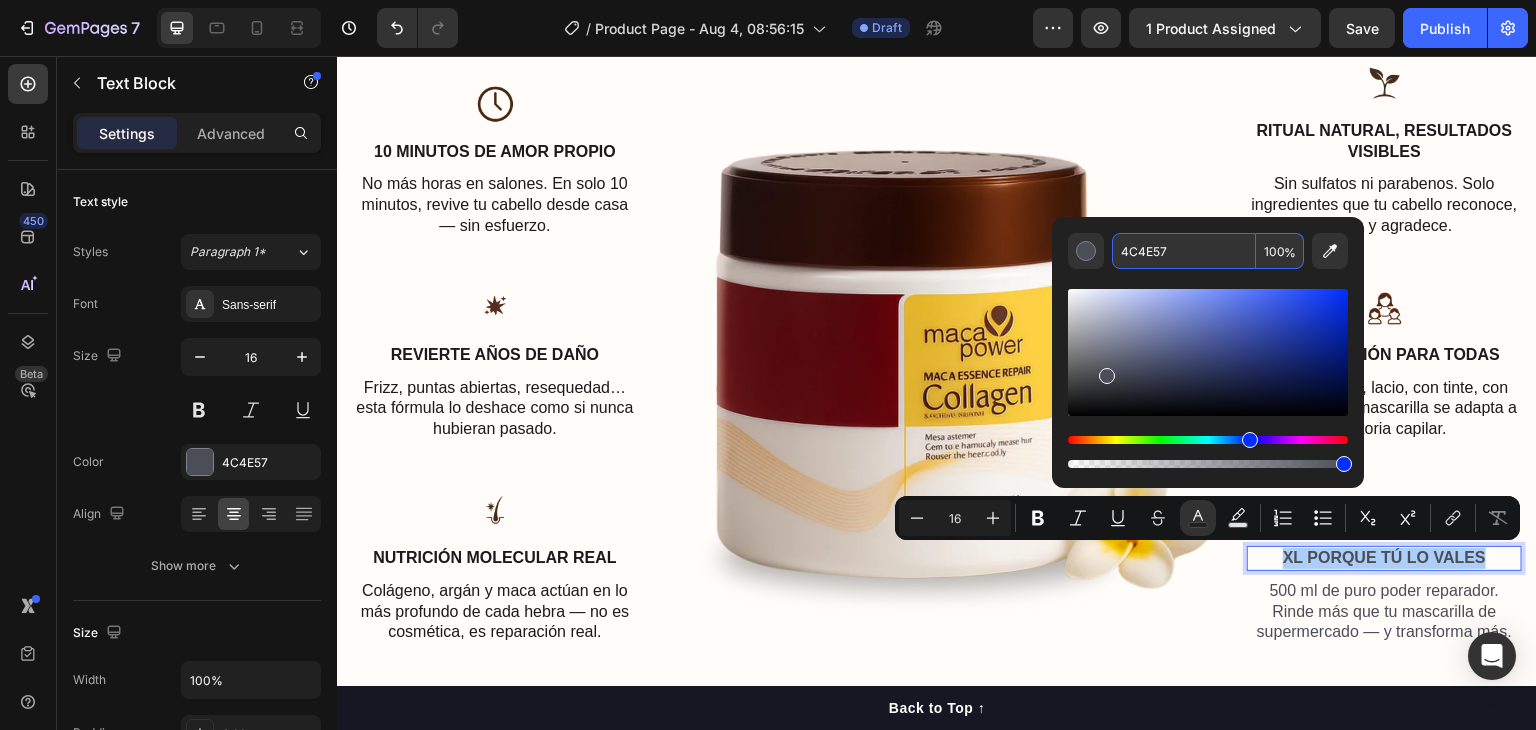 click on "4C4E57" at bounding box center [1184, 251] 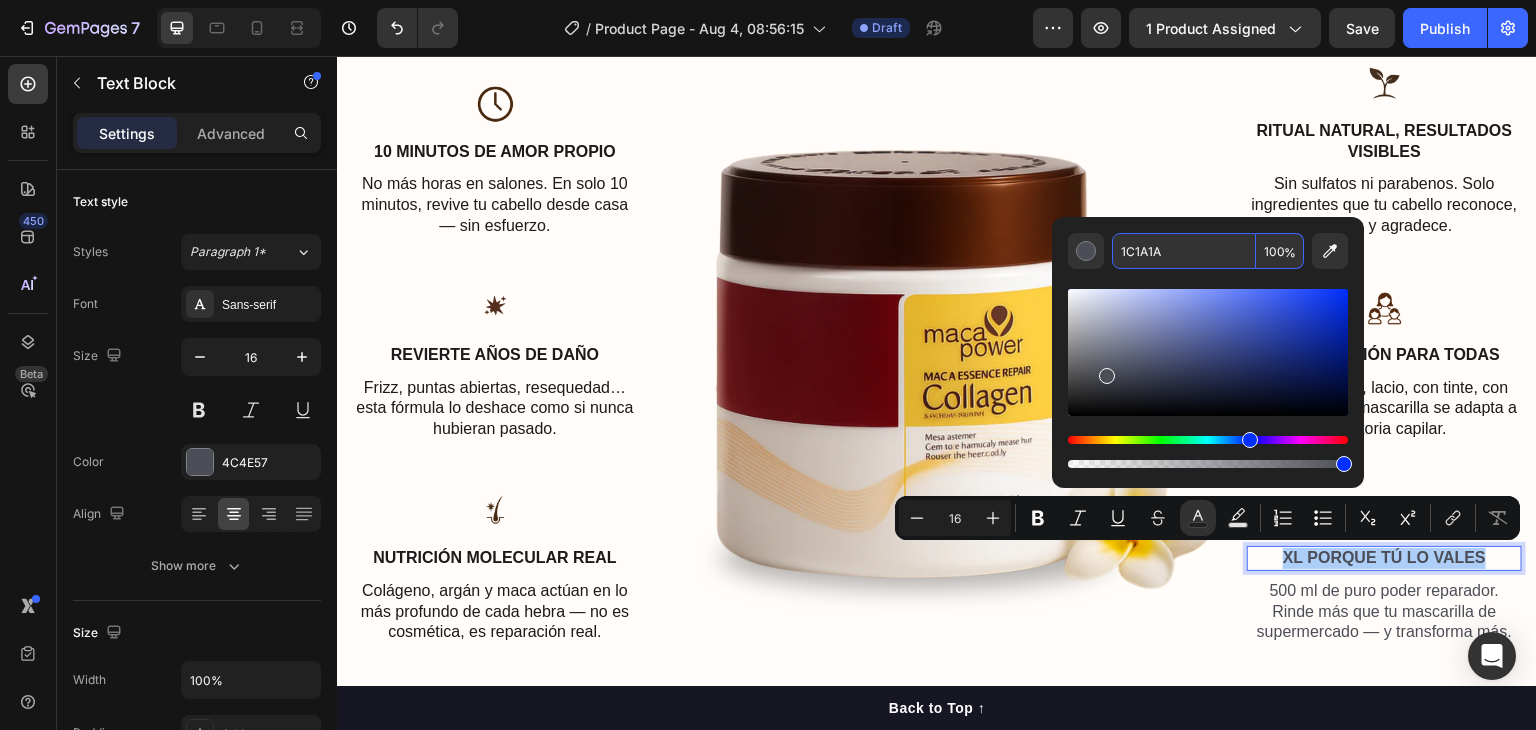type on "1C1A1A" 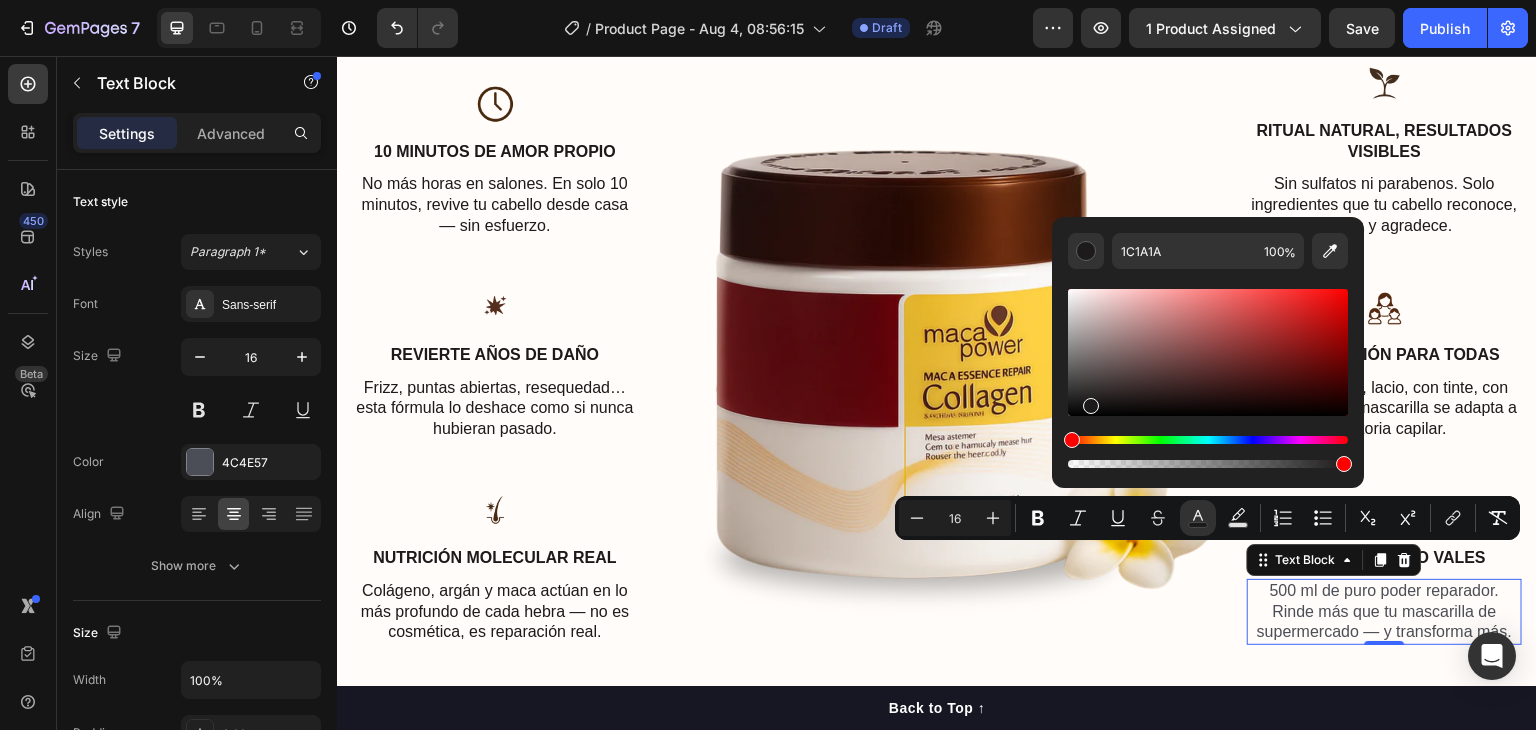 click on "500 ml de puro poder reparador. Rinde más que tu mascarilla de supermercado — y transforma más." at bounding box center [1384, 612] 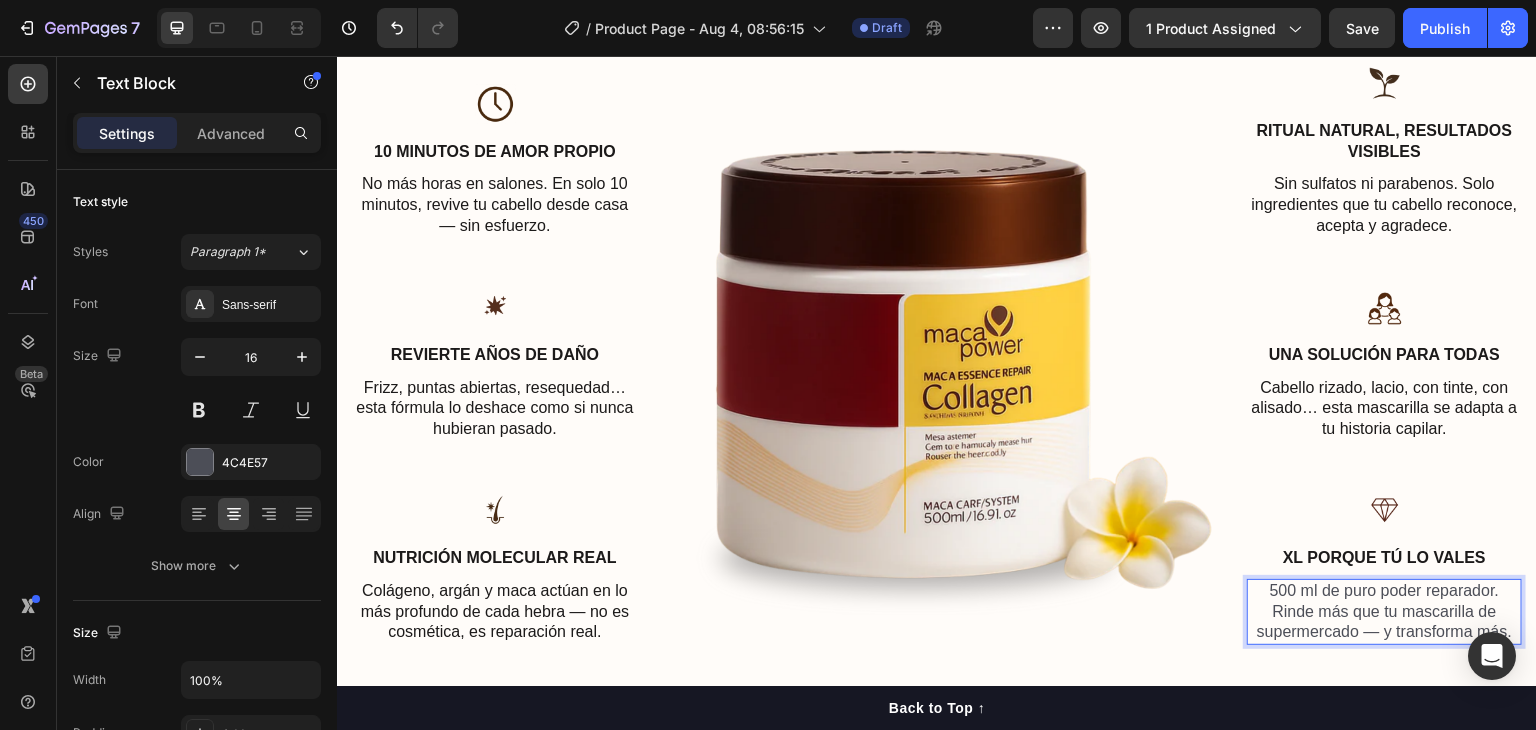 click on "500 ml de puro poder reparador. Rinde más que tu mascarilla de supermercado — y transforma más." at bounding box center (1384, 612) 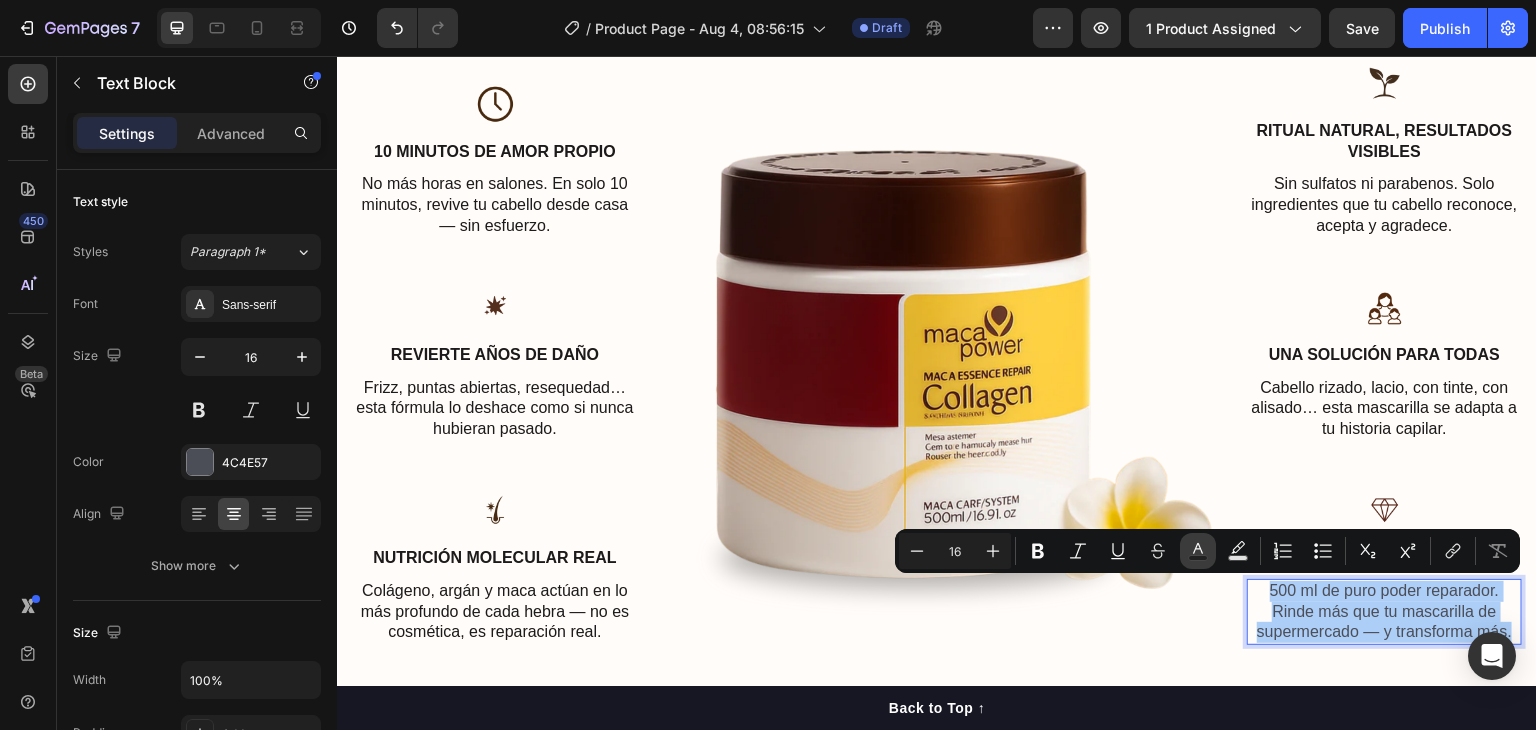 click 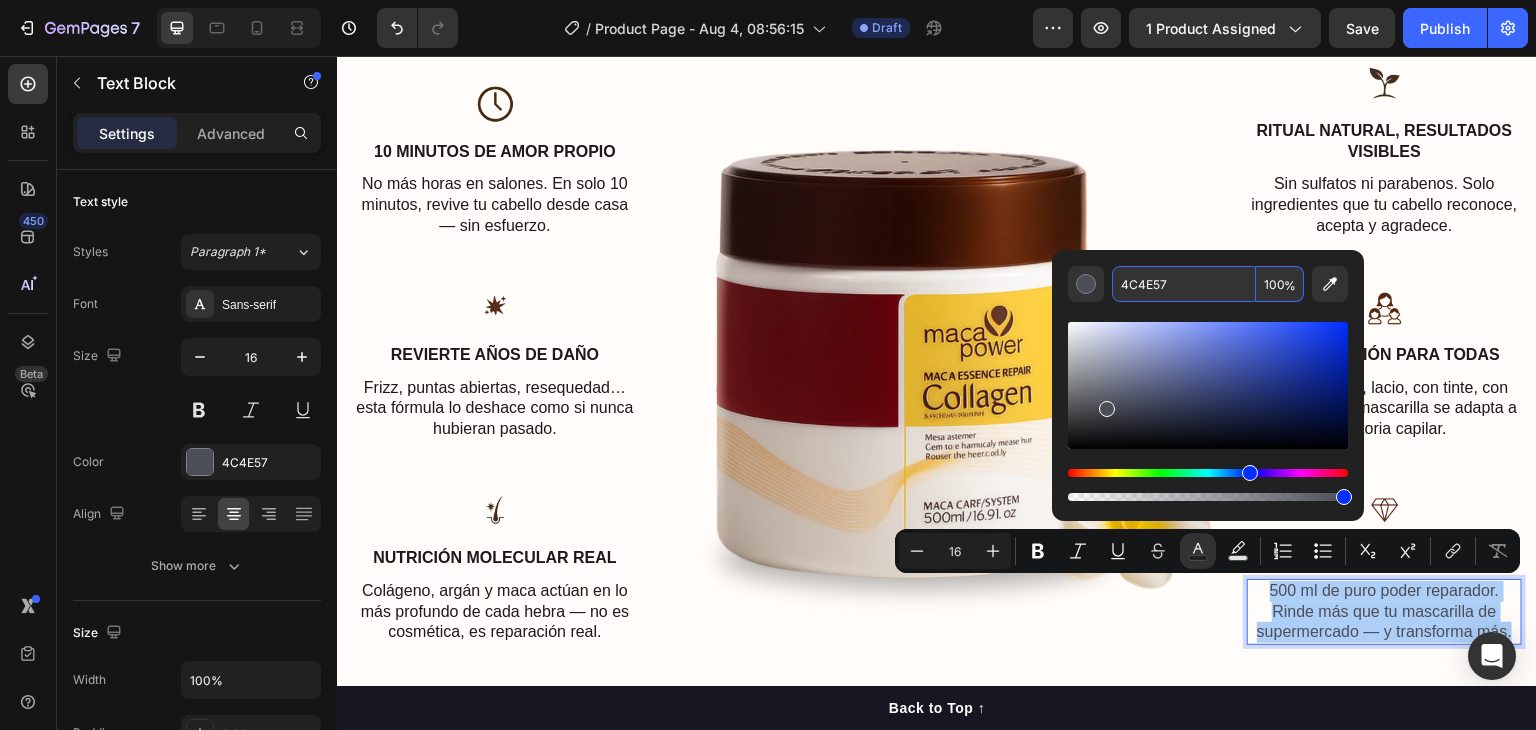 click on "4C4E57" at bounding box center (1184, 284) 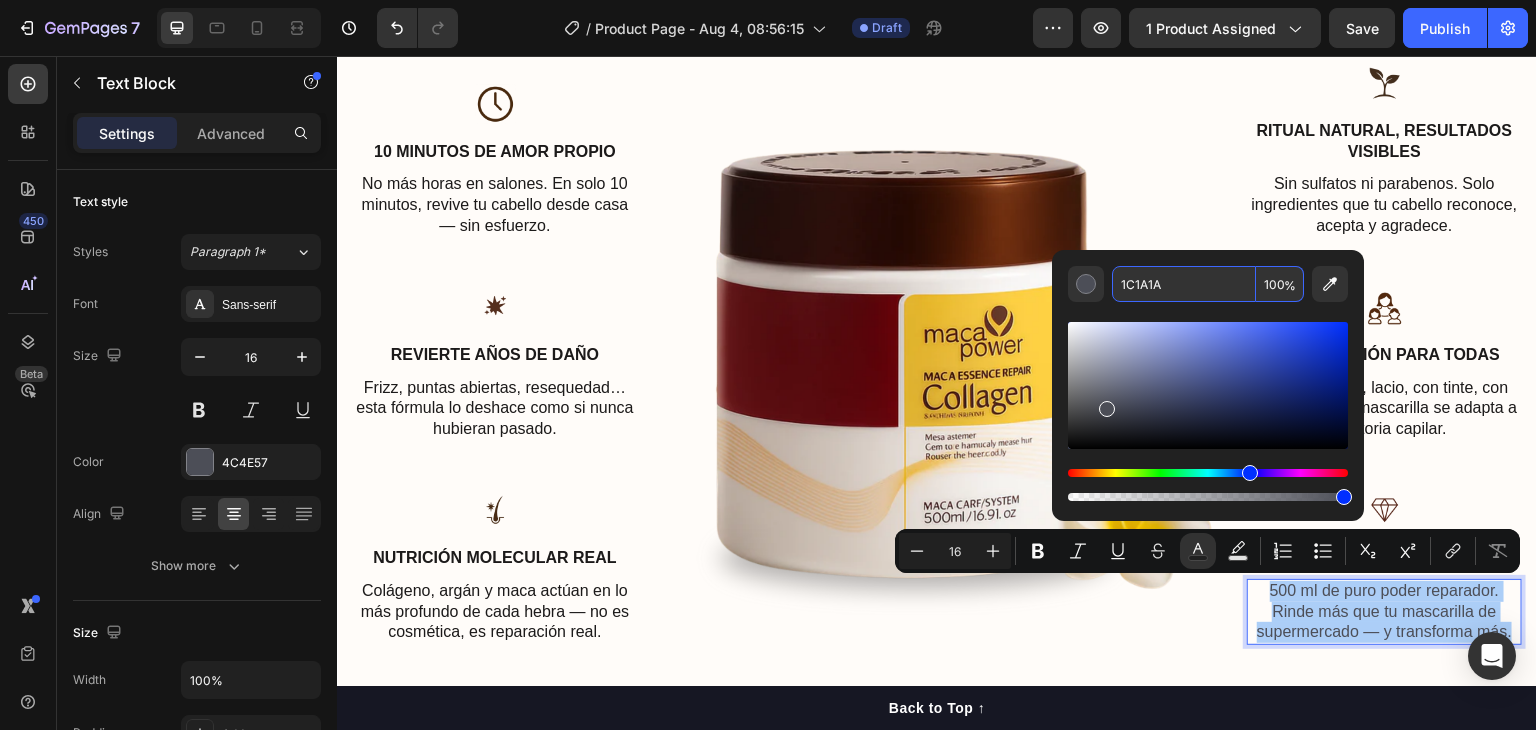 type on "1C1A1A" 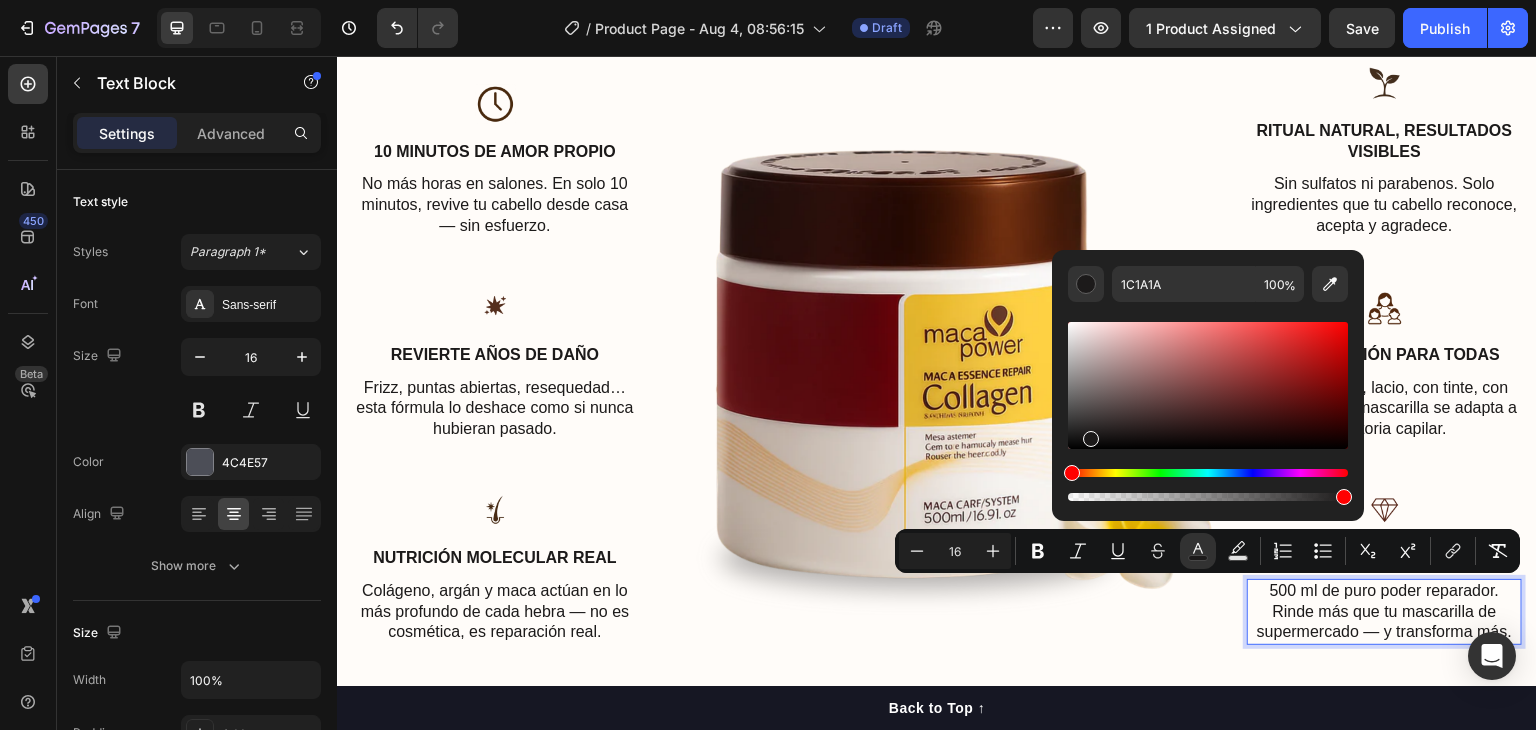 click on "500 ml de puro poder reparador. Rinde más que tu mascarilla de supermercado — y transforma más." at bounding box center [1384, 612] 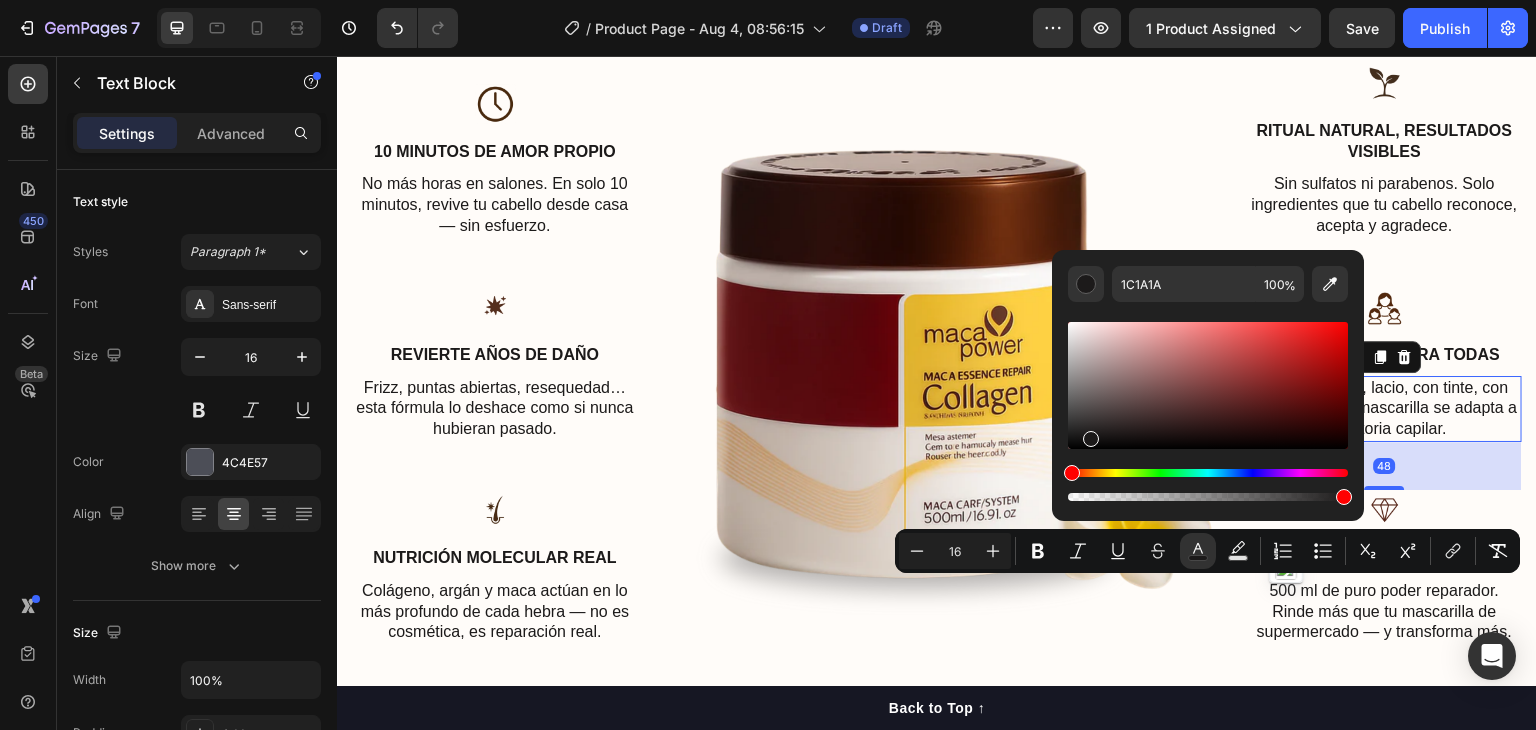 click on "Cabello rizado, lacio, con tinte, con alisado… esta mascarilla se adapta a tu historia capilar." at bounding box center (1385, 408) 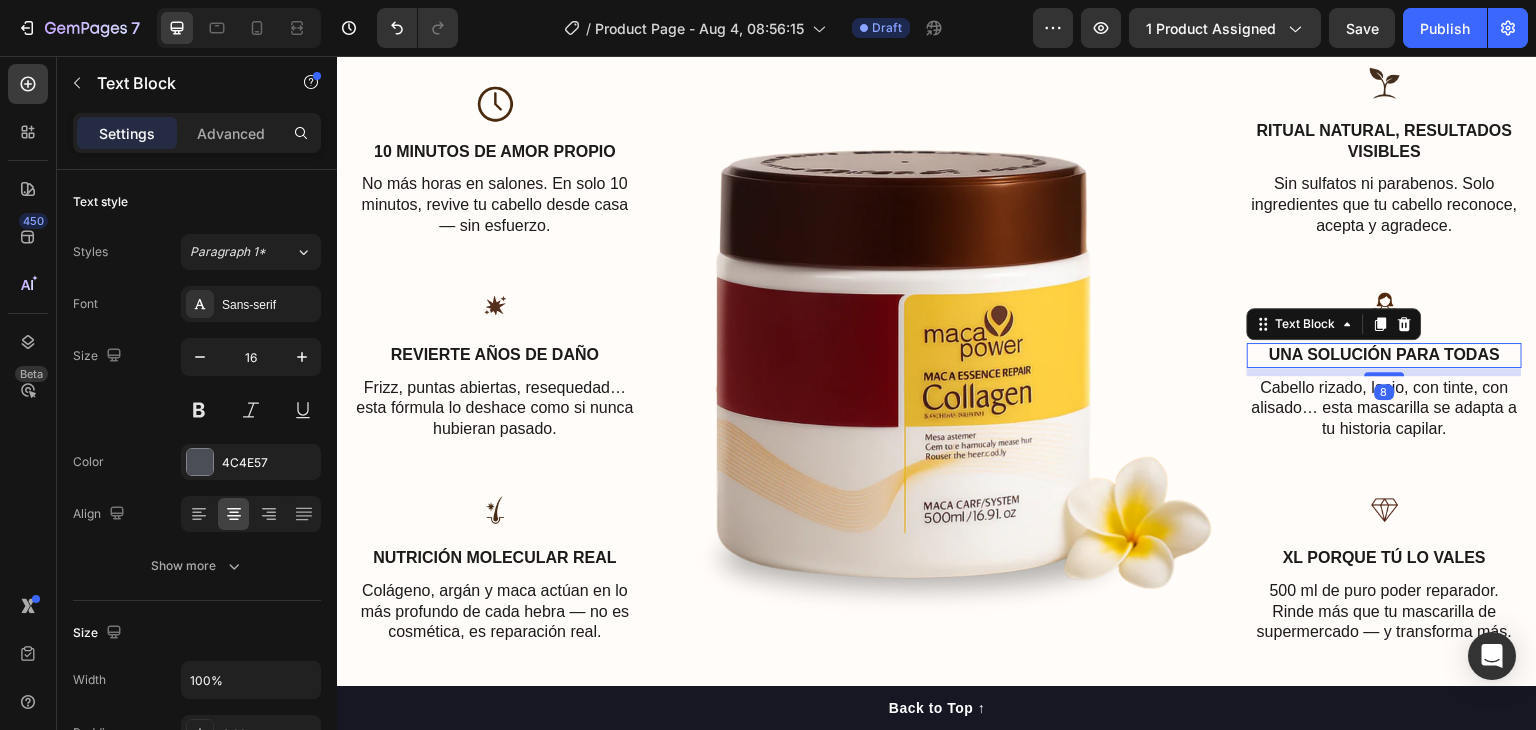 click on "Una Solución para Todas" at bounding box center [1384, 354] 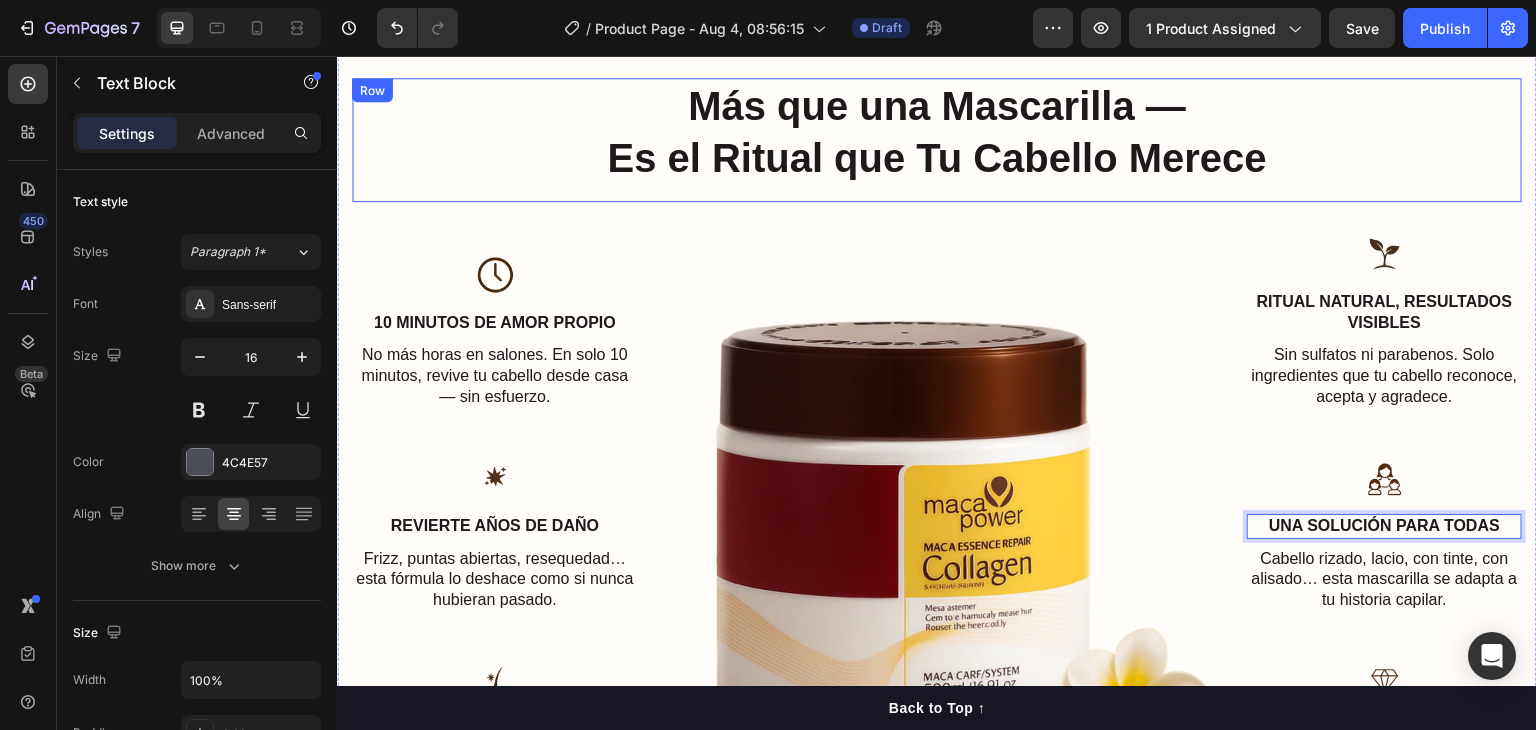 scroll, scrollTop: 1652, scrollLeft: 0, axis: vertical 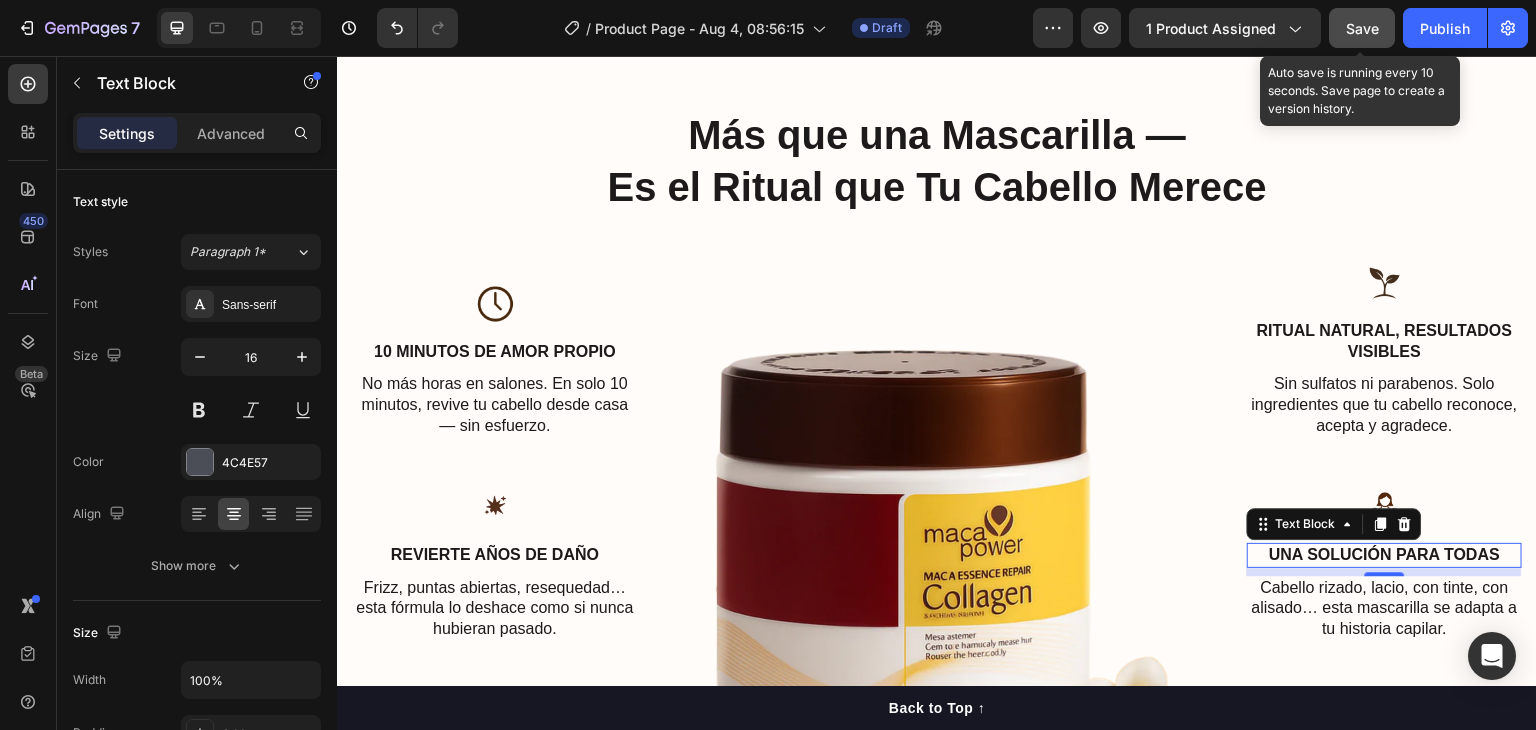 click on "Save" at bounding box center (1362, 28) 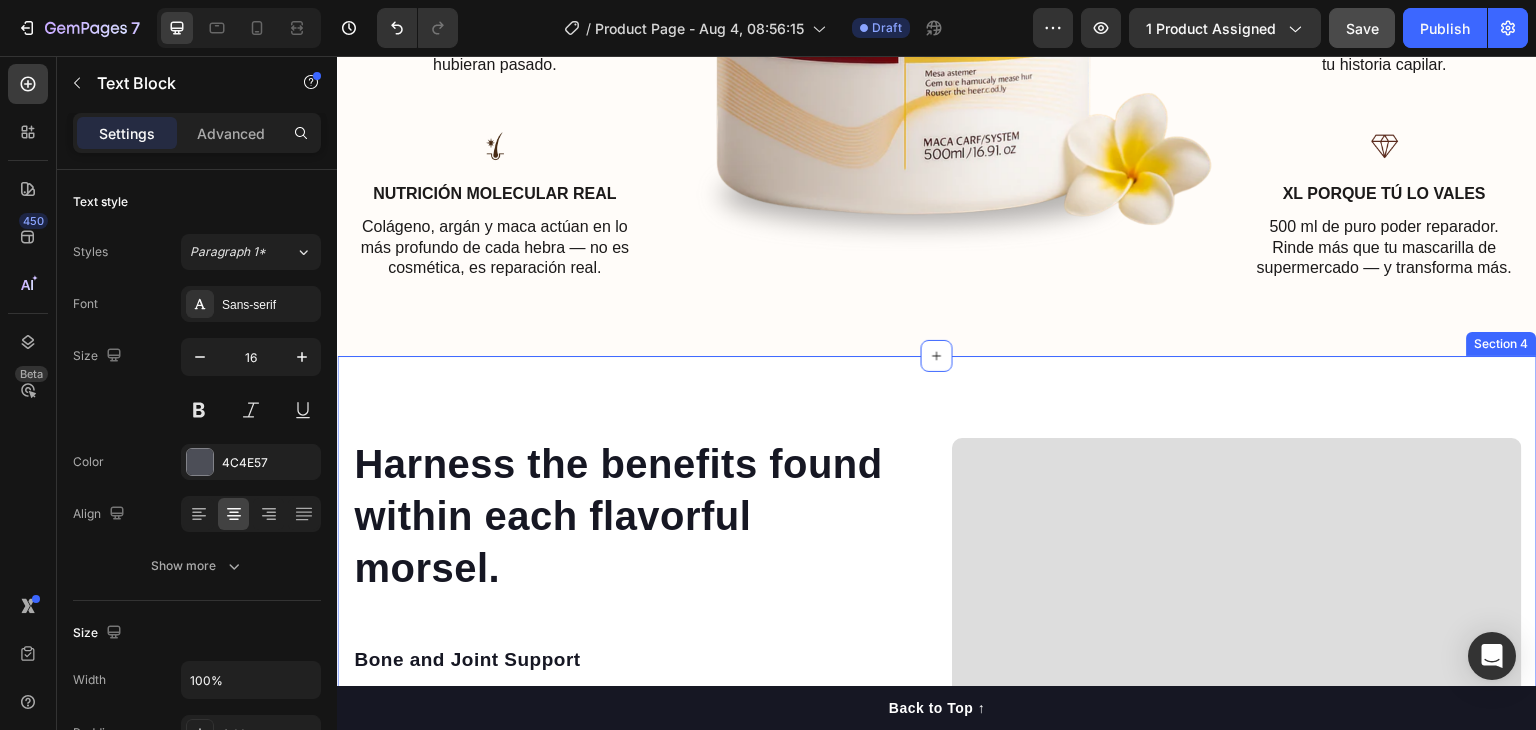 scroll, scrollTop: 2252, scrollLeft: 0, axis: vertical 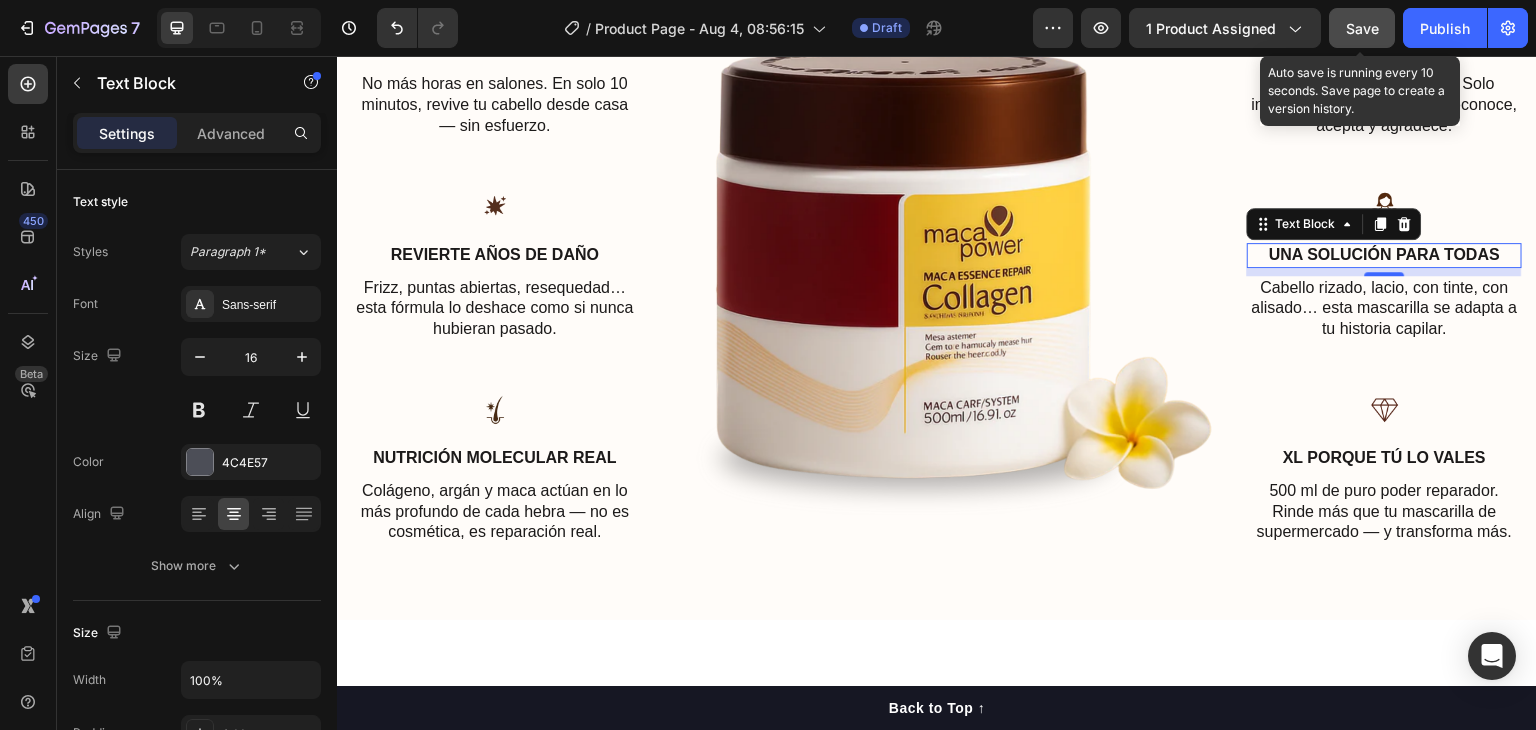 click on "Save" 